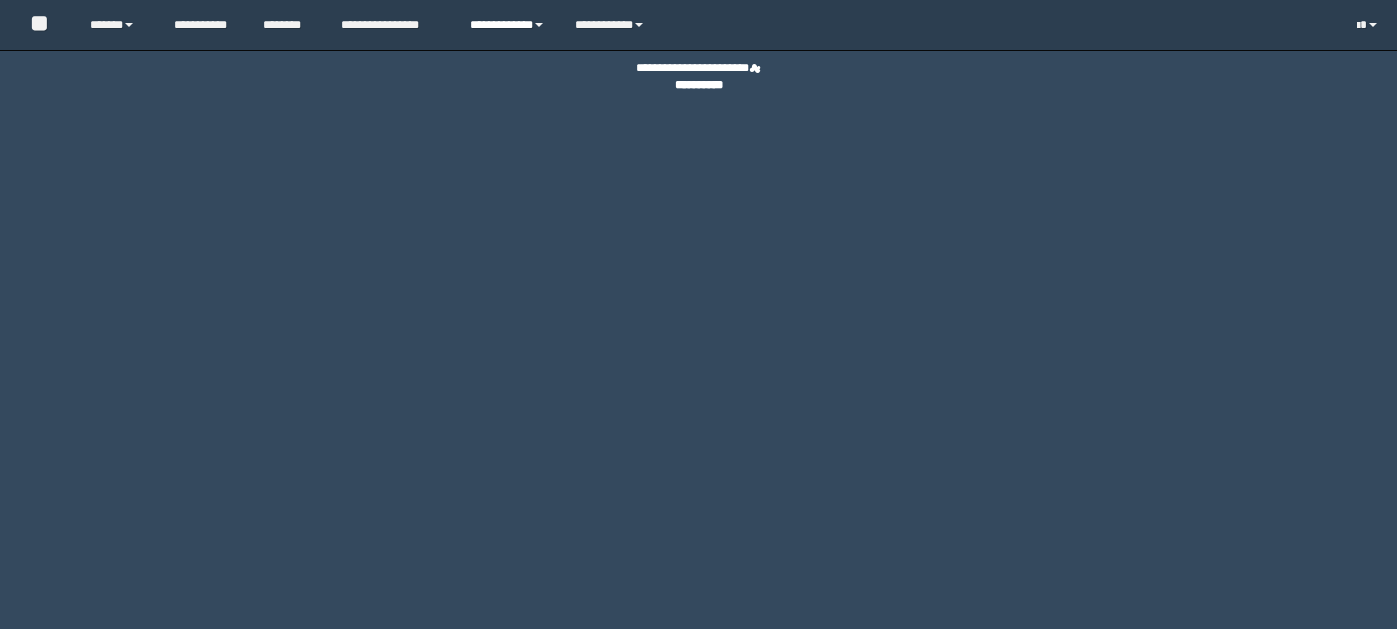 scroll, scrollTop: 0, scrollLeft: 0, axis: both 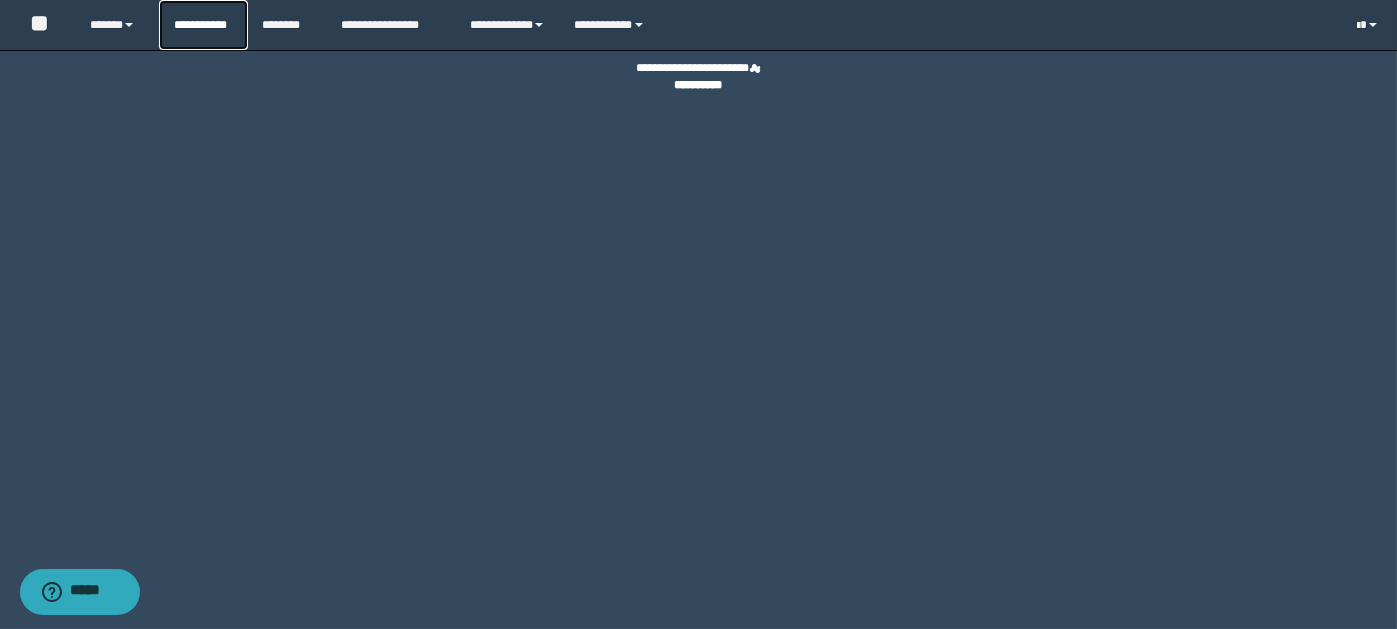 click on "**********" at bounding box center [203, 25] 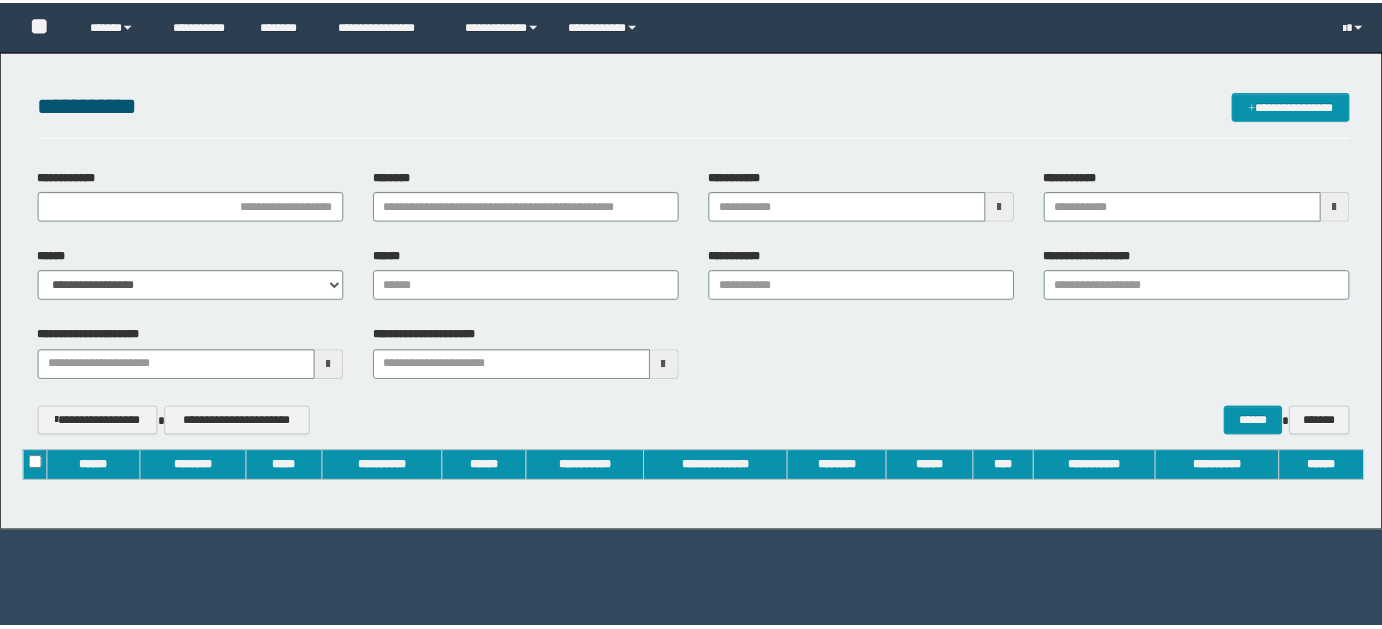 scroll, scrollTop: 0, scrollLeft: 0, axis: both 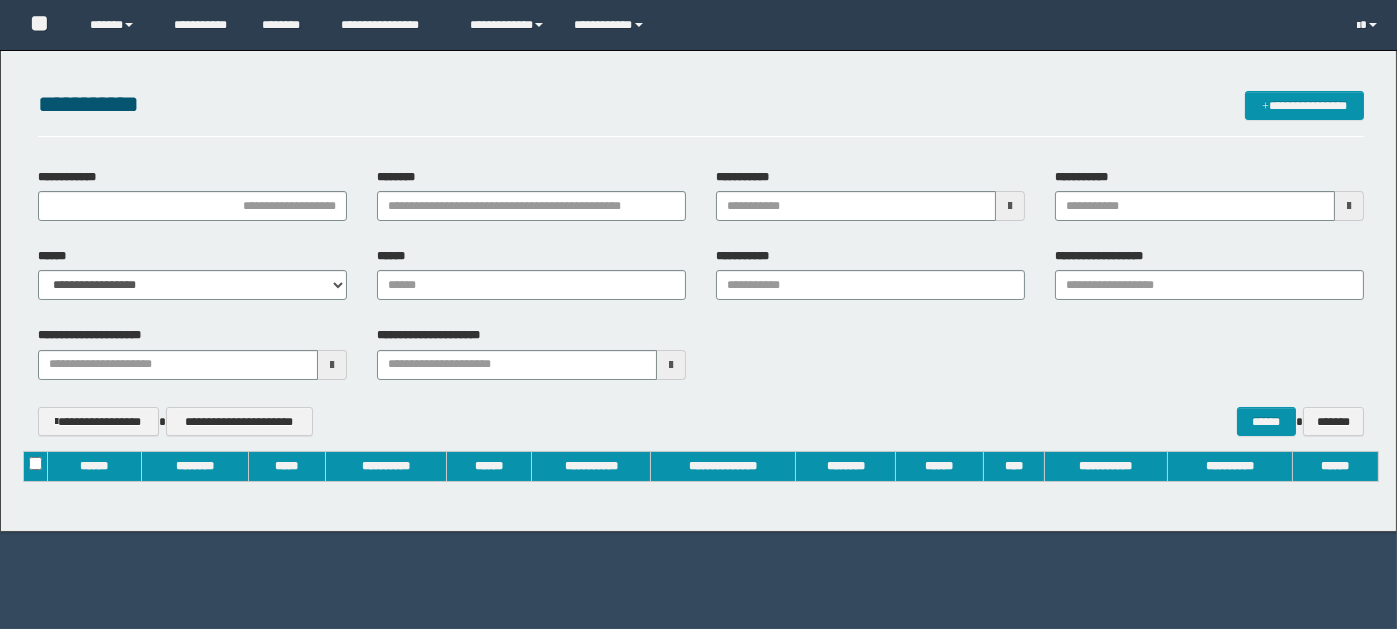 type on "**********" 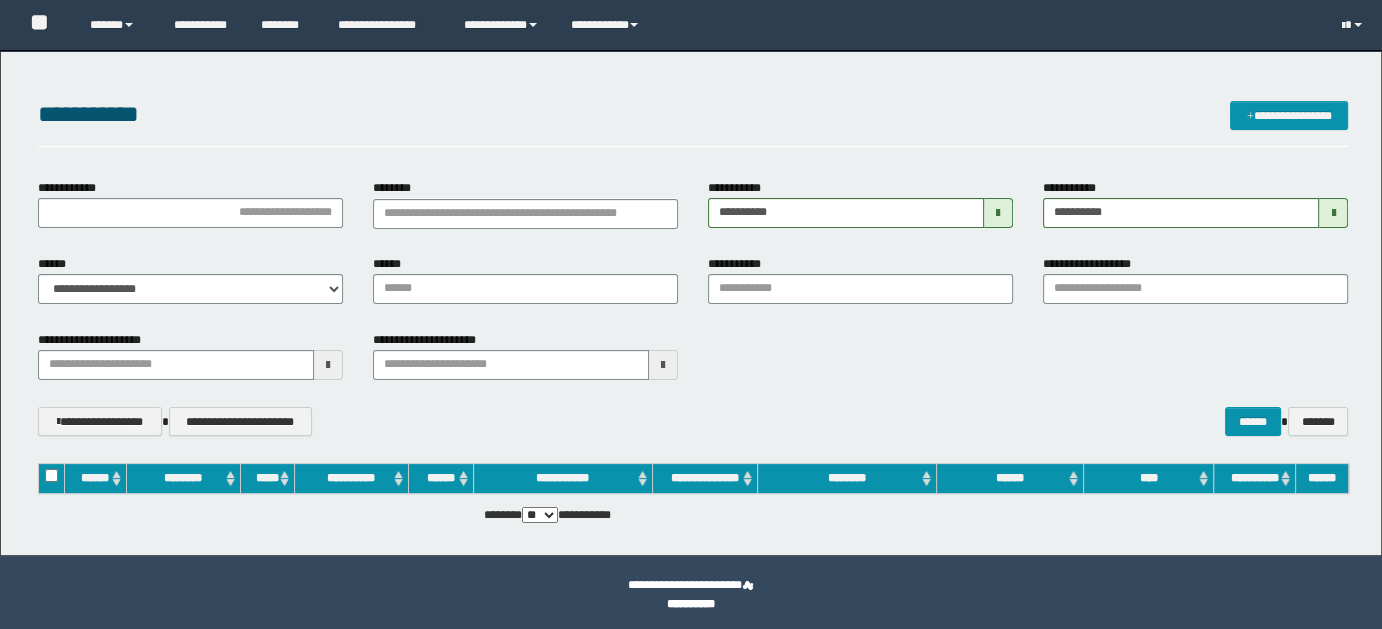 scroll, scrollTop: 0, scrollLeft: 0, axis: both 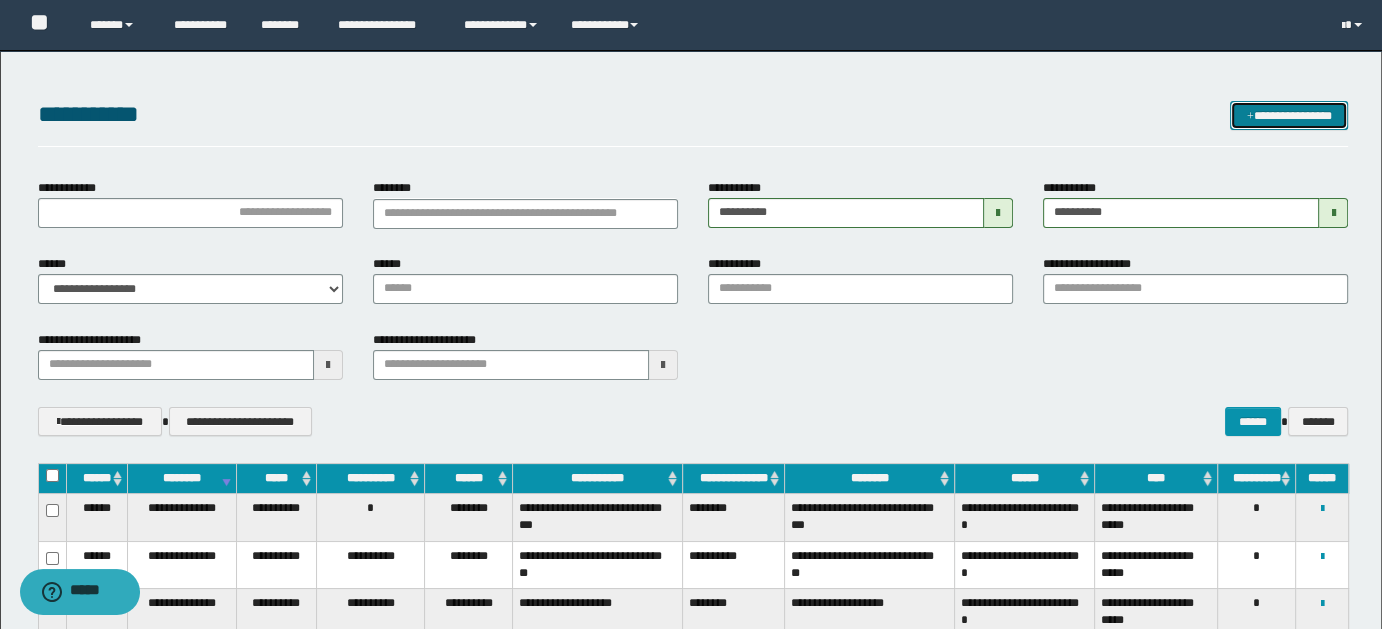click on "**********" at bounding box center (1289, 115) 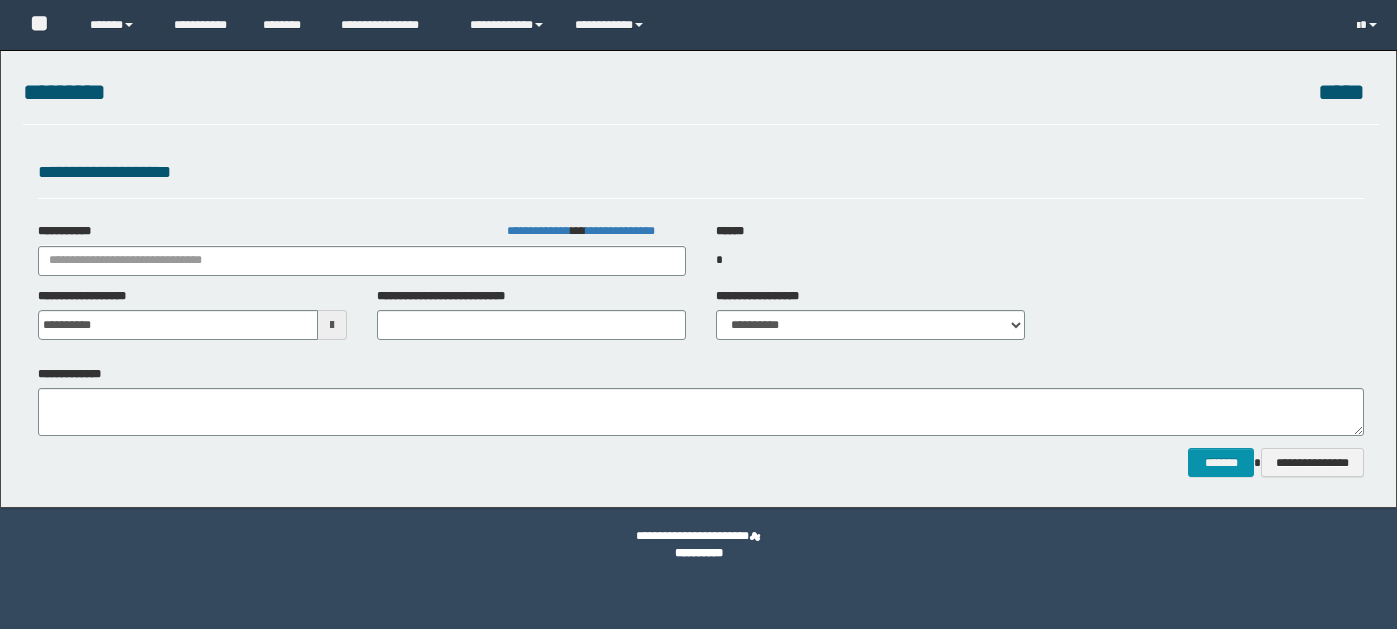 scroll, scrollTop: 0, scrollLeft: 0, axis: both 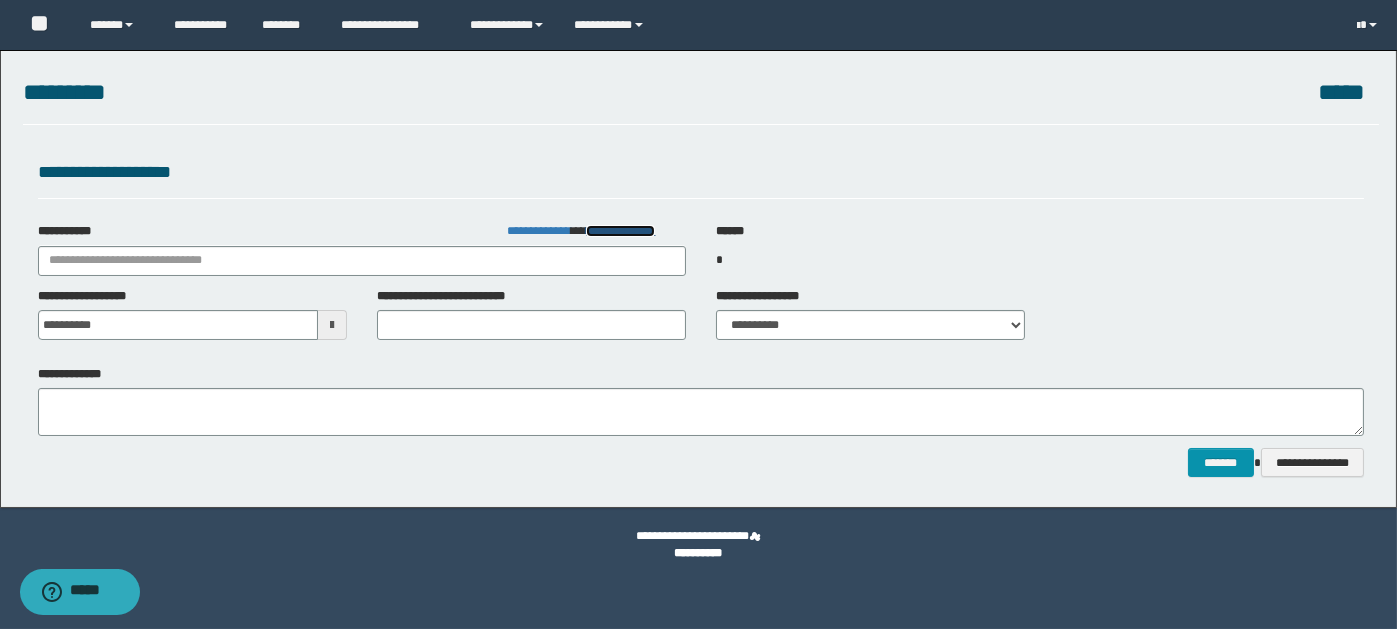 click on "**********" at bounding box center (620, 231) 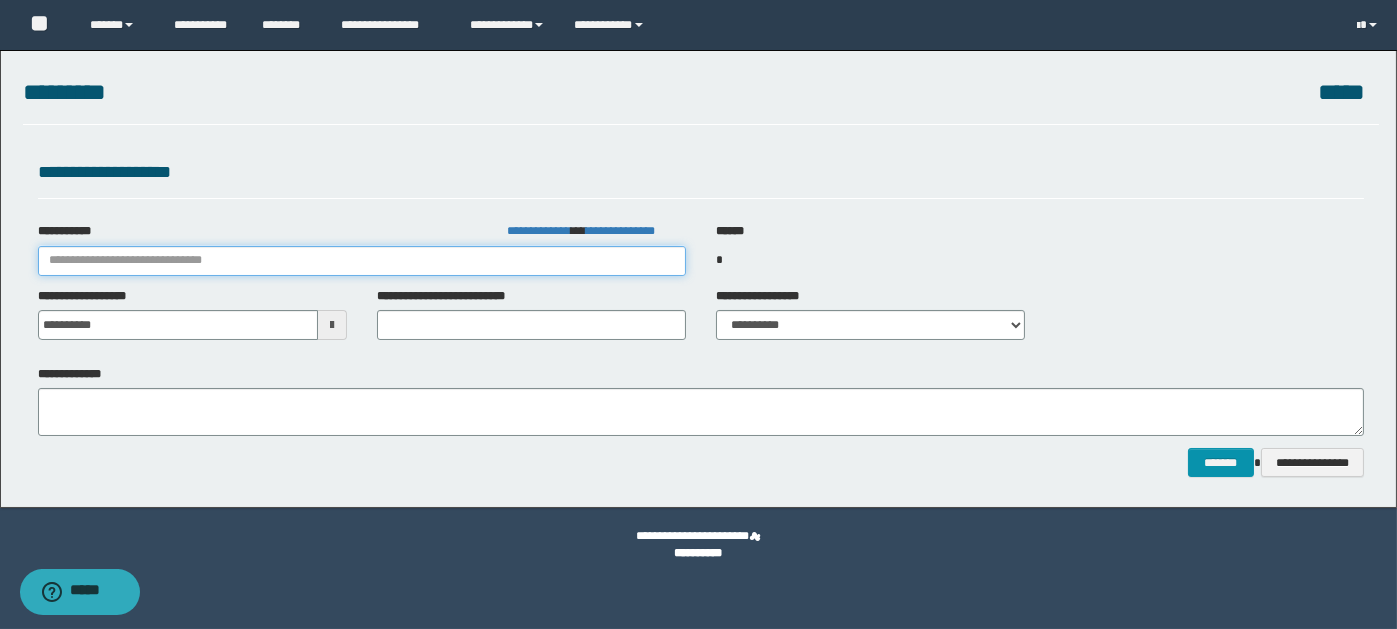 click on "**********" at bounding box center (362, 261) 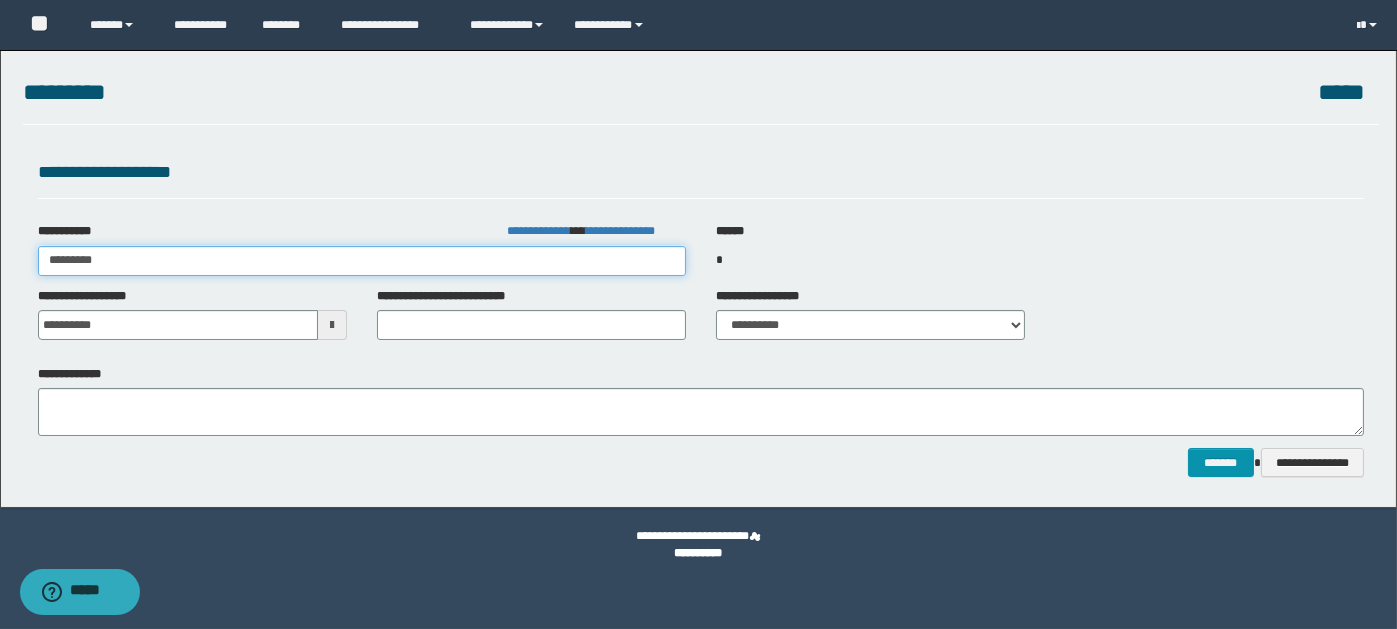 type on "**********" 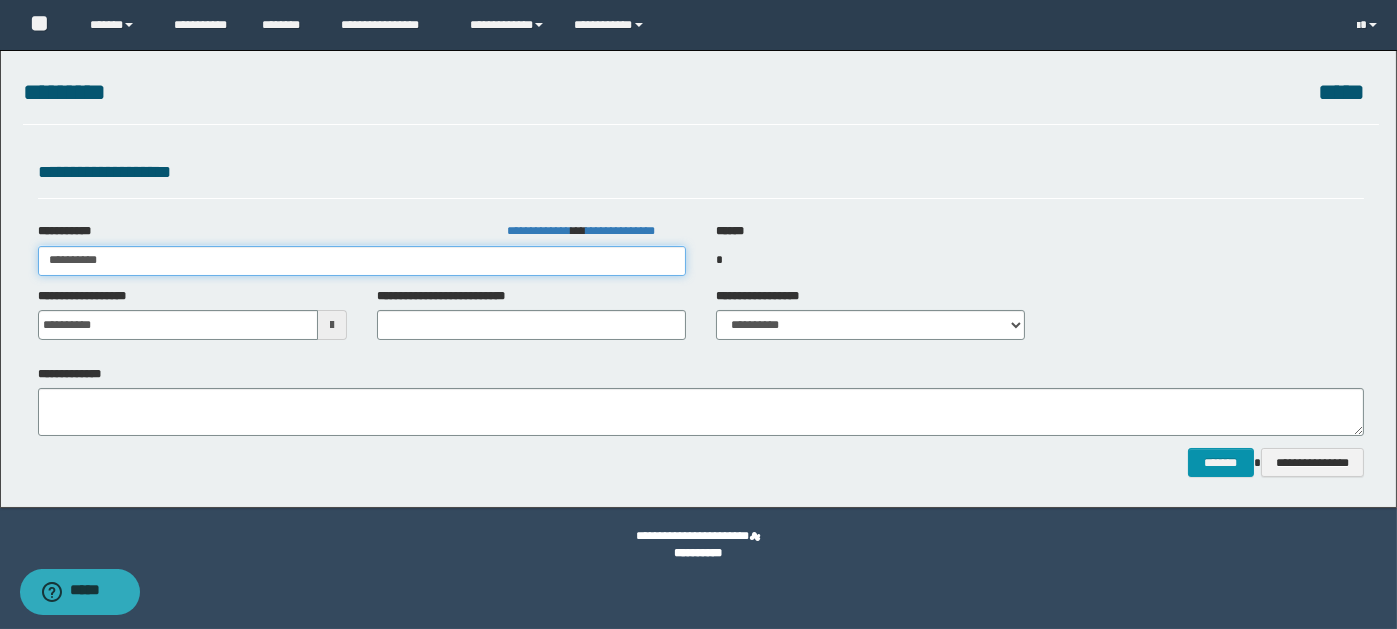 type on "**********" 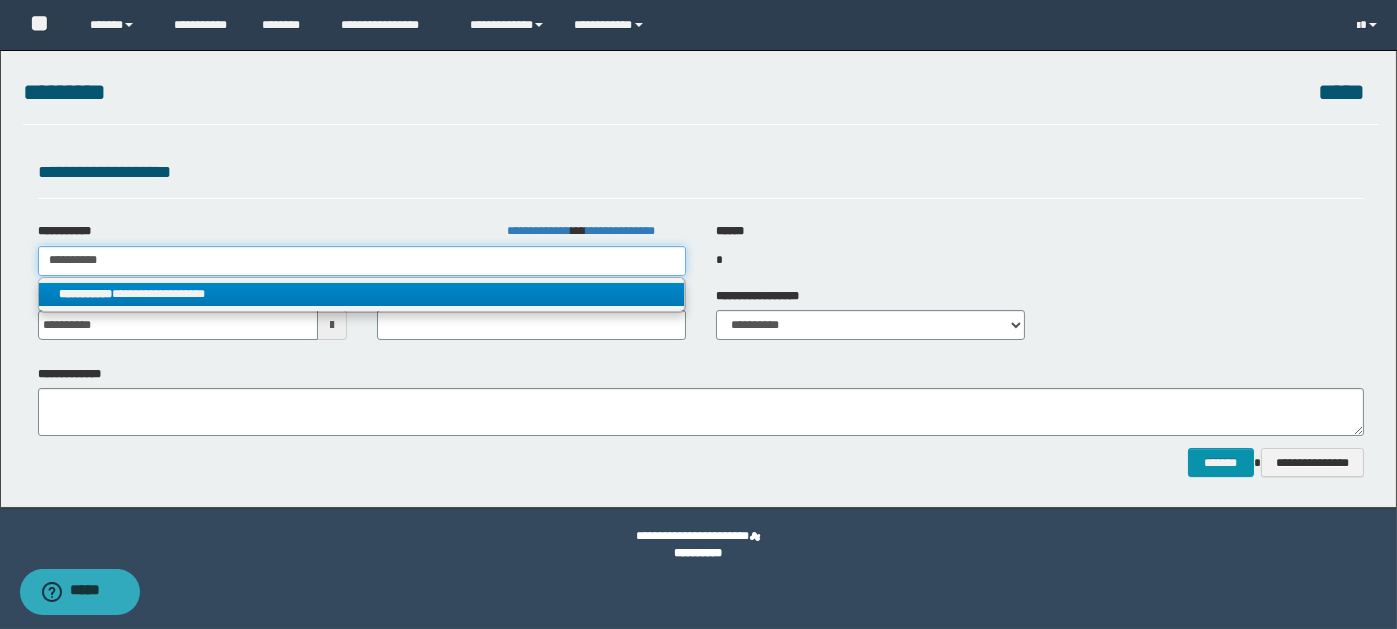 type on "**********" 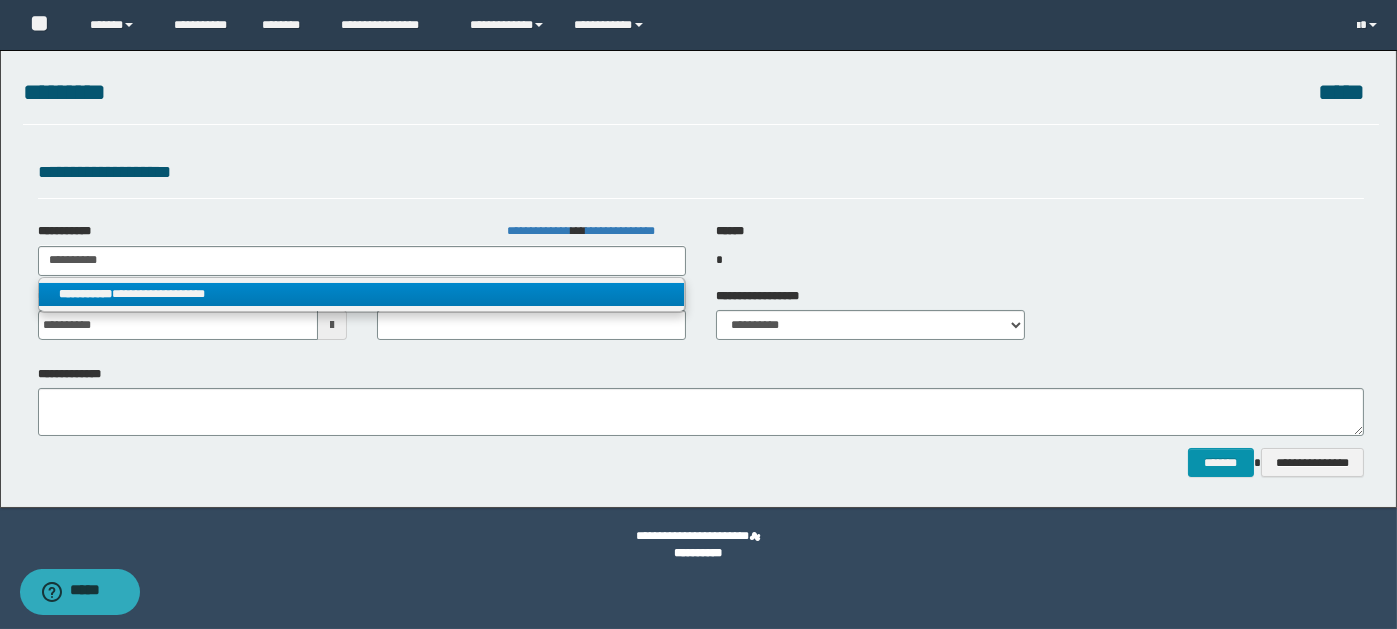 click on "**********" at bounding box center [362, 294] 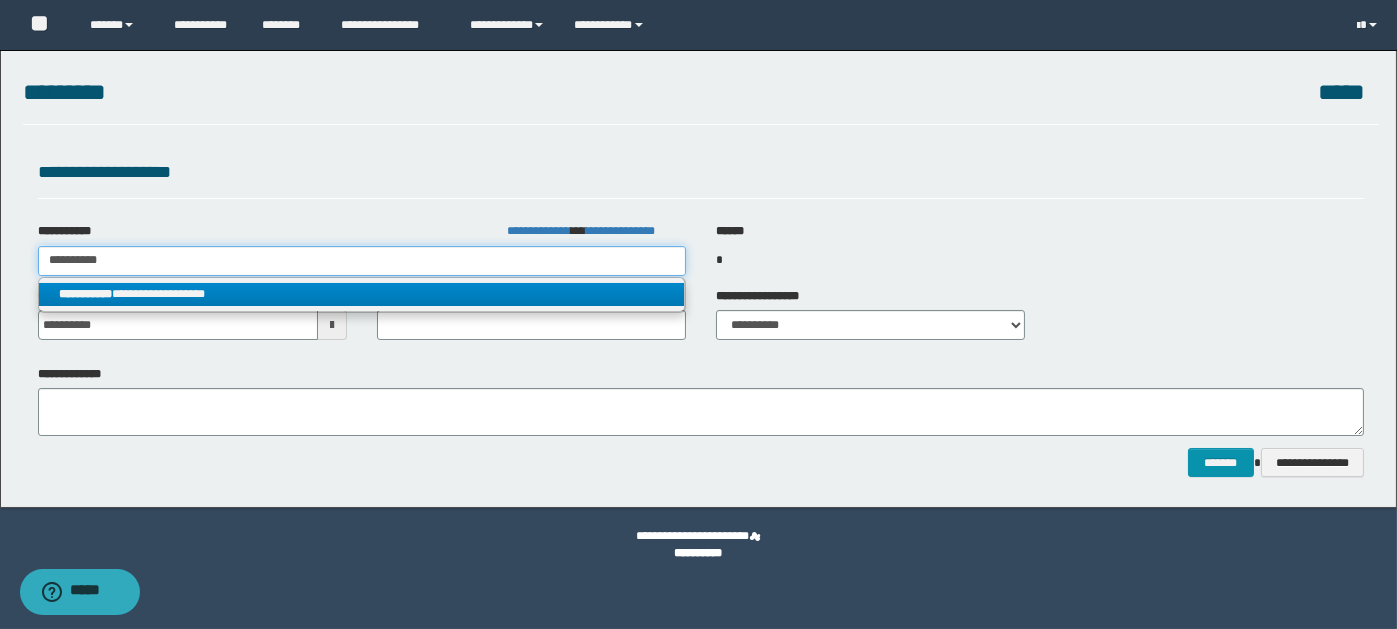 type 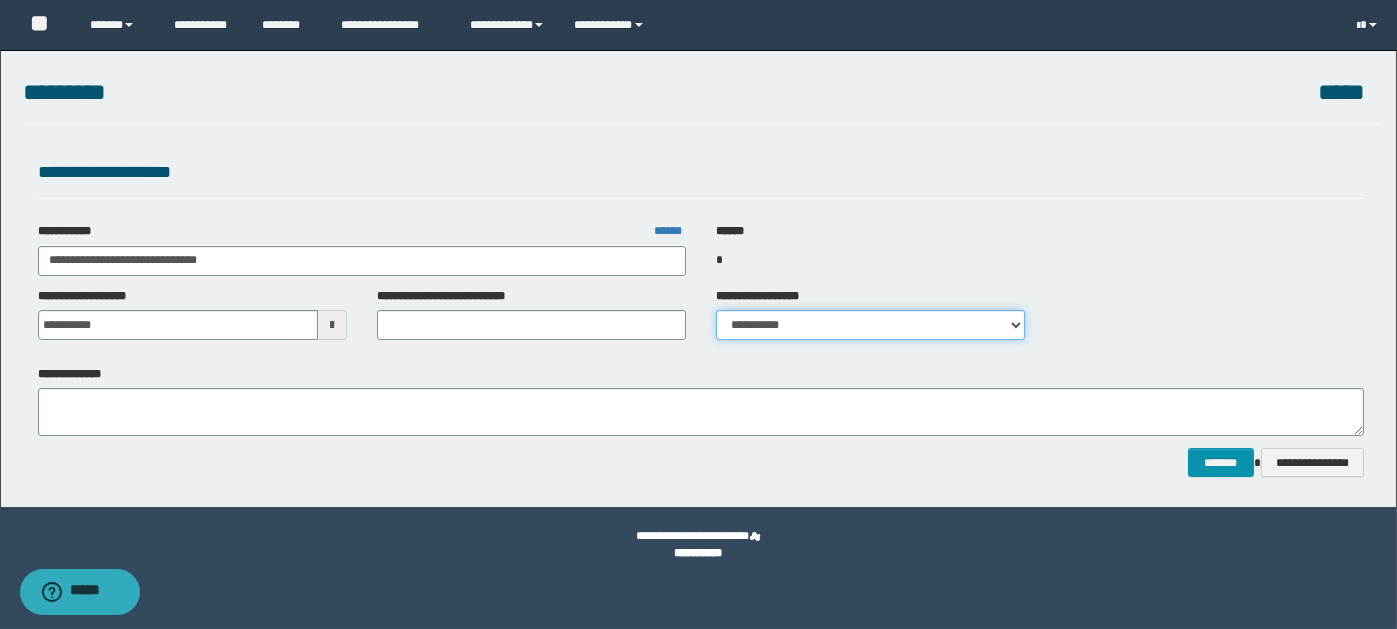 click on "**********" at bounding box center (870, 325) 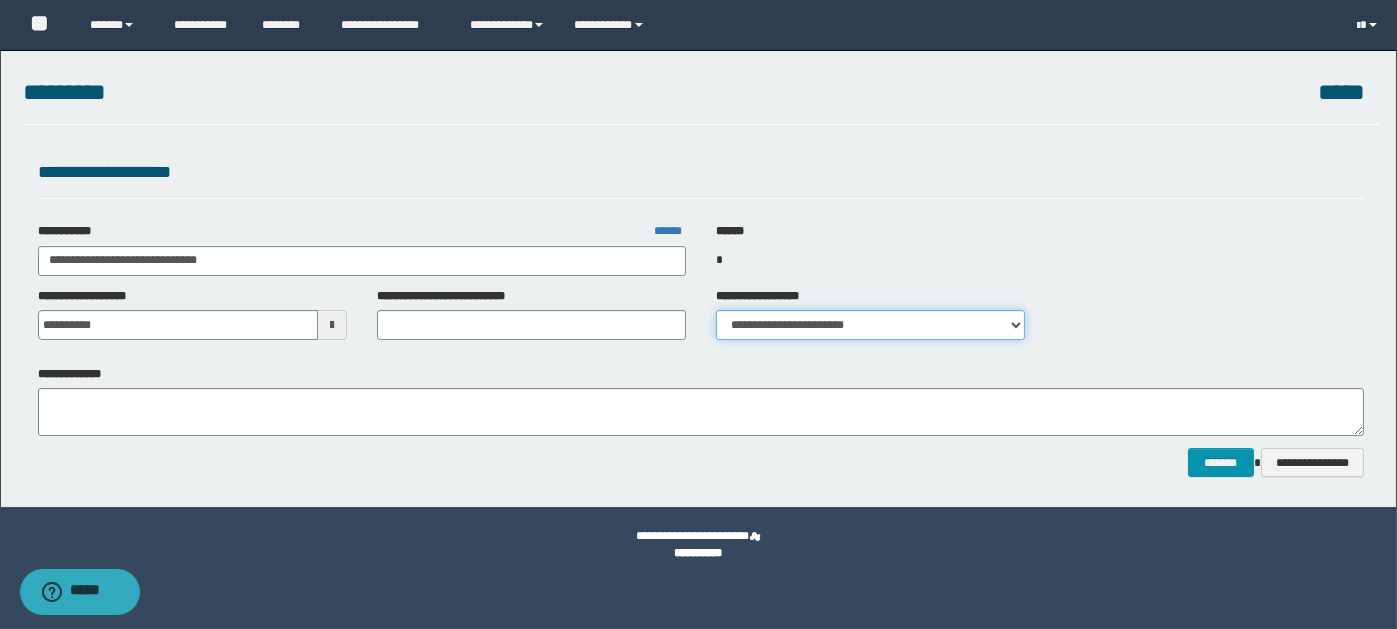 click on "**********" at bounding box center [870, 325] 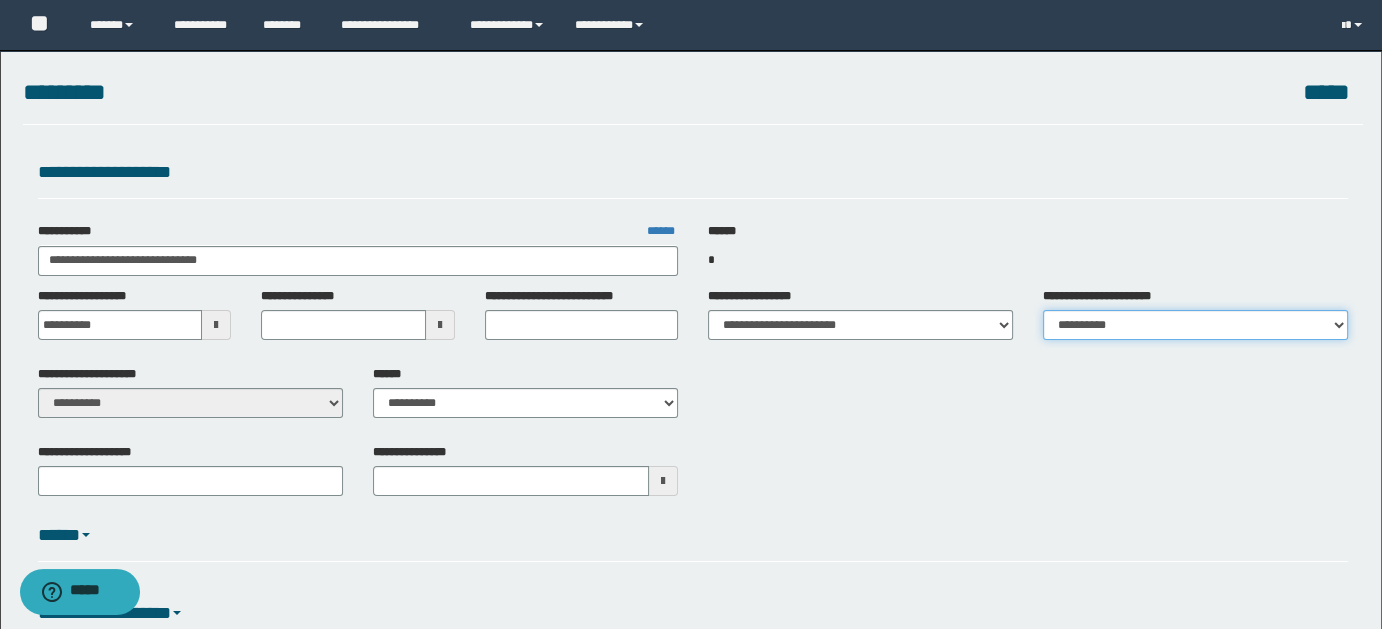 click on "**********" at bounding box center [1195, 325] 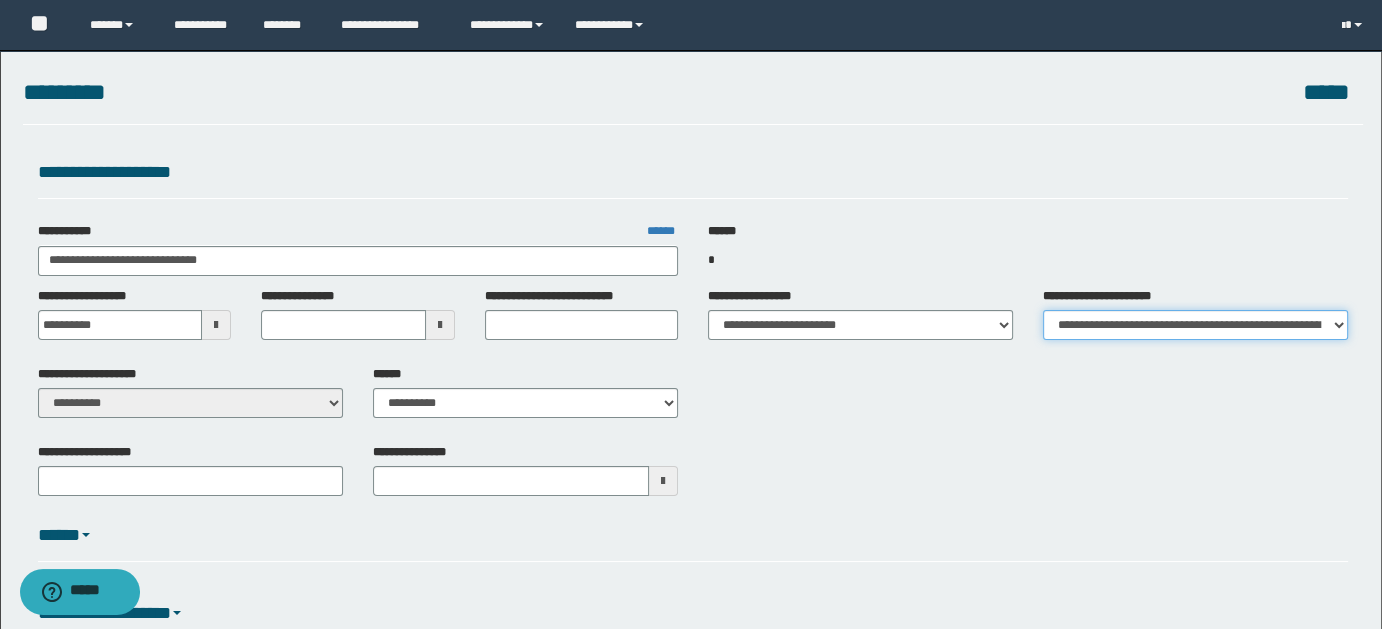 click on "**********" at bounding box center (1195, 325) 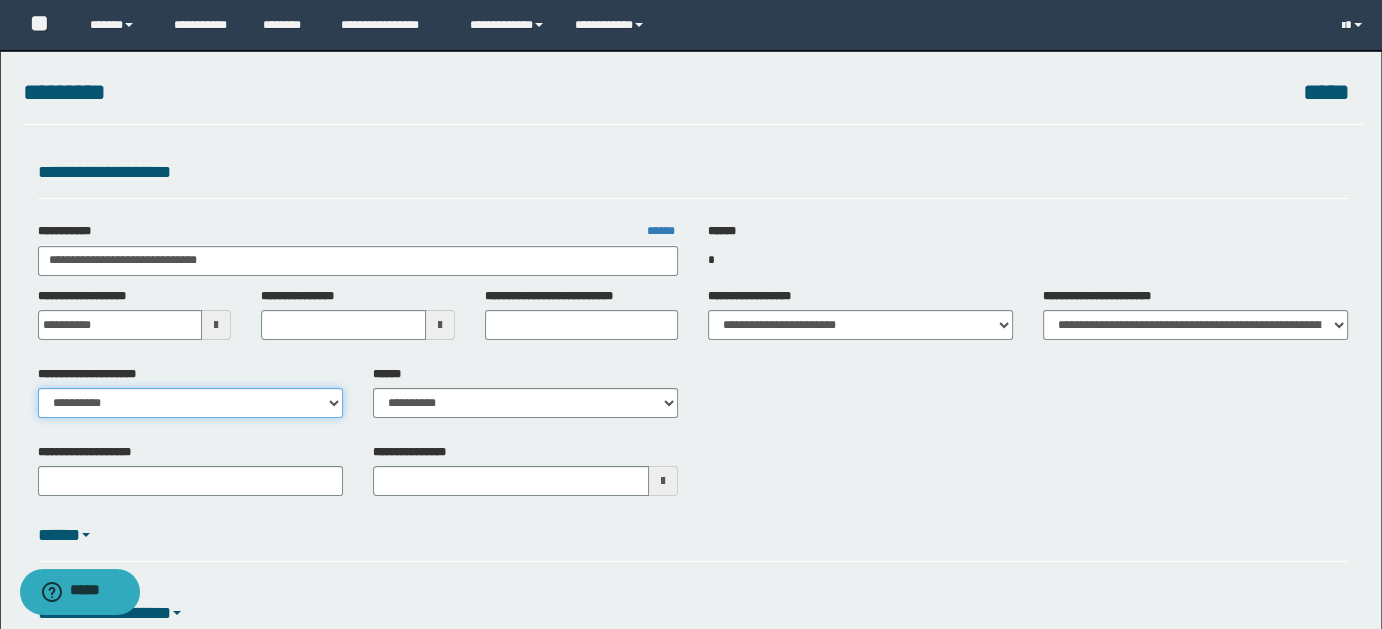 click on "**********" at bounding box center (190, 403) 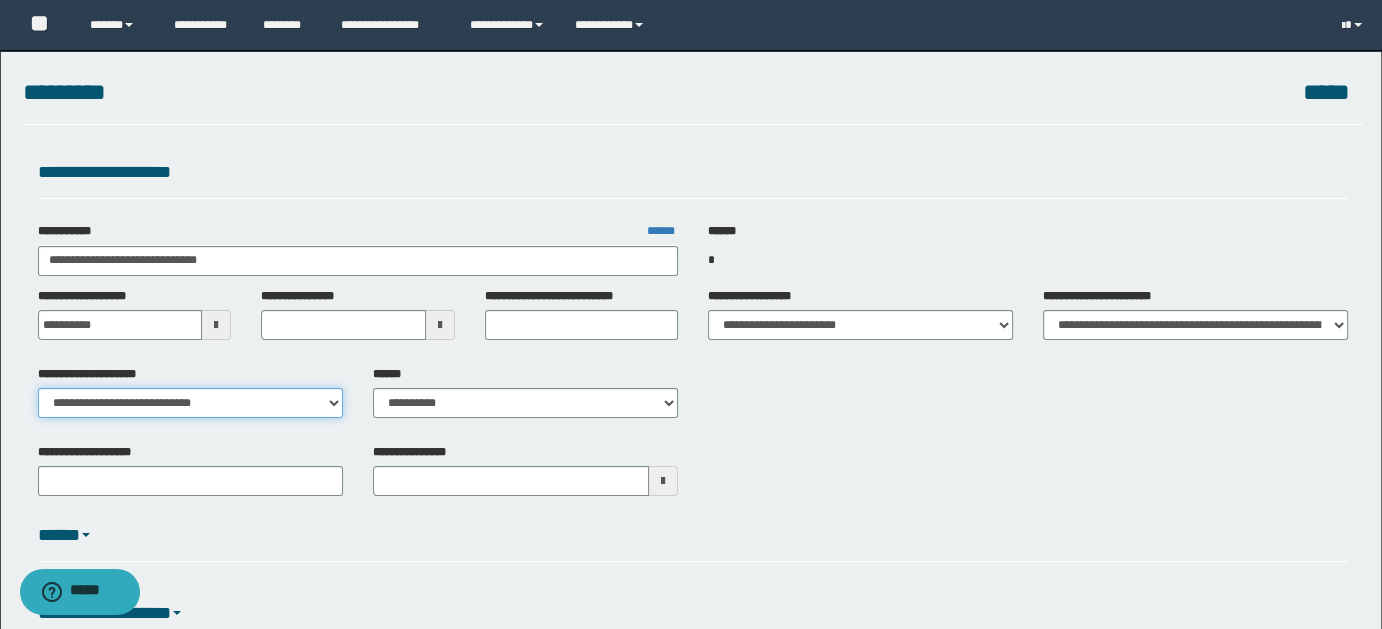 click on "**********" at bounding box center [190, 403] 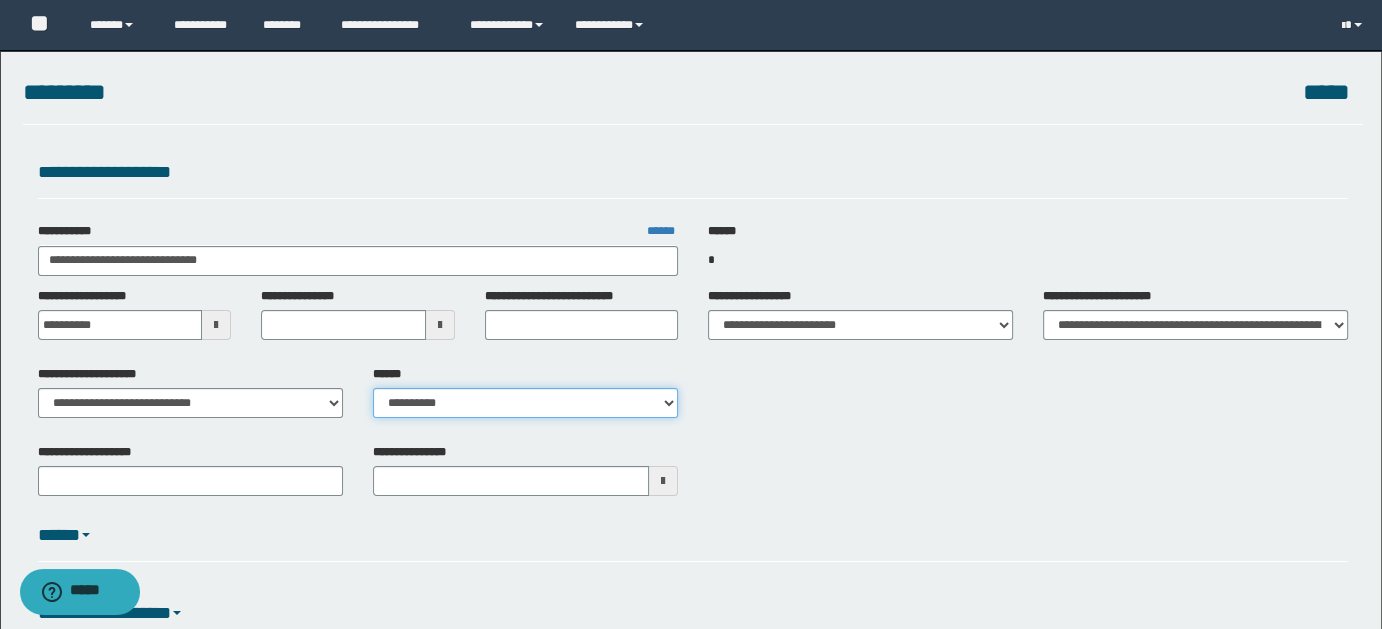 click on "**********" at bounding box center (525, 403) 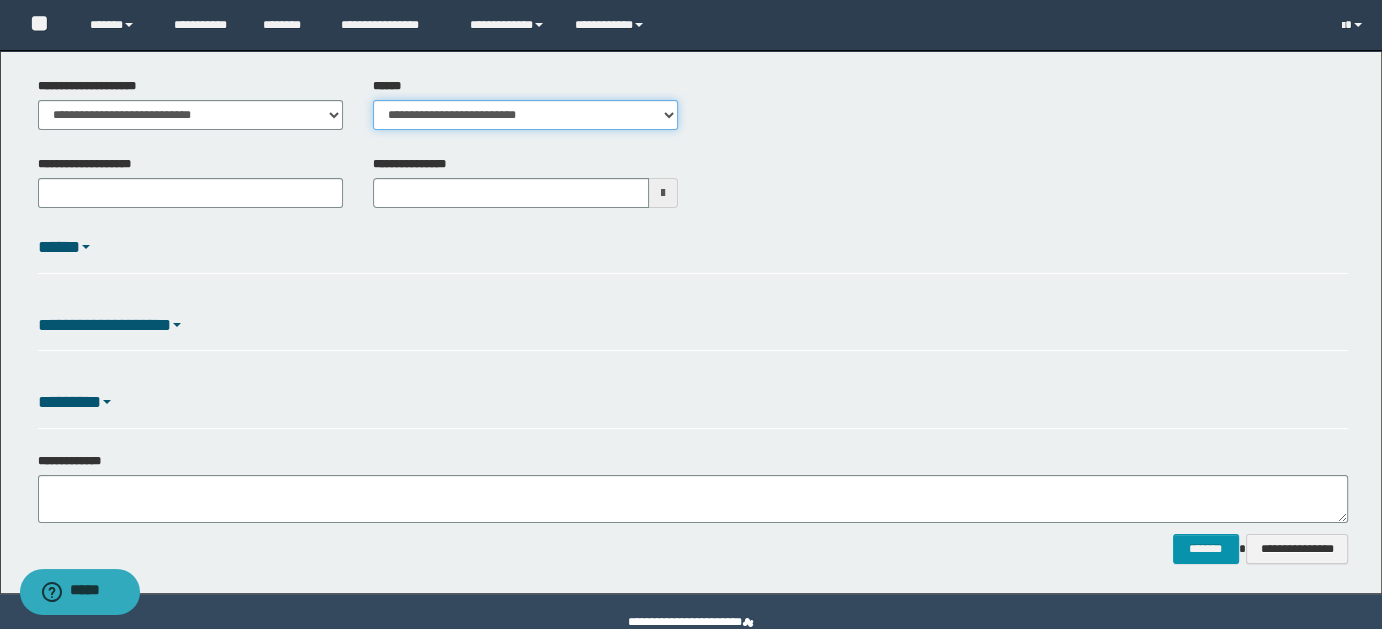 scroll, scrollTop: 327, scrollLeft: 0, axis: vertical 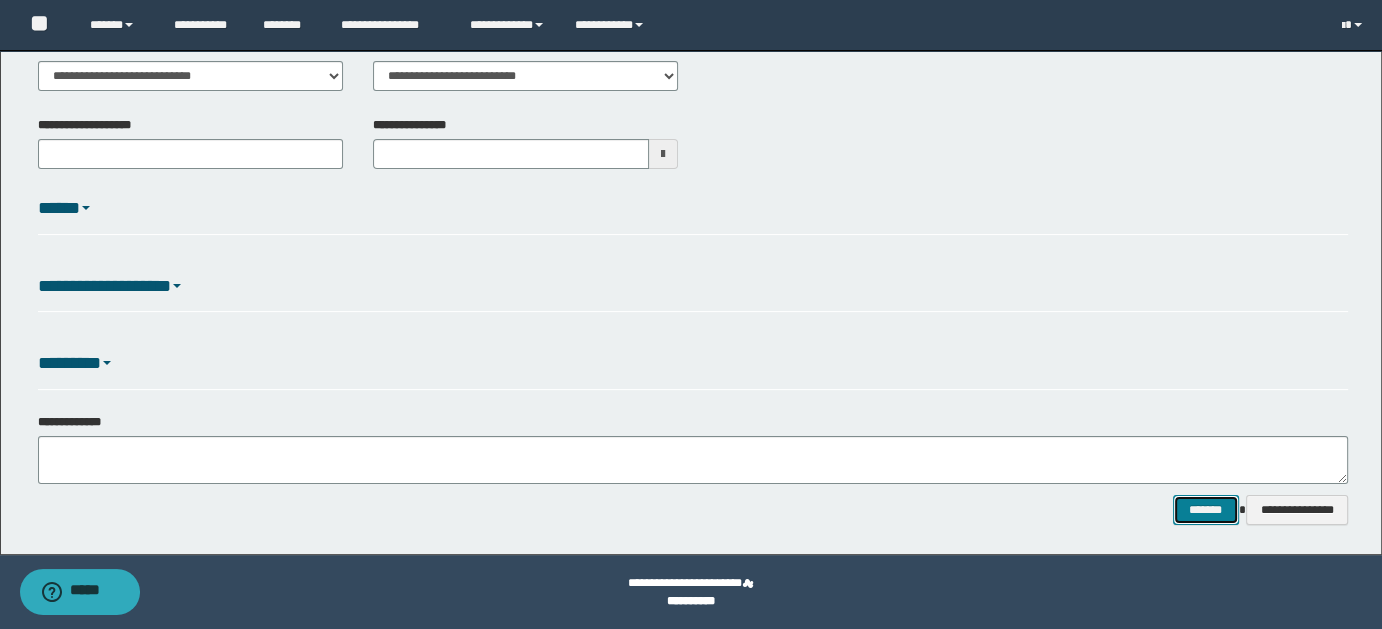 click on "*******" at bounding box center (1205, 509) 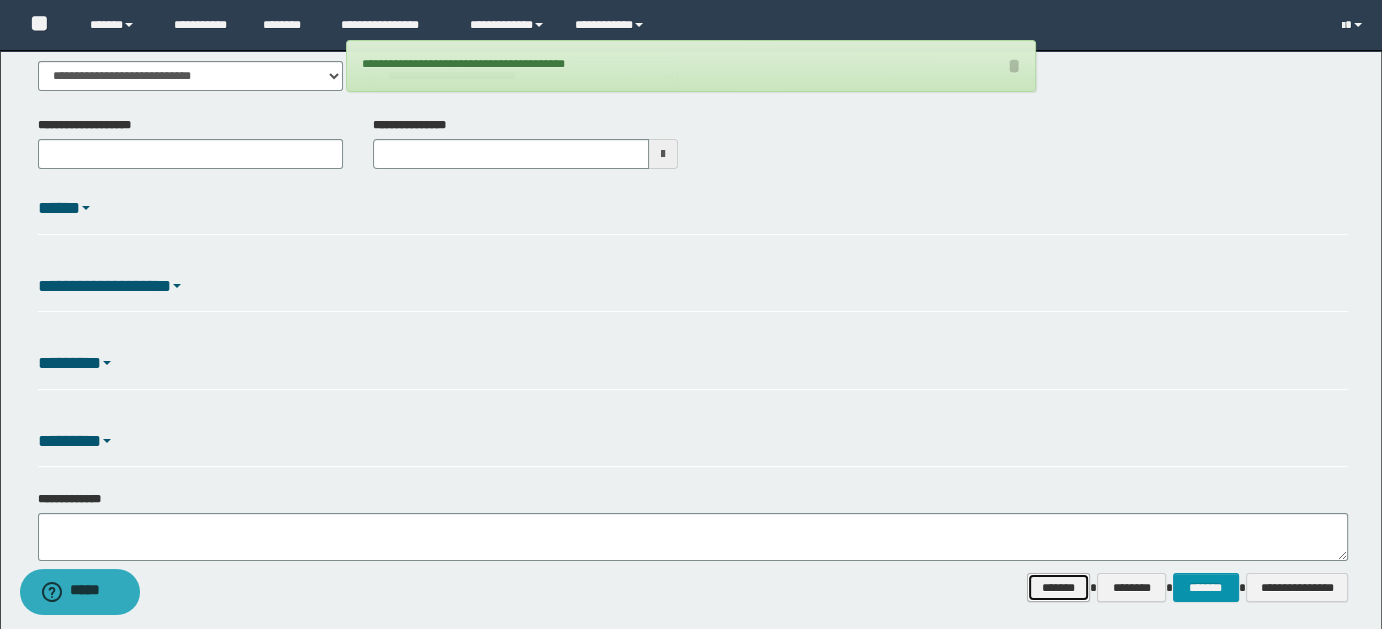 click on "*******" at bounding box center (1058, 587) 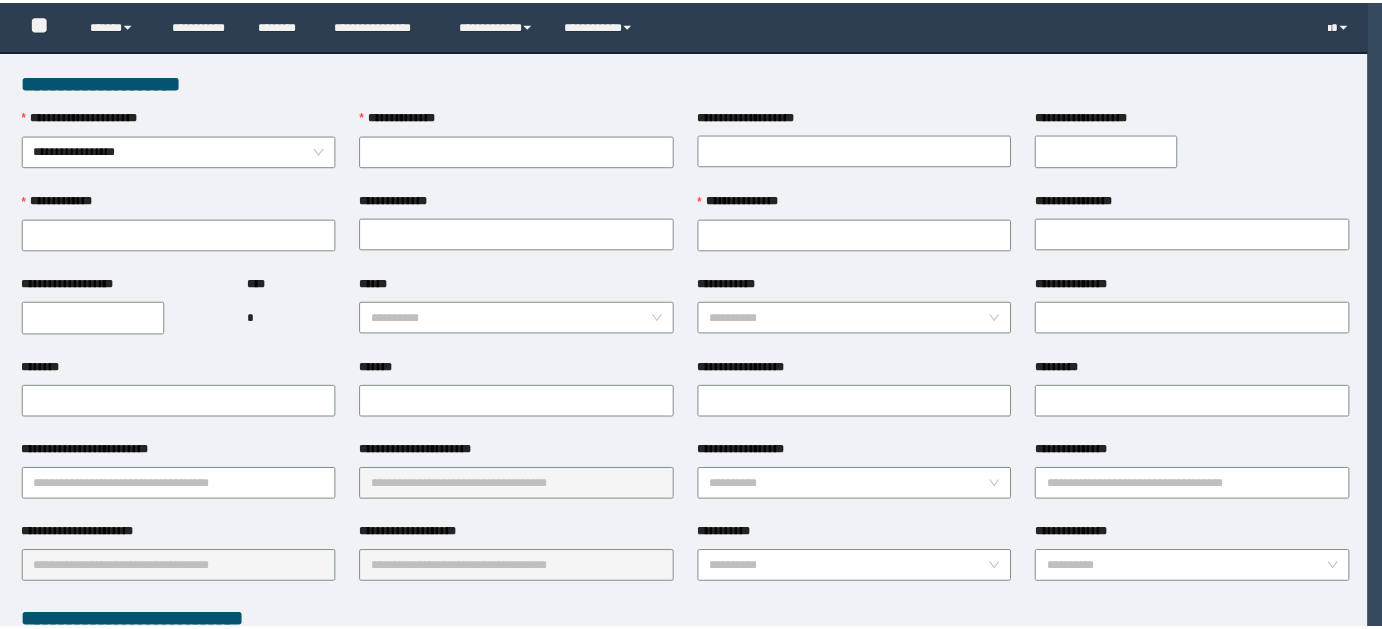scroll, scrollTop: 0, scrollLeft: 0, axis: both 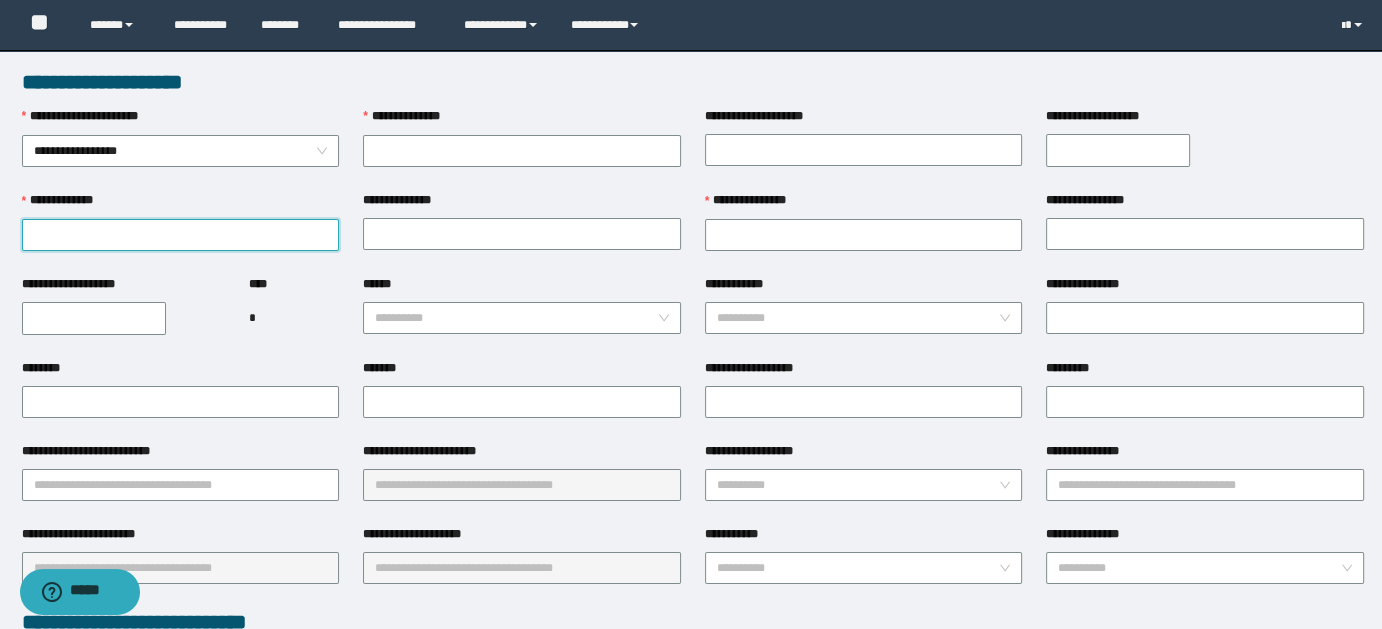 click on "**********" at bounding box center (181, 235) 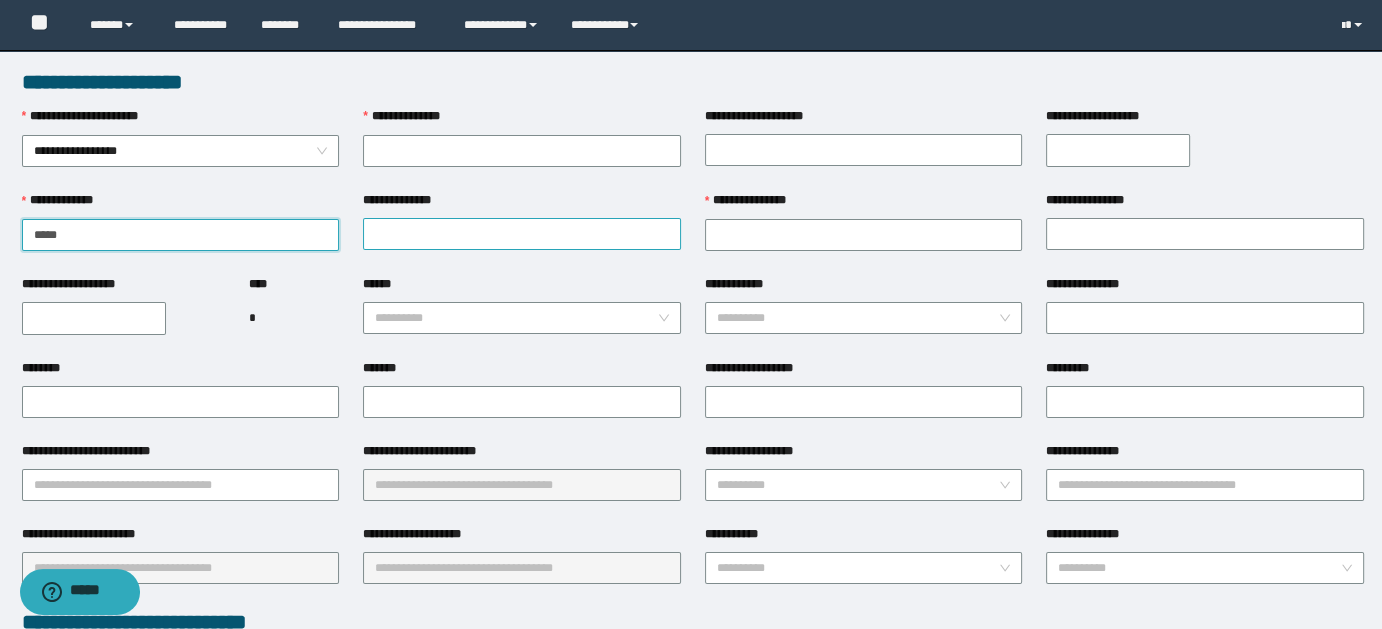 type on "*****" 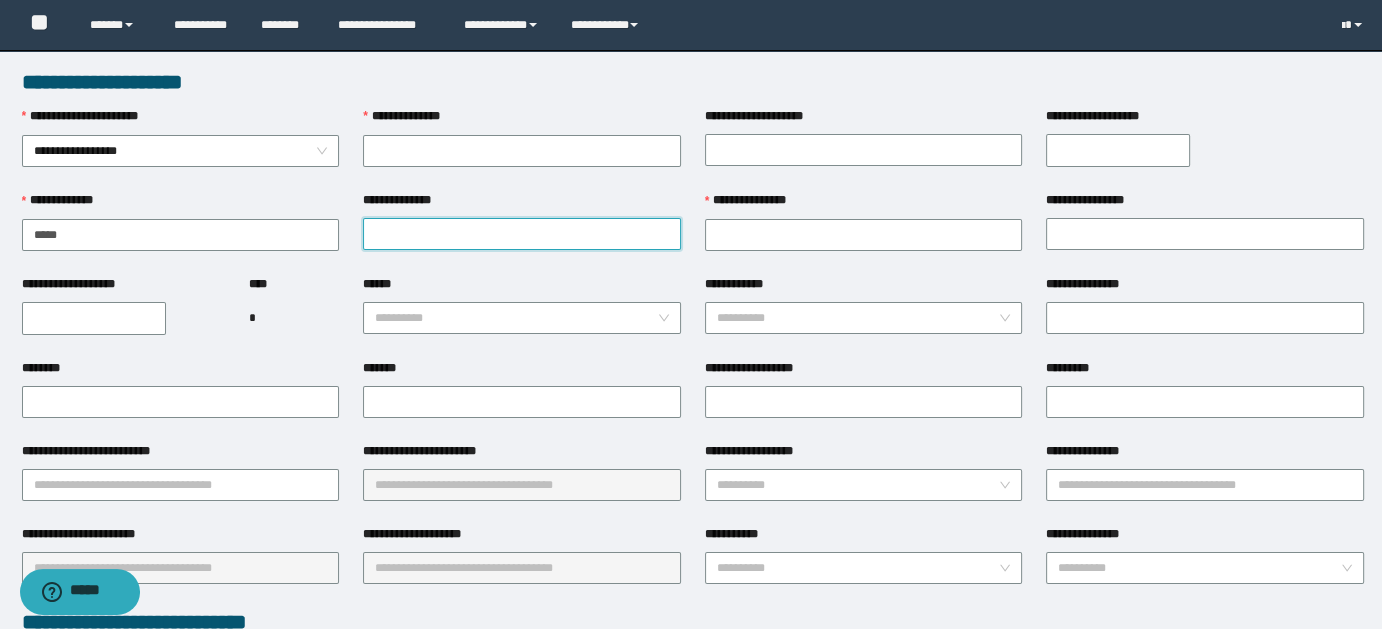 click on "**********" at bounding box center [522, 234] 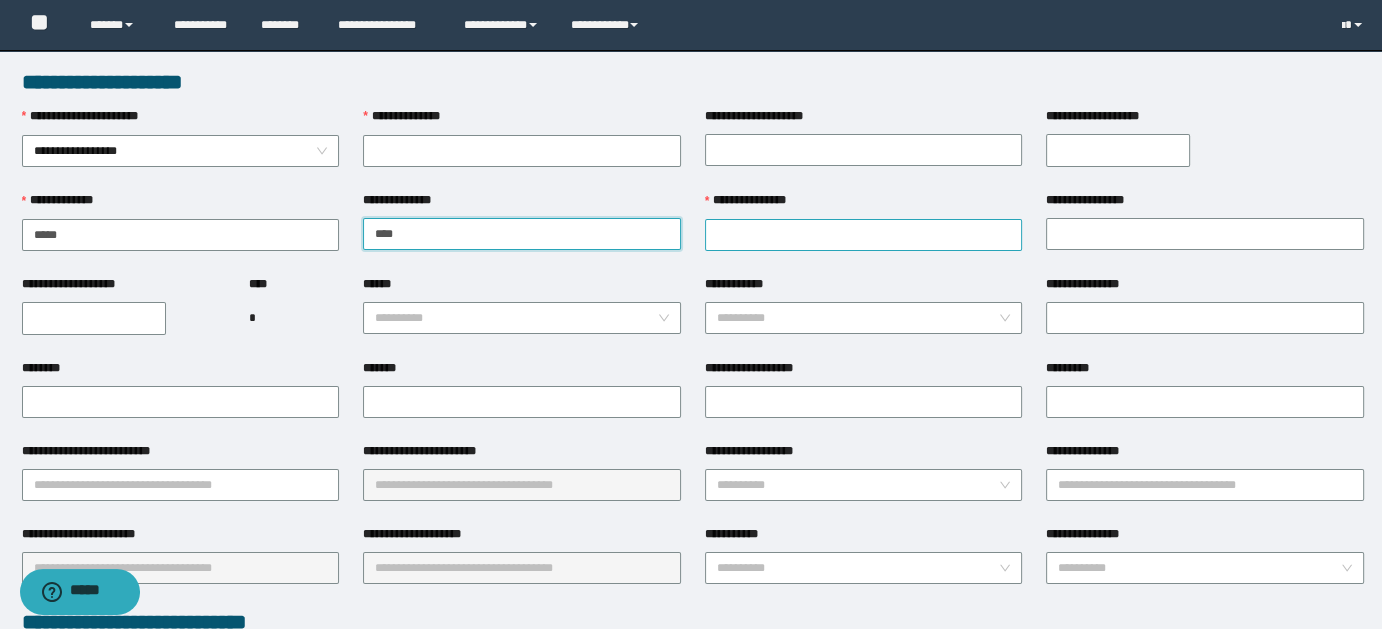 type on "****" 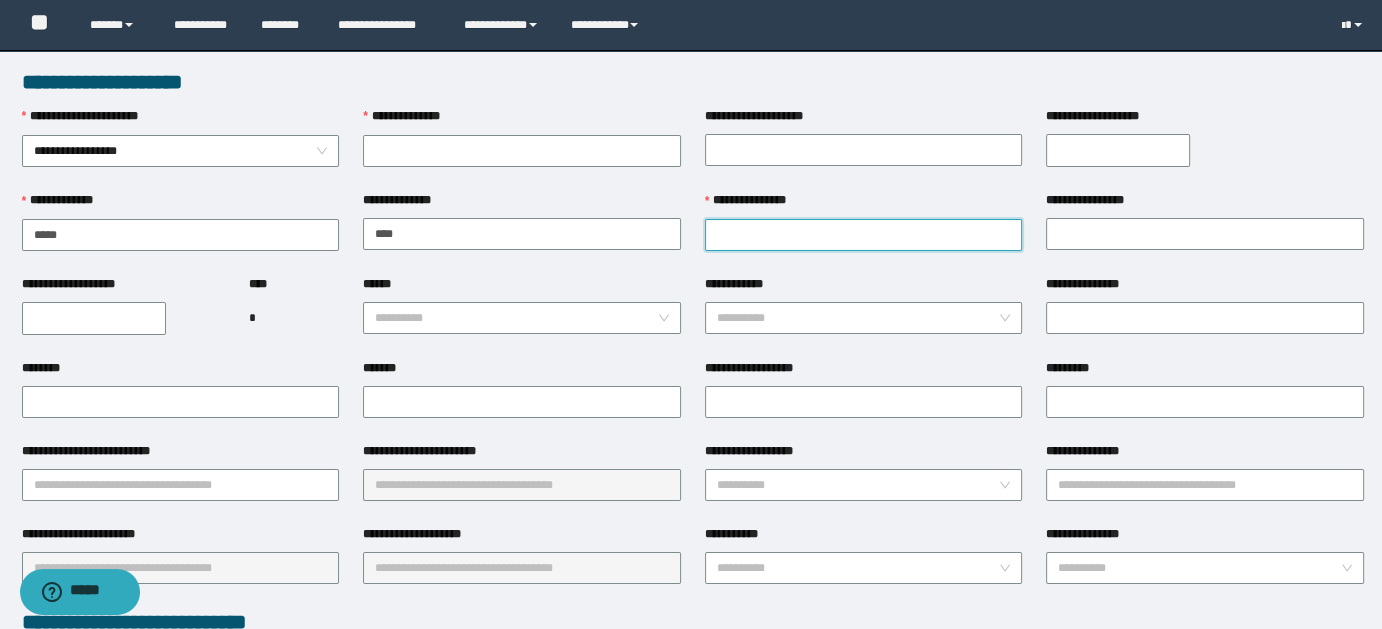 click on "**********" at bounding box center [864, 235] 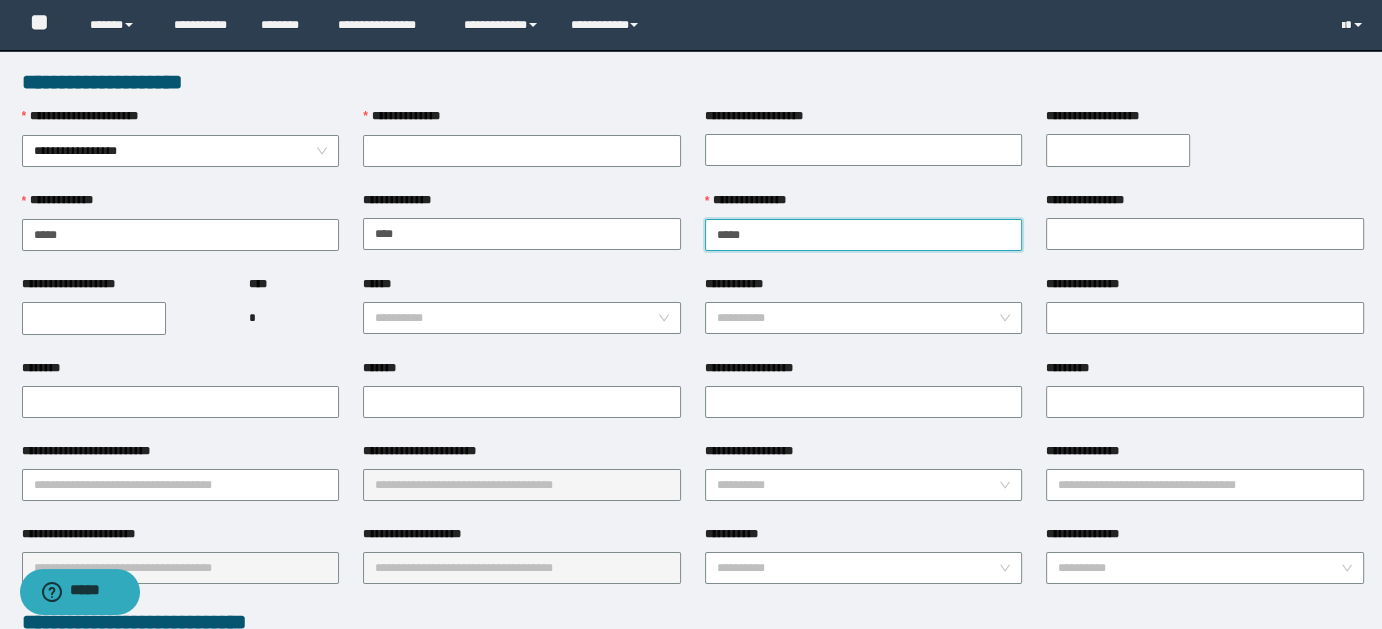type on "*****" 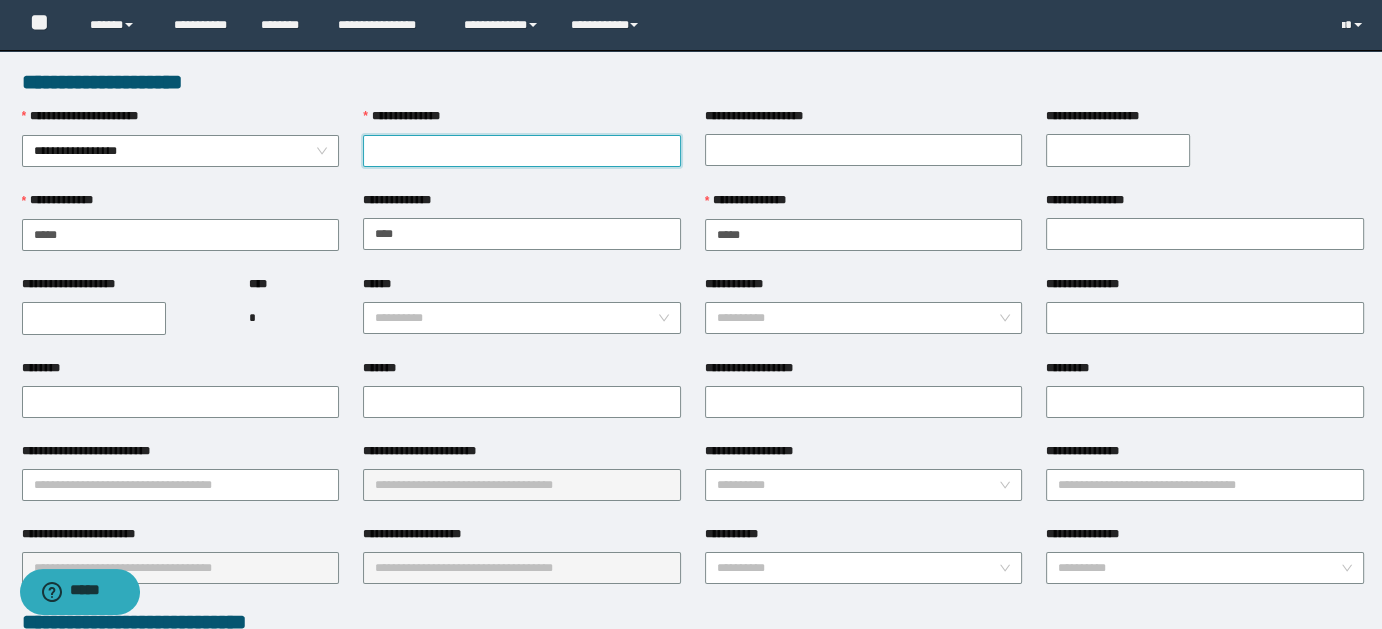 paste on "********" 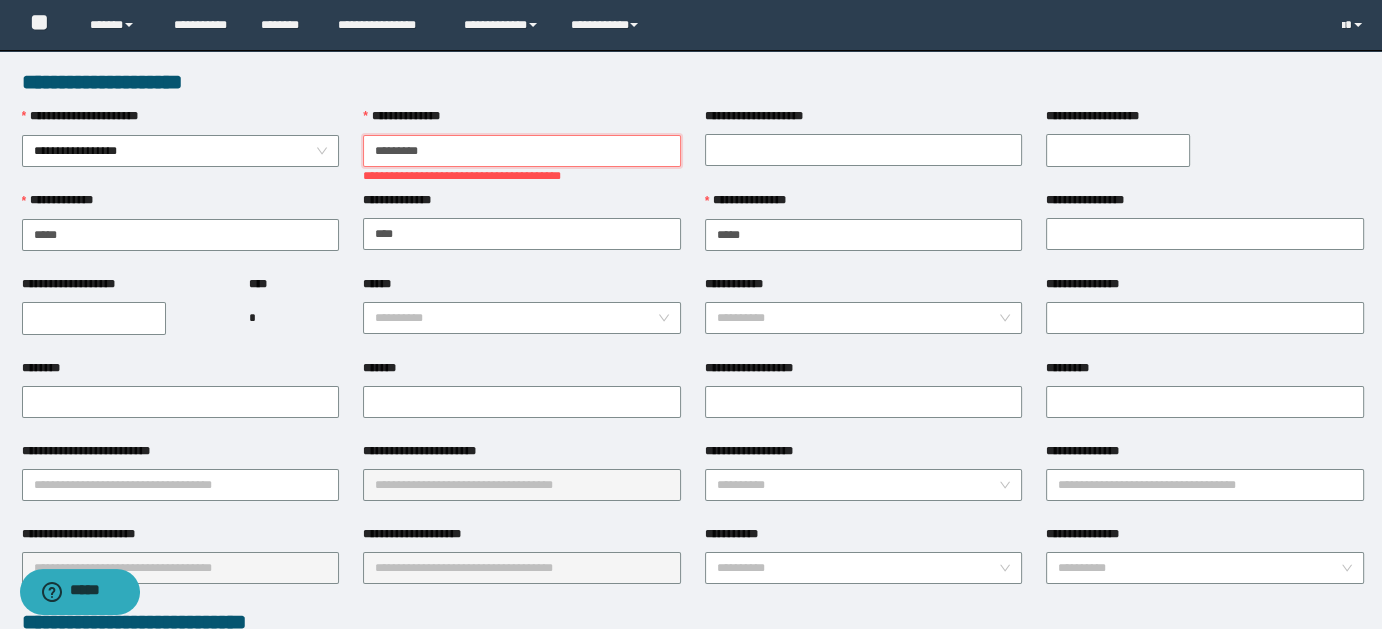 click on "********" at bounding box center [522, 151] 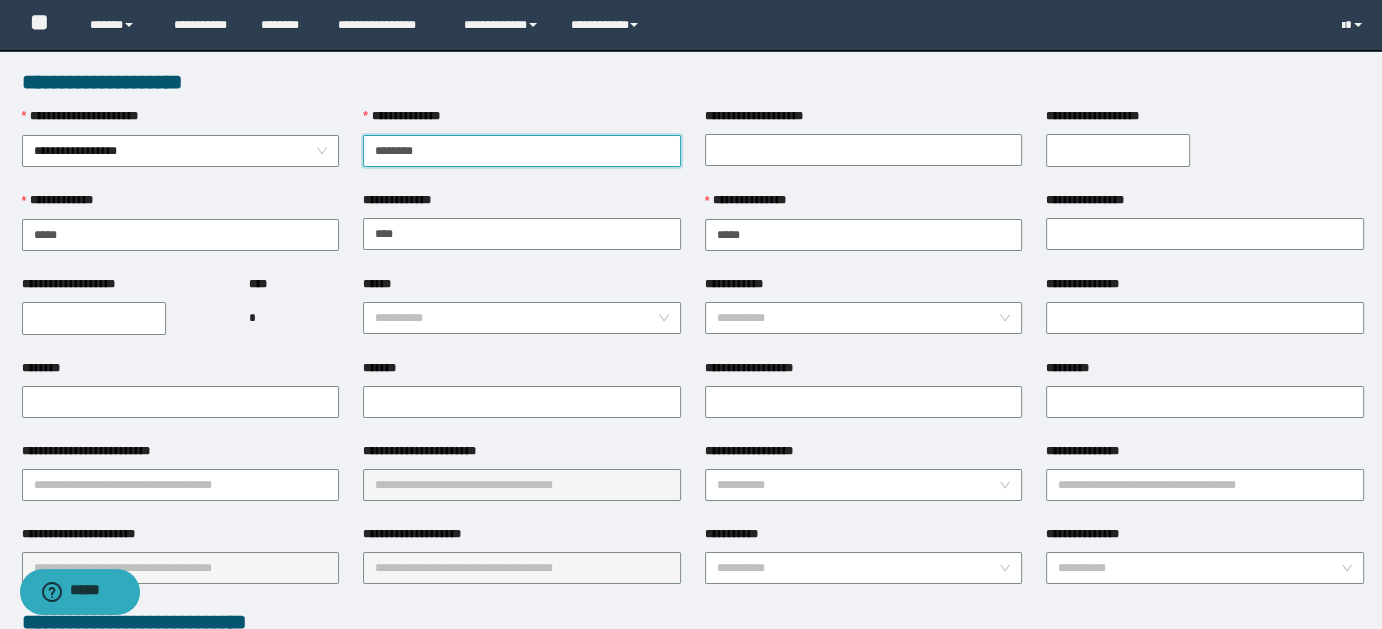 type on "********" 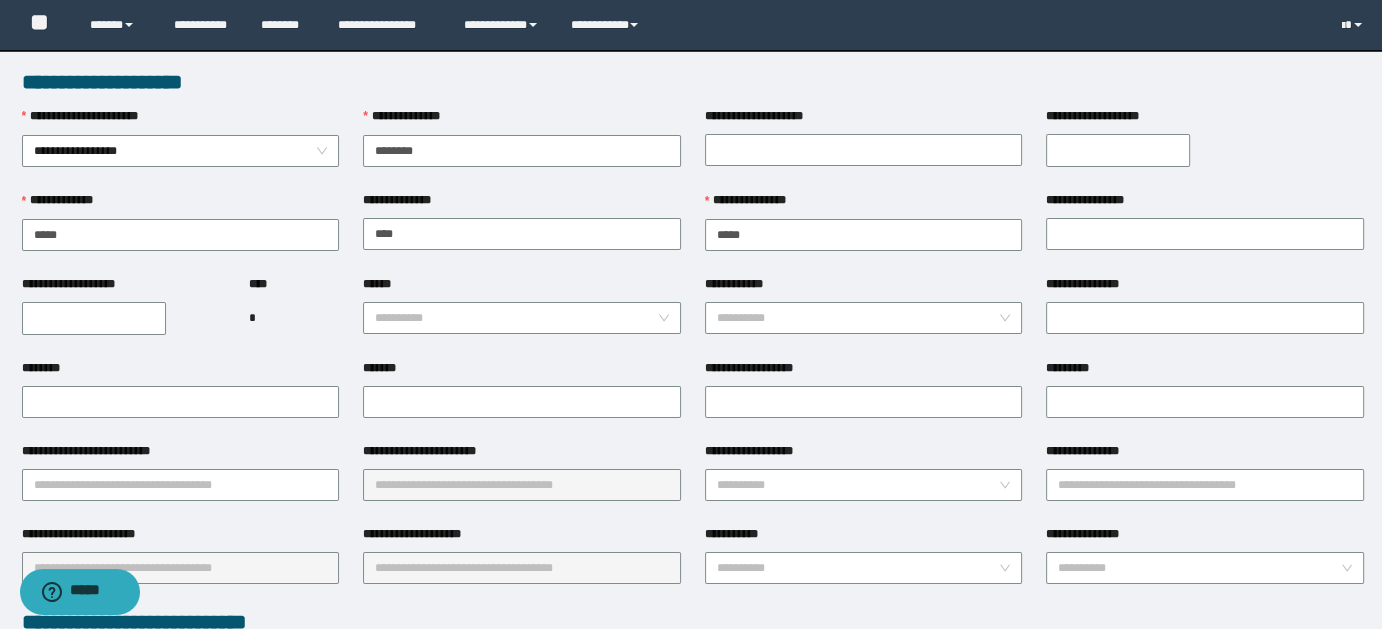 click on "**********" at bounding box center (94, 318) 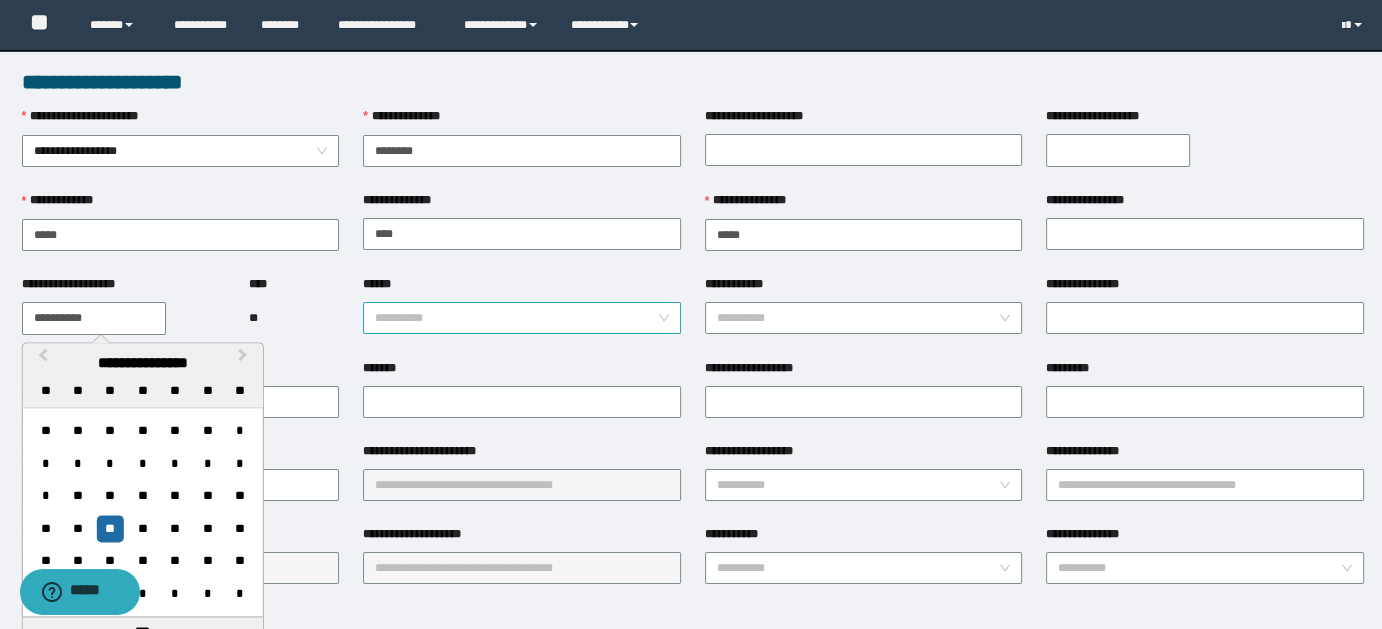 type on "**********" 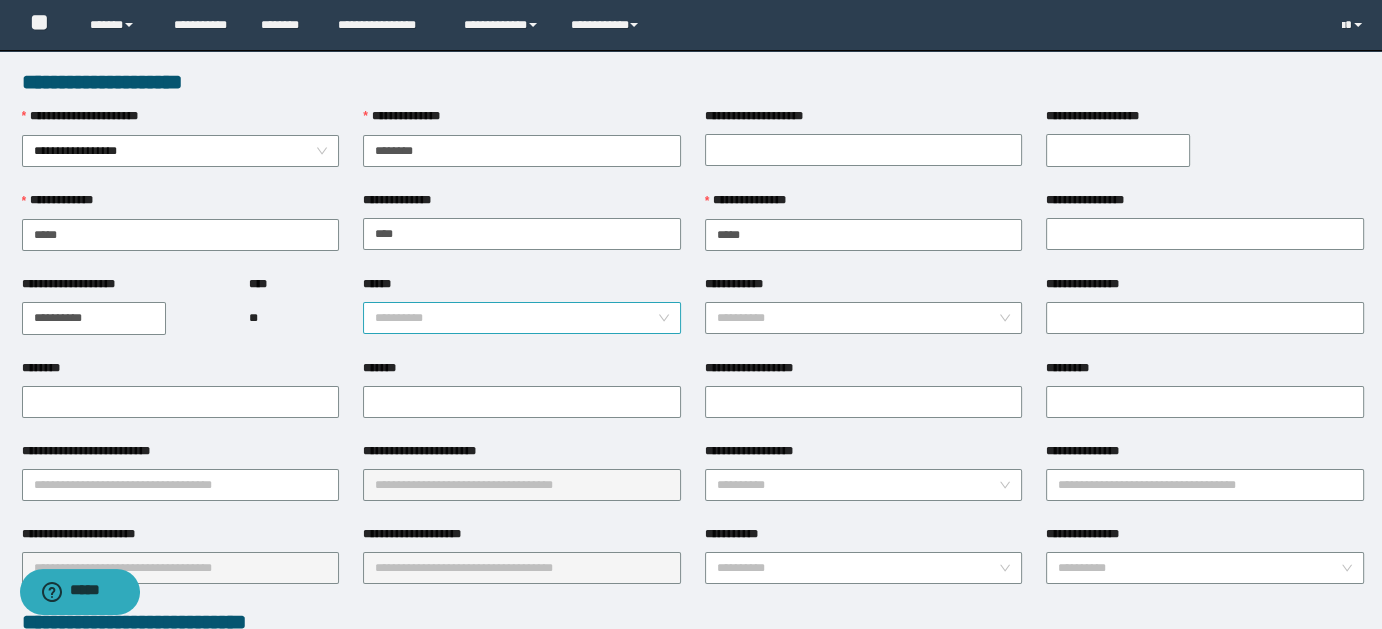 click on "**********" at bounding box center [522, 318] 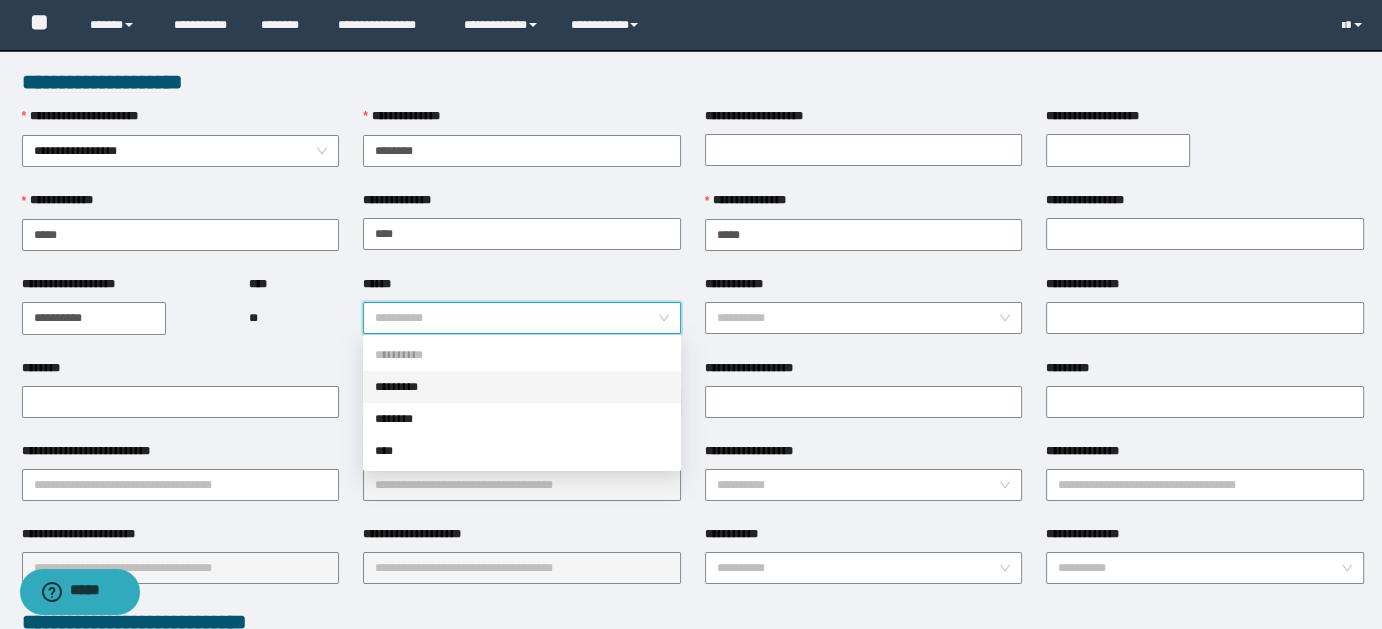 click on "*********" at bounding box center (522, 387) 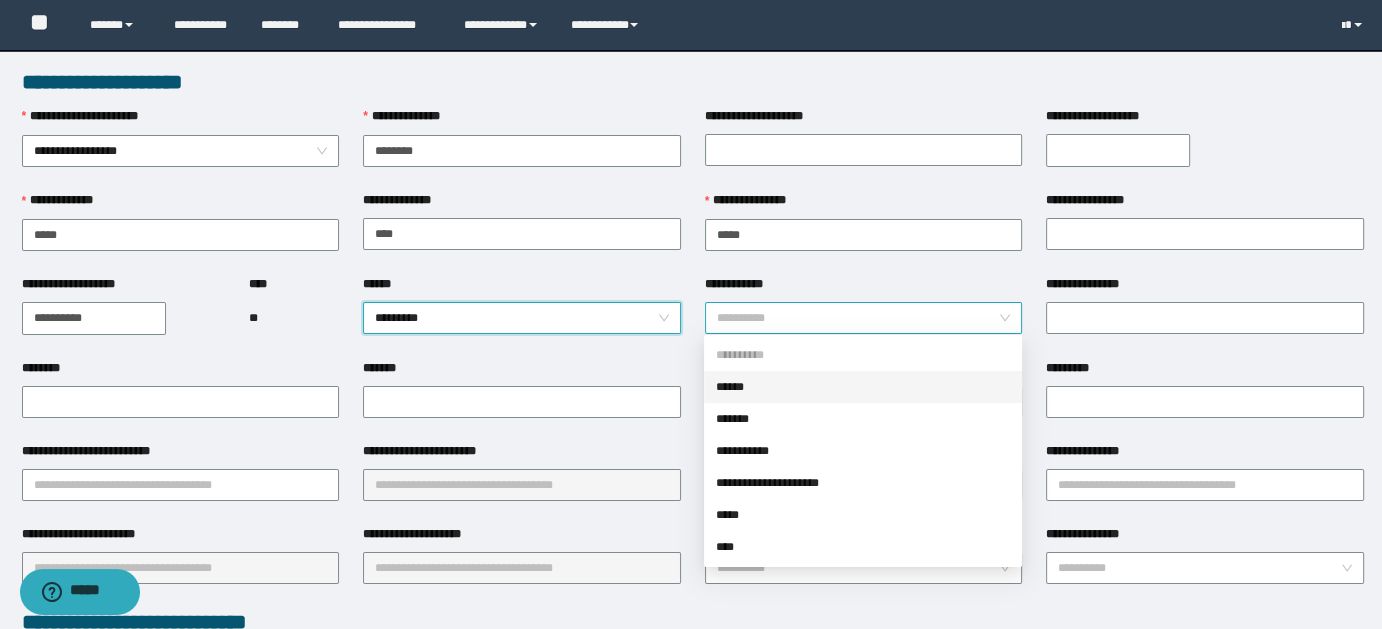 click on "**********" at bounding box center [864, 318] 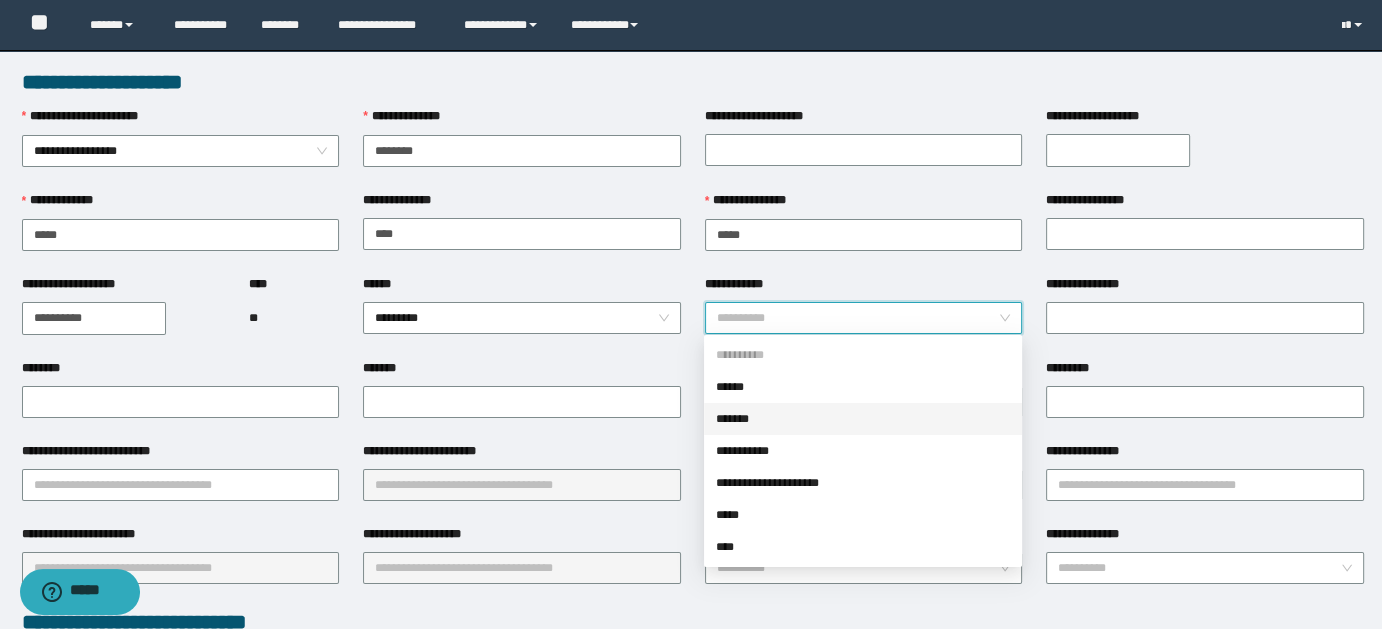 click on "*******" at bounding box center (863, 419) 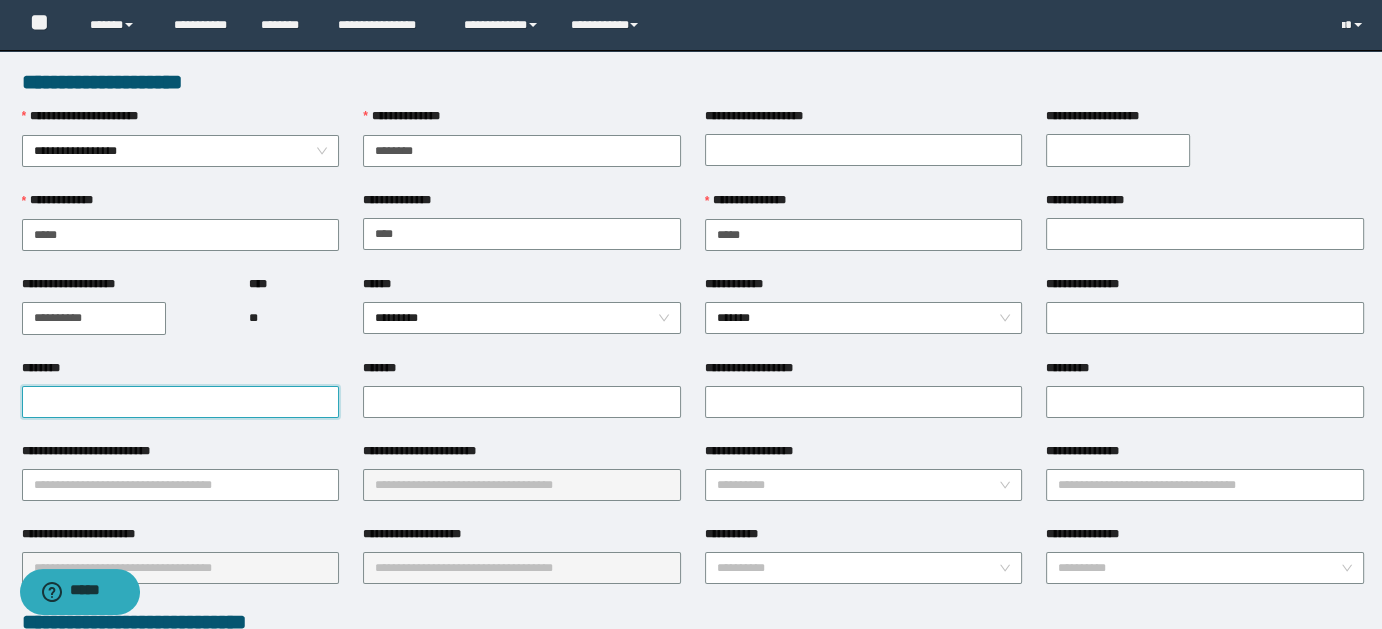 paste on "**********" 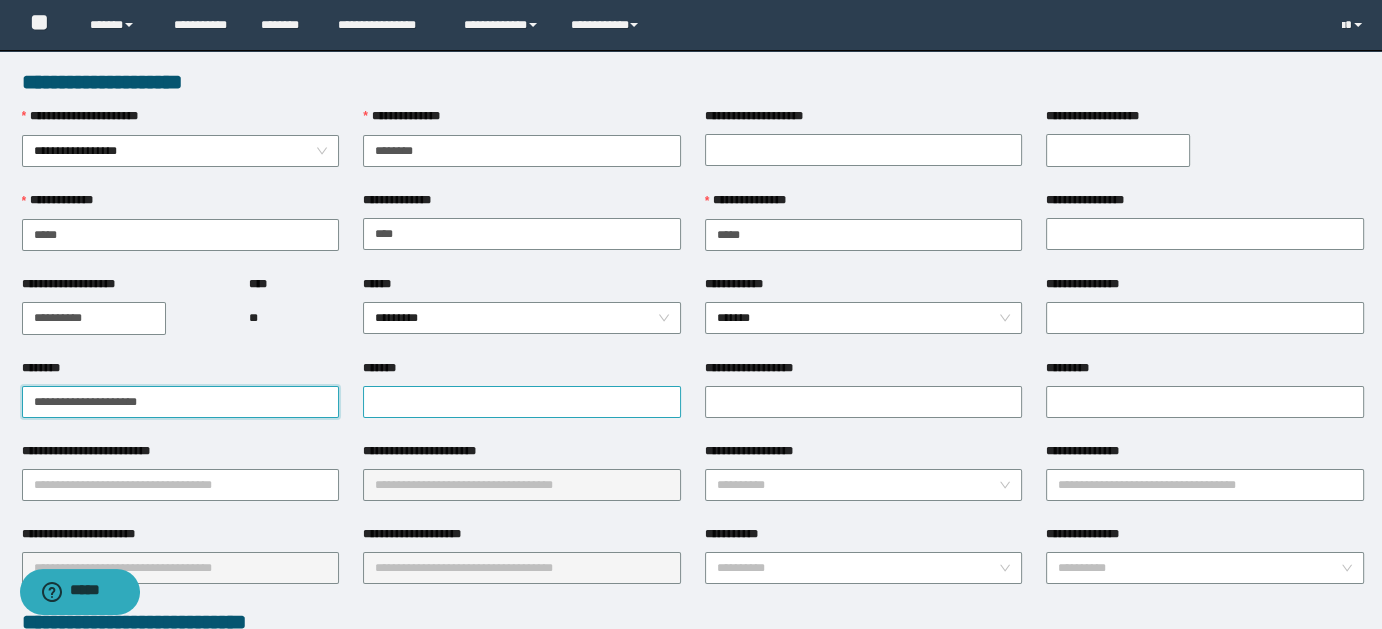type on "**********" 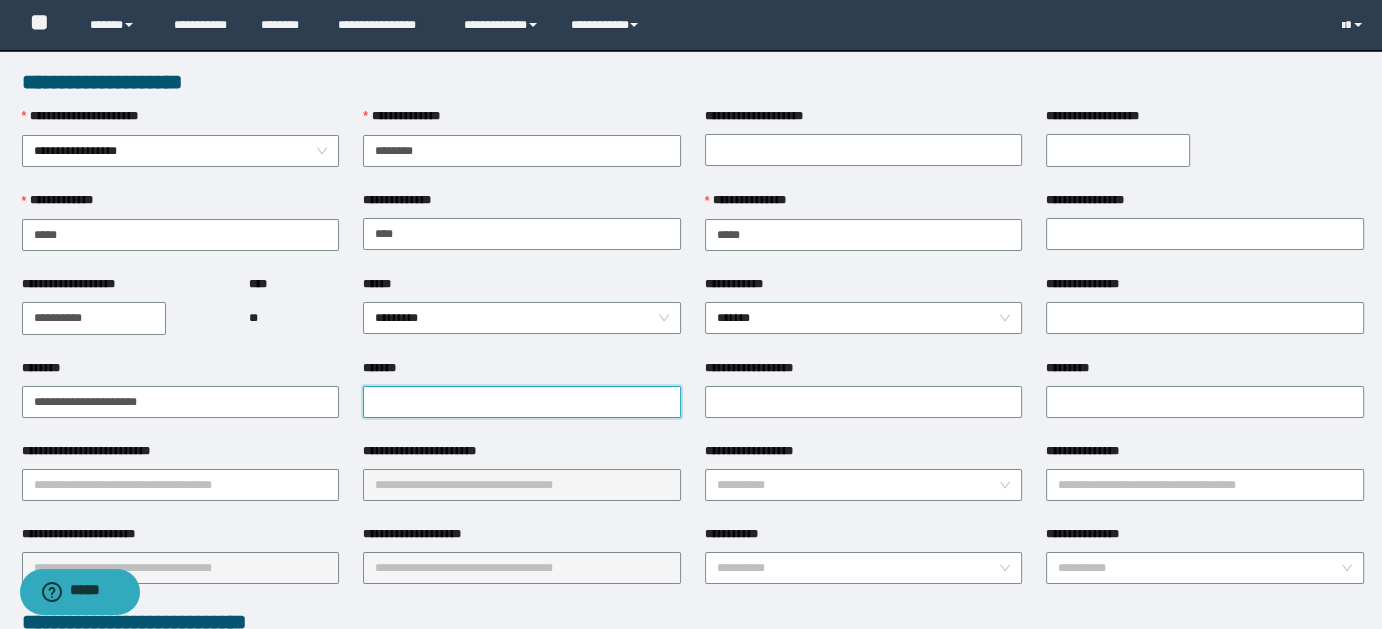 paste on "**********" 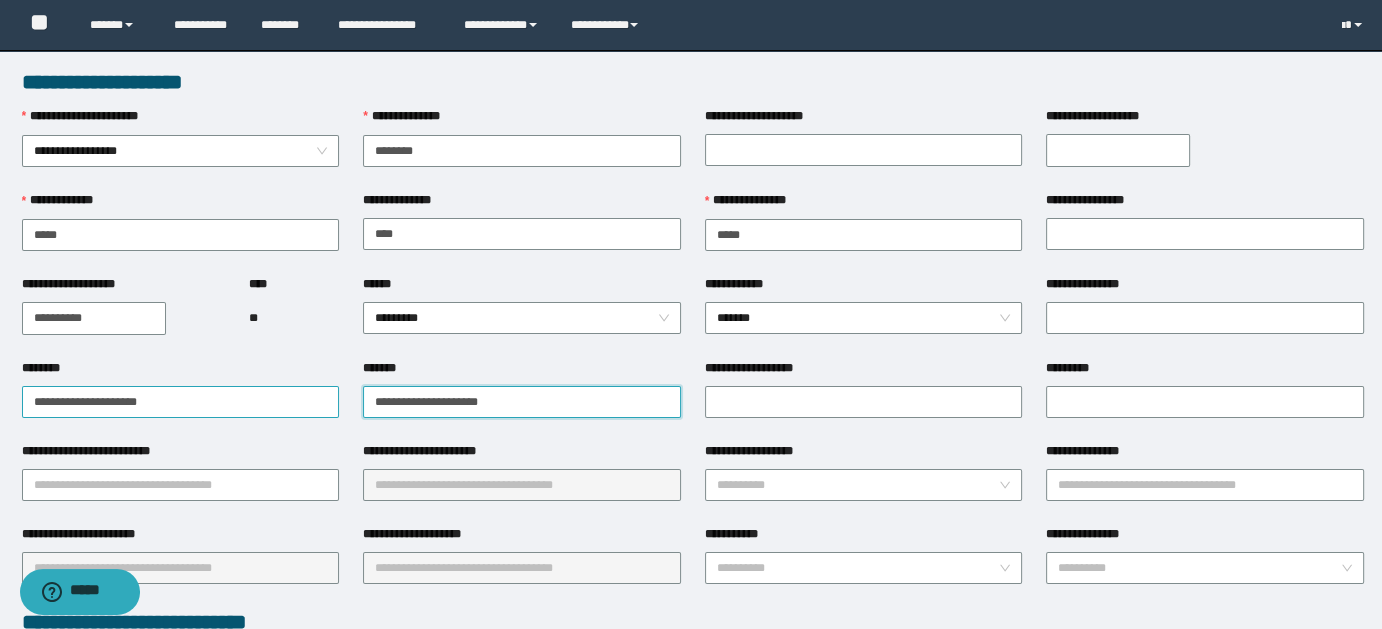 type on "**********" 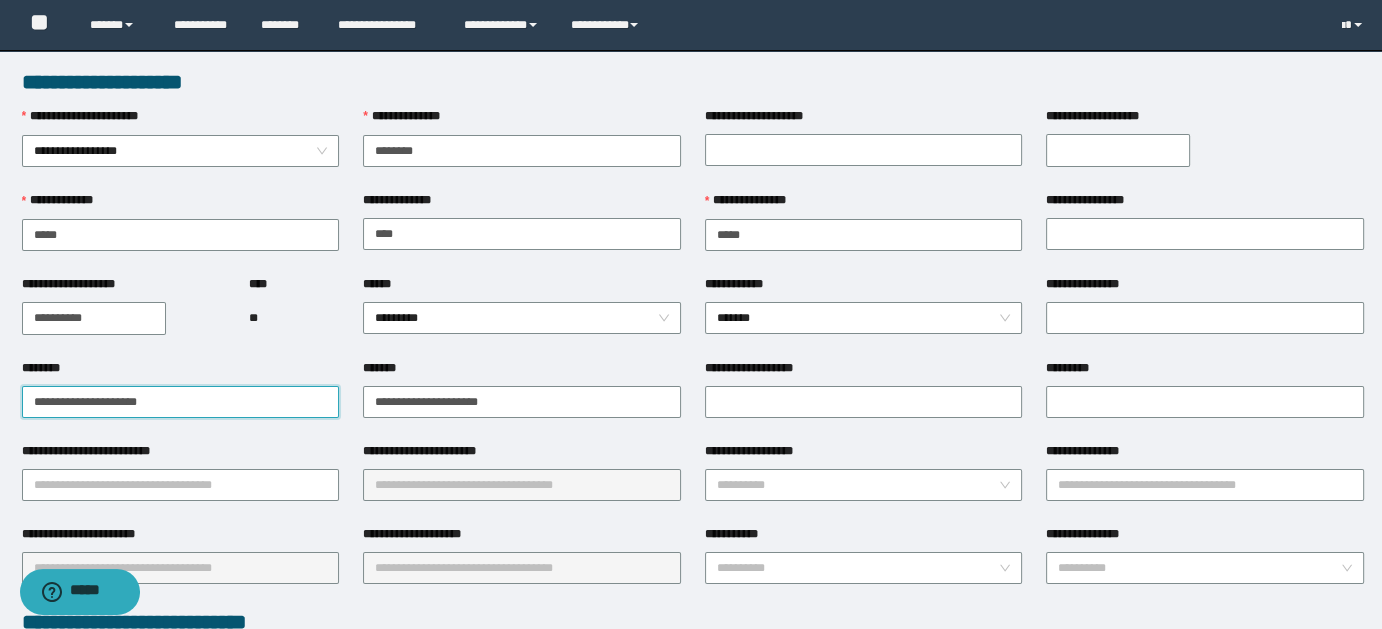 drag, startPoint x: 102, startPoint y: 400, endPoint x: 253, endPoint y: 393, distance: 151.16217 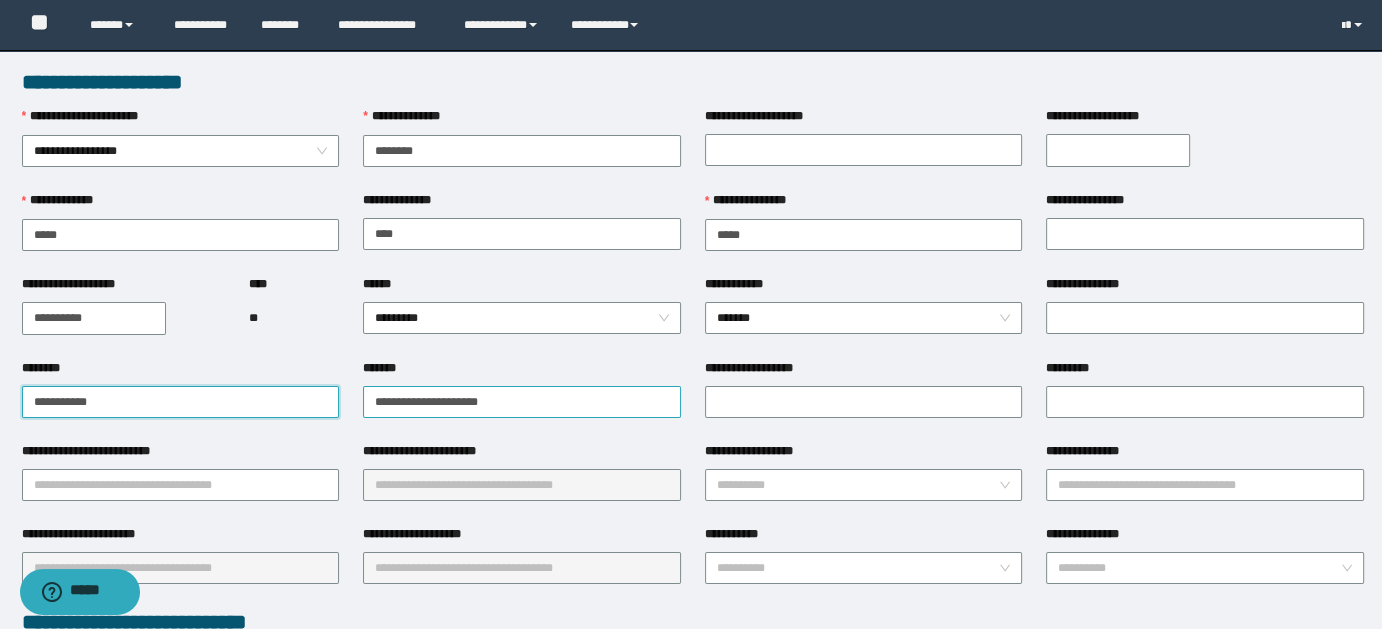 type on "**********" 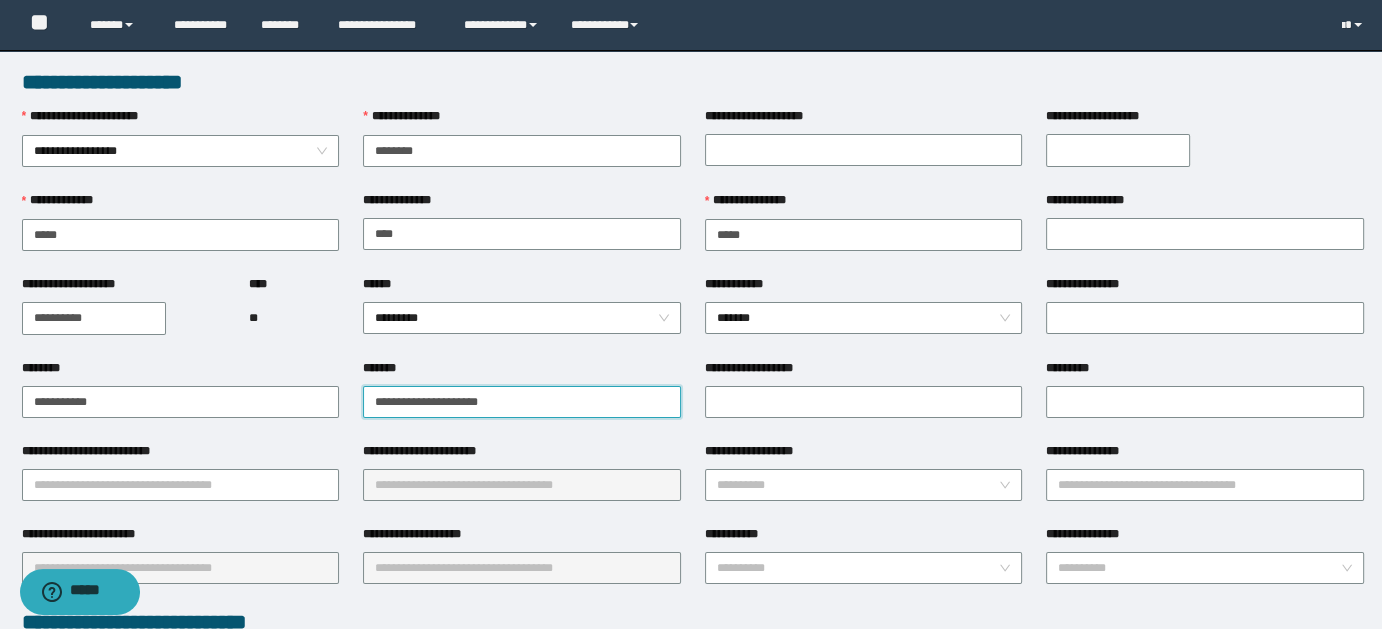 drag, startPoint x: 441, startPoint y: 399, endPoint x: 364, endPoint y: 403, distance: 77.10383 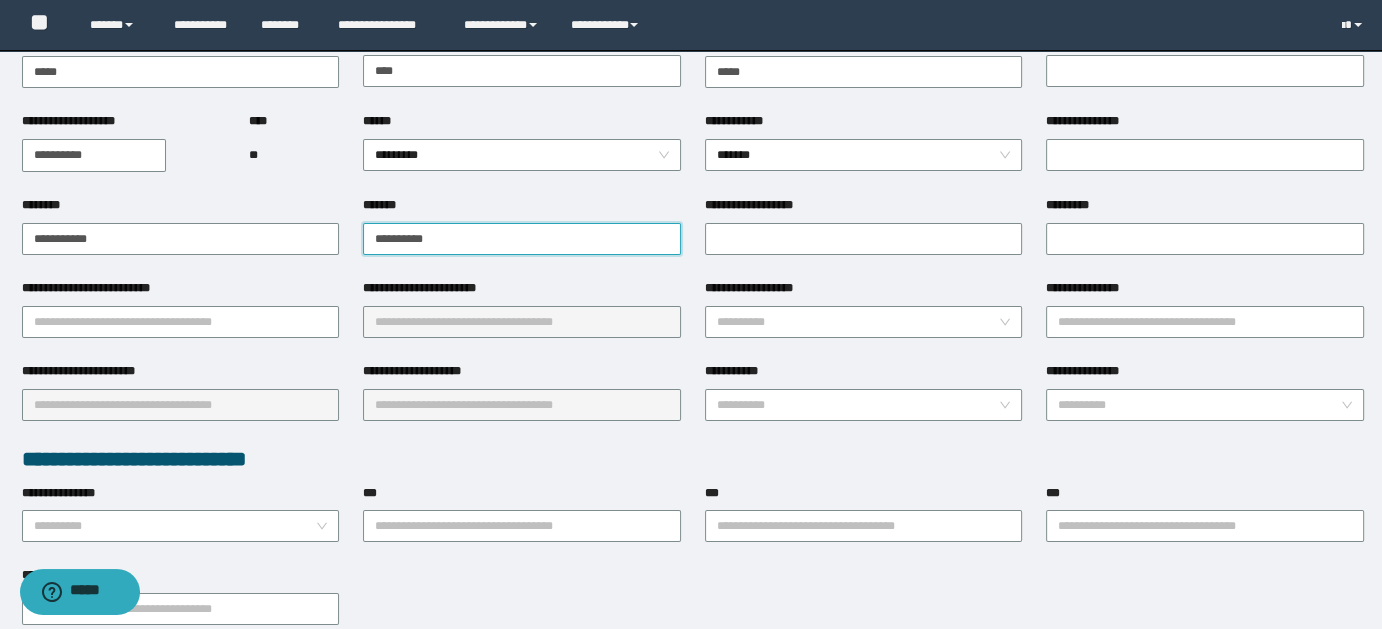 scroll, scrollTop: 197, scrollLeft: 0, axis: vertical 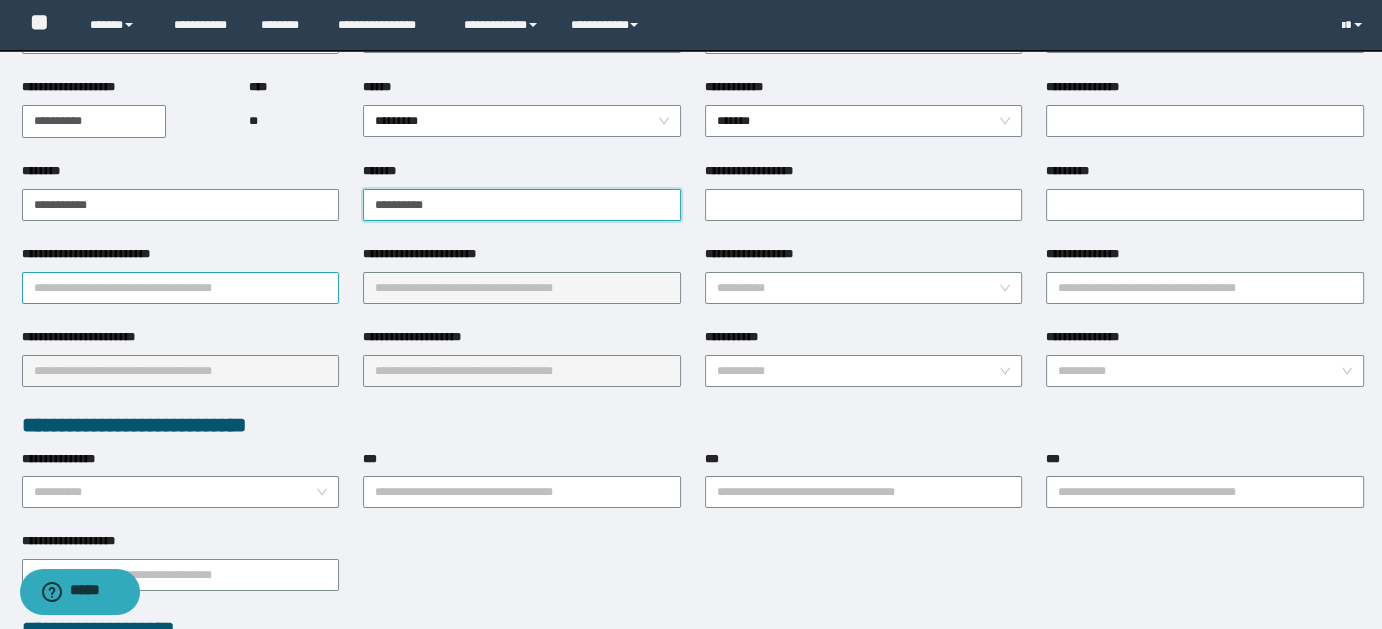 type on "**********" 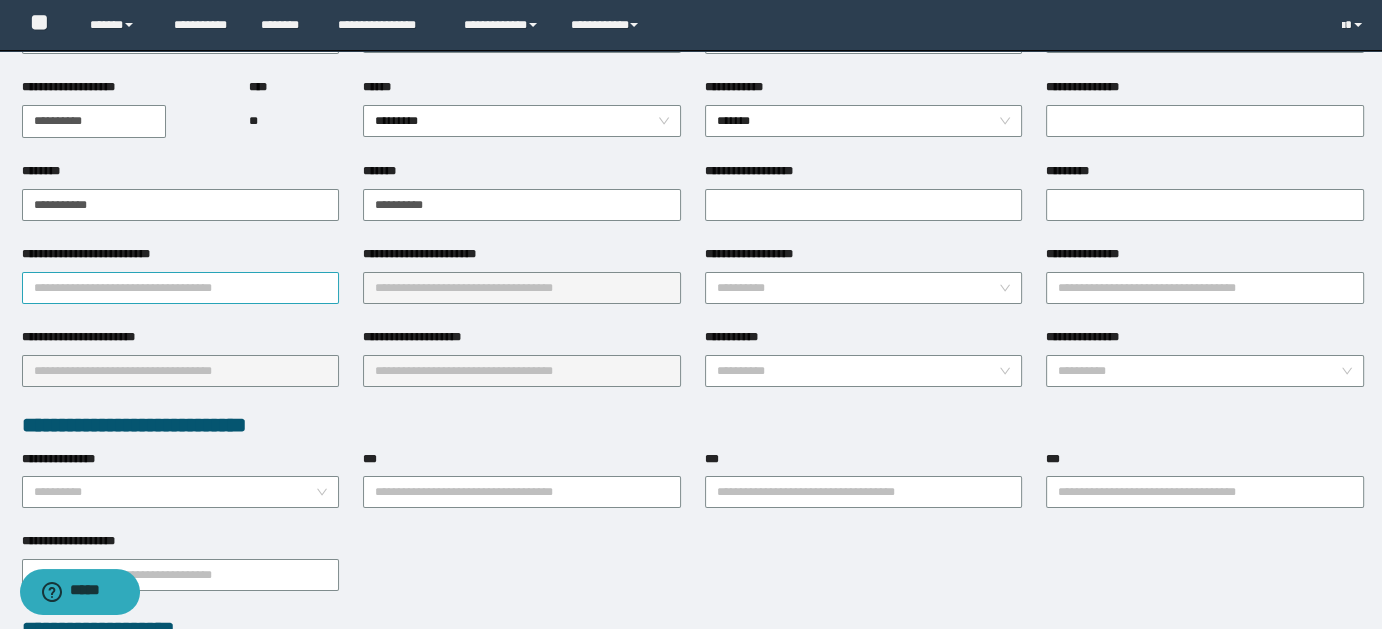 click on "**********" at bounding box center [181, 288] 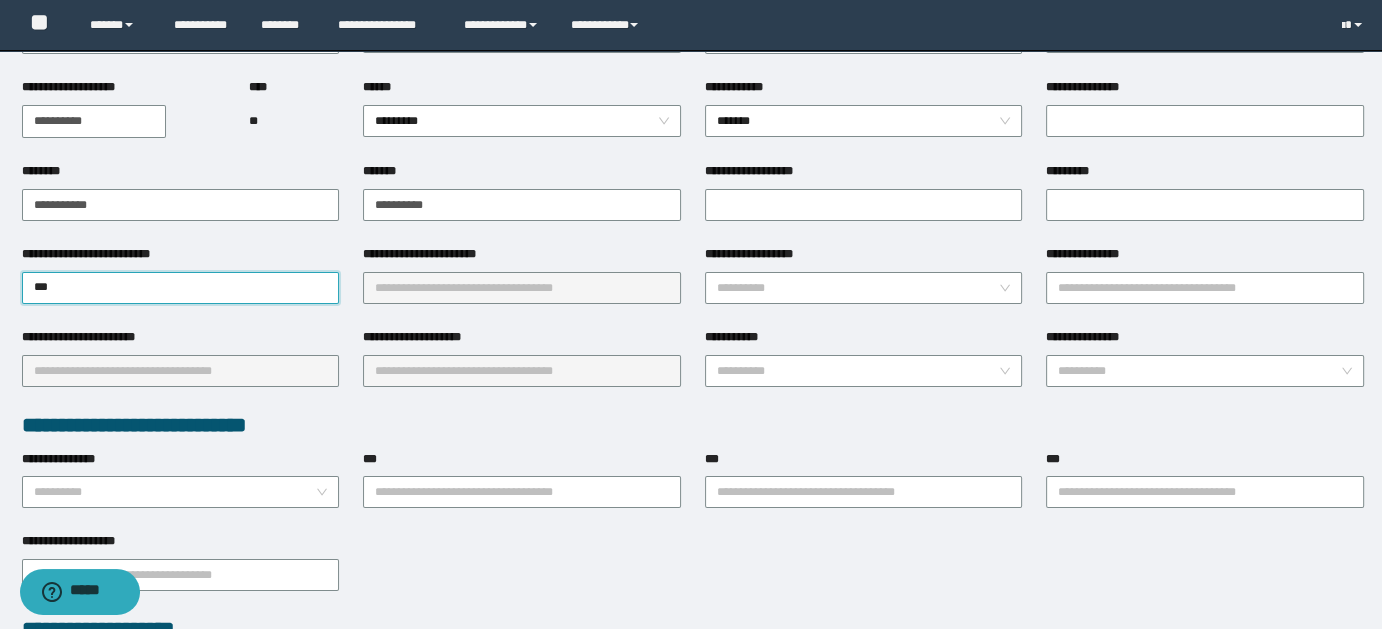 type on "****" 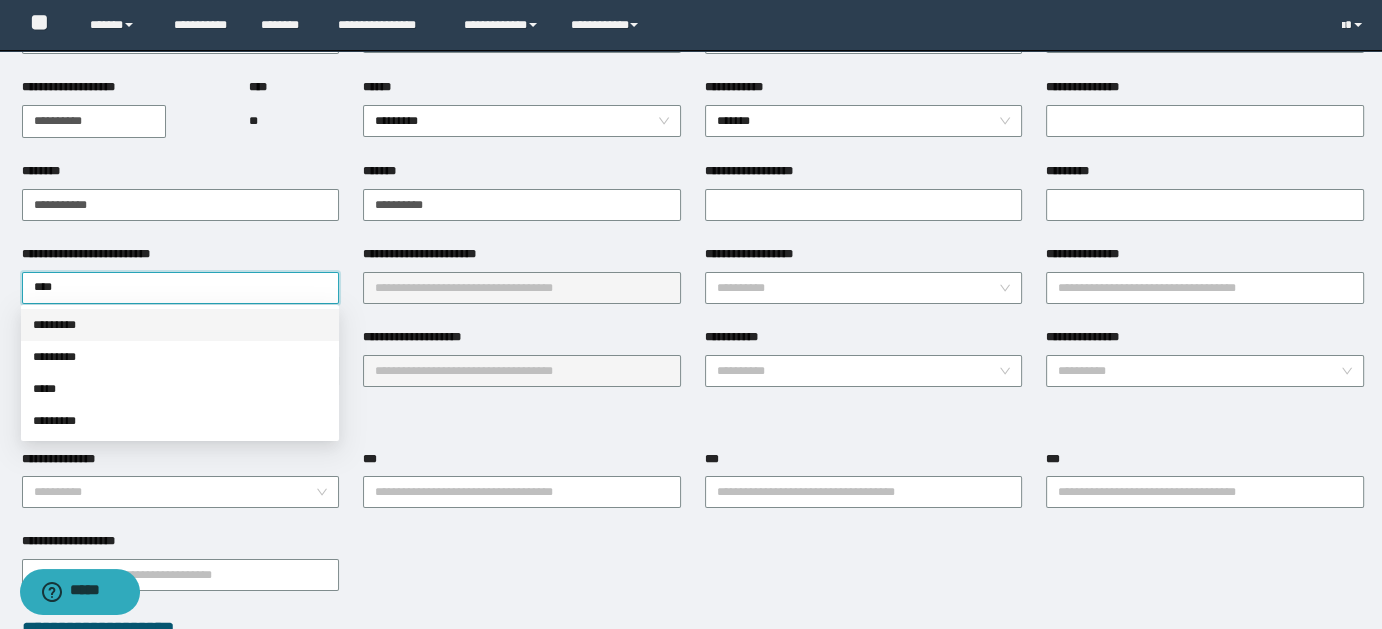 click on "*********" at bounding box center [180, 325] 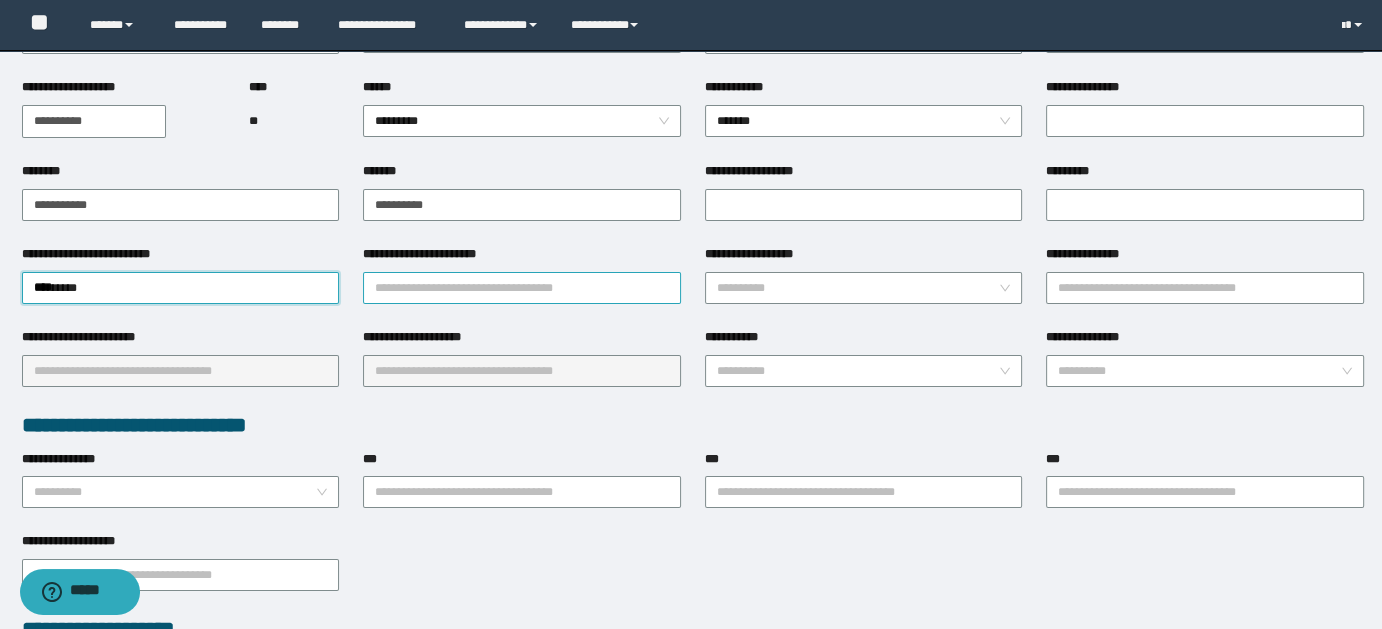 click on "**********" at bounding box center (522, 288) 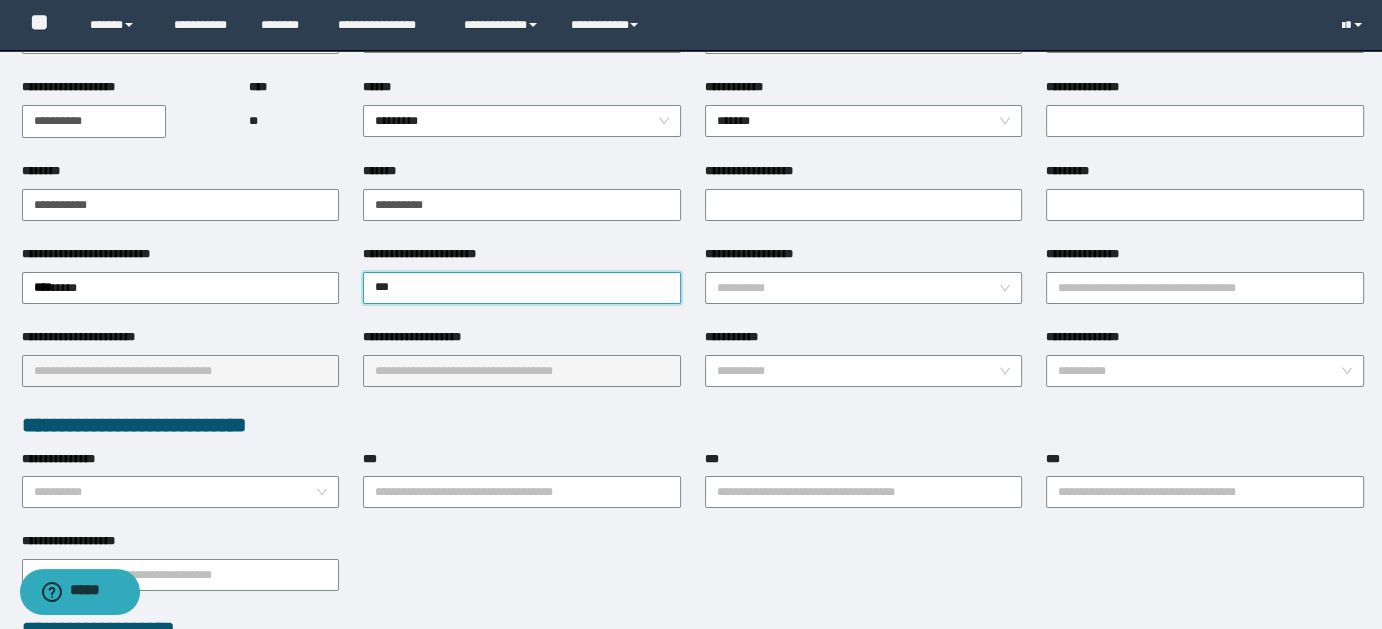 type on "****" 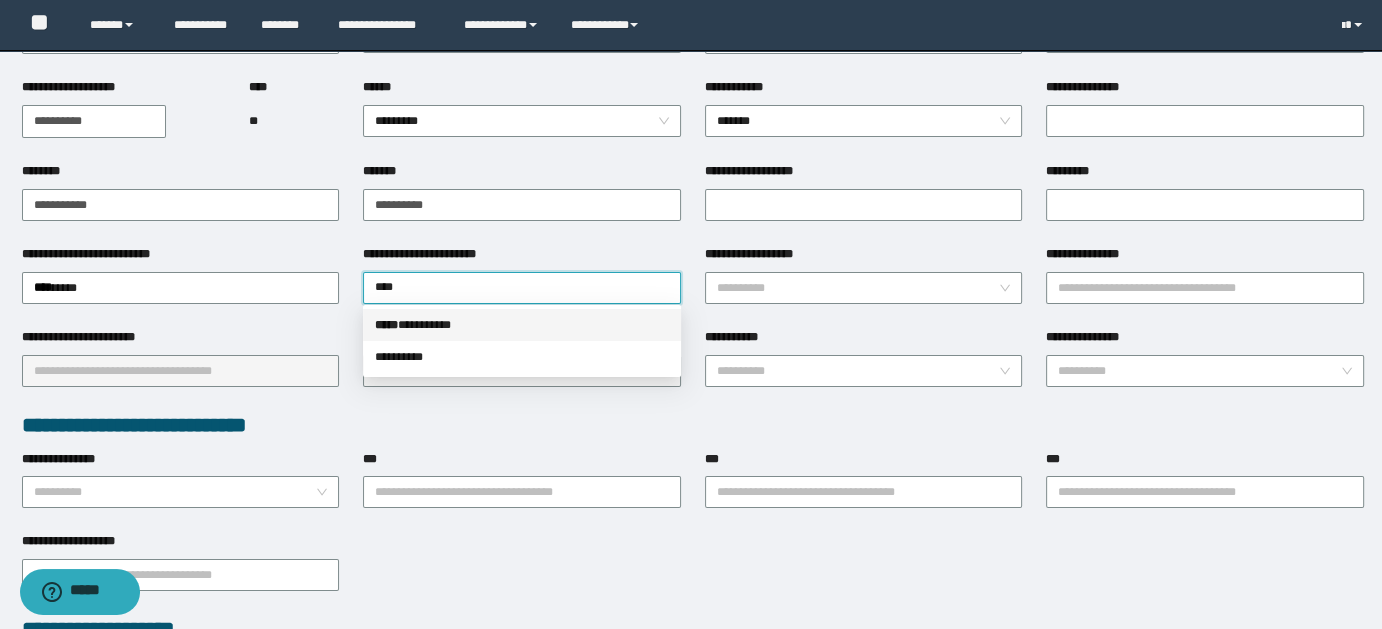 click on "***** * ********" at bounding box center (522, 325) 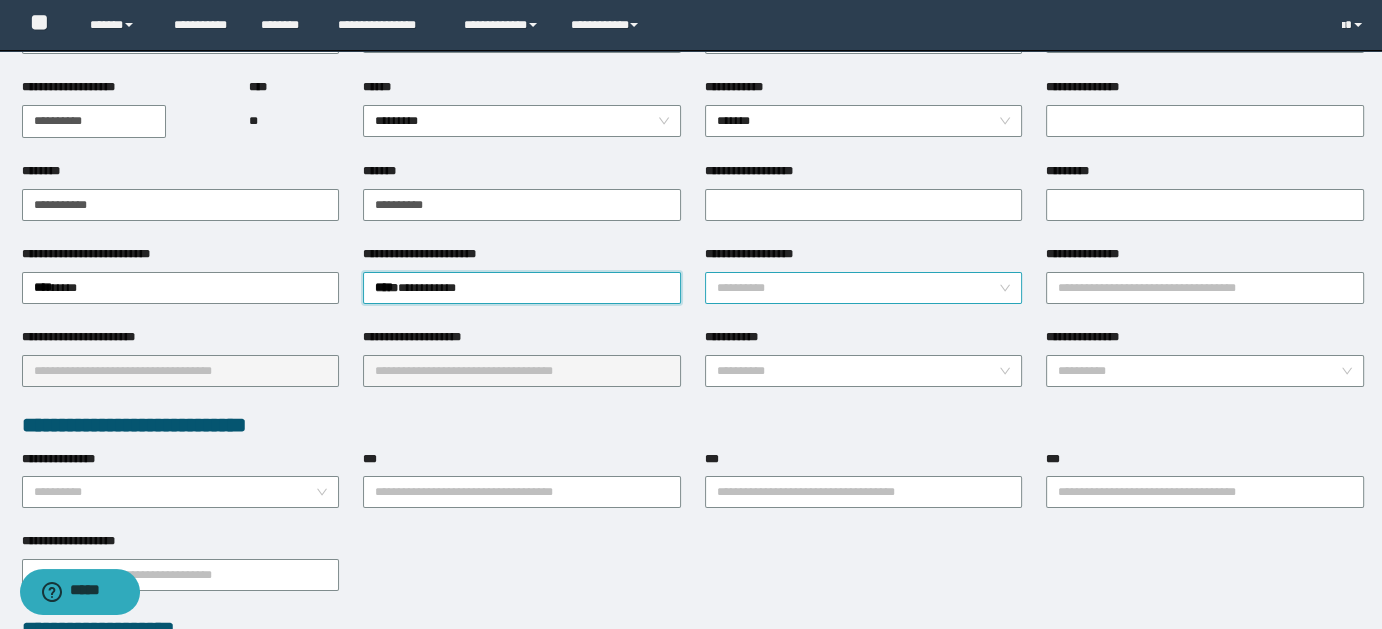 click on "**********" at bounding box center (858, 288) 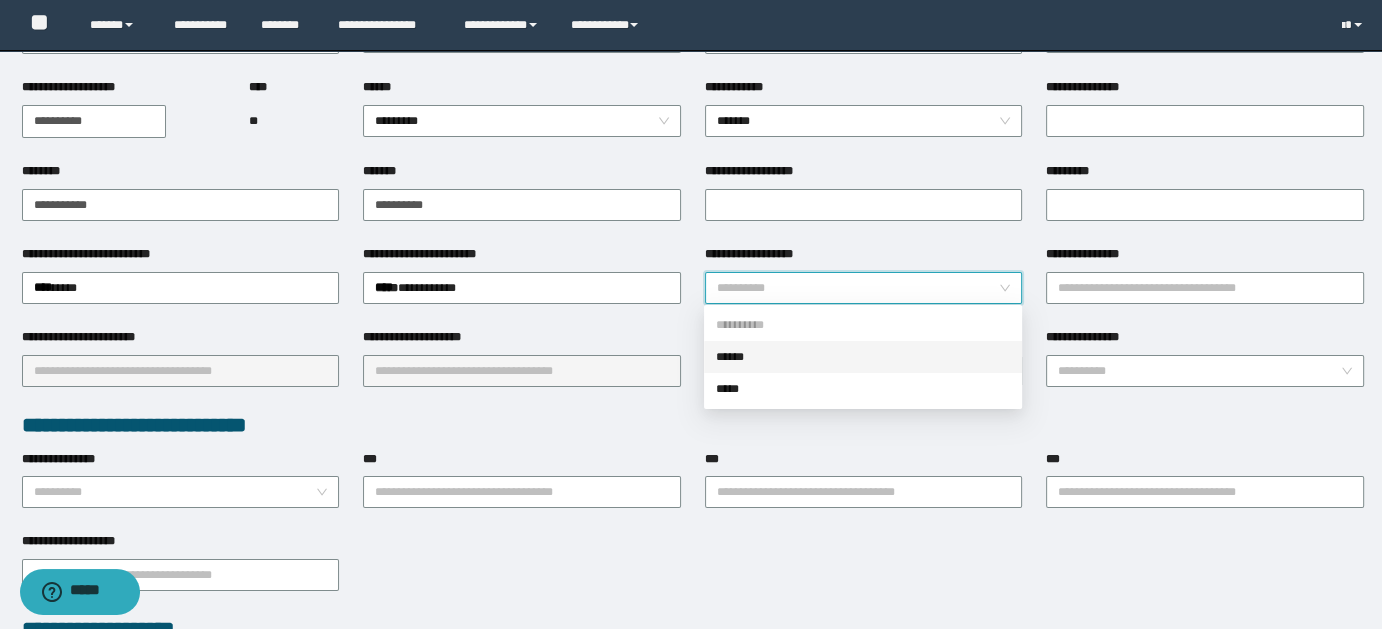 click on "******" at bounding box center [863, 357] 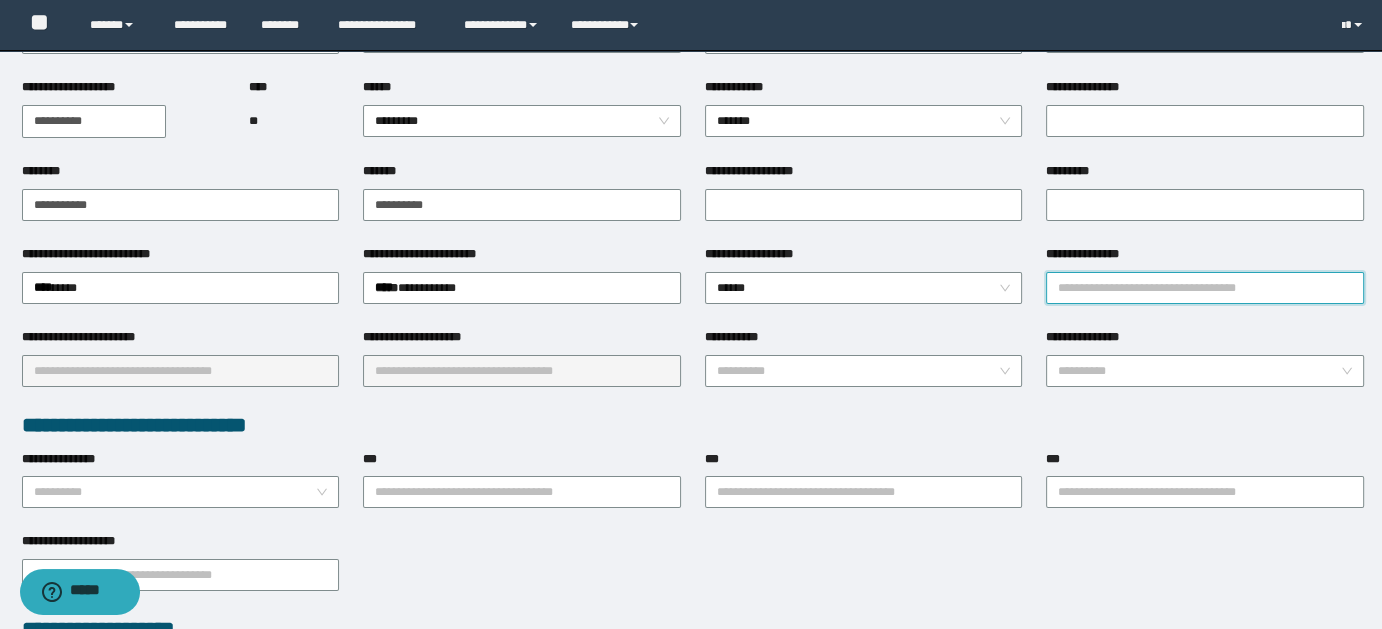 click on "**********" at bounding box center [1205, 288] 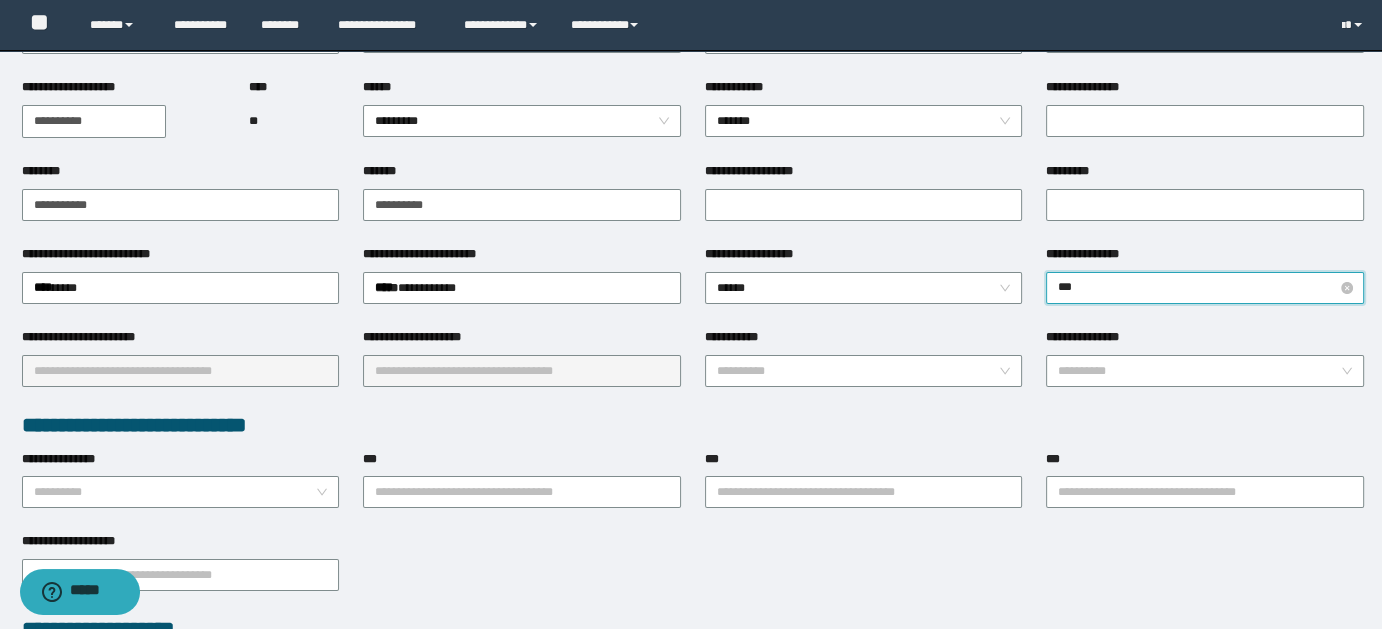 type on "****" 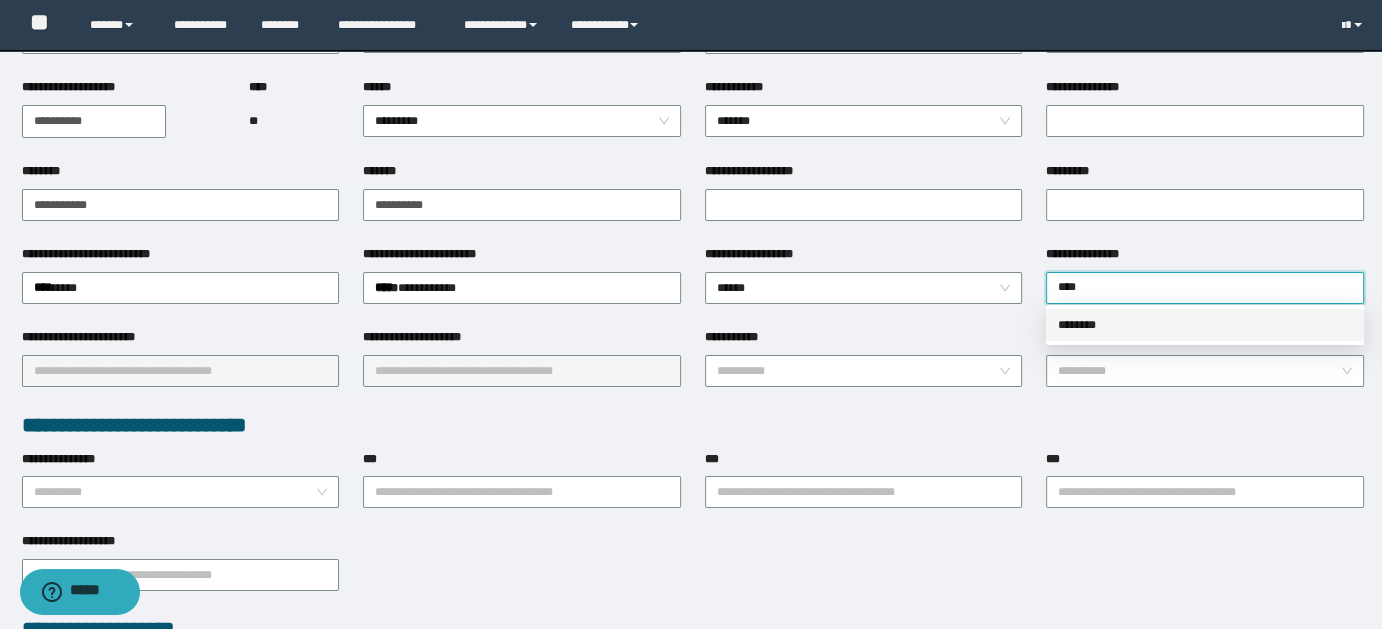 click on "********" at bounding box center (1205, 325) 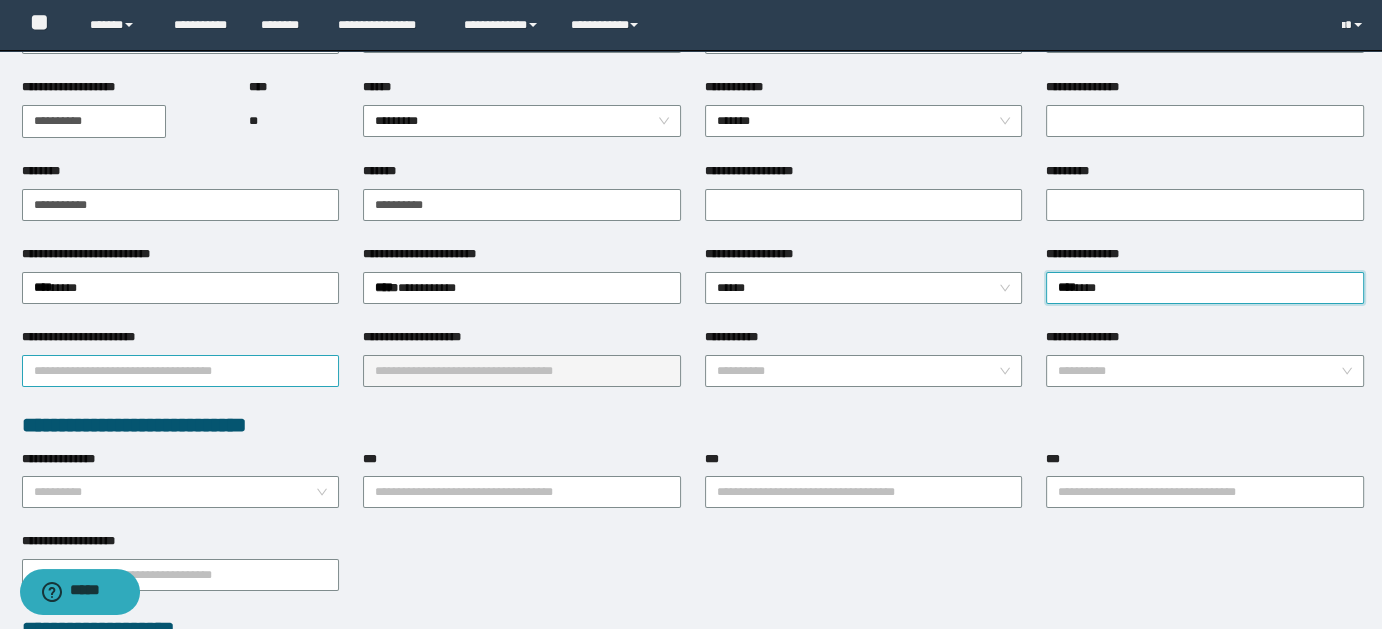 click on "**********" at bounding box center (181, 371) 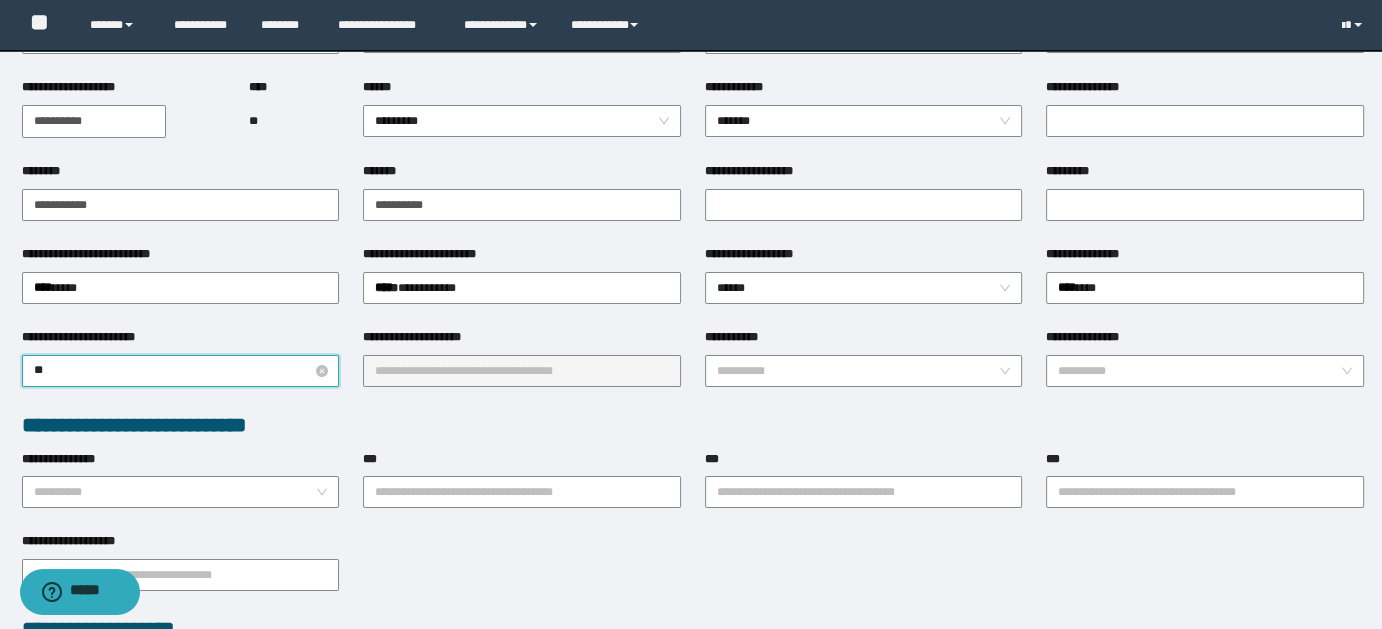 type on "***" 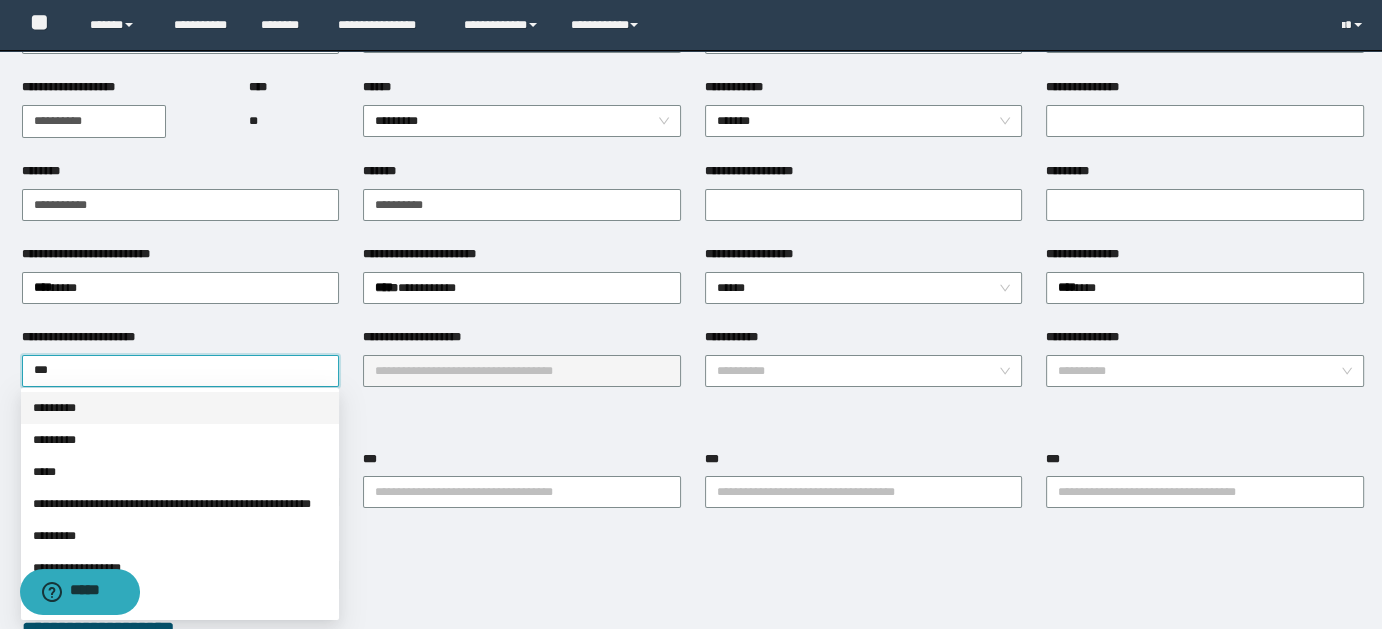 click on "*********" at bounding box center [180, 408] 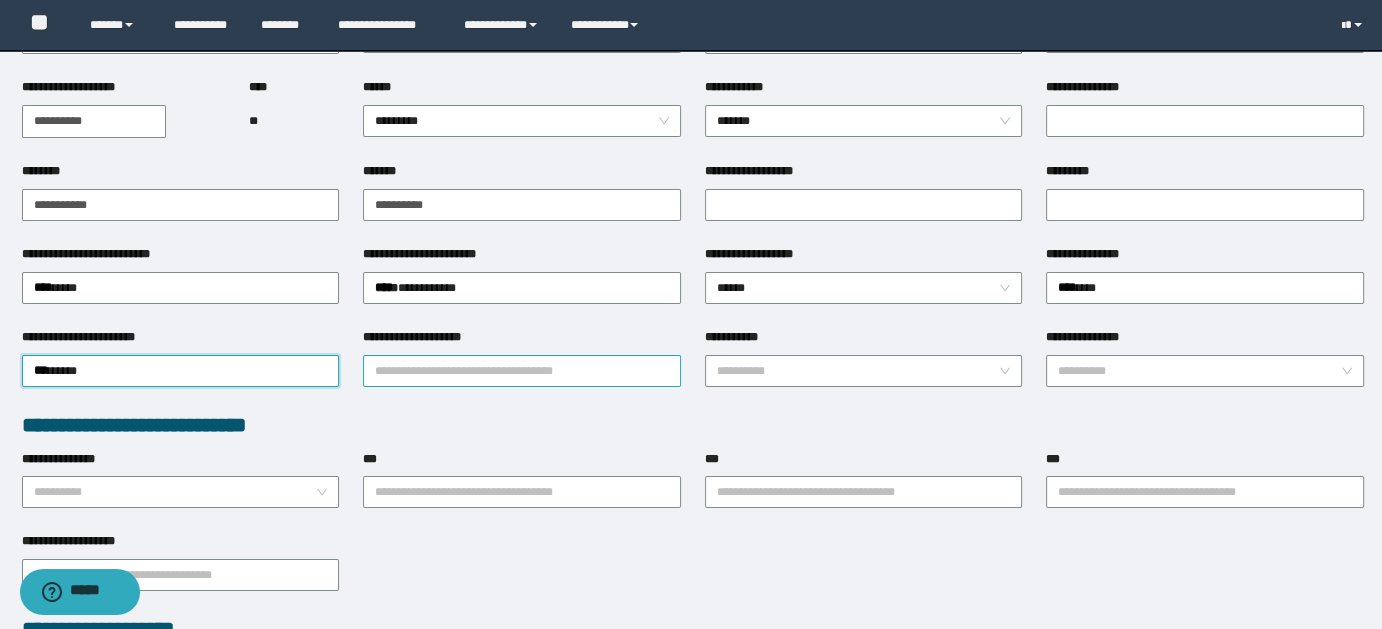 click on "**********" at bounding box center (522, 371) 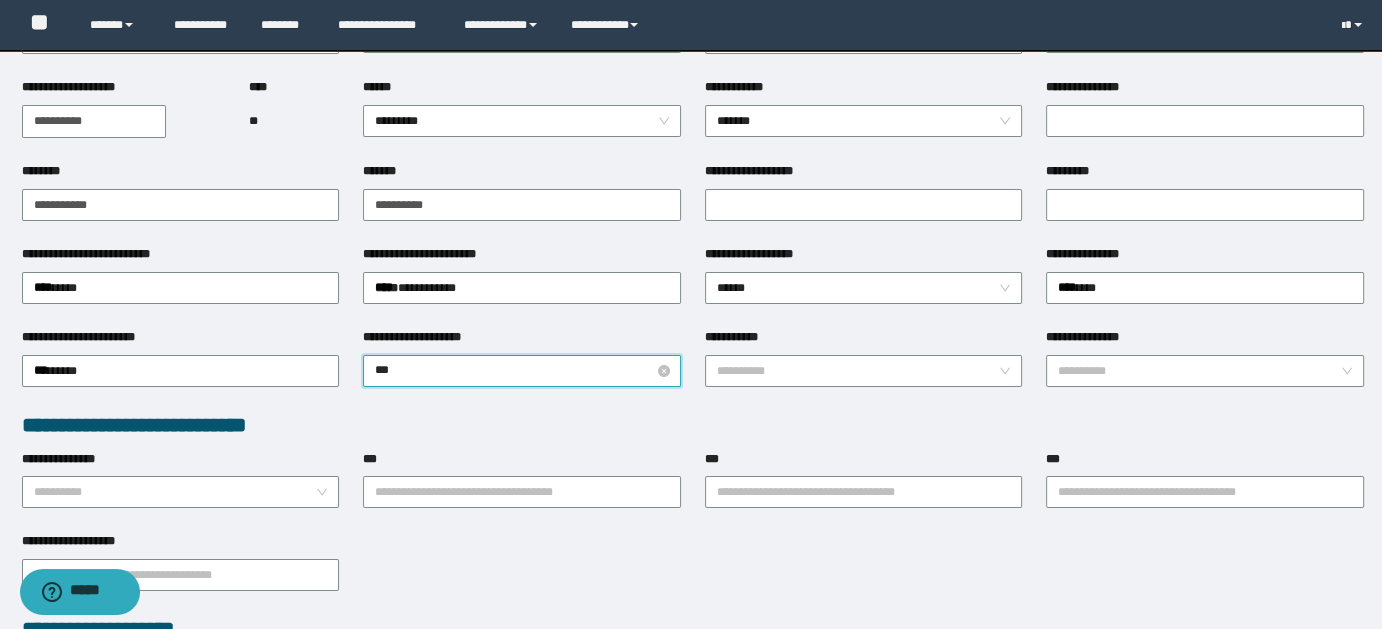 type on "****" 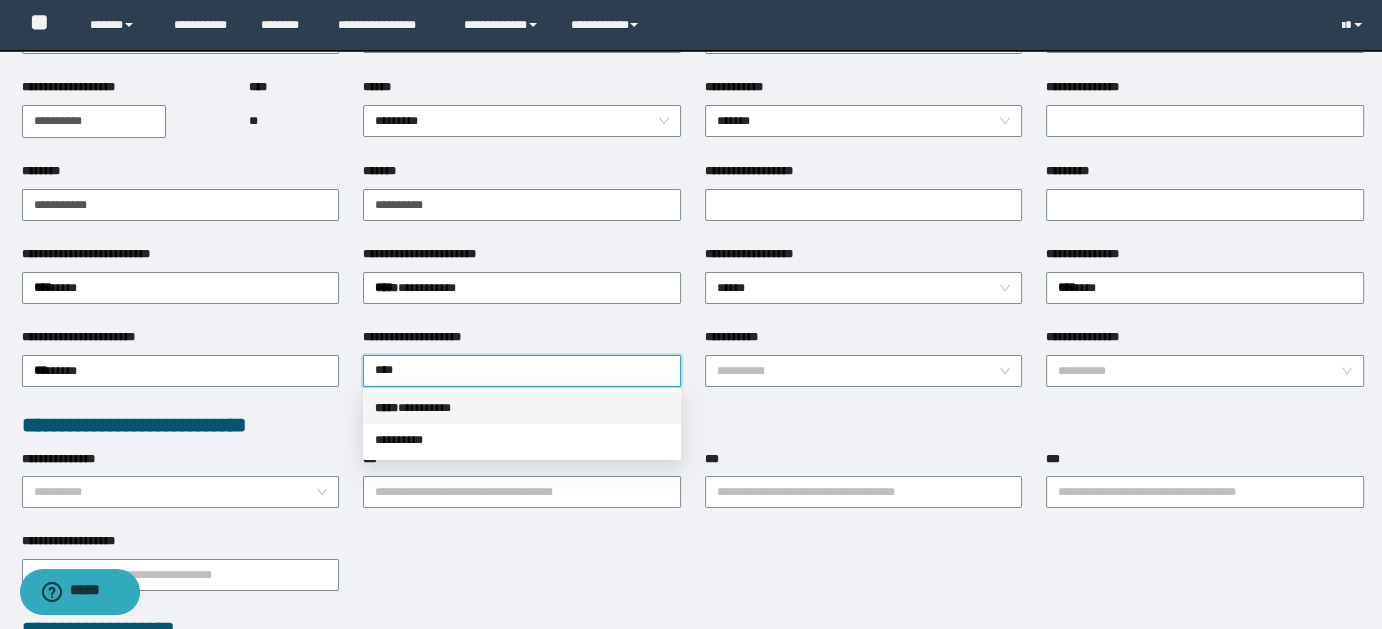 click on "***** * ********" at bounding box center (522, 408) 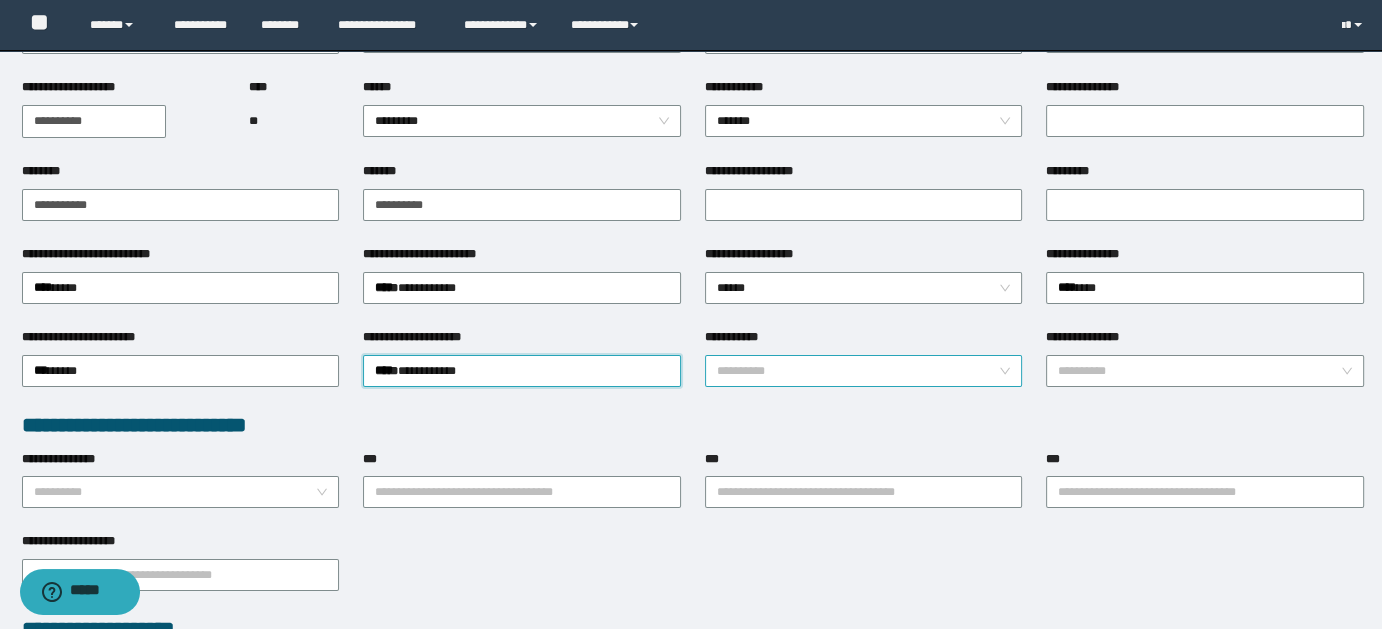click on "**********" at bounding box center (864, 371) 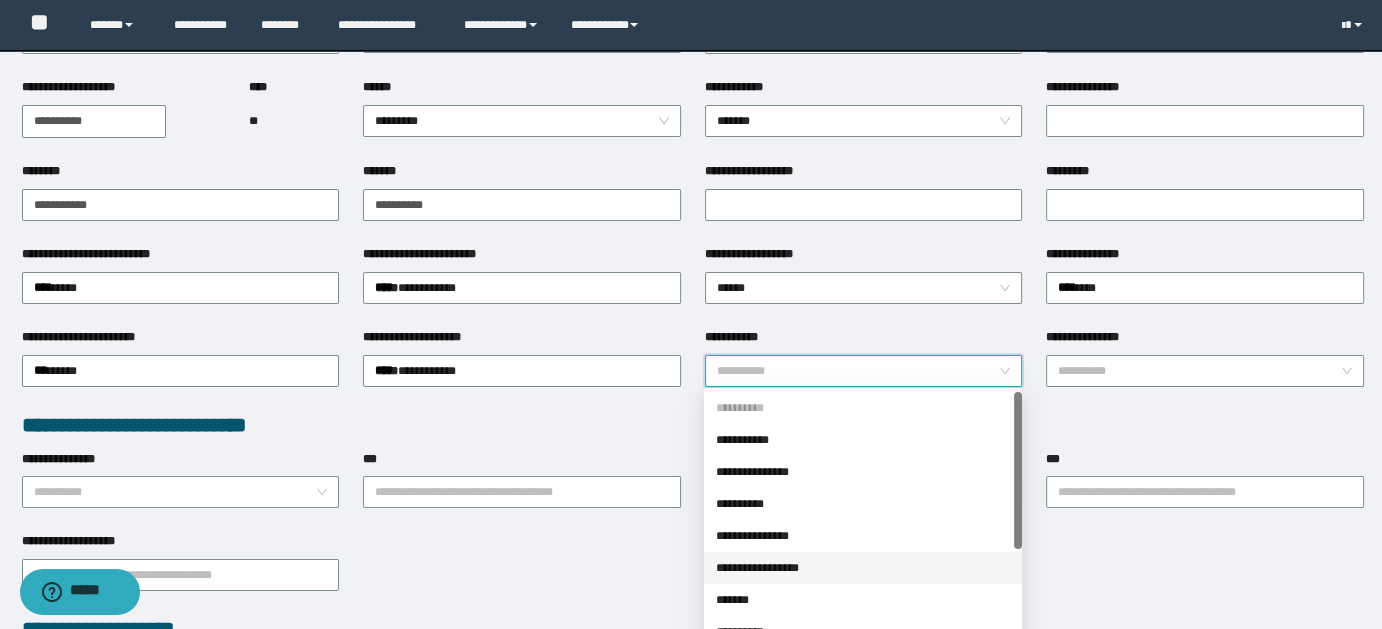 click on "**********" at bounding box center [863, 568] 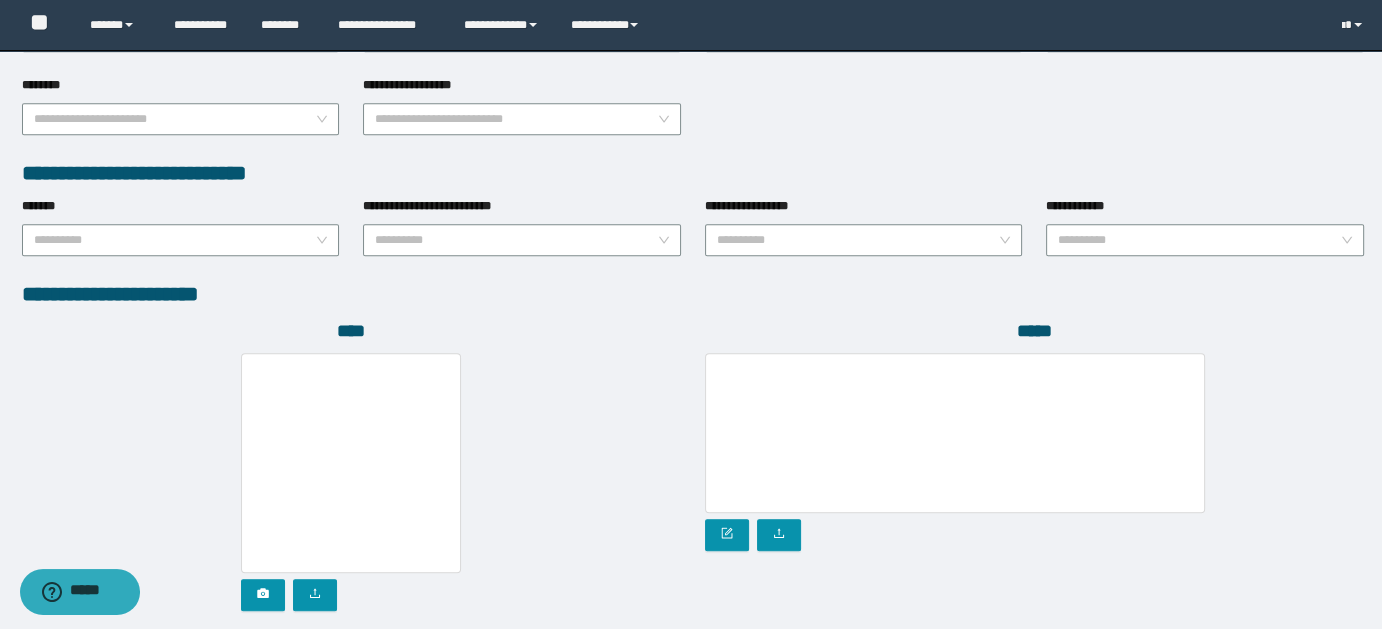 scroll, scrollTop: 1072, scrollLeft: 0, axis: vertical 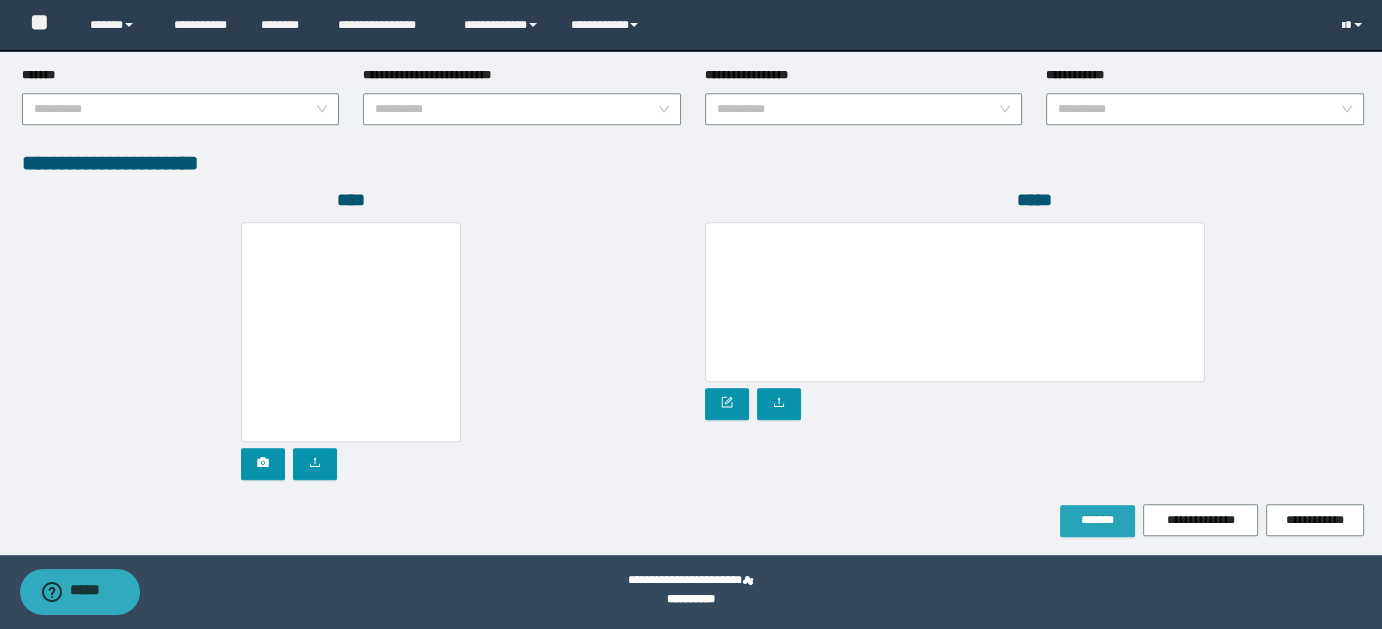 click on "*******" at bounding box center (1097, 520) 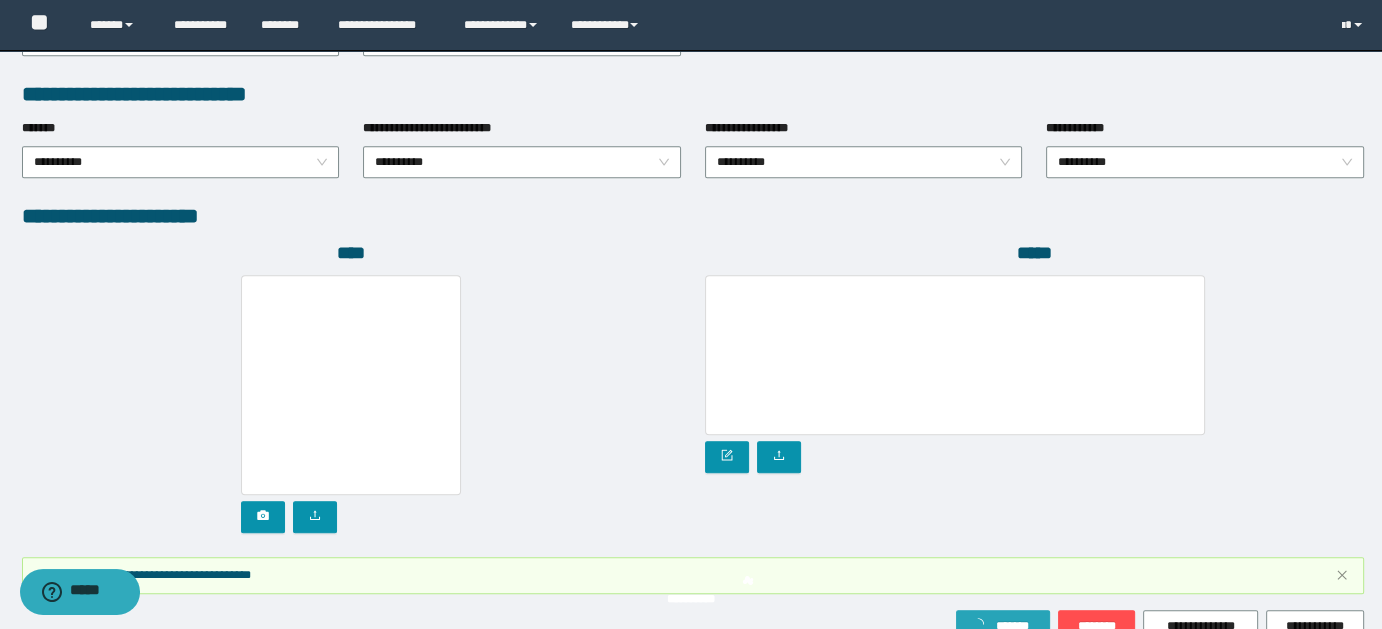 scroll, scrollTop: 1124, scrollLeft: 0, axis: vertical 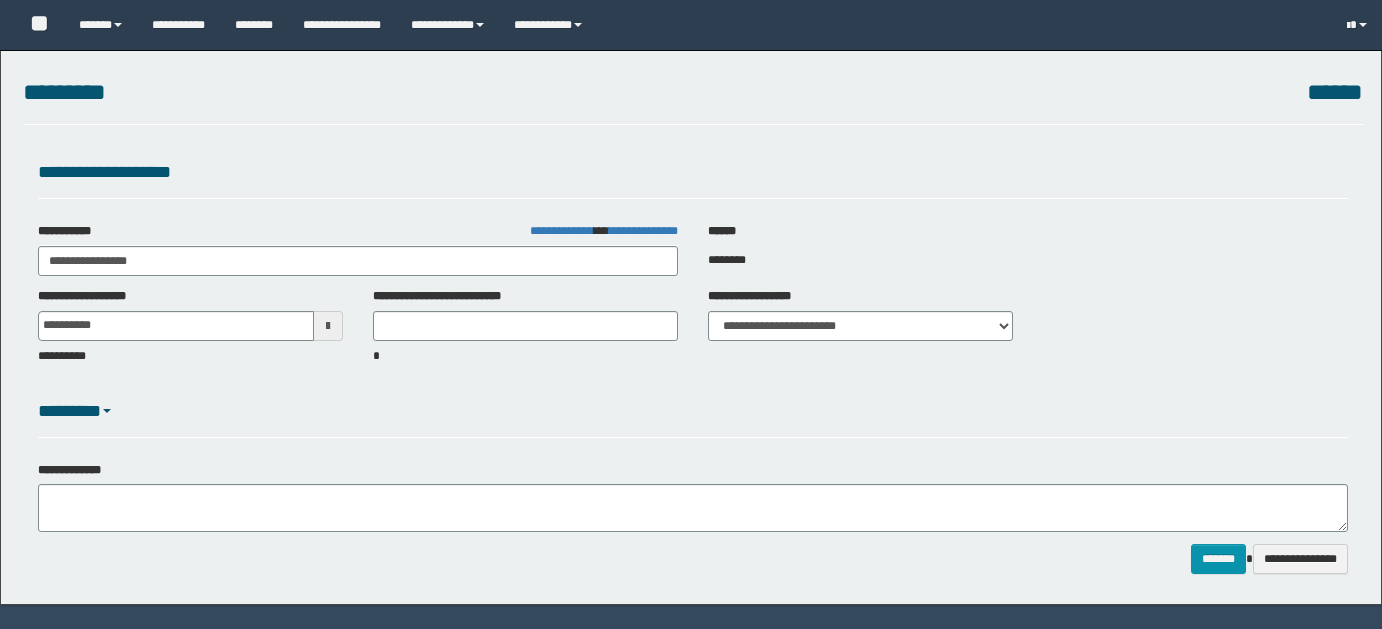 select on "**" 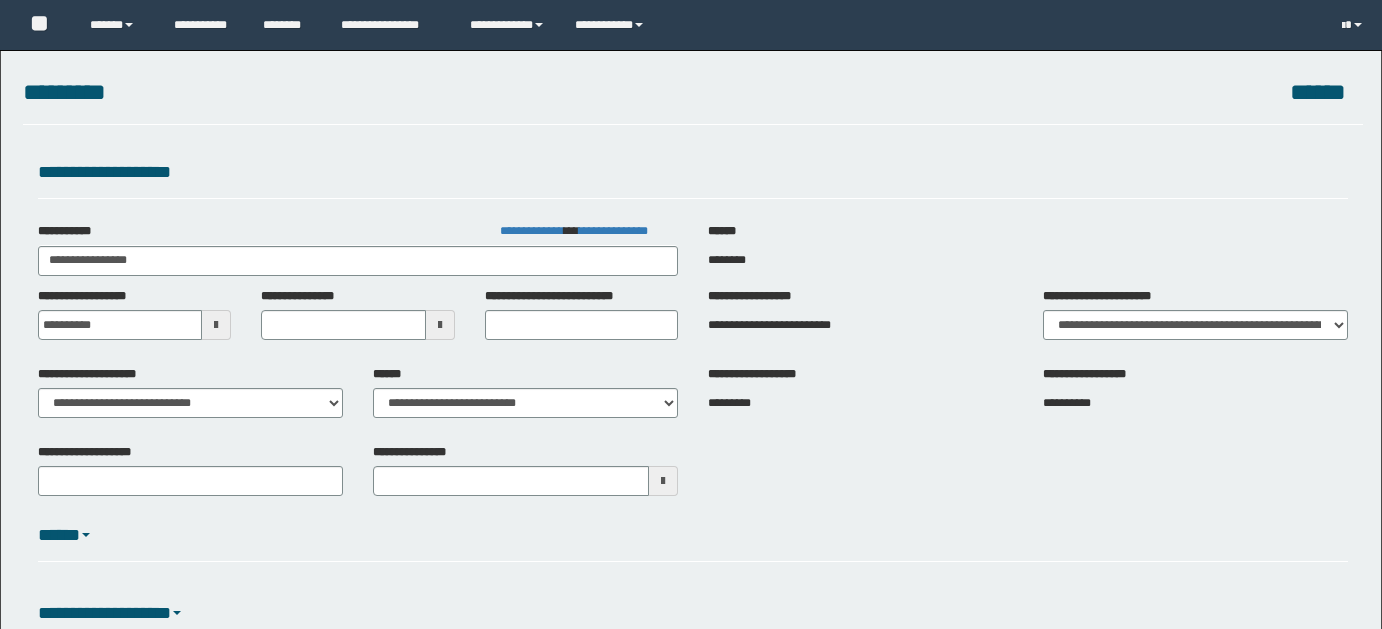 scroll, scrollTop: 30, scrollLeft: 0, axis: vertical 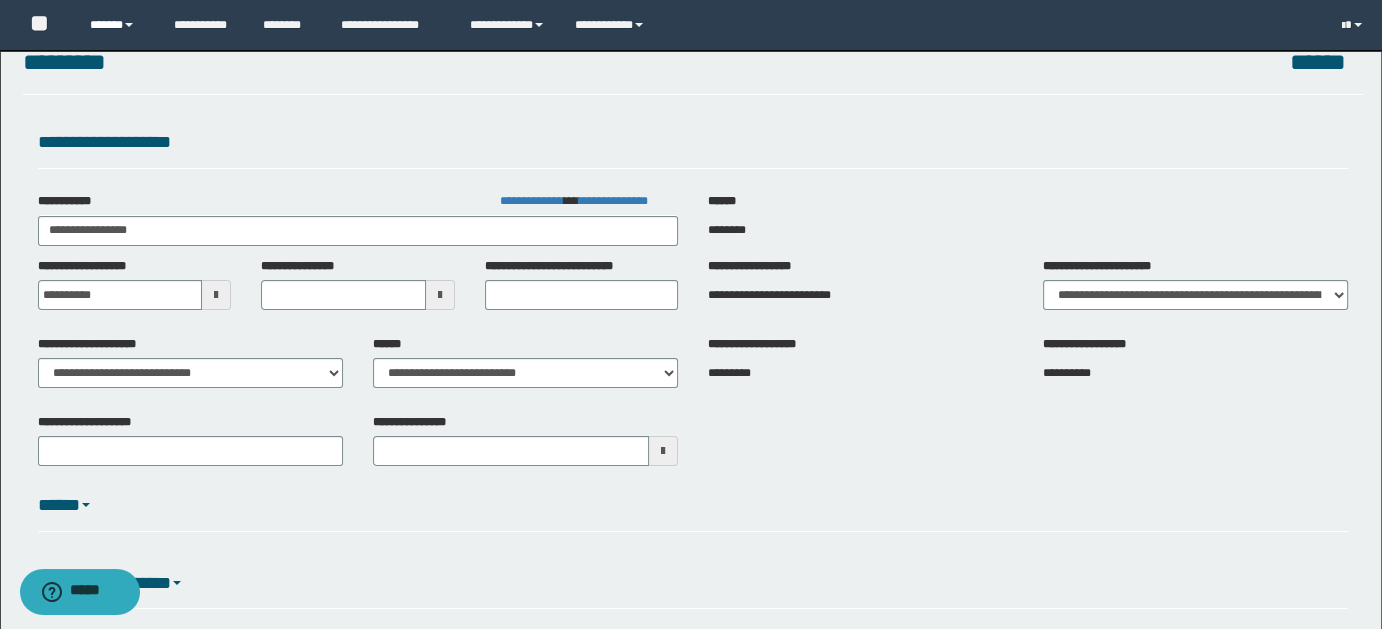 click on "******" at bounding box center [117, 25] 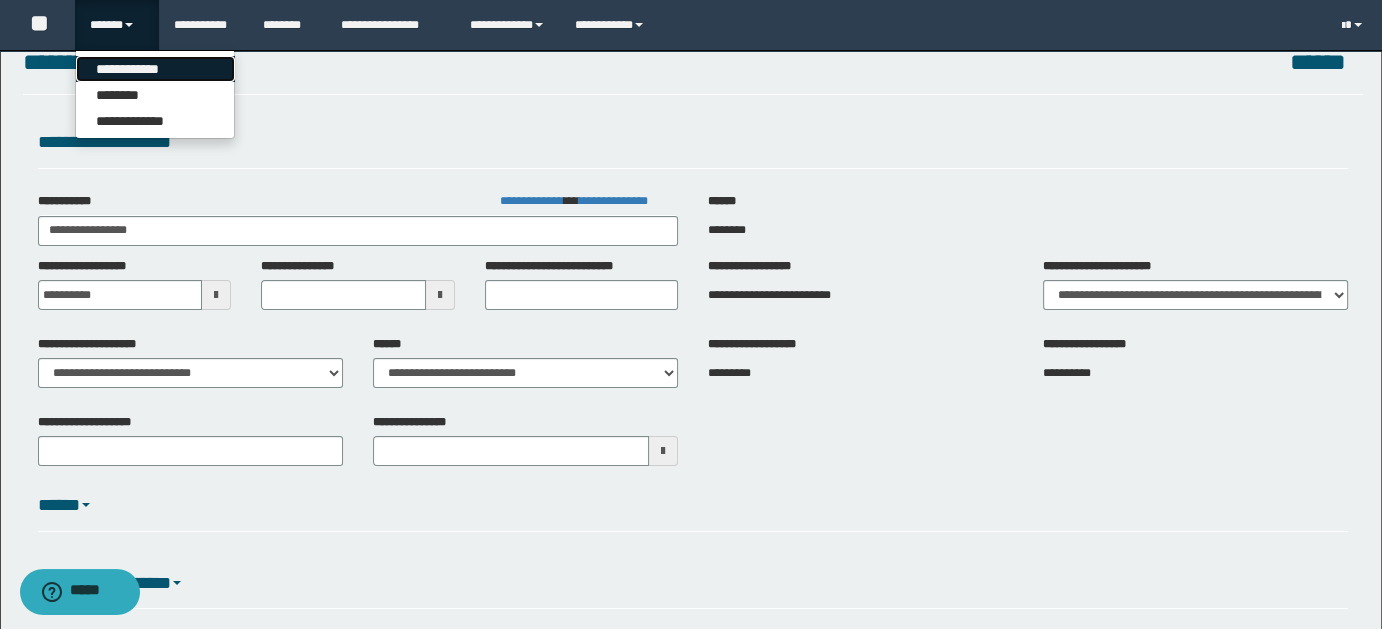 click on "**********" at bounding box center (155, 69) 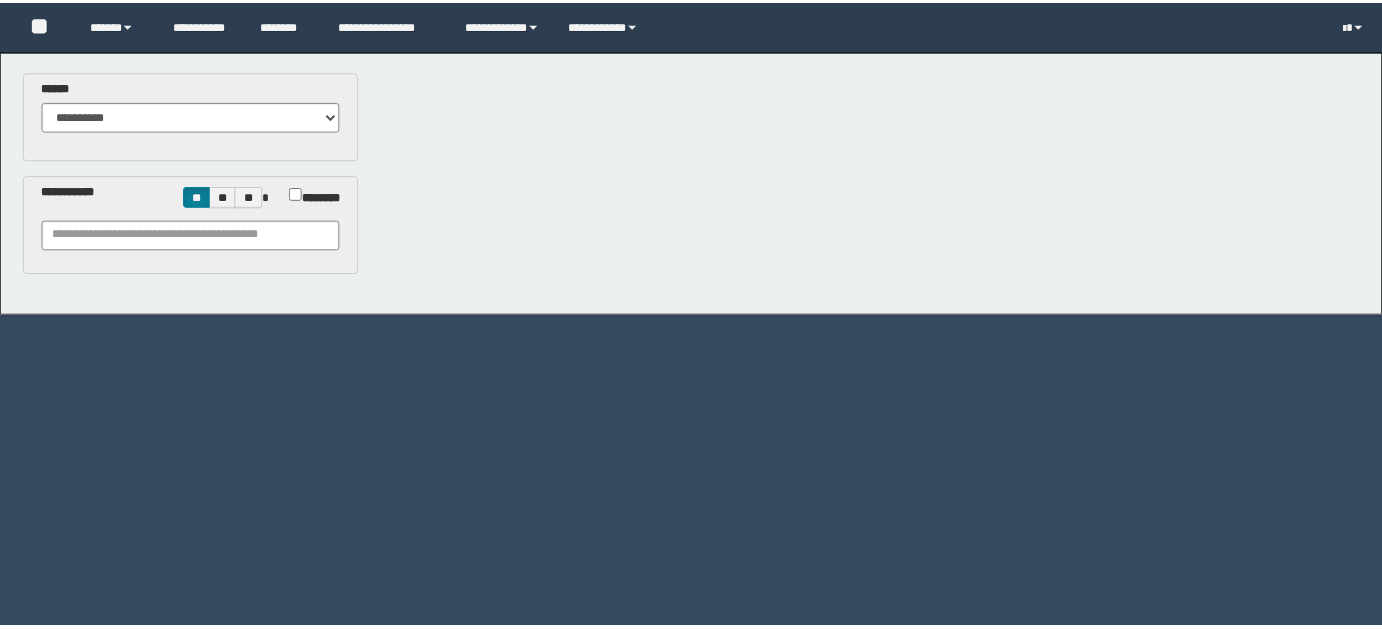 scroll, scrollTop: 0, scrollLeft: 0, axis: both 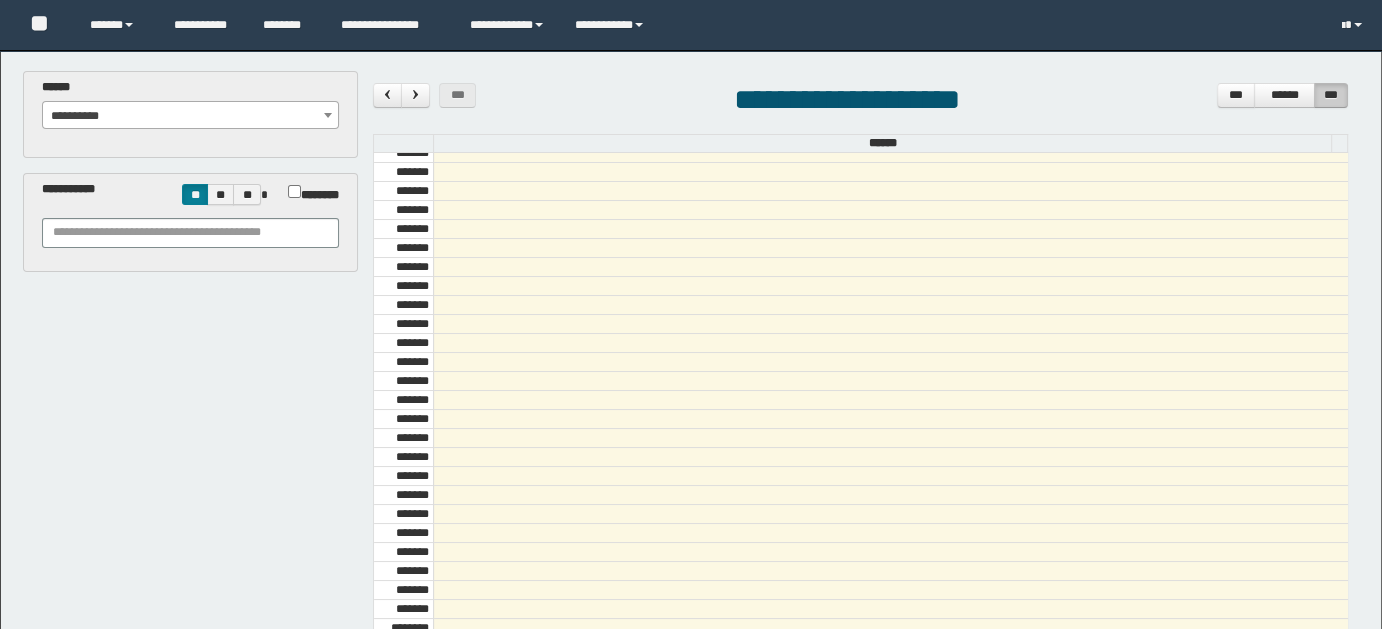 select on "******" 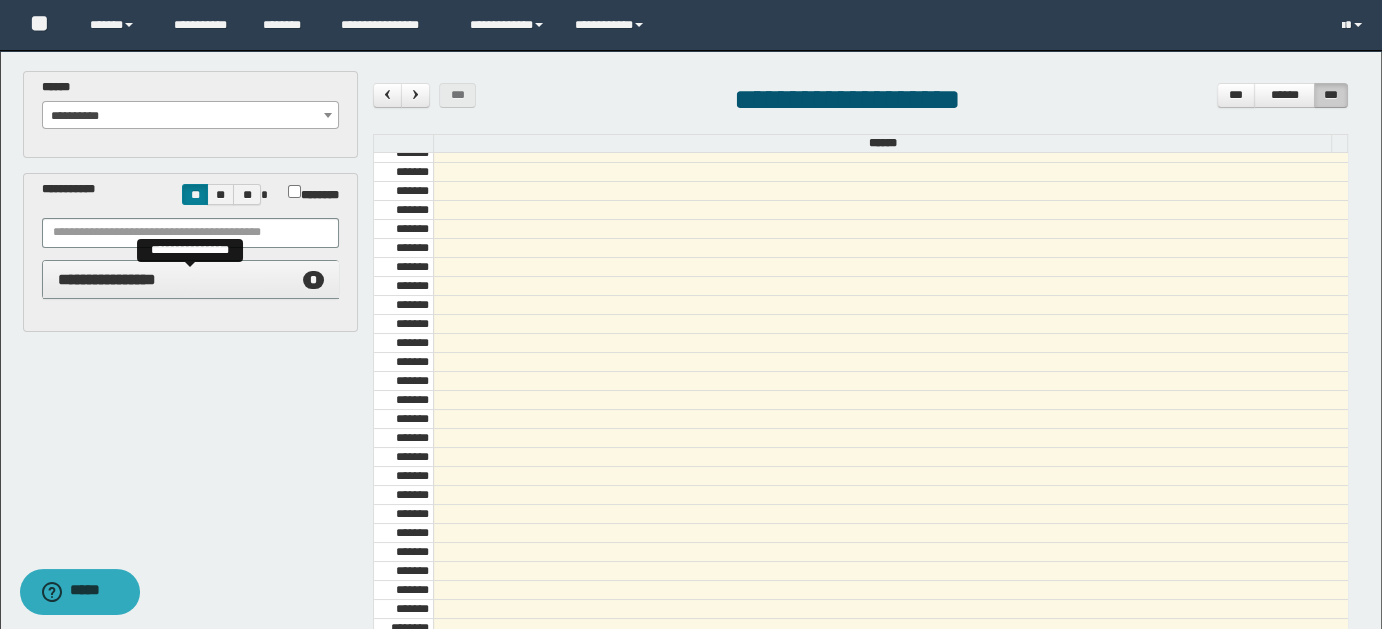 click on "**********" at bounding box center (107, 279) 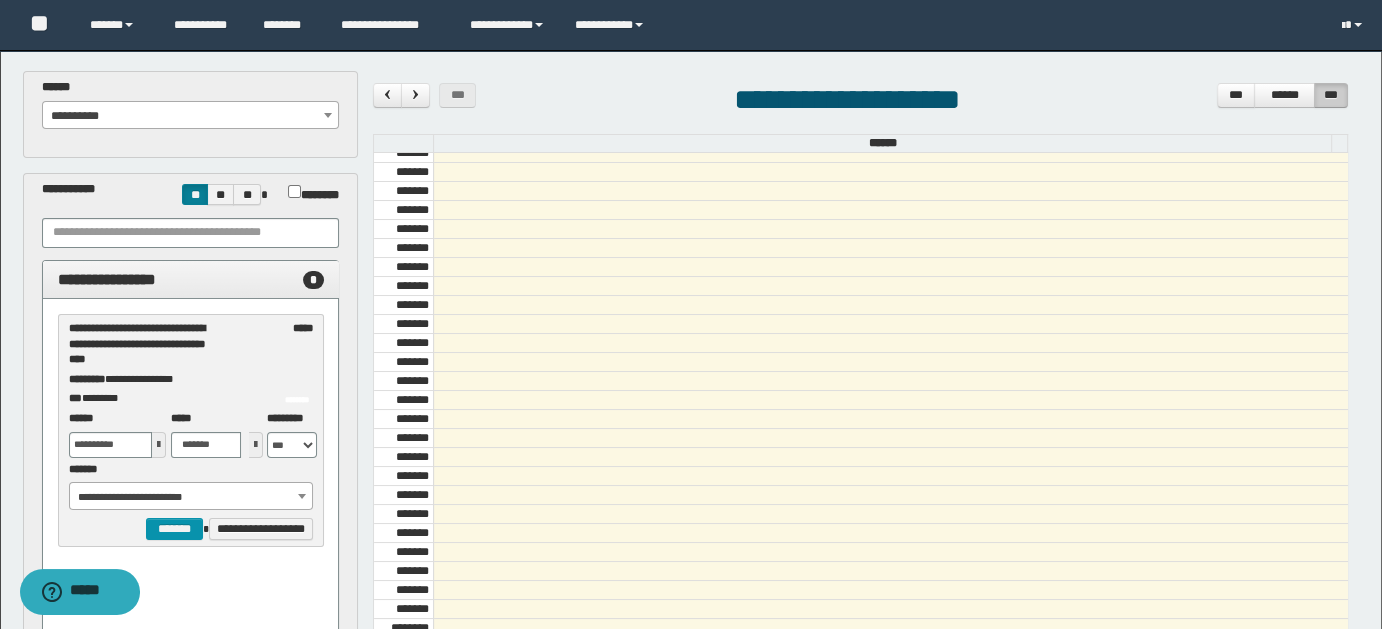 click at bounding box center (159, 445) 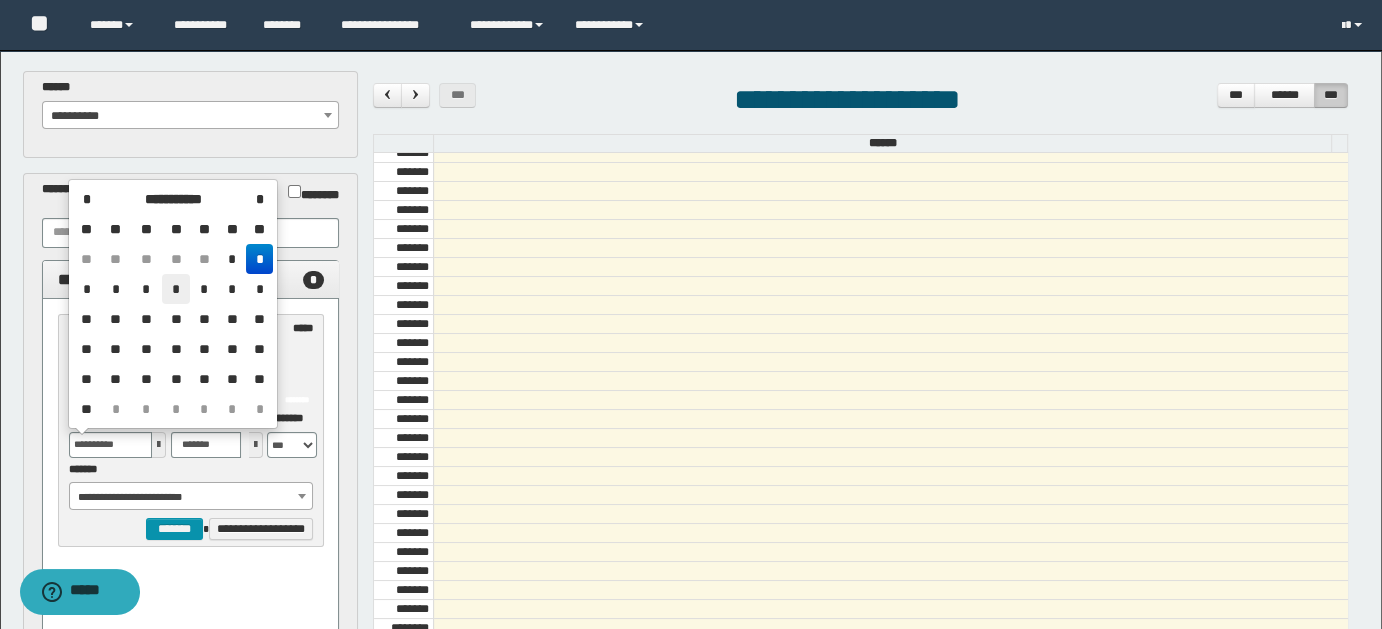 click on "*" at bounding box center [176, 289] 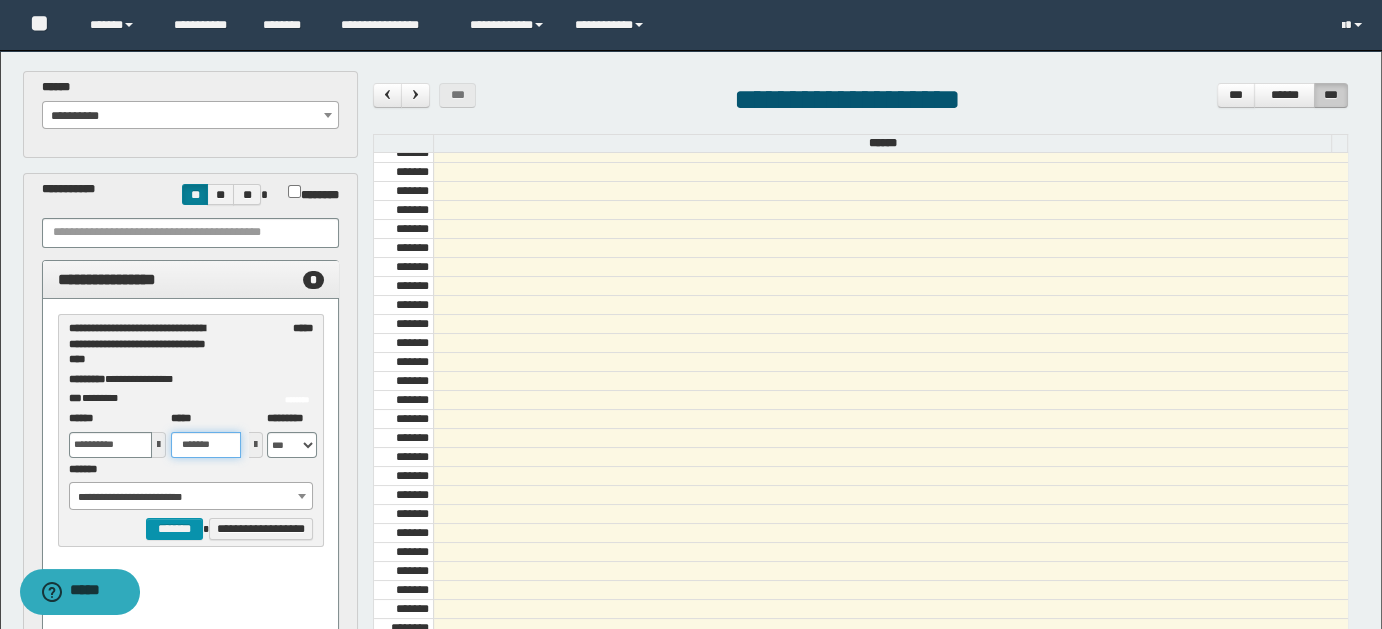 click on "*******" at bounding box center (206, 445) 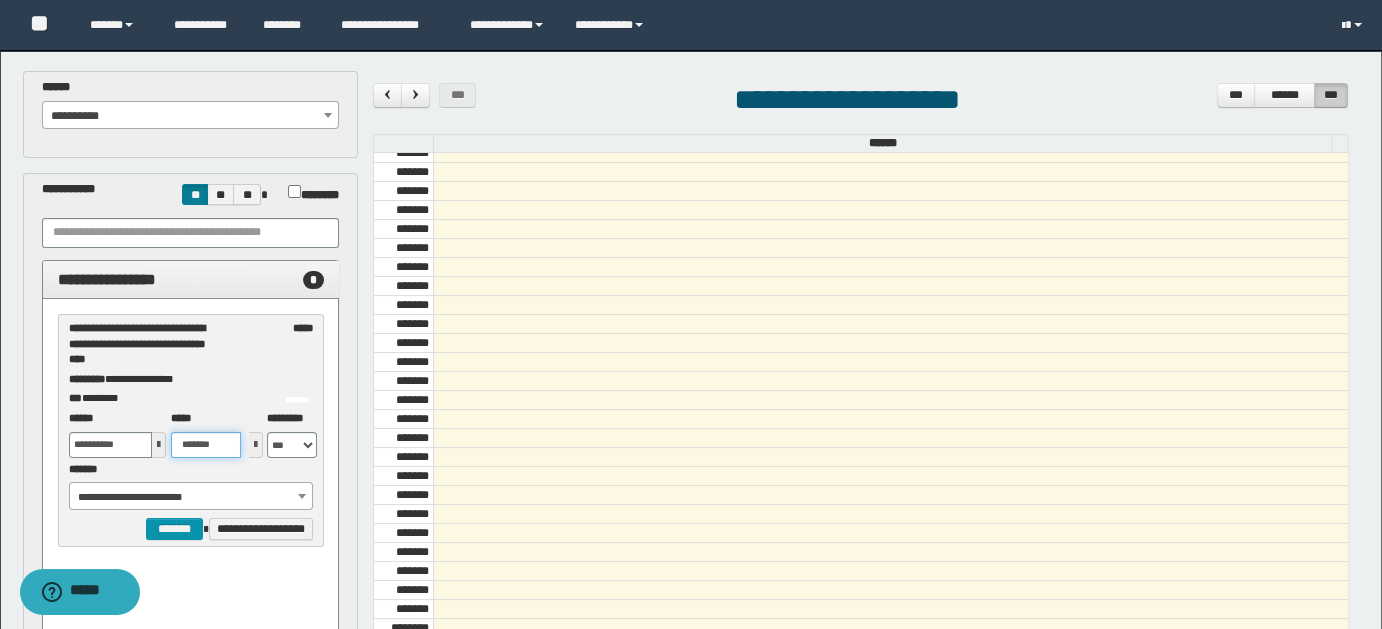 click on "*******" at bounding box center (206, 445) 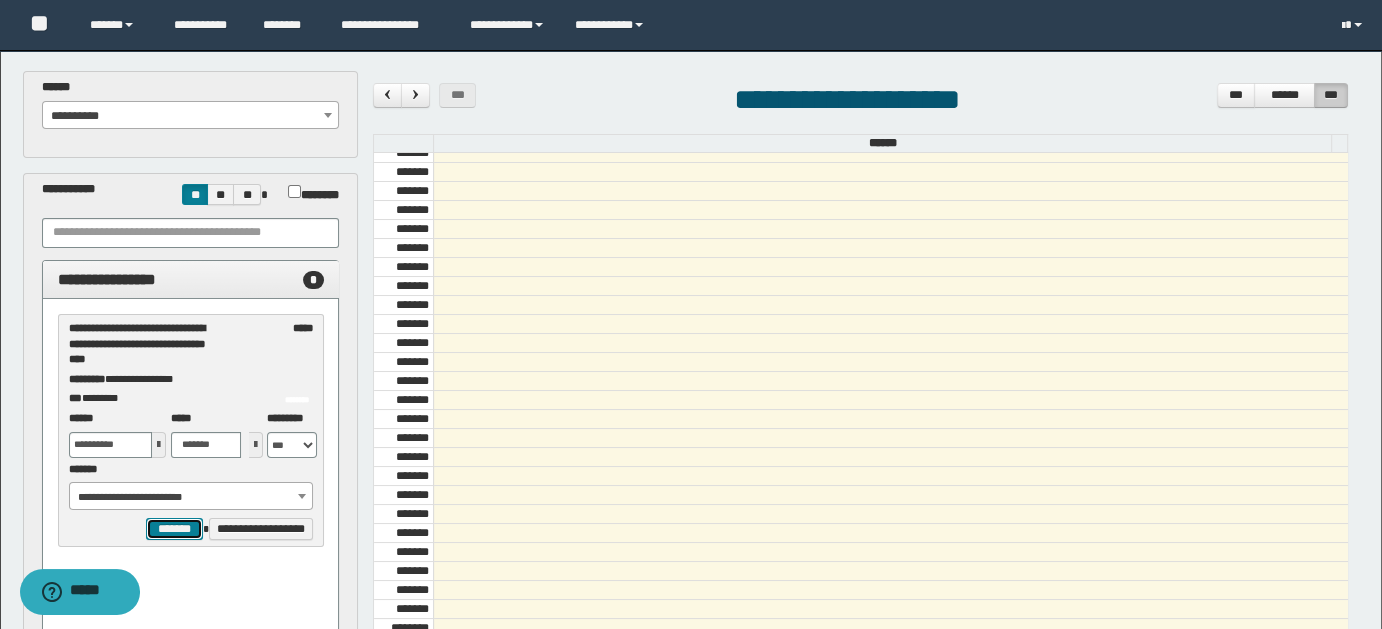 click on "*******" at bounding box center (174, 528) 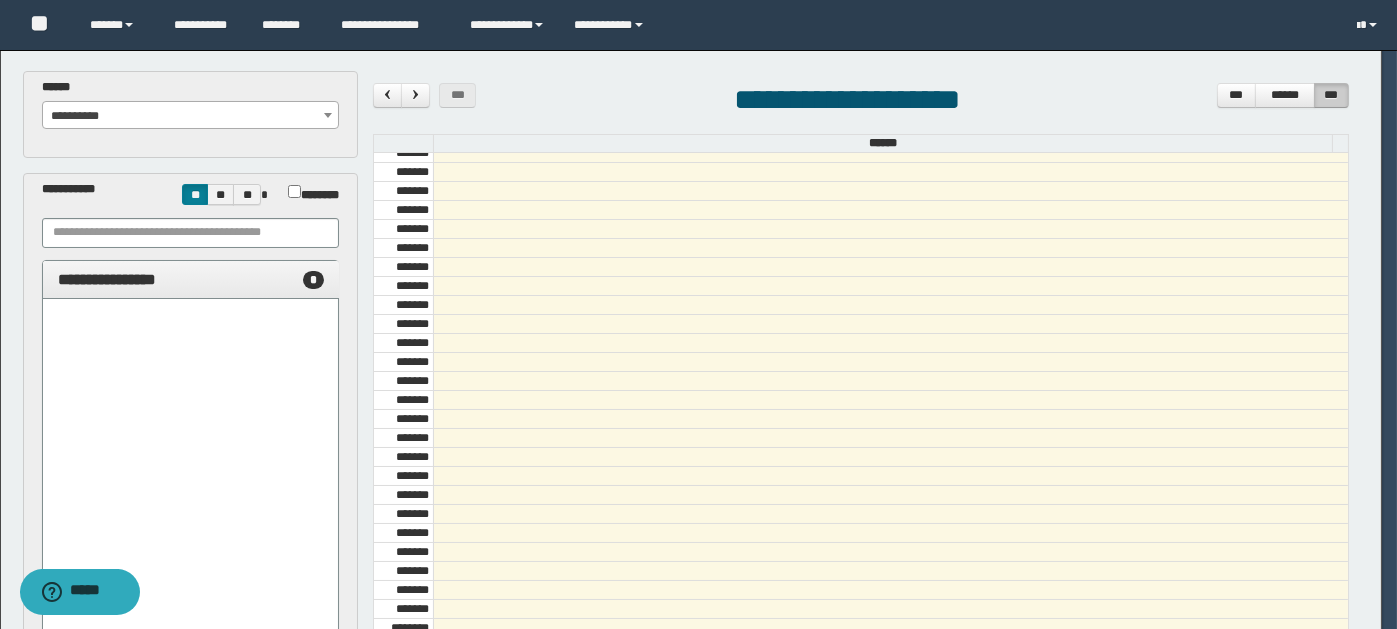 select on "******" 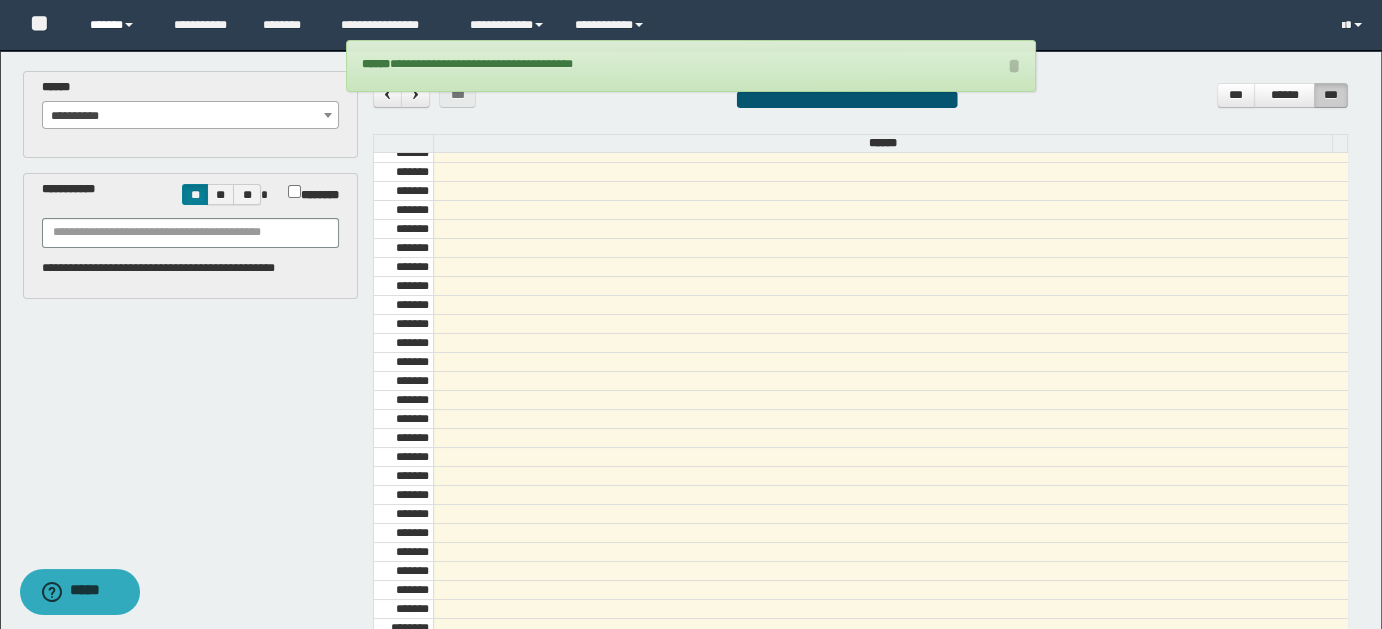 click on "******" at bounding box center (117, 25) 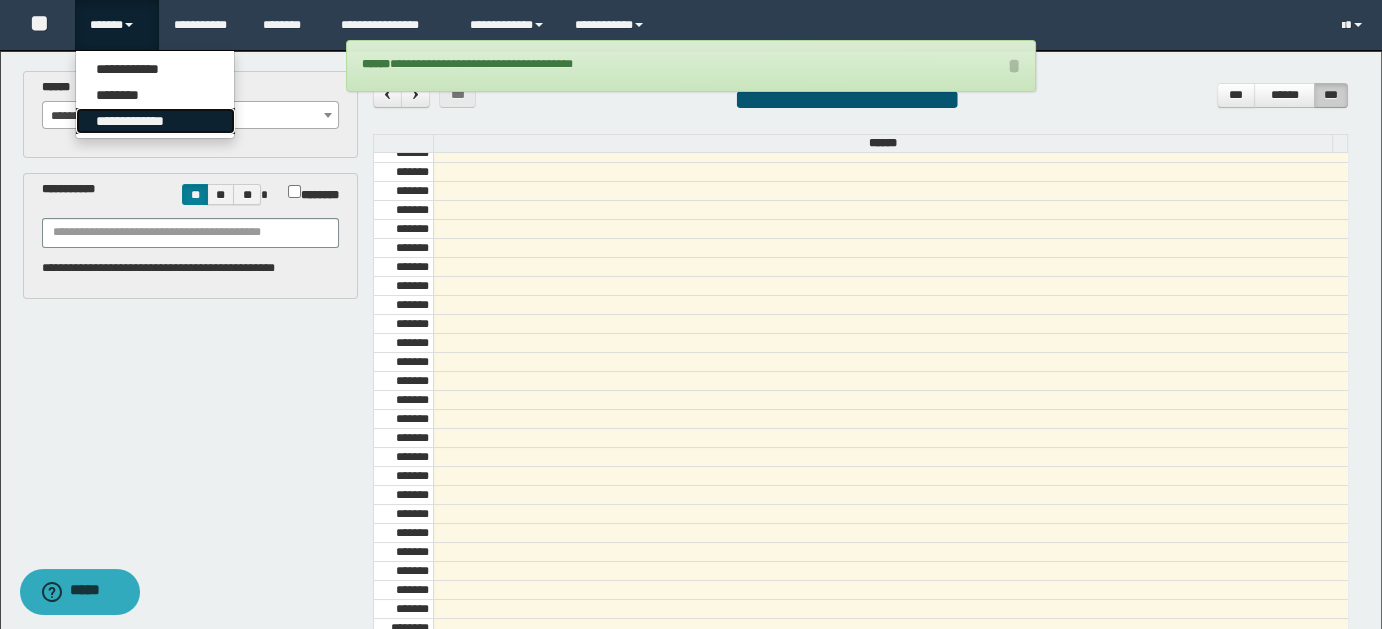 click on "**********" at bounding box center (155, 121) 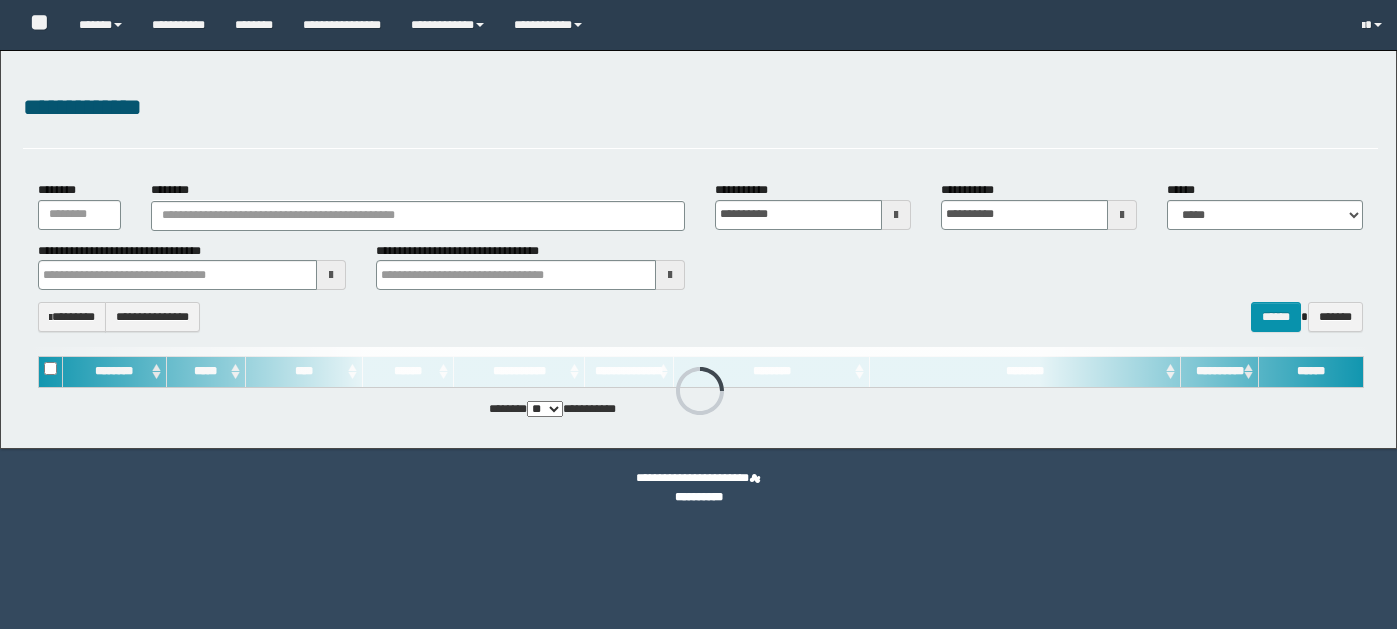 scroll, scrollTop: 0, scrollLeft: 0, axis: both 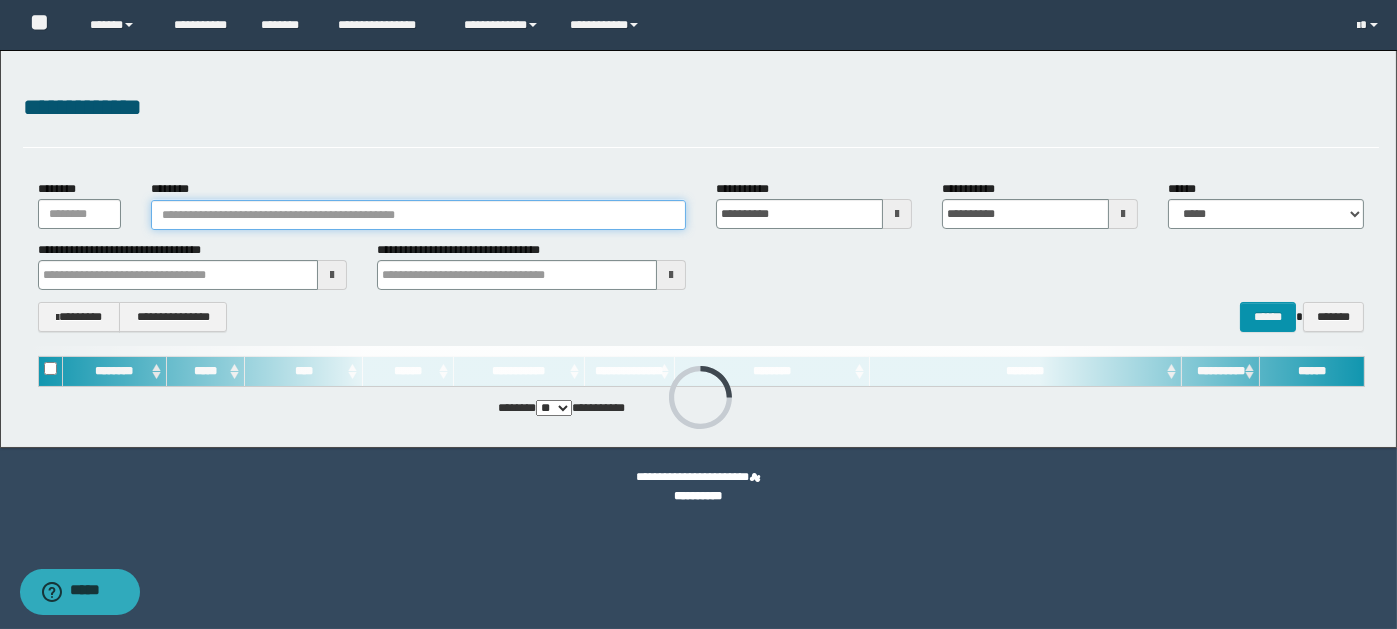 click on "********" at bounding box center [418, 215] 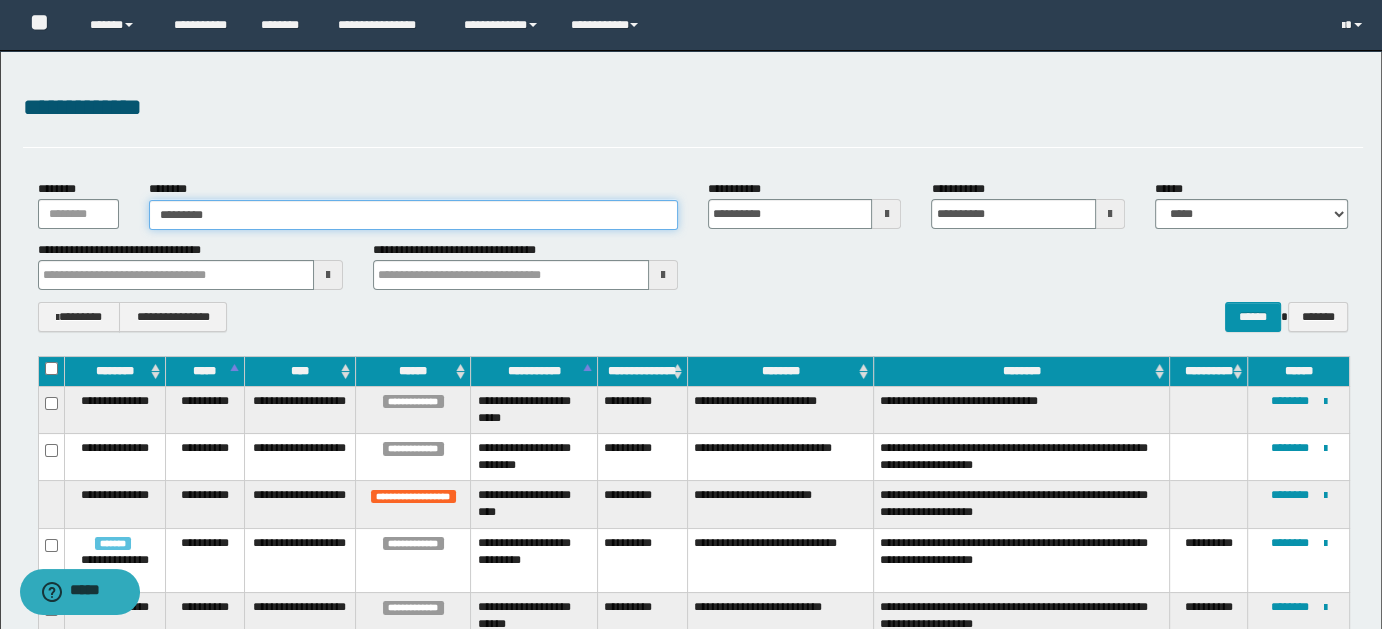 type on "**********" 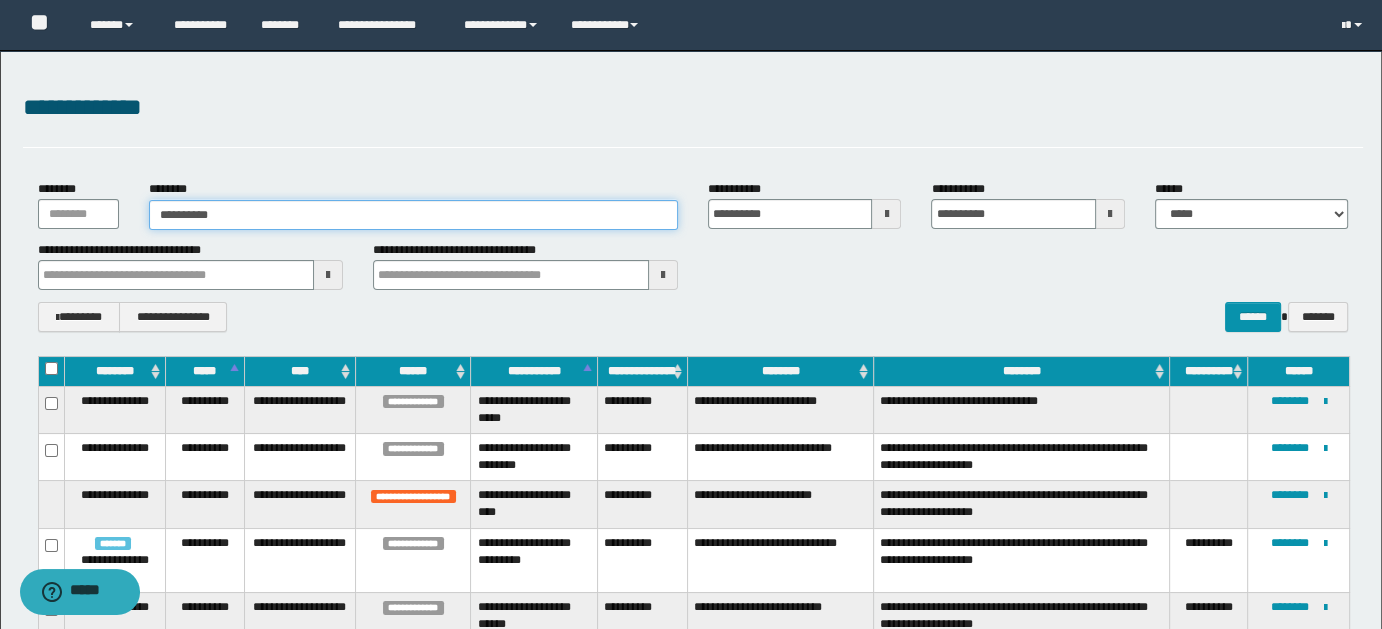 type on "**********" 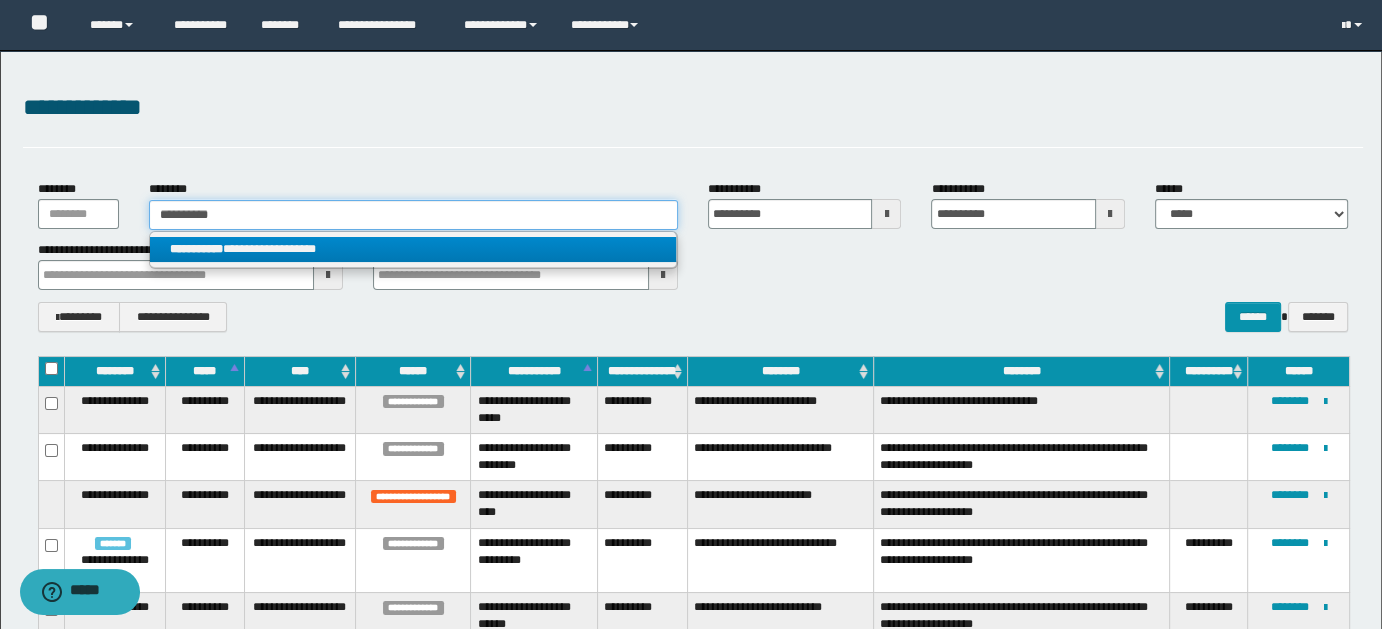 type on "**********" 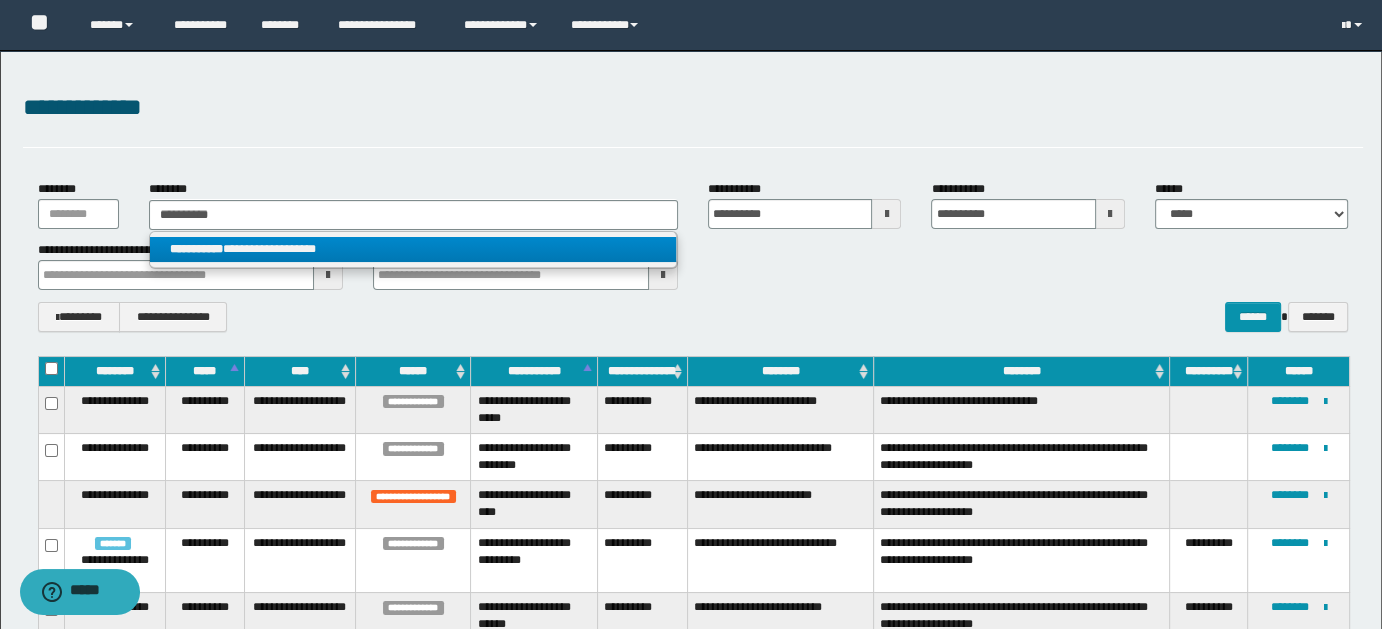 click on "**********" at bounding box center (413, 249) 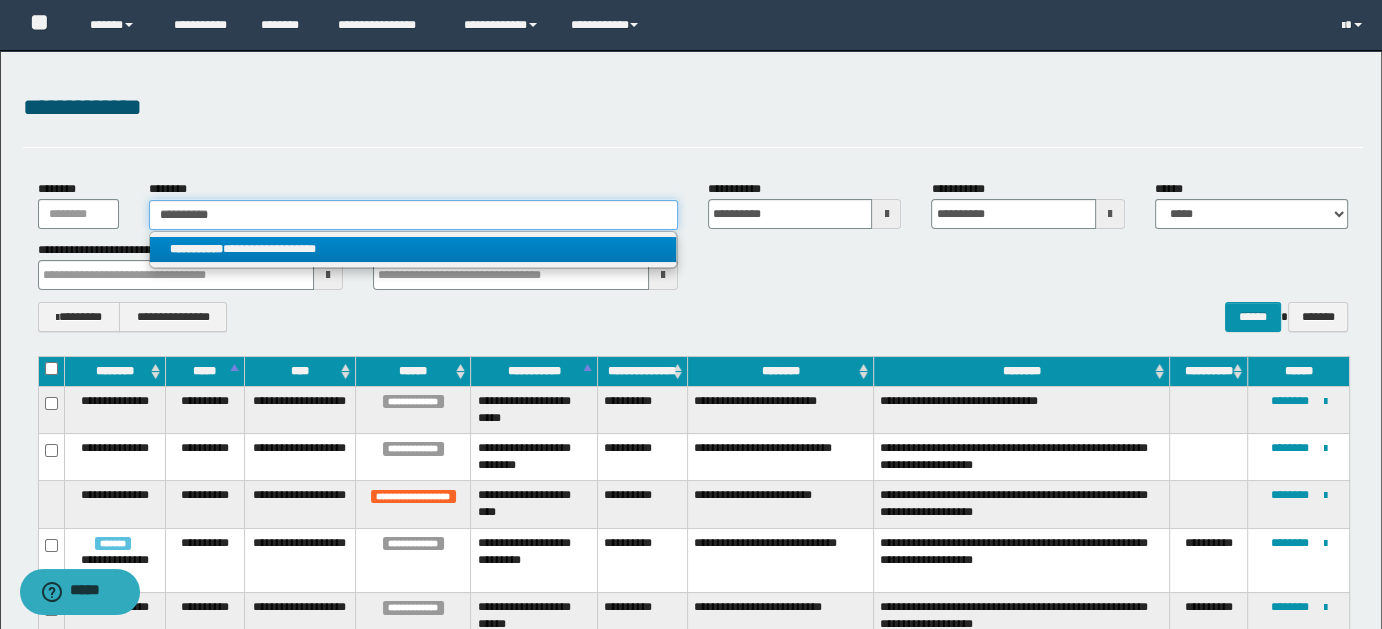 type 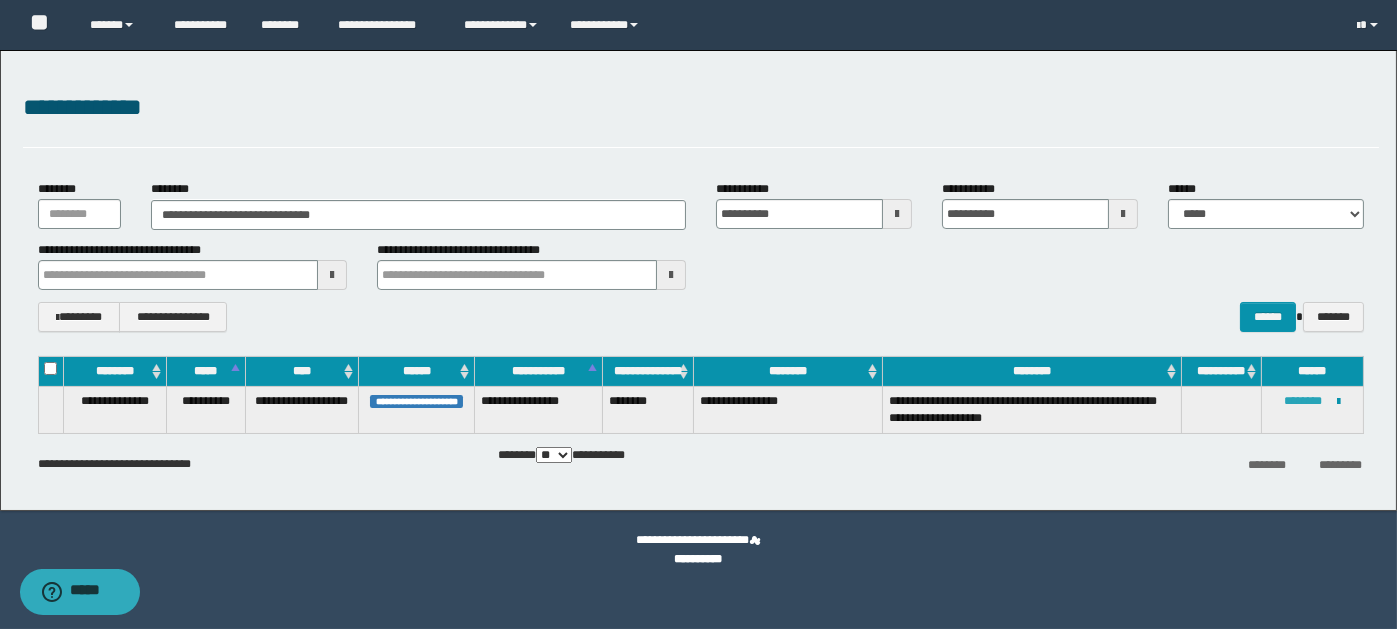 click on "********" at bounding box center (1304, 401) 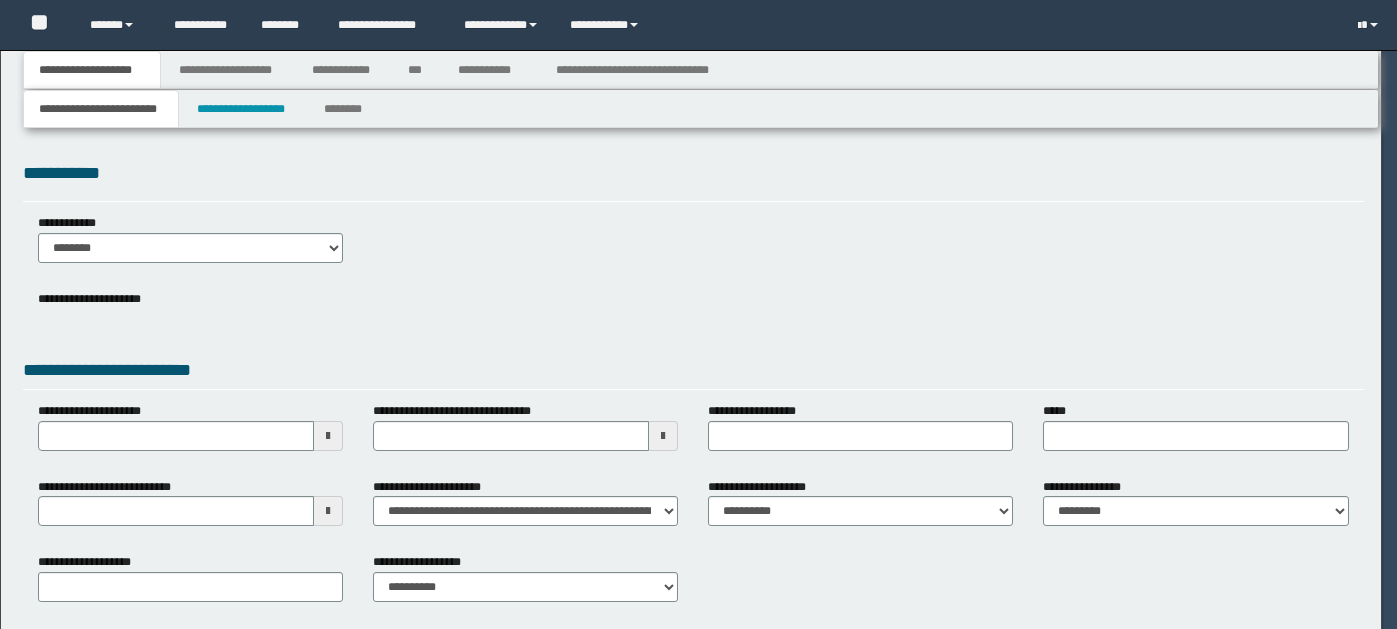 scroll, scrollTop: 0, scrollLeft: 0, axis: both 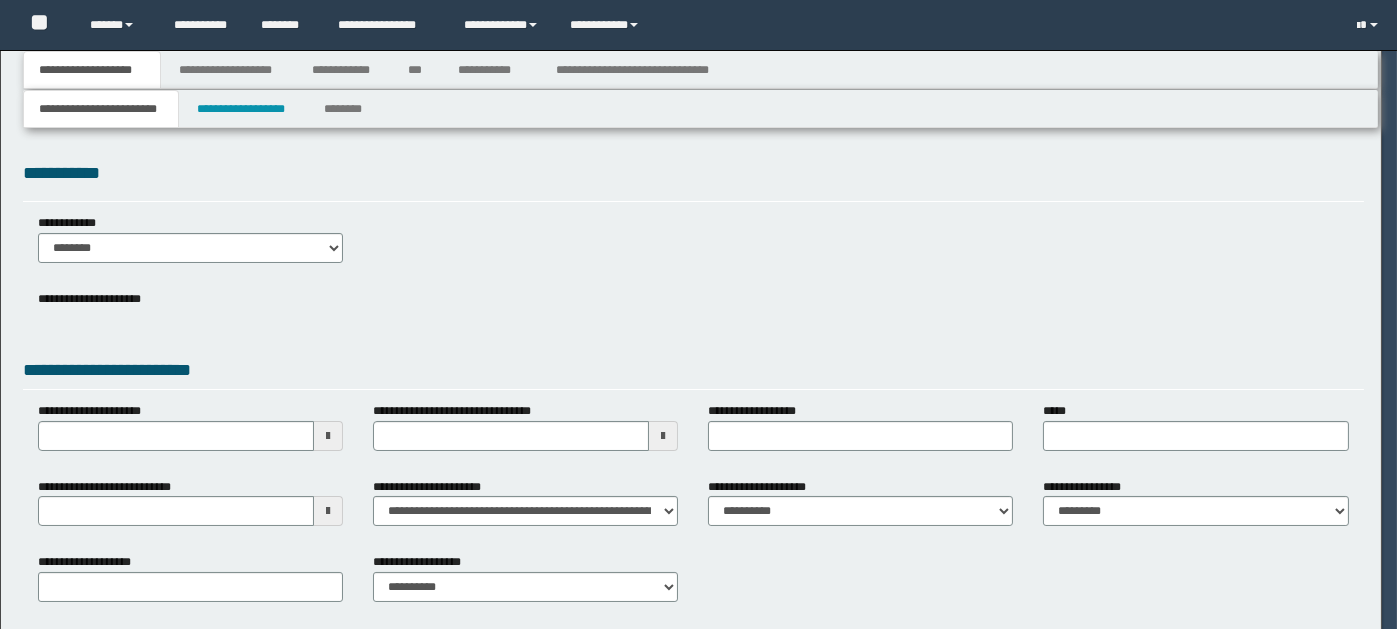 select on "*" 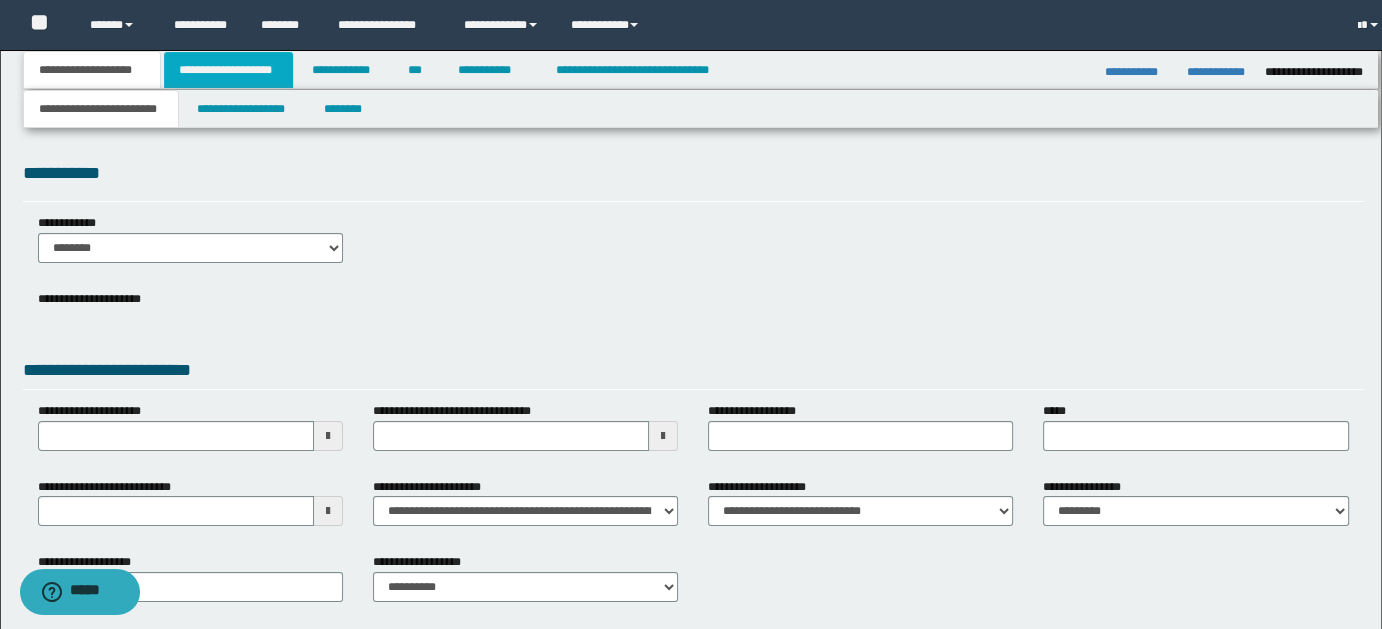 click on "**********" at bounding box center [228, 70] 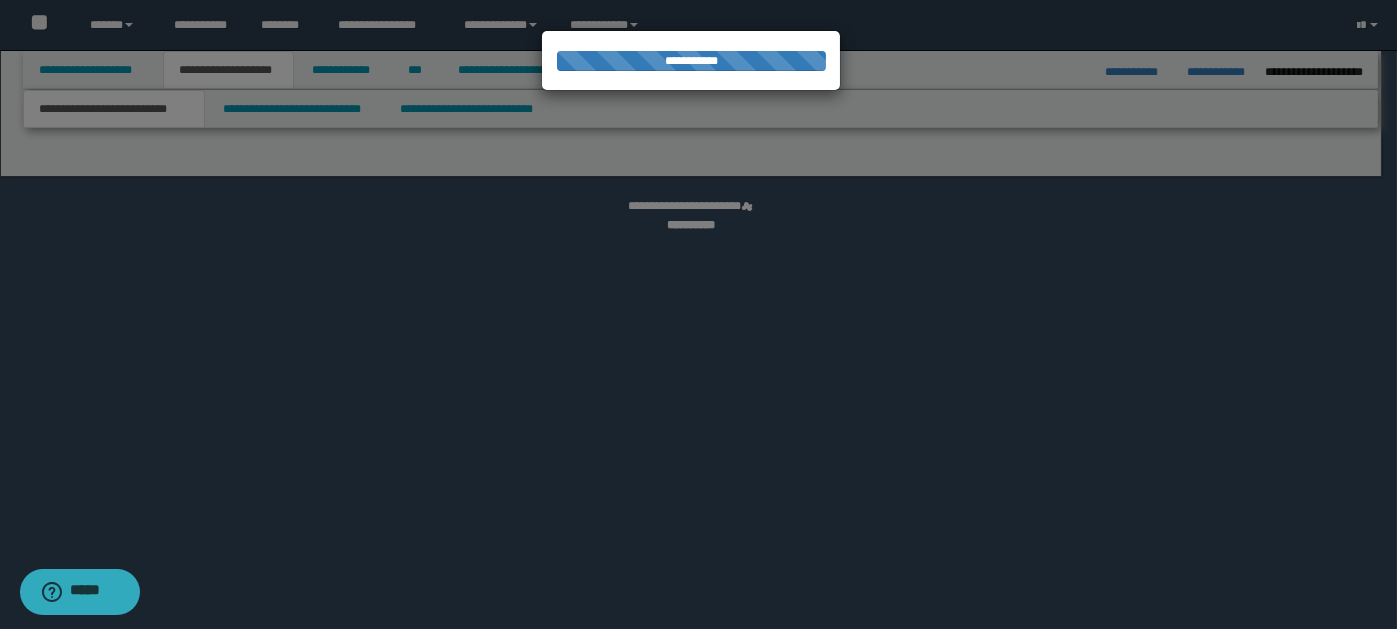 click at bounding box center (698, 314) 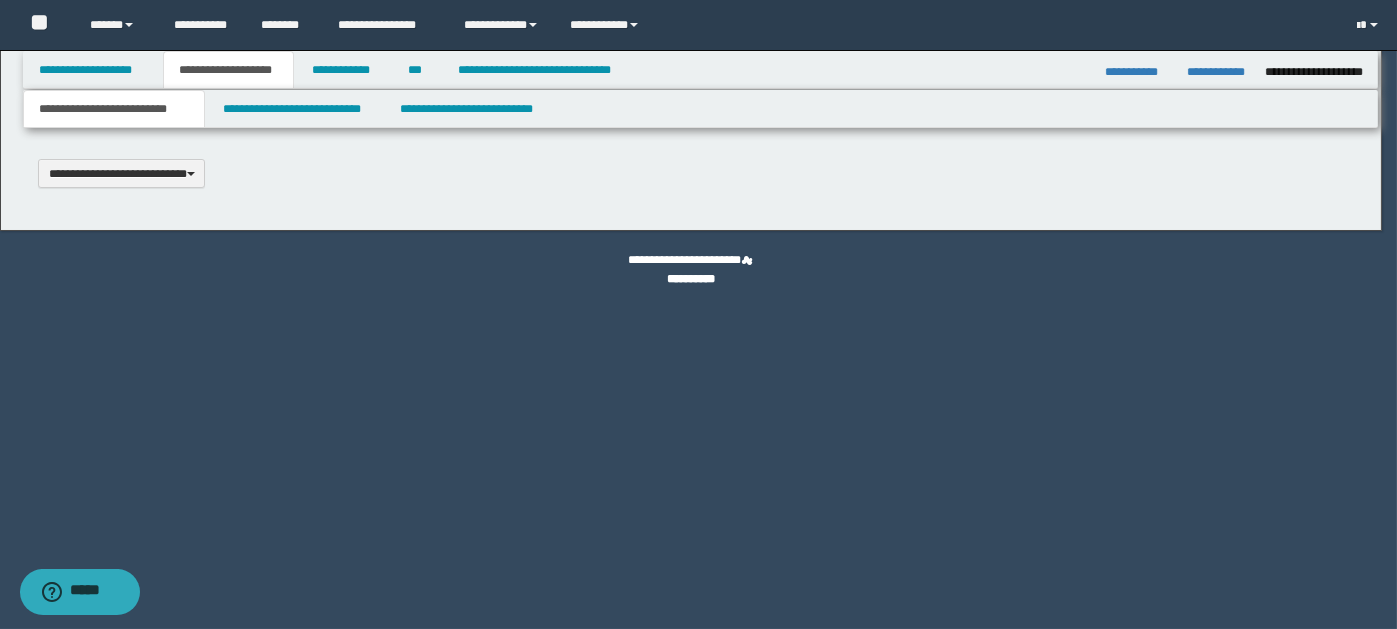 click at bounding box center [698, 314] 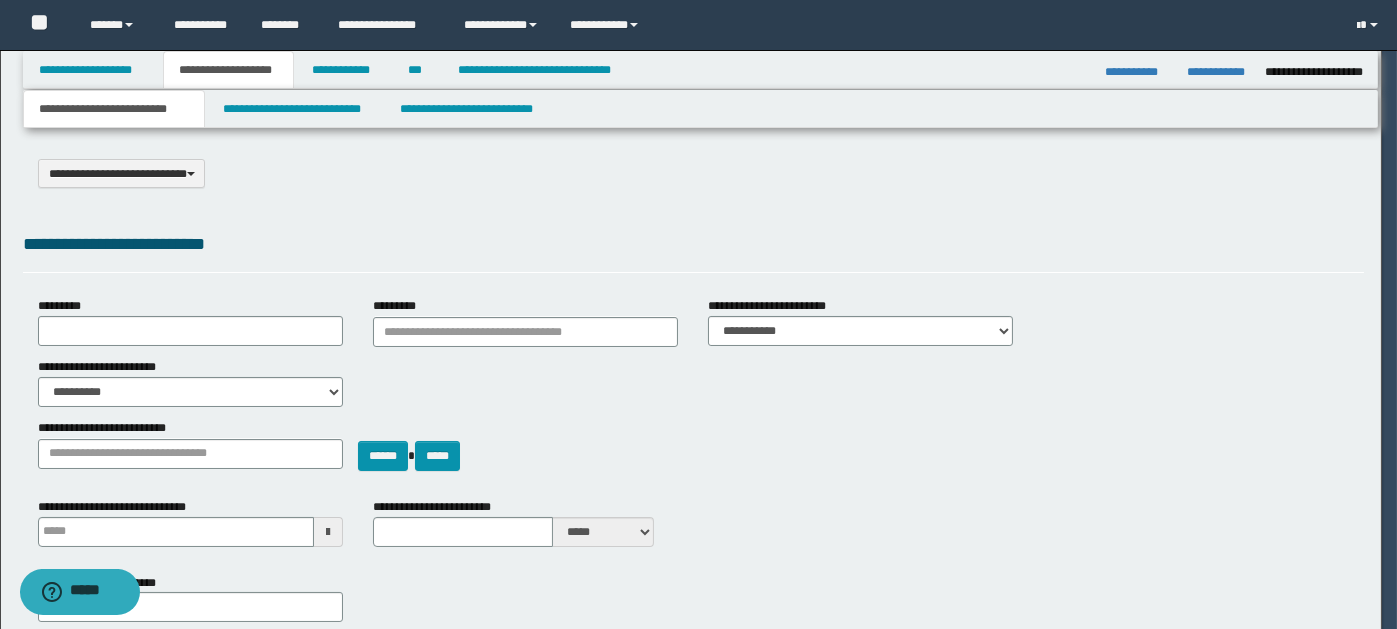 scroll, scrollTop: 0, scrollLeft: 0, axis: both 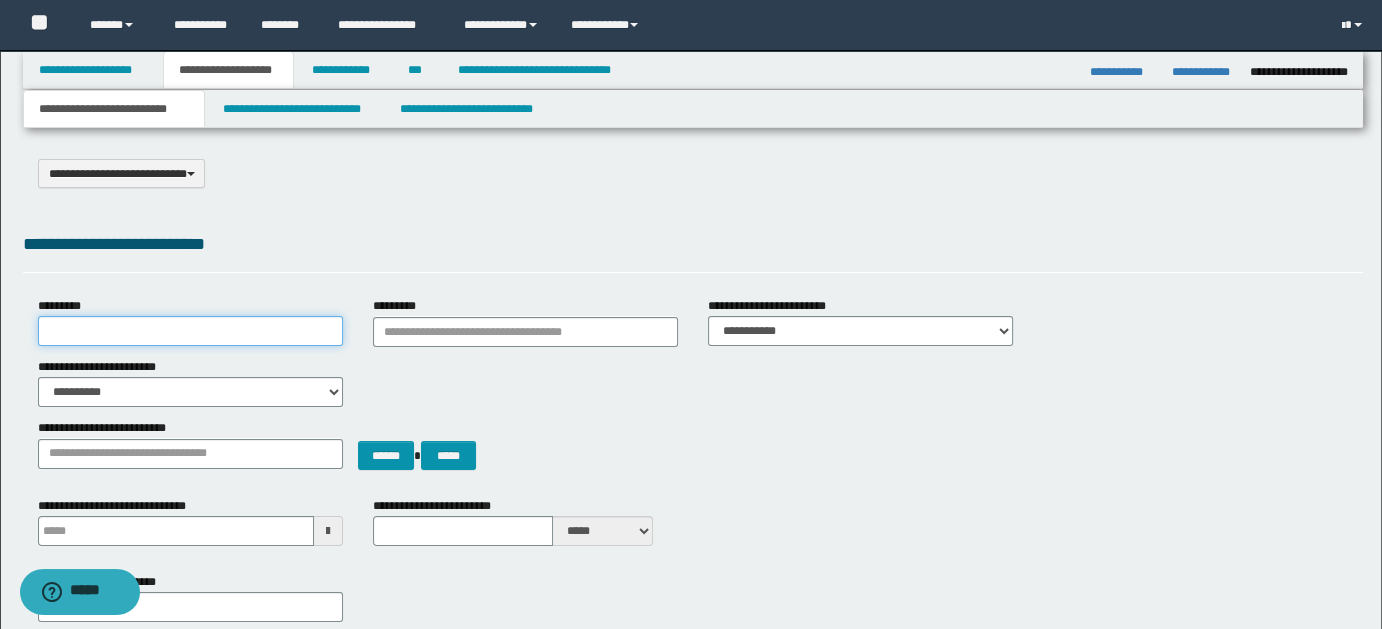 click on "*********" at bounding box center [190, 331] 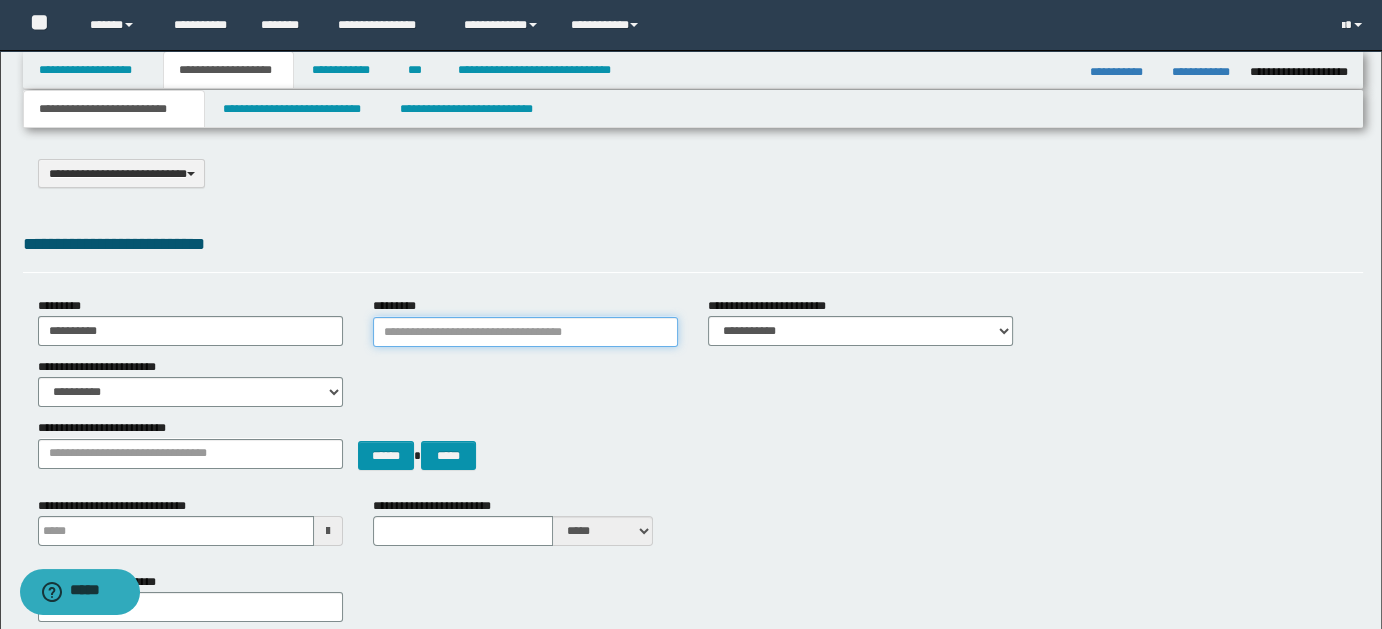 click on "*********" at bounding box center (525, 332) 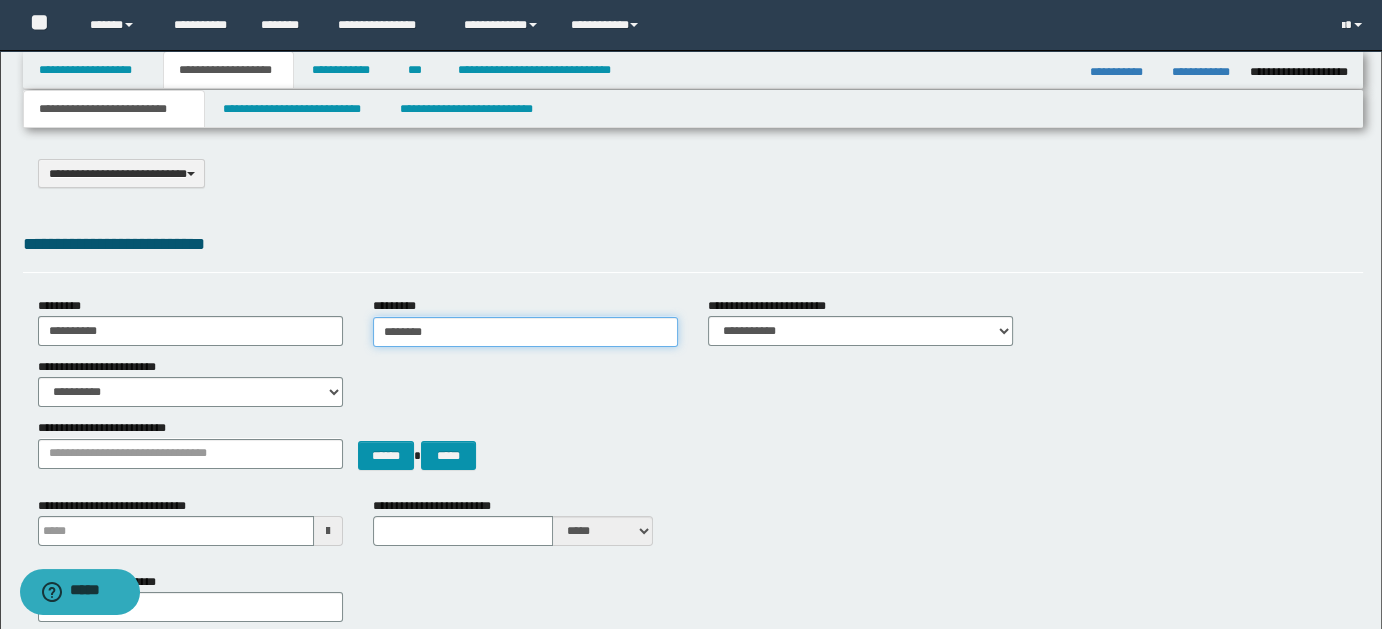 type on "*********" 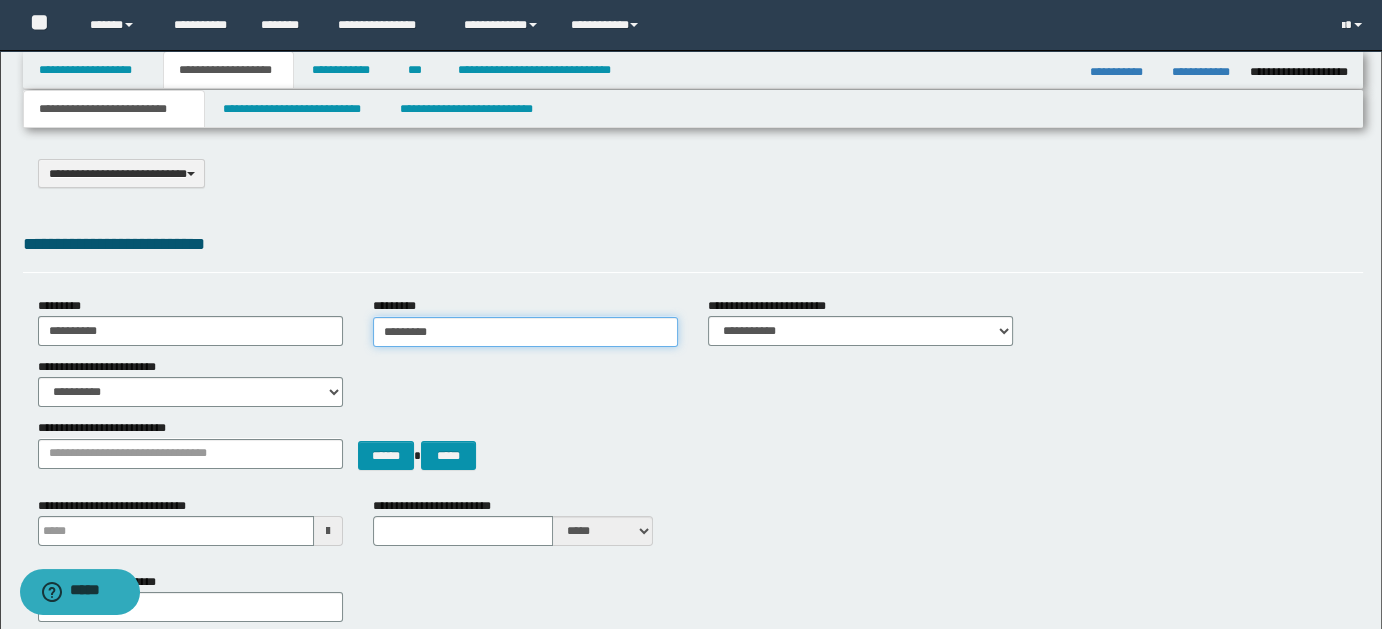type on "**********" 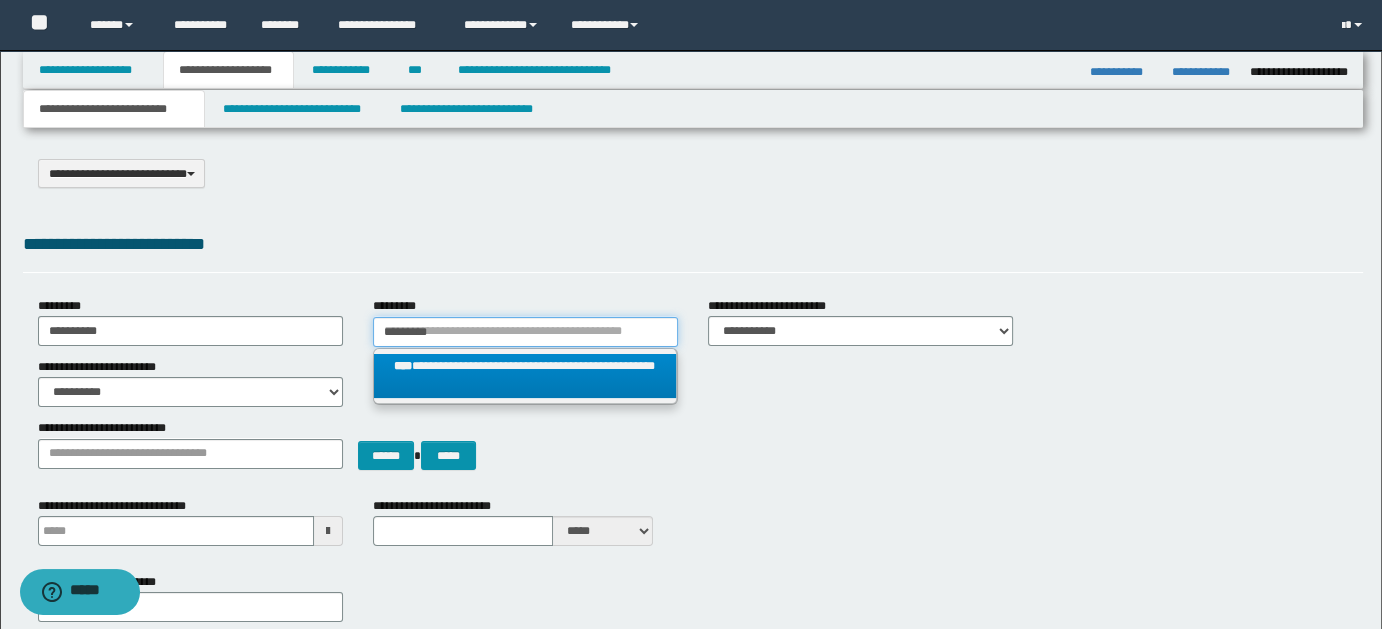 type on "*********" 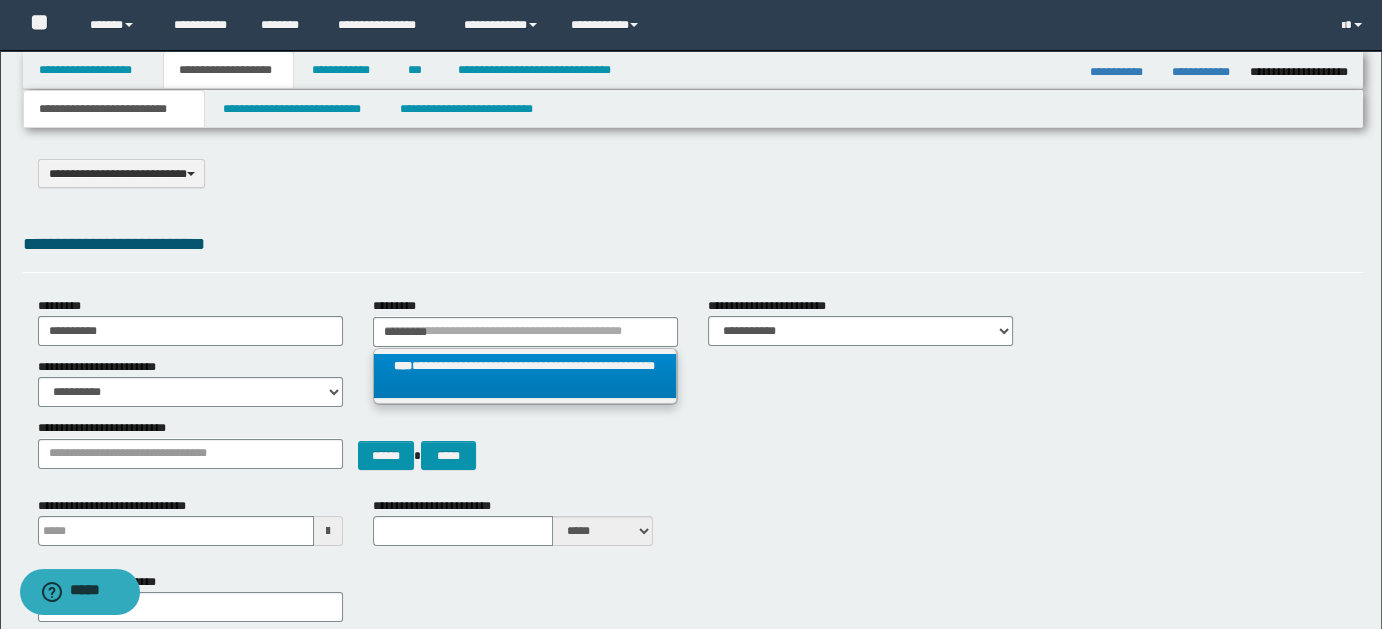 click on "**********" at bounding box center [525, 376] 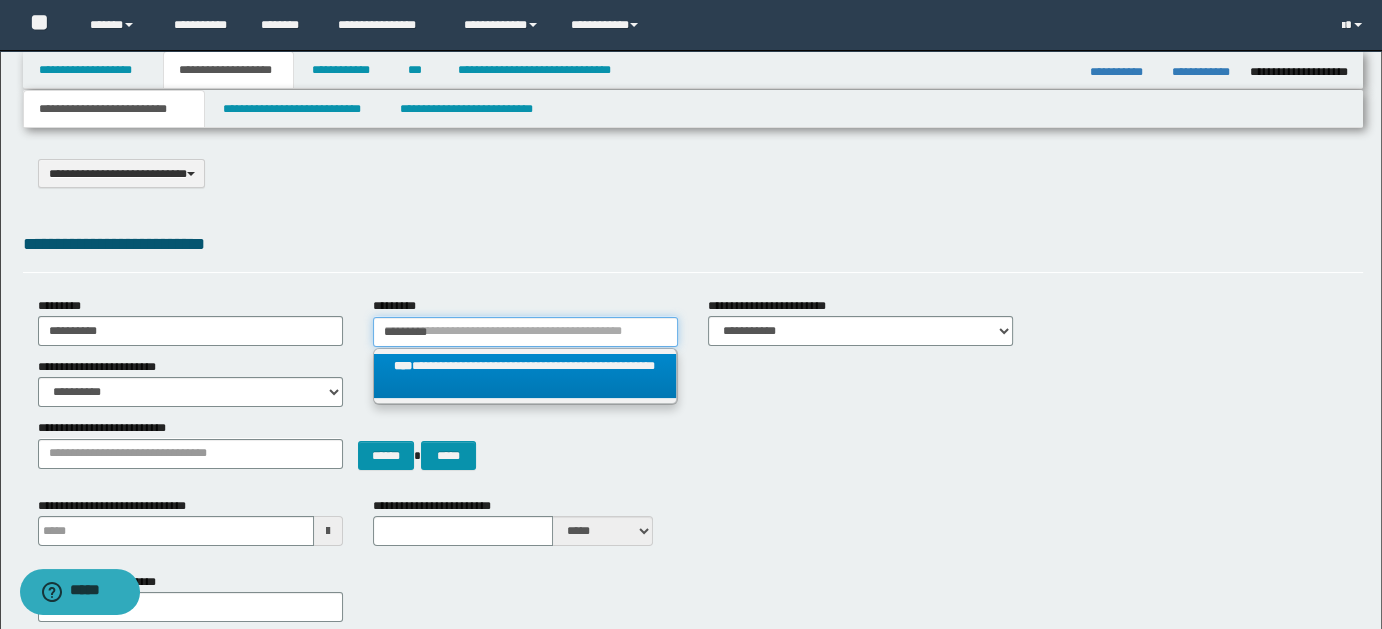 type 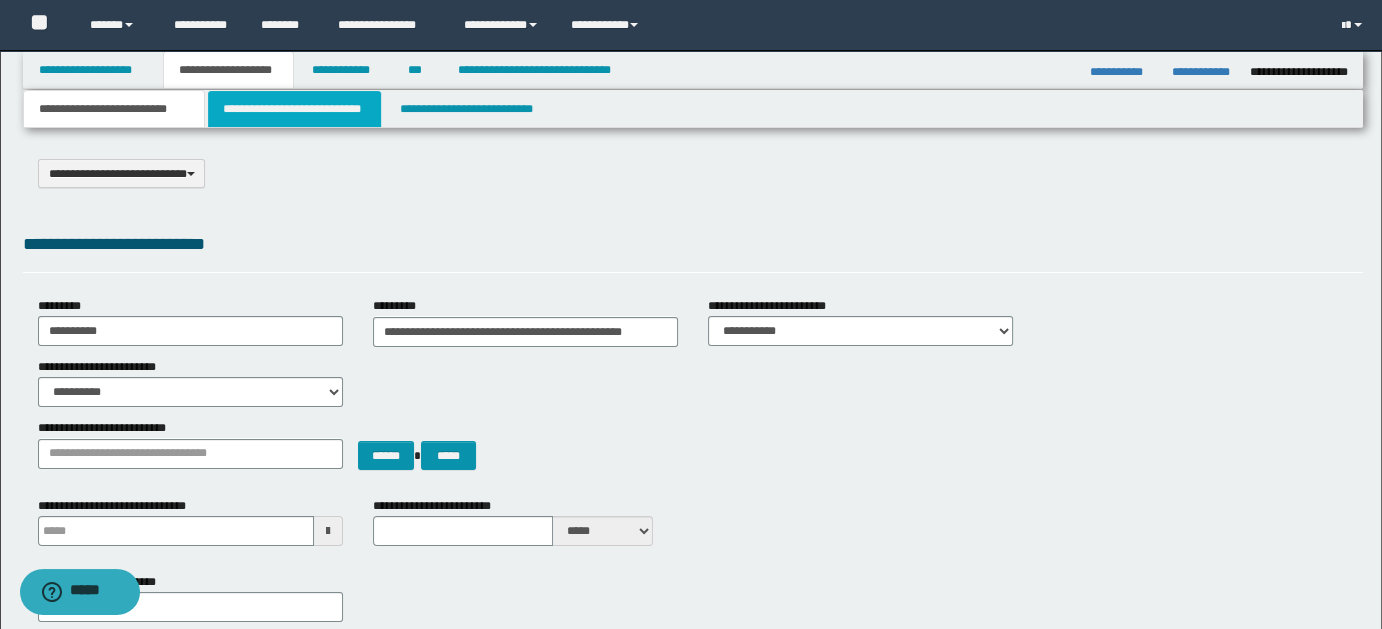 click on "**********" at bounding box center (294, 109) 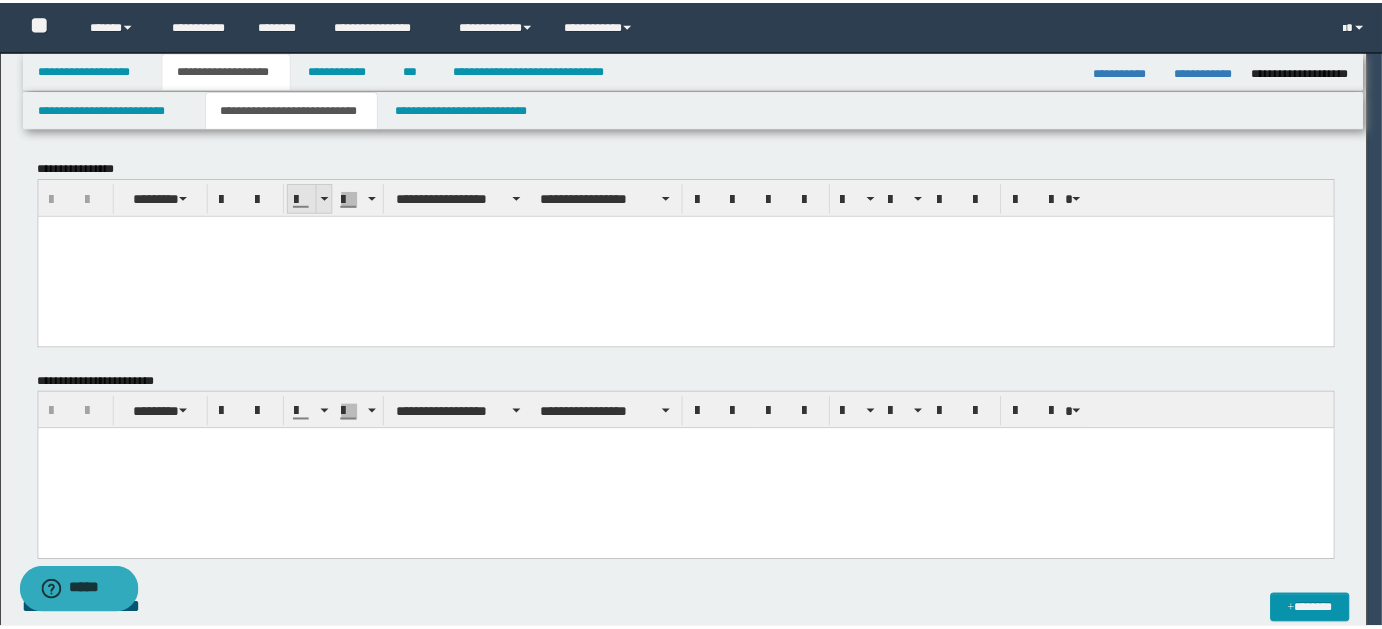 scroll, scrollTop: 0, scrollLeft: 0, axis: both 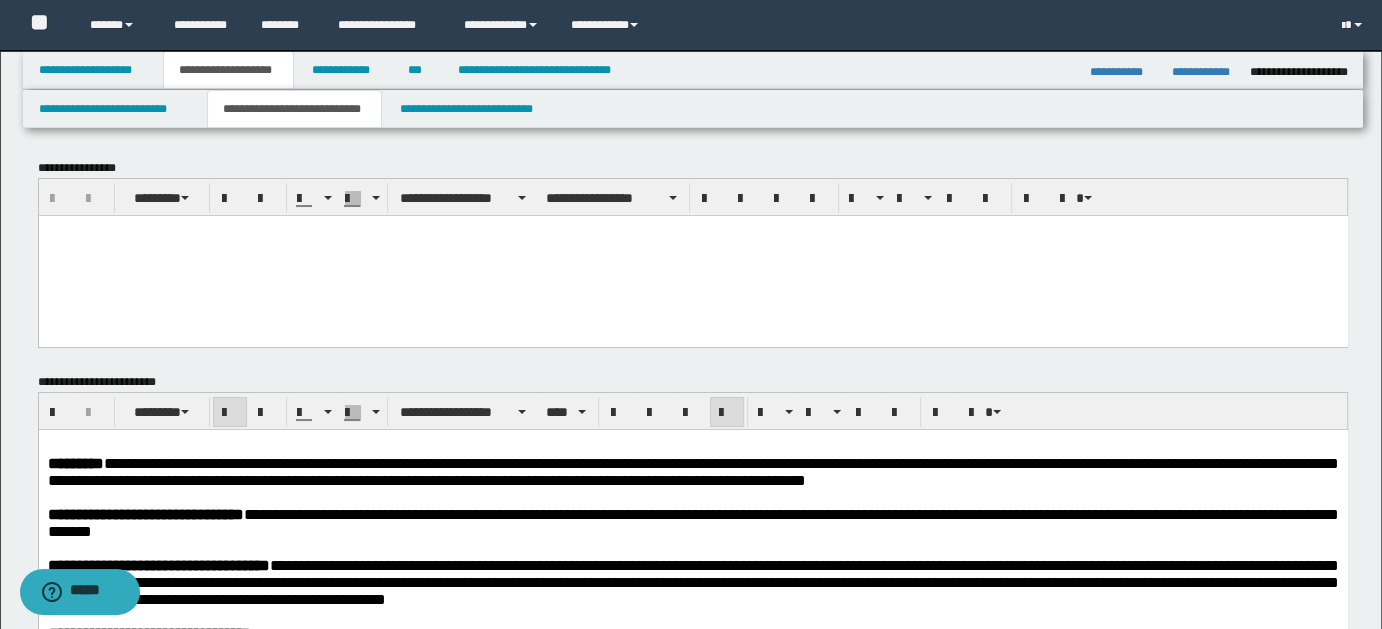 click at bounding box center [692, 446] 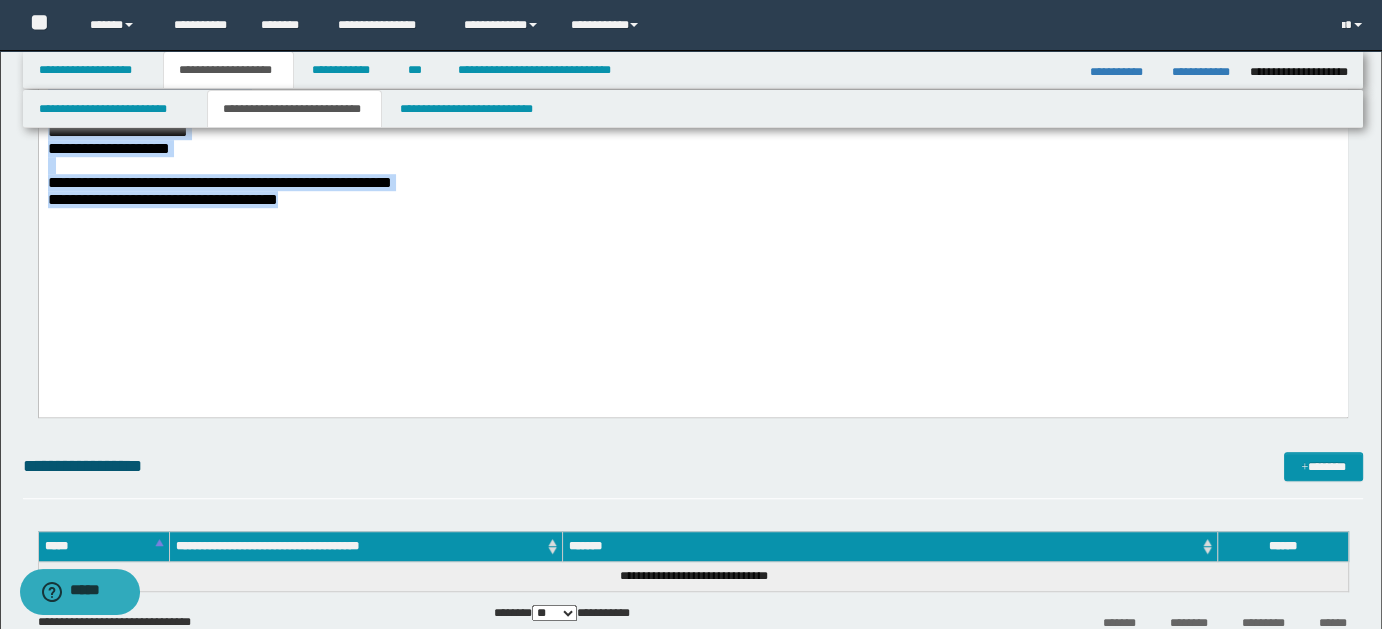 scroll, scrollTop: 1717, scrollLeft: 0, axis: vertical 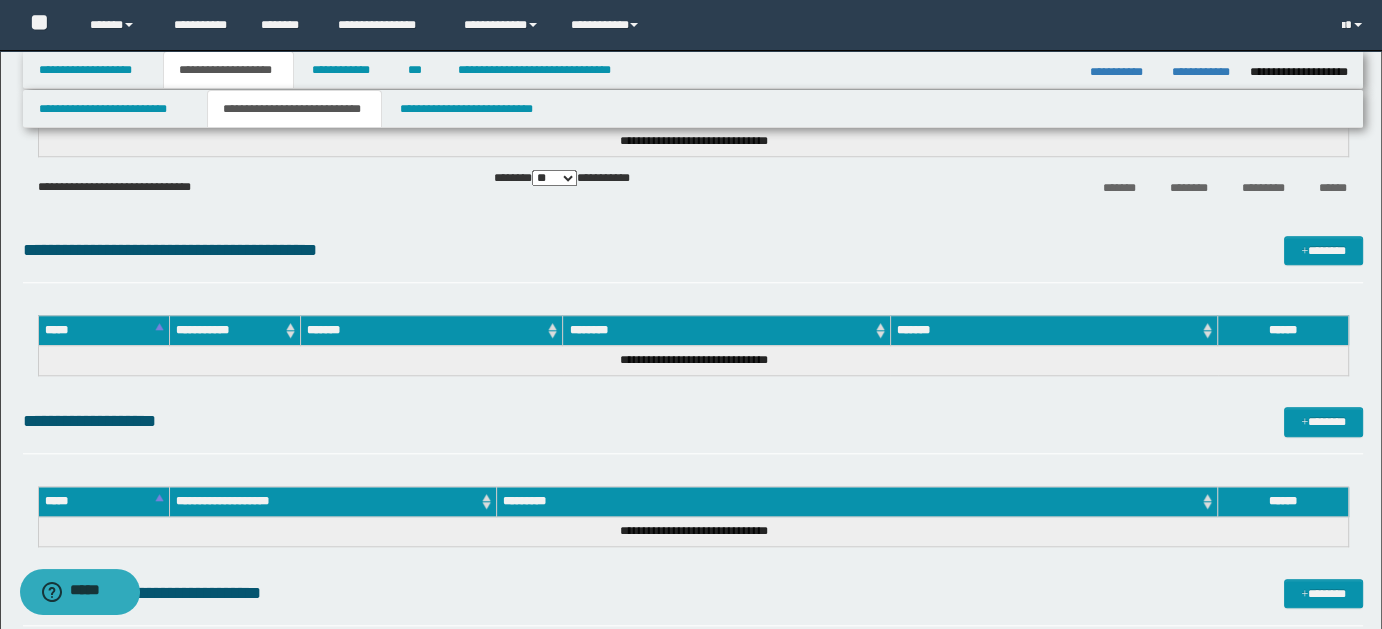 drag, startPoint x: 49, startPoint y: -1268, endPoint x: 688, endPoint y: 380, distance: 1767.5477 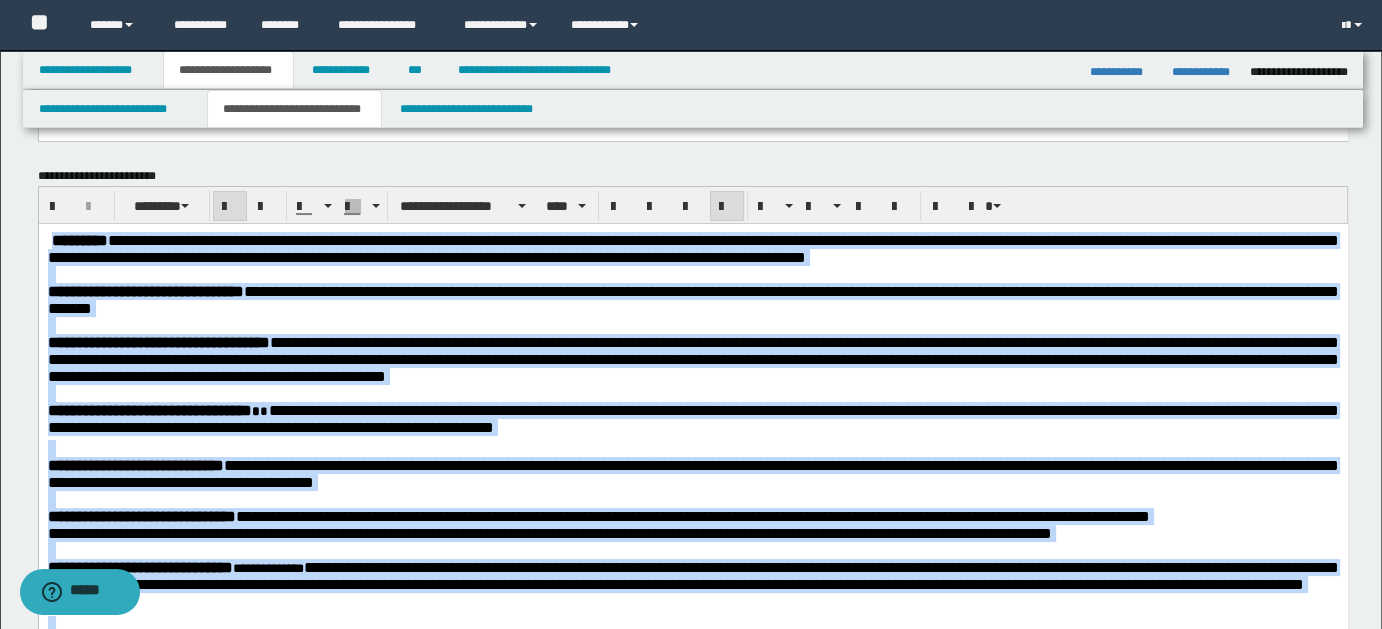 scroll, scrollTop: 0, scrollLeft: 0, axis: both 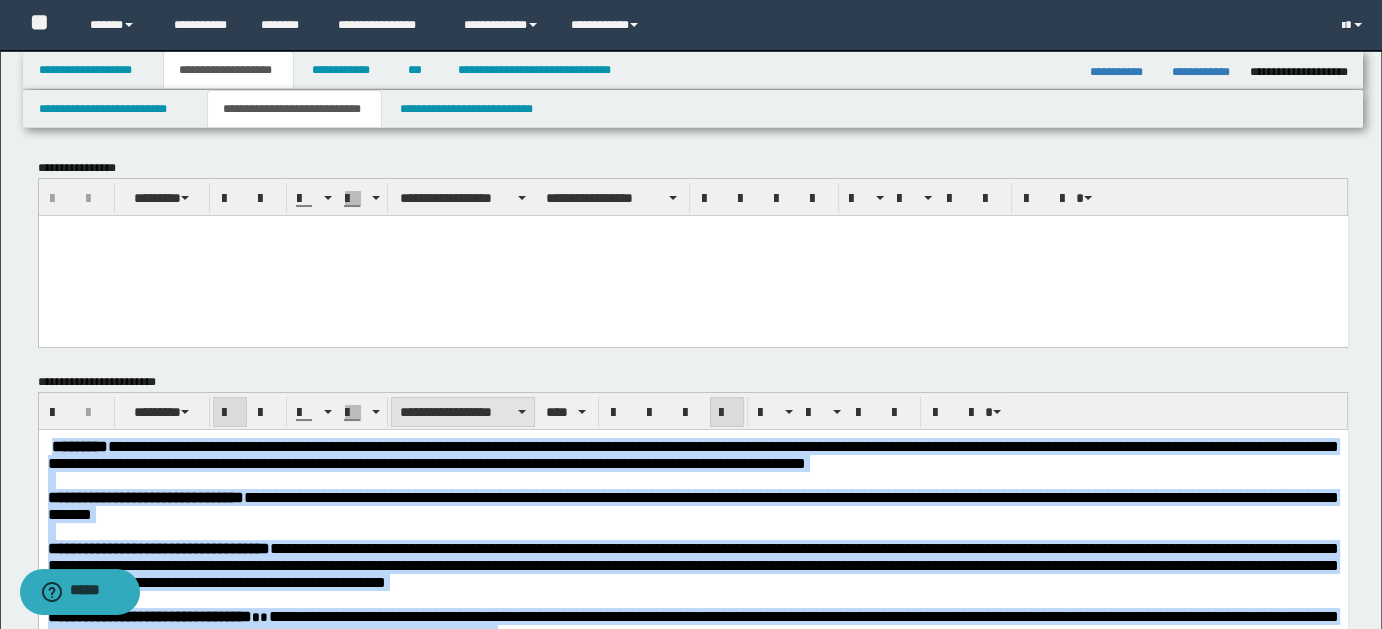 click on "**********" at bounding box center (463, 412) 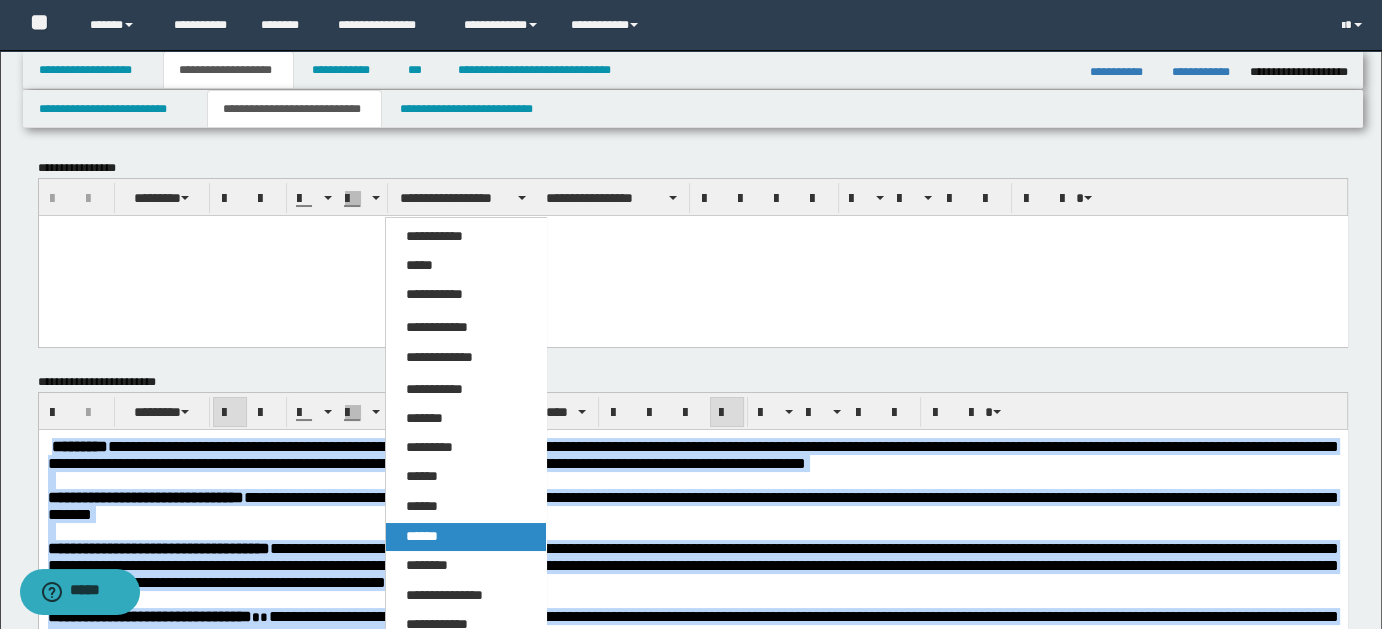 click on "******" at bounding box center (422, 536) 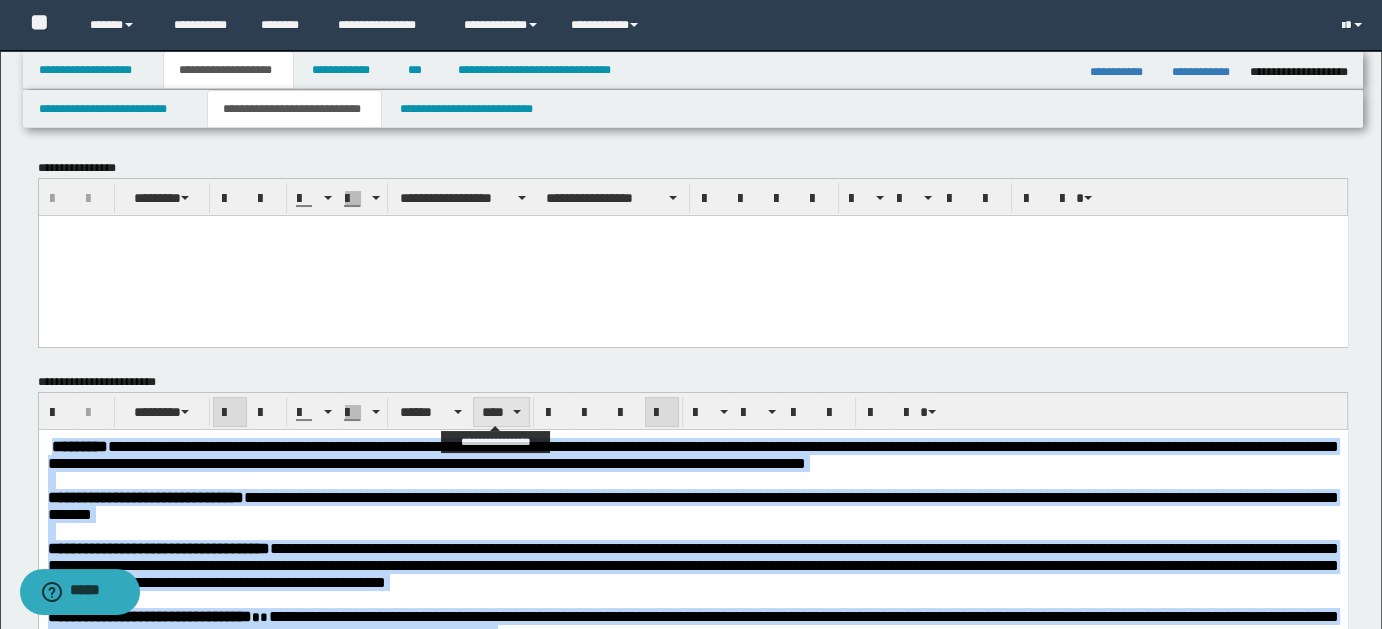 click on "****" at bounding box center (501, 412) 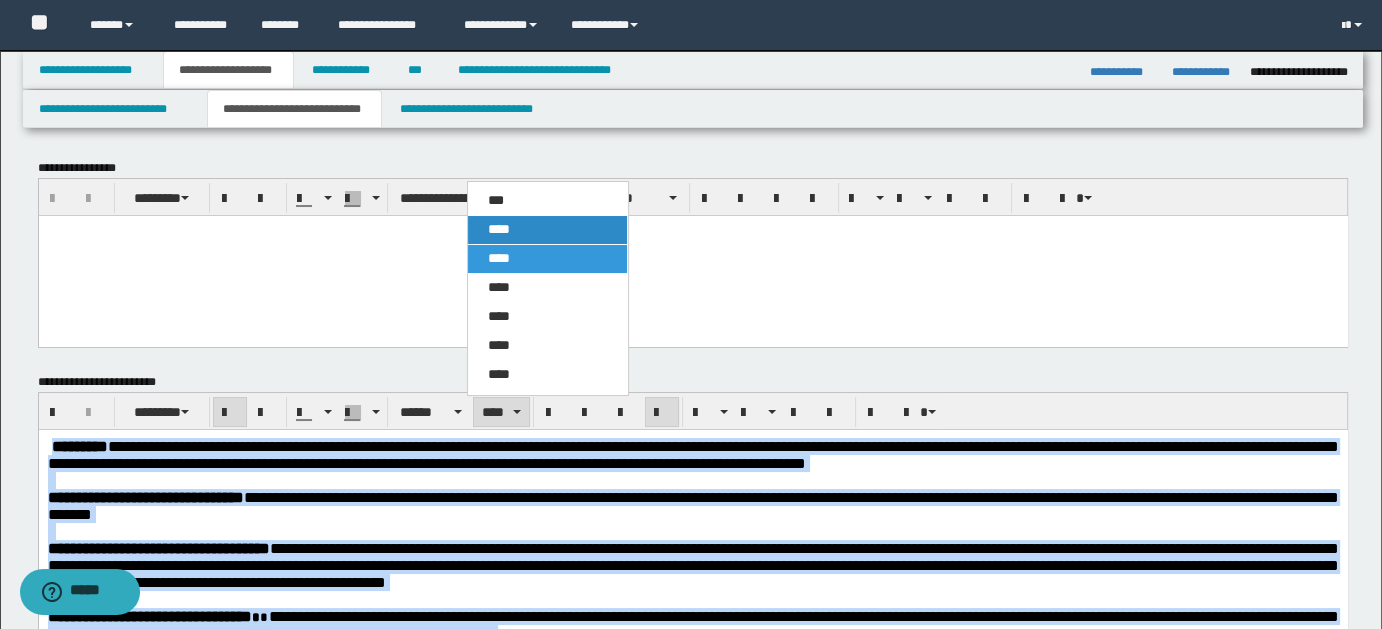 click on "****" at bounding box center (547, 230) 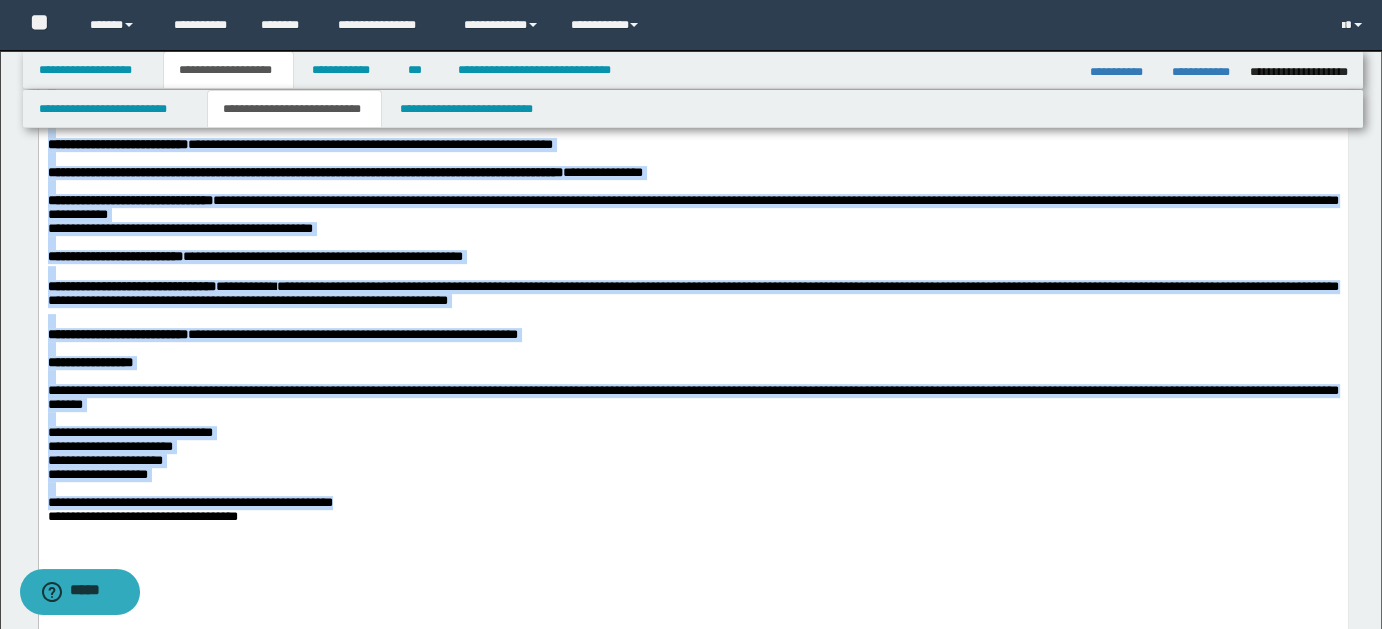 scroll, scrollTop: 813, scrollLeft: 0, axis: vertical 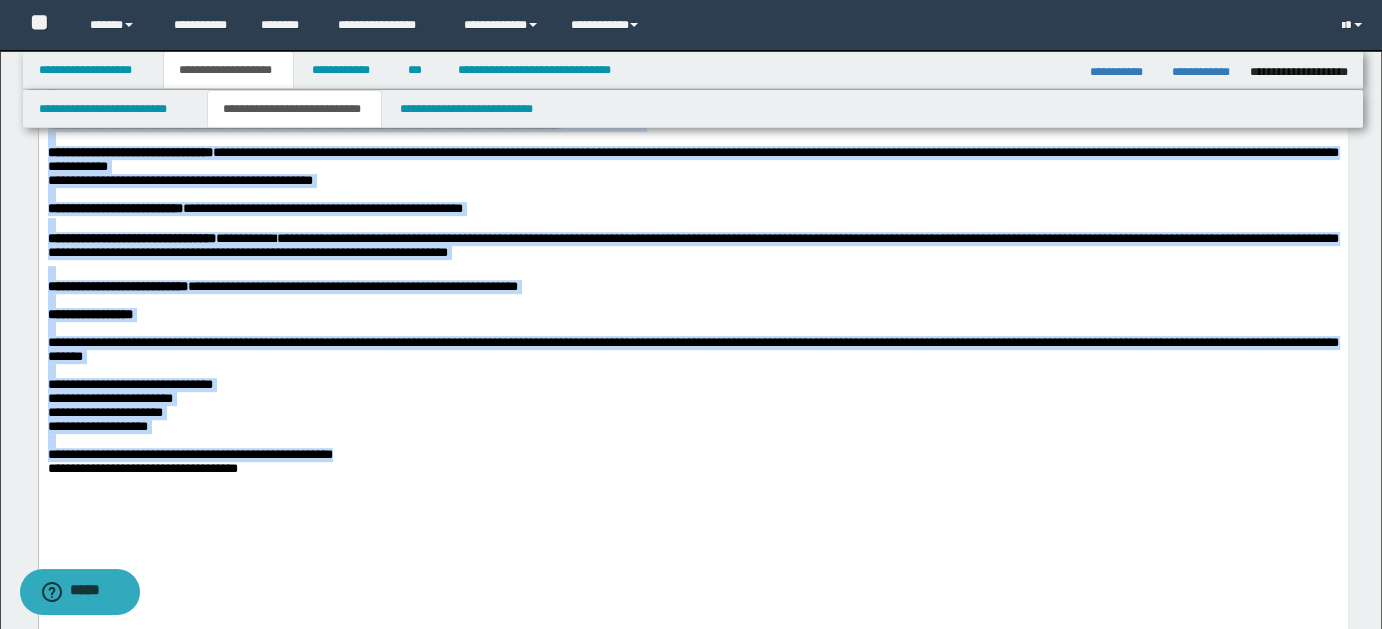 click at bounding box center (692, 196) 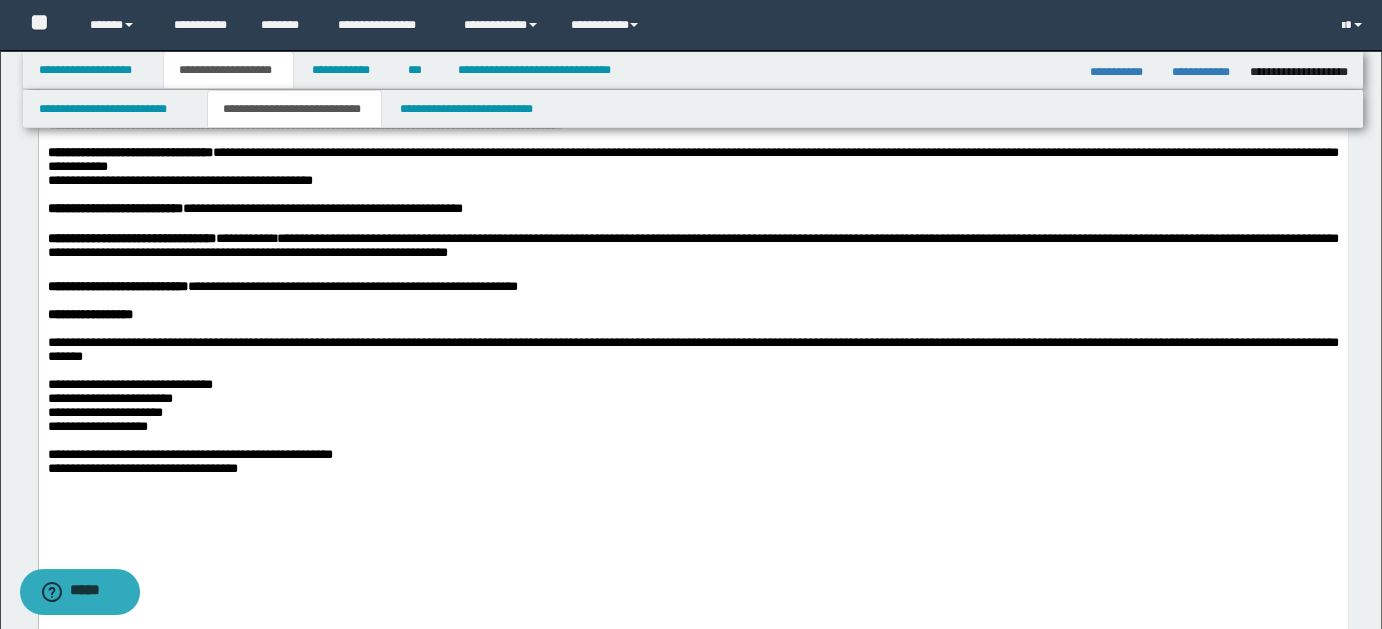 click at bounding box center (692, 226) 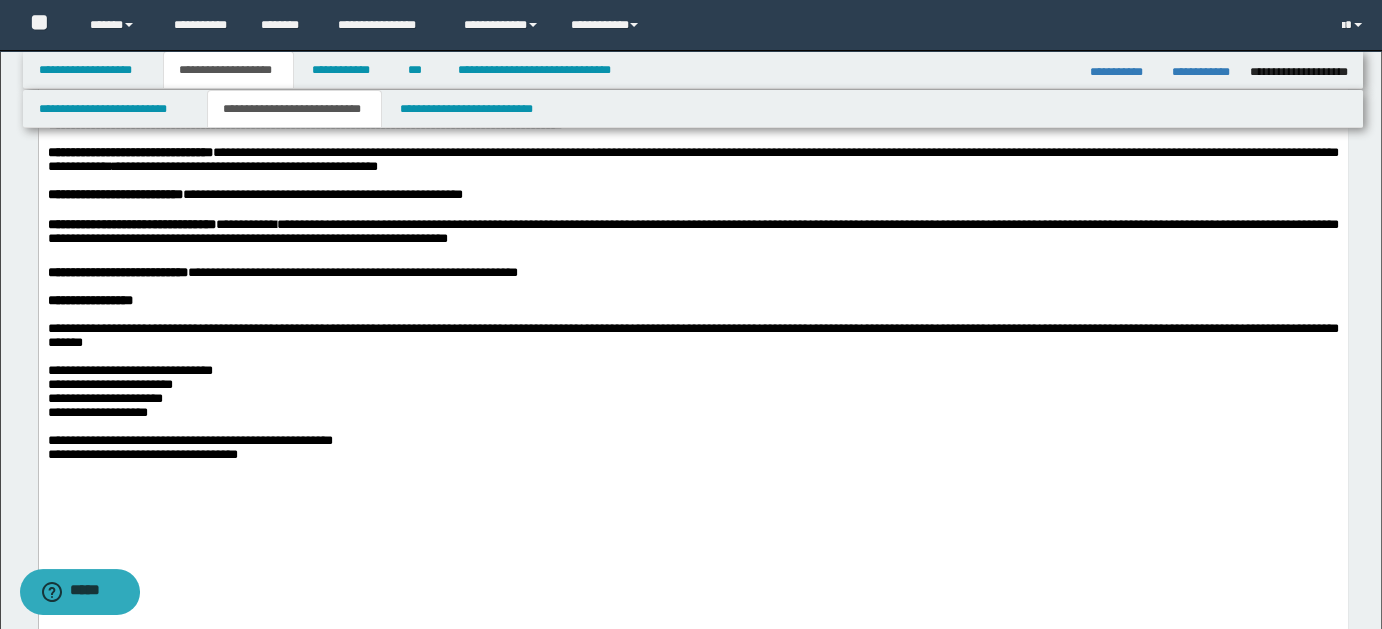 drag, startPoint x: 674, startPoint y: 337, endPoint x: 652, endPoint y: 368, distance: 38.013157 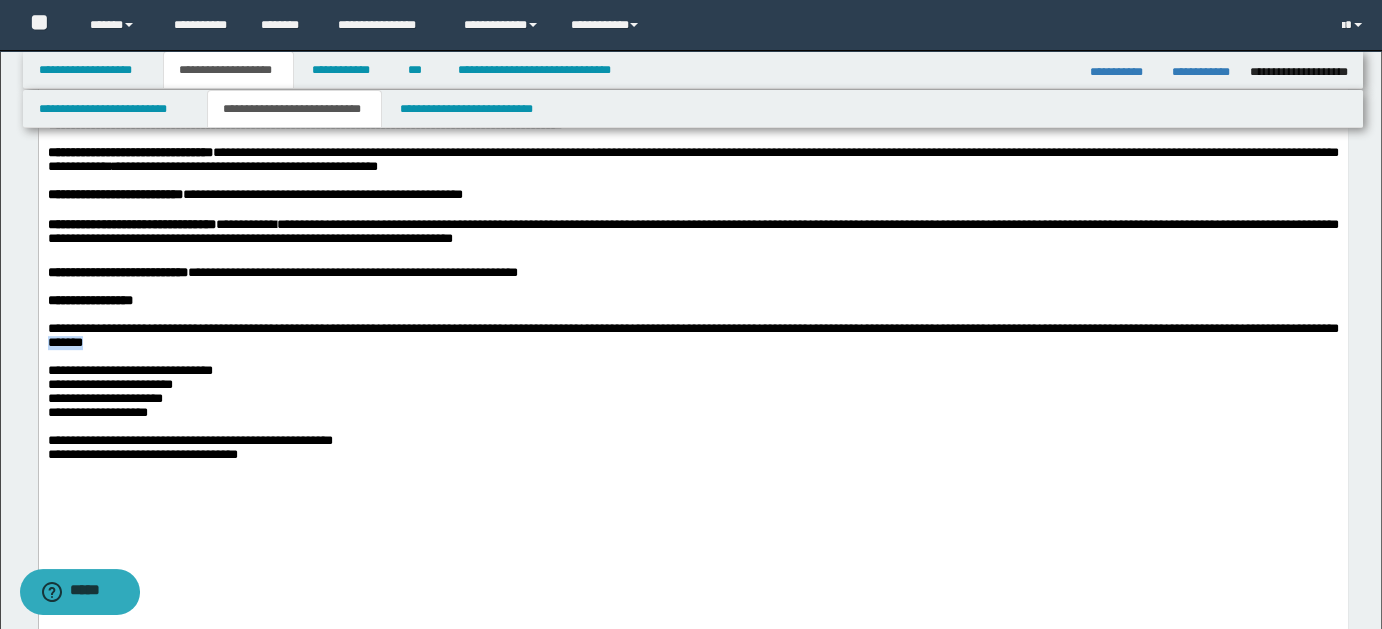 drag, startPoint x: 600, startPoint y: 474, endPoint x: 666, endPoint y: 478, distance: 66.1211 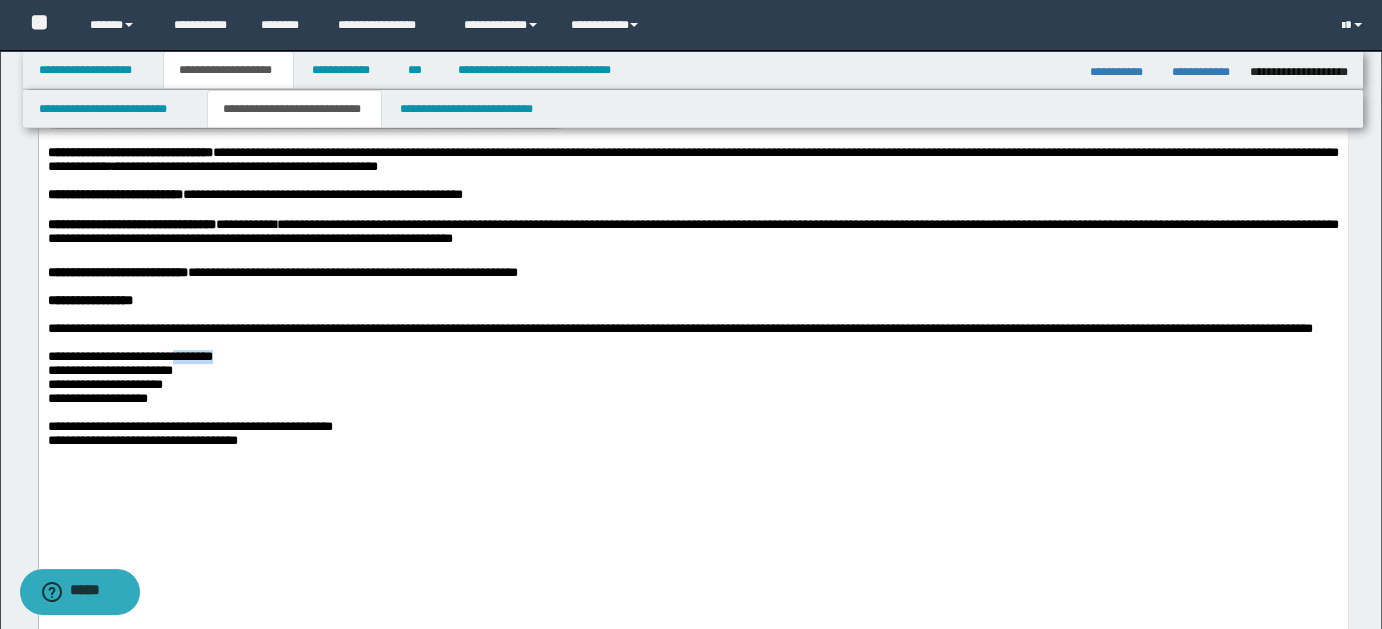 drag, startPoint x: 221, startPoint y: 504, endPoint x: 302, endPoint y: 508, distance: 81.09871 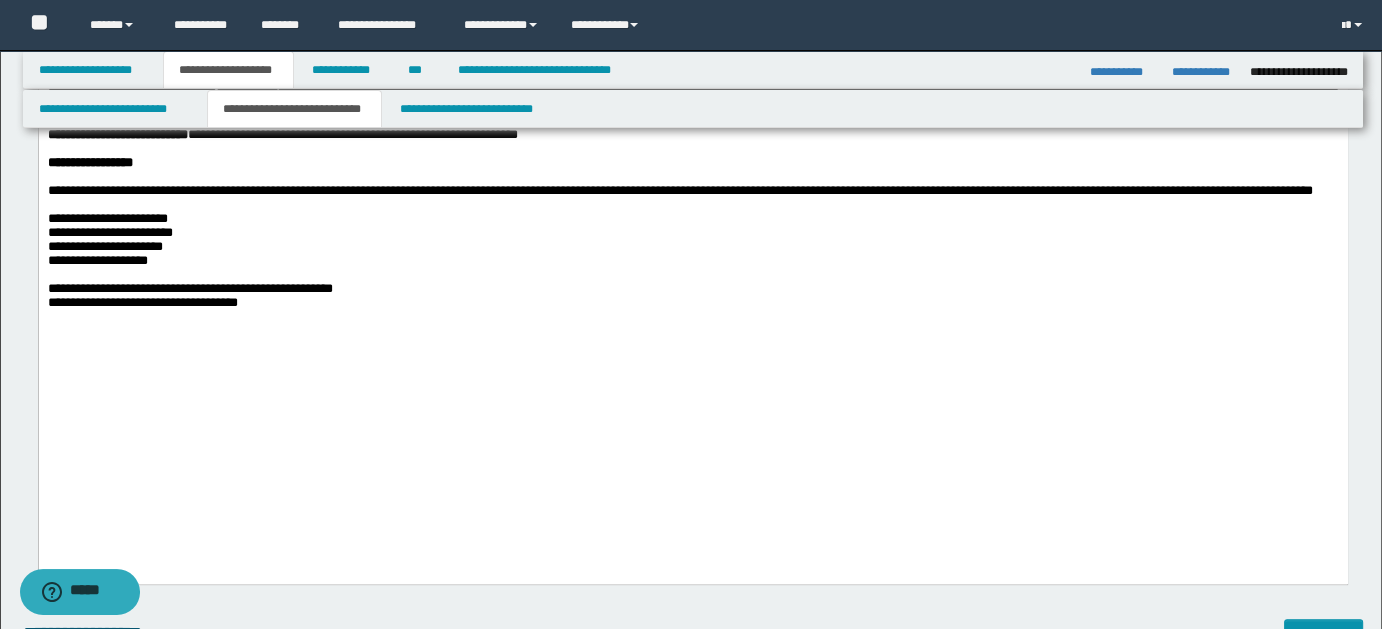scroll, scrollTop: 961, scrollLeft: 0, axis: vertical 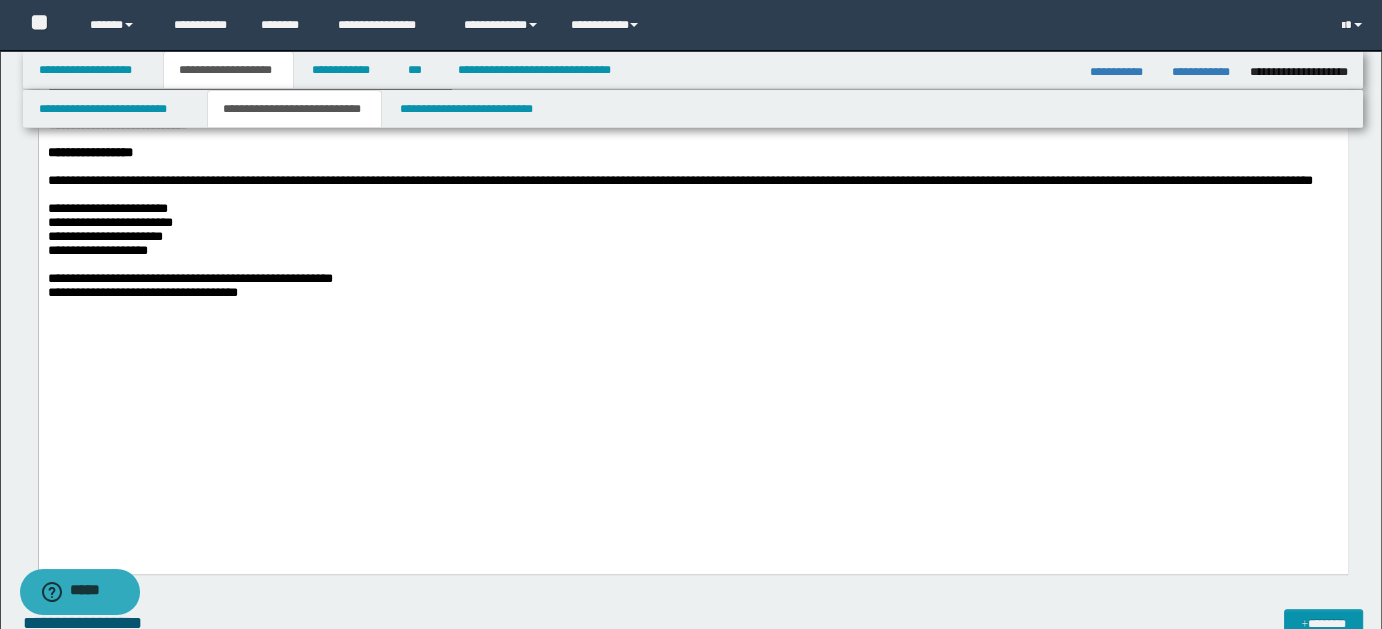 click on "**********" at bounding box center (692, -86) 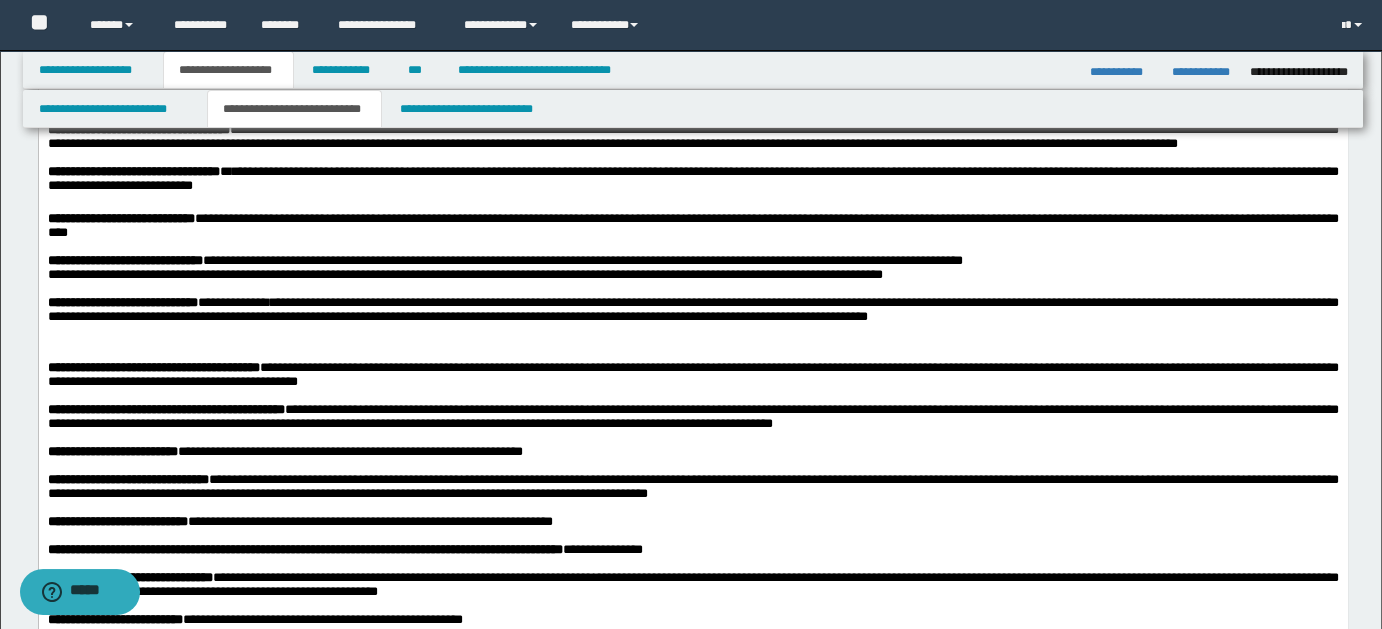 scroll, scrollTop: 398, scrollLeft: 0, axis: vertical 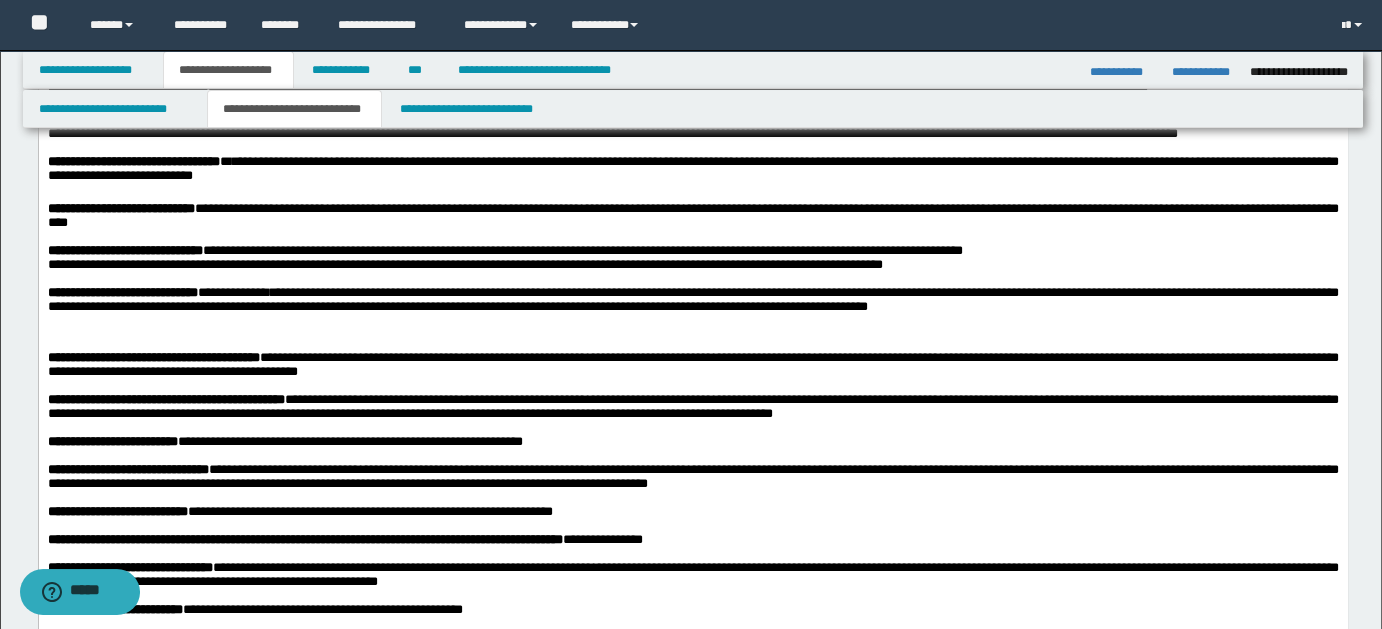 drag, startPoint x: 1389, startPoint y: 304, endPoint x: 1113, endPoint y: 160, distance: 311.30692 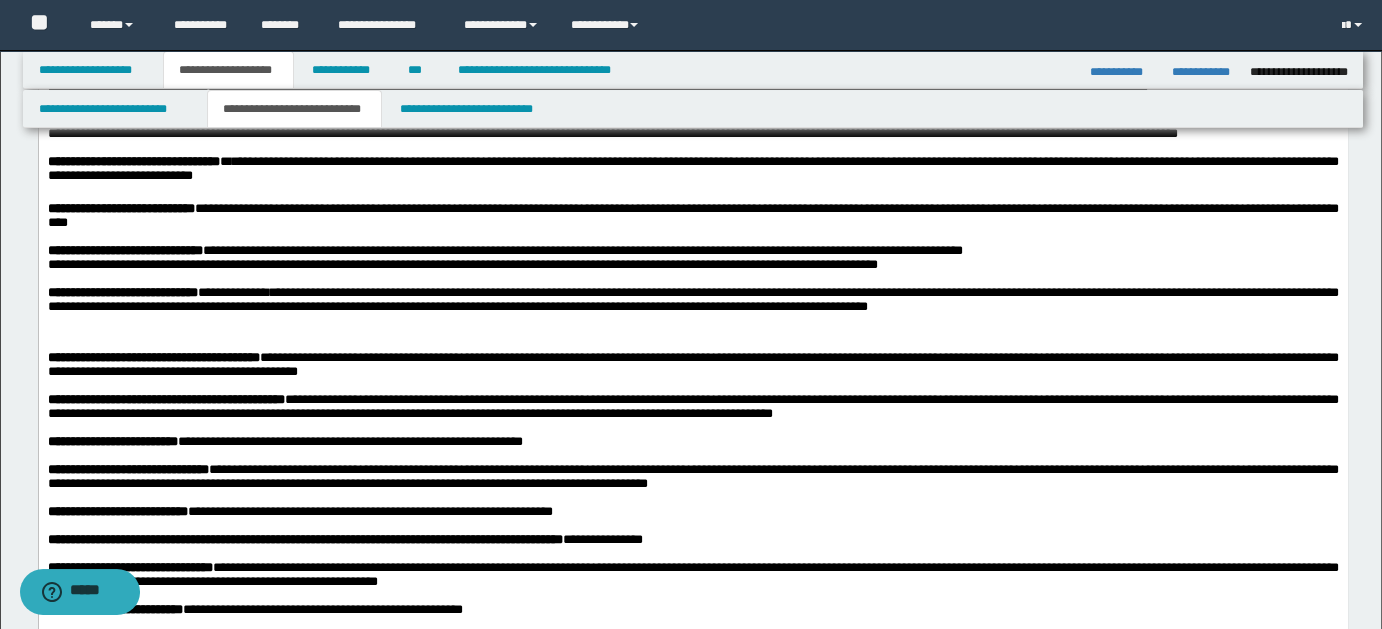 click at bounding box center (692, 237) 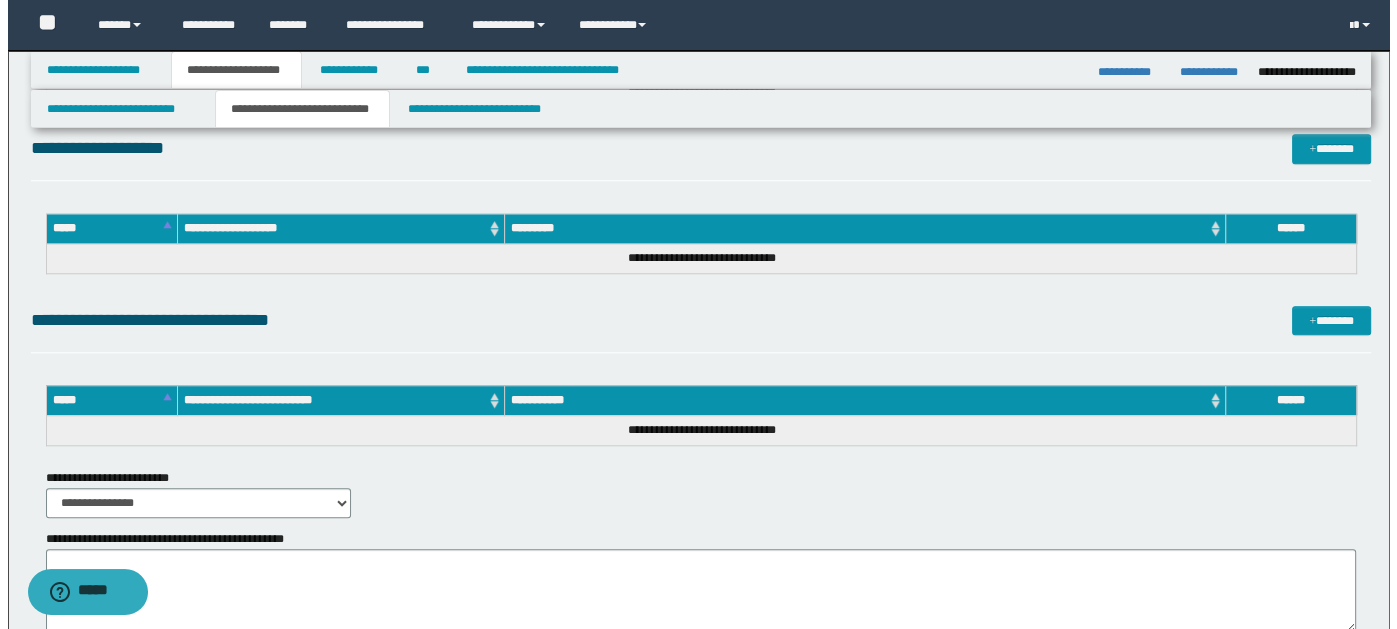 scroll, scrollTop: 1791, scrollLeft: 0, axis: vertical 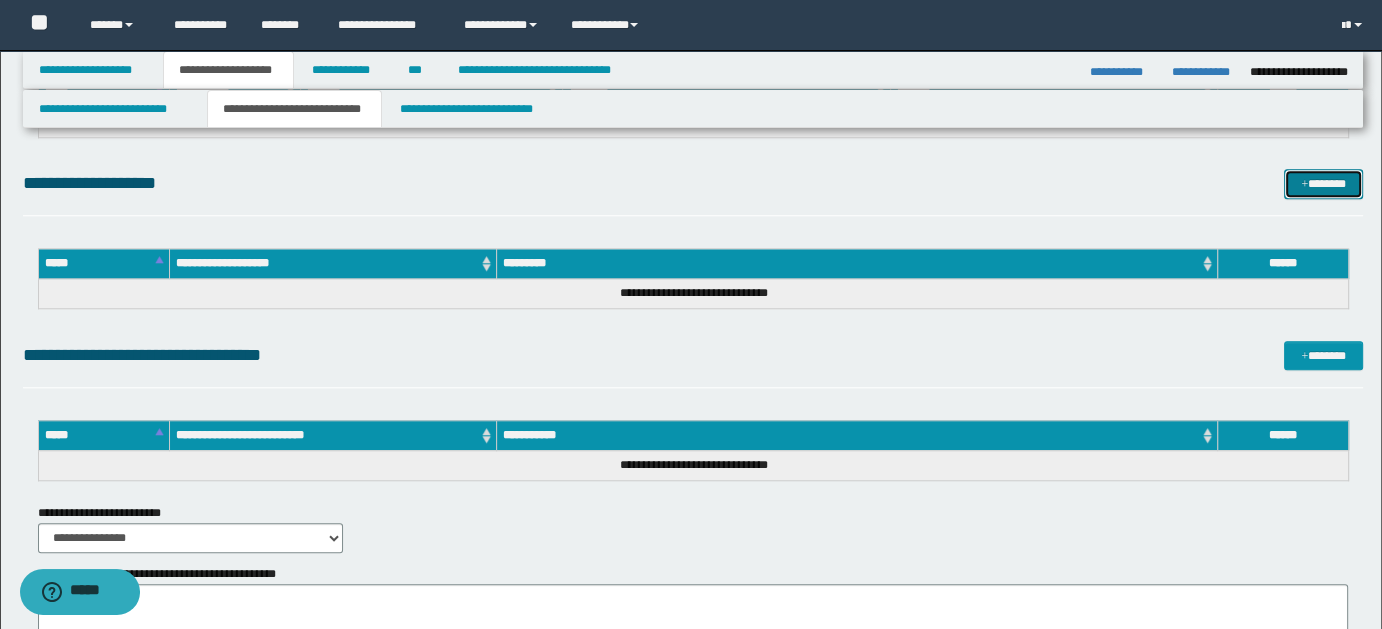 click on "*******" at bounding box center (1323, 183) 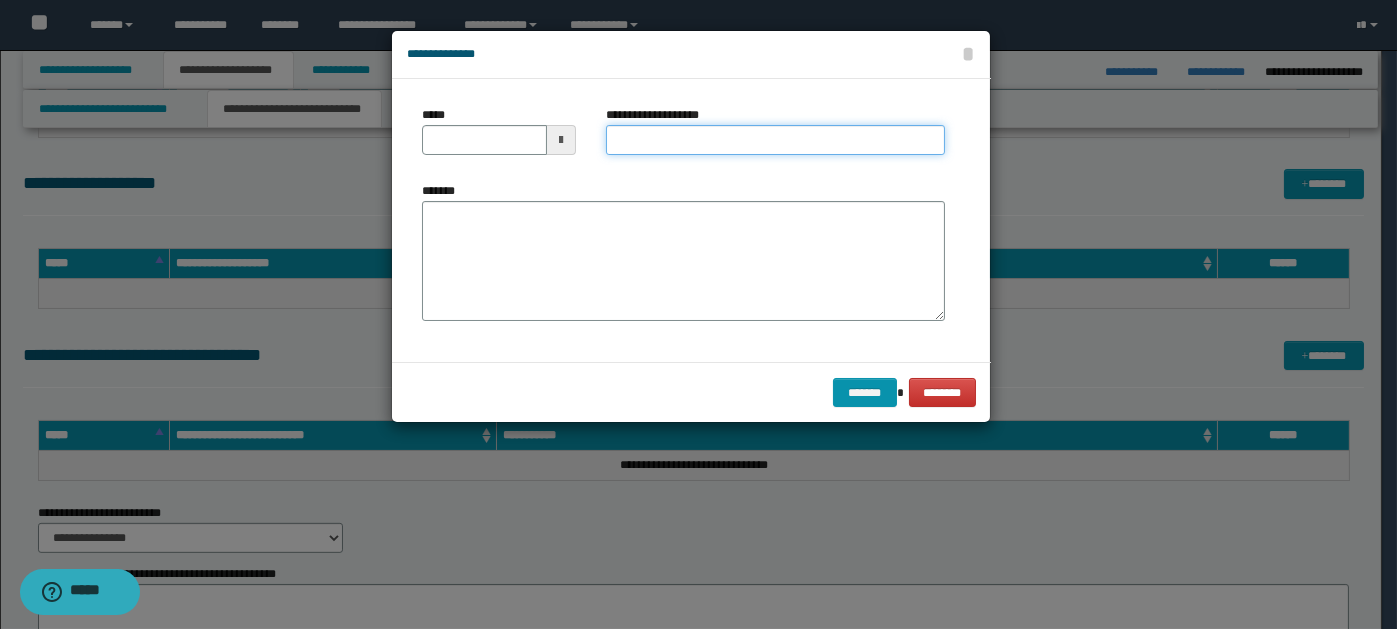 paste on "**********" 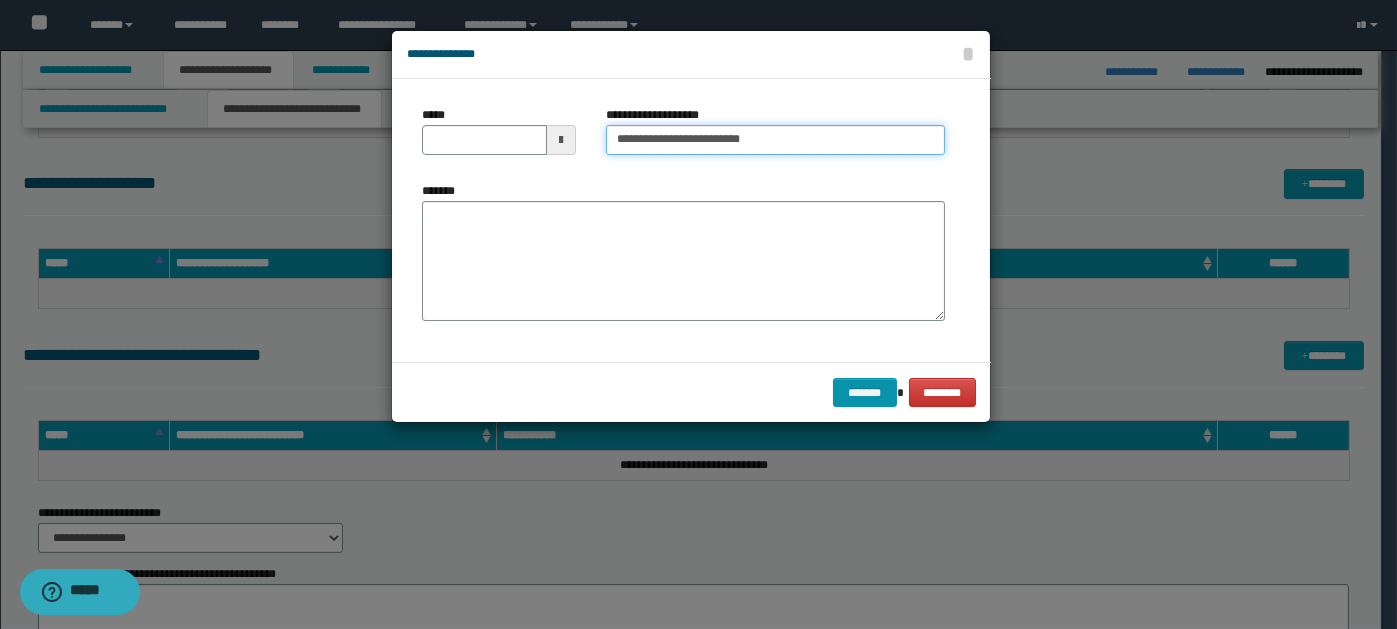 type on "**********" 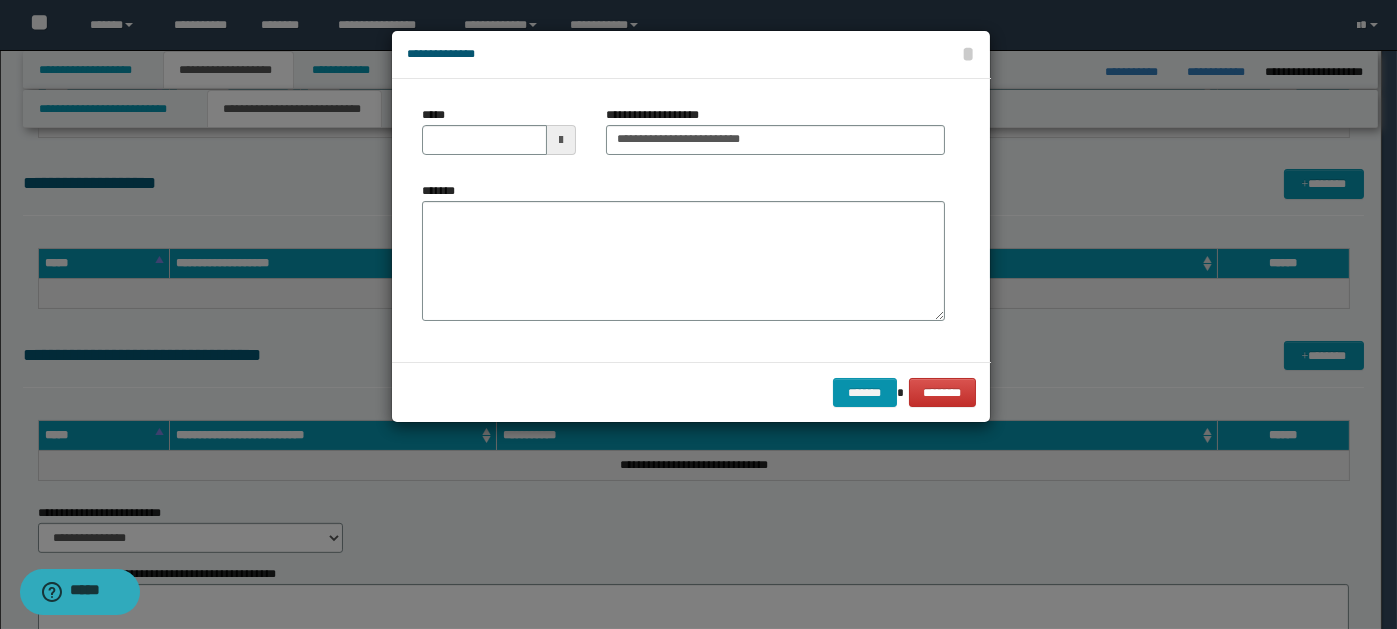click at bounding box center (561, 140) 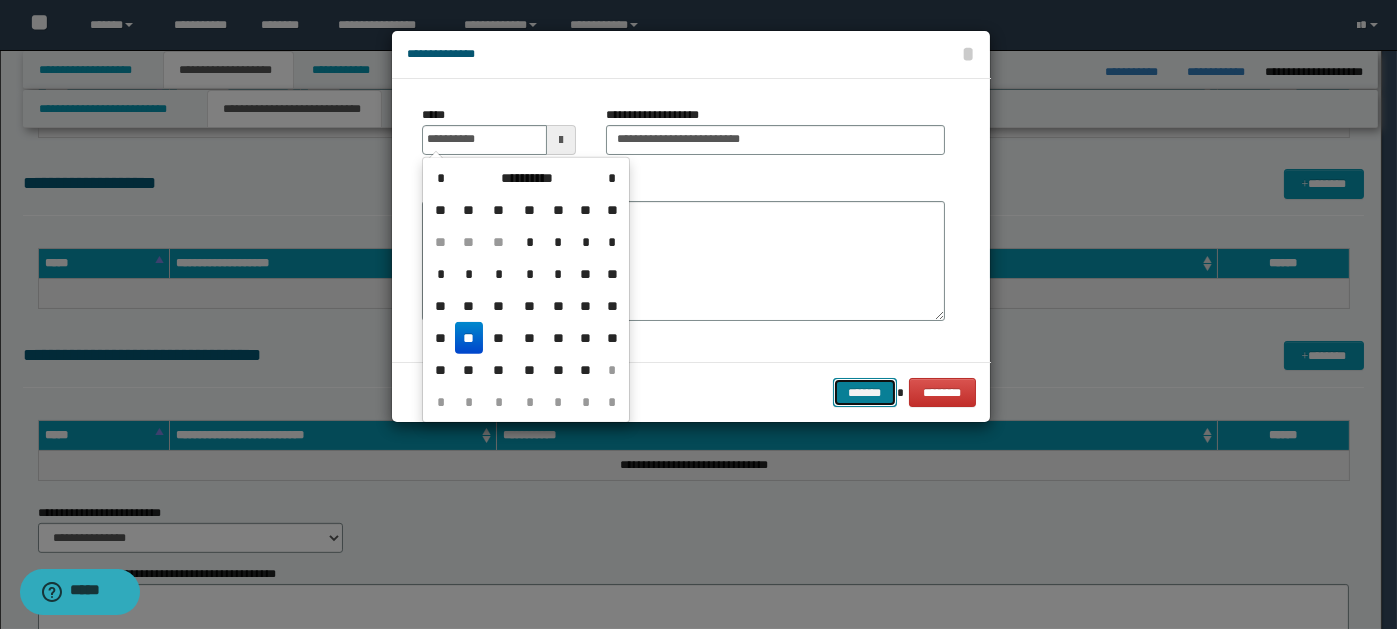 type on "**********" 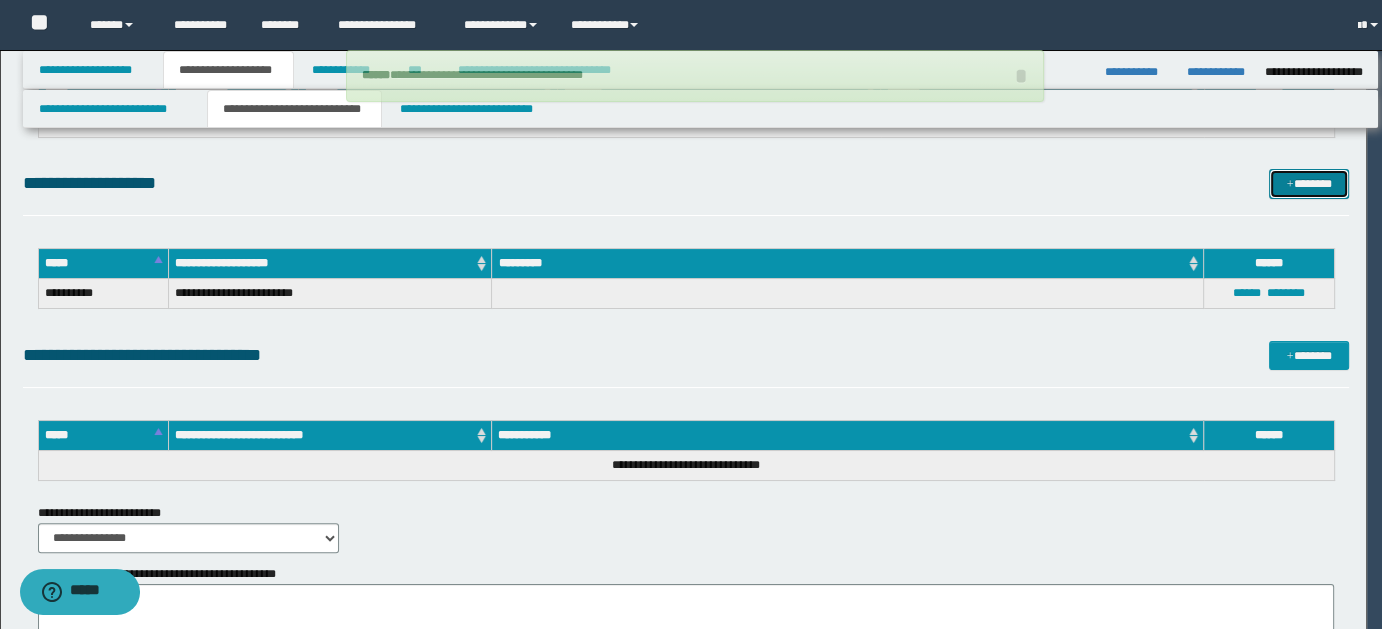 type 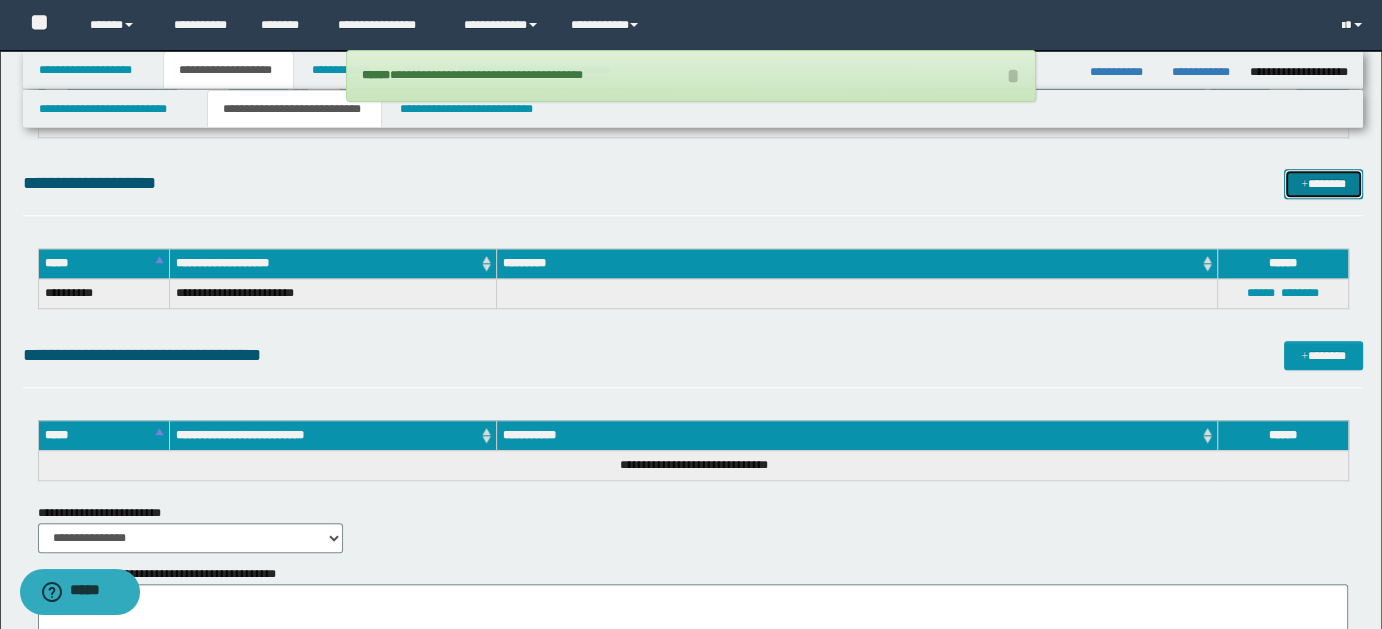 click on "*******" at bounding box center (1323, 183) 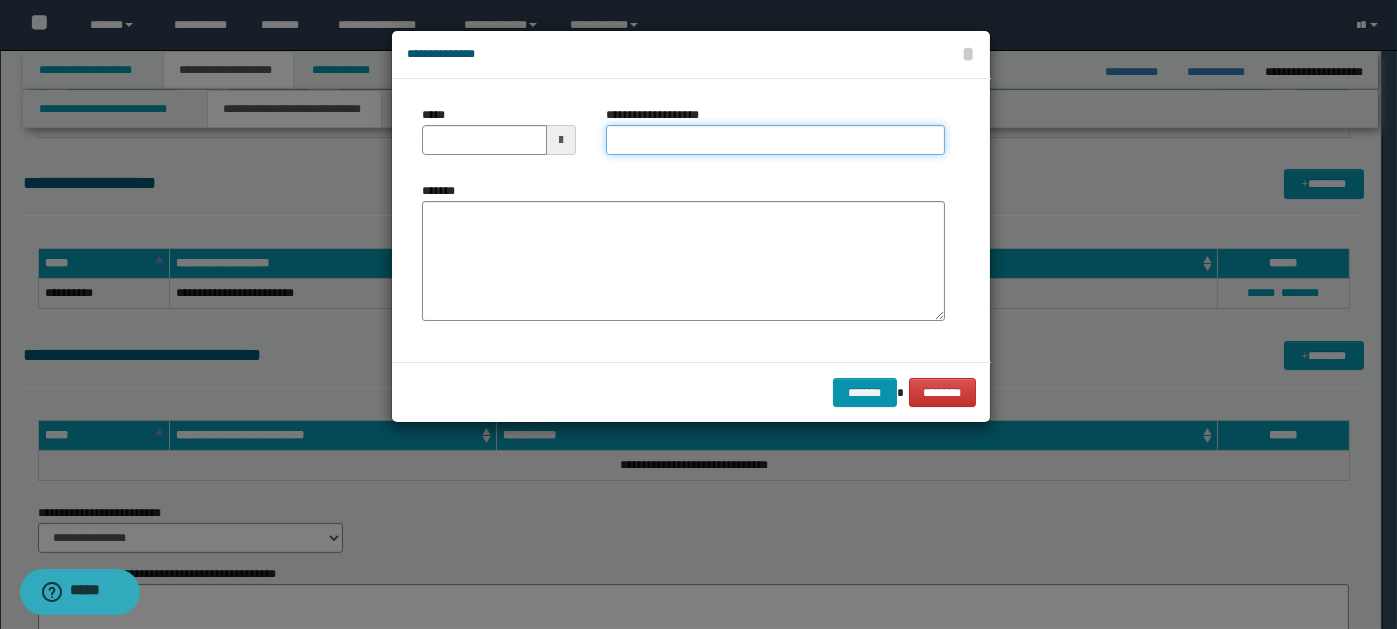 paste on "**********" 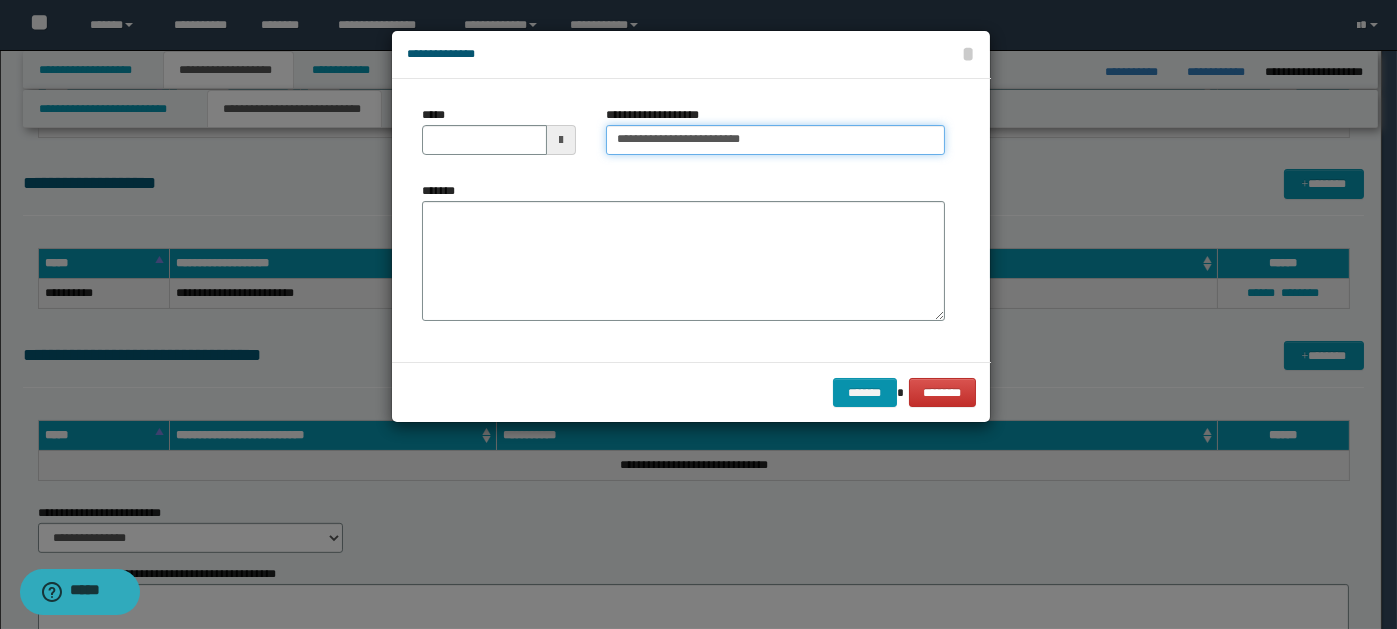 type on "**********" 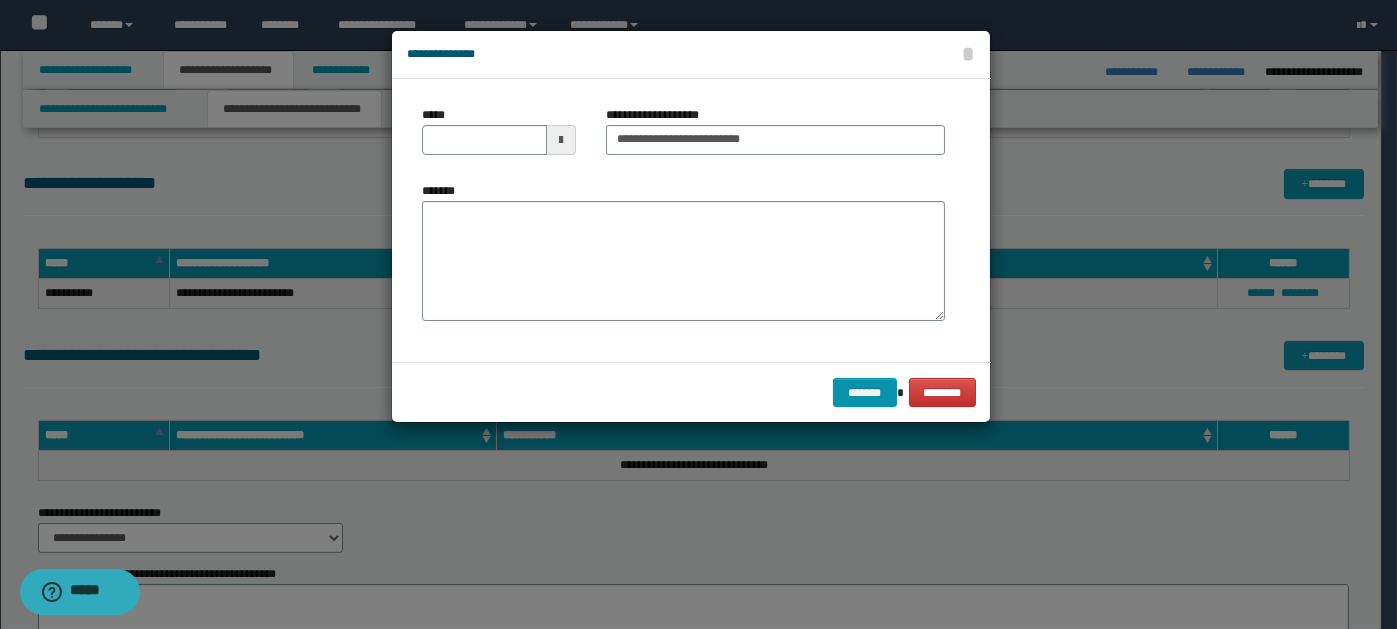 click at bounding box center (561, 140) 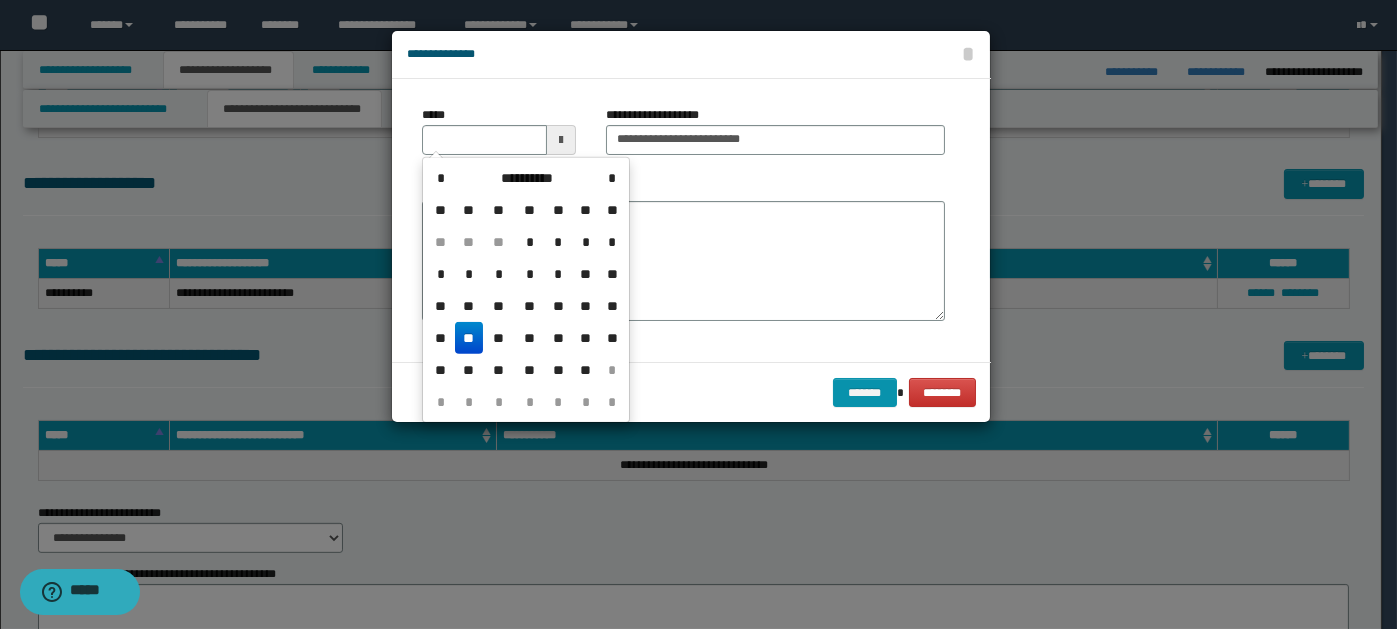 click on "**" at bounding box center (469, 338) 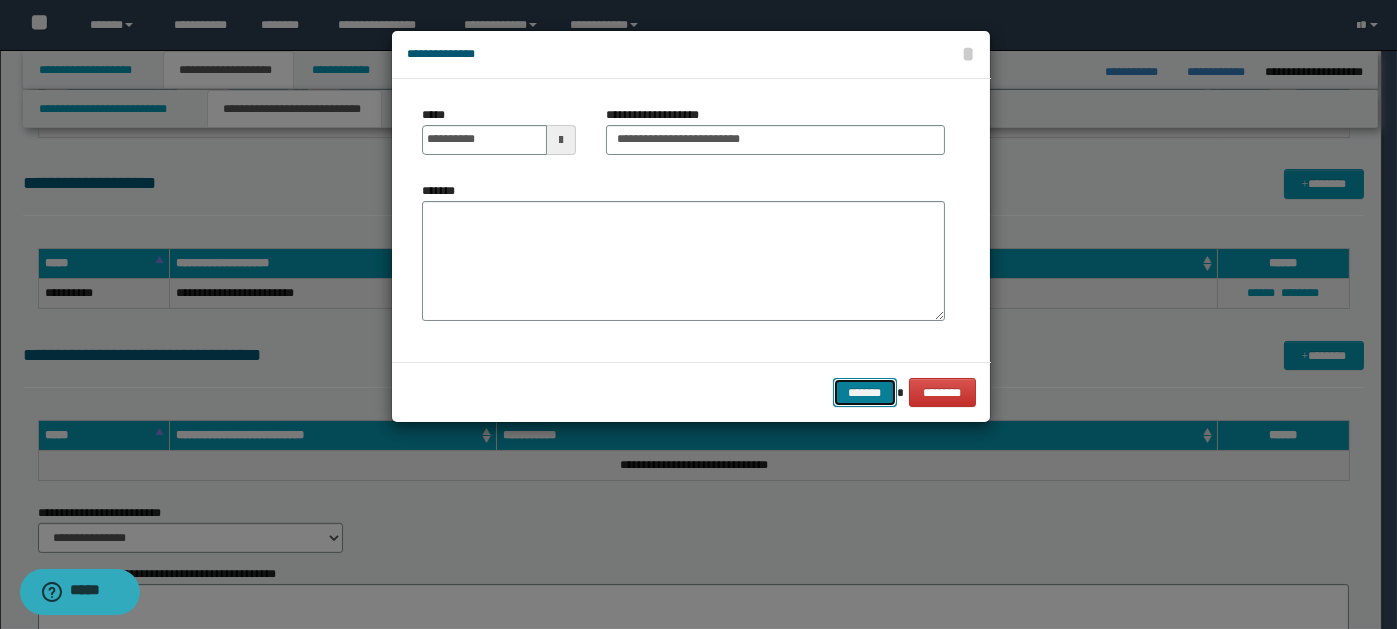 click on "*******" at bounding box center (865, 392) 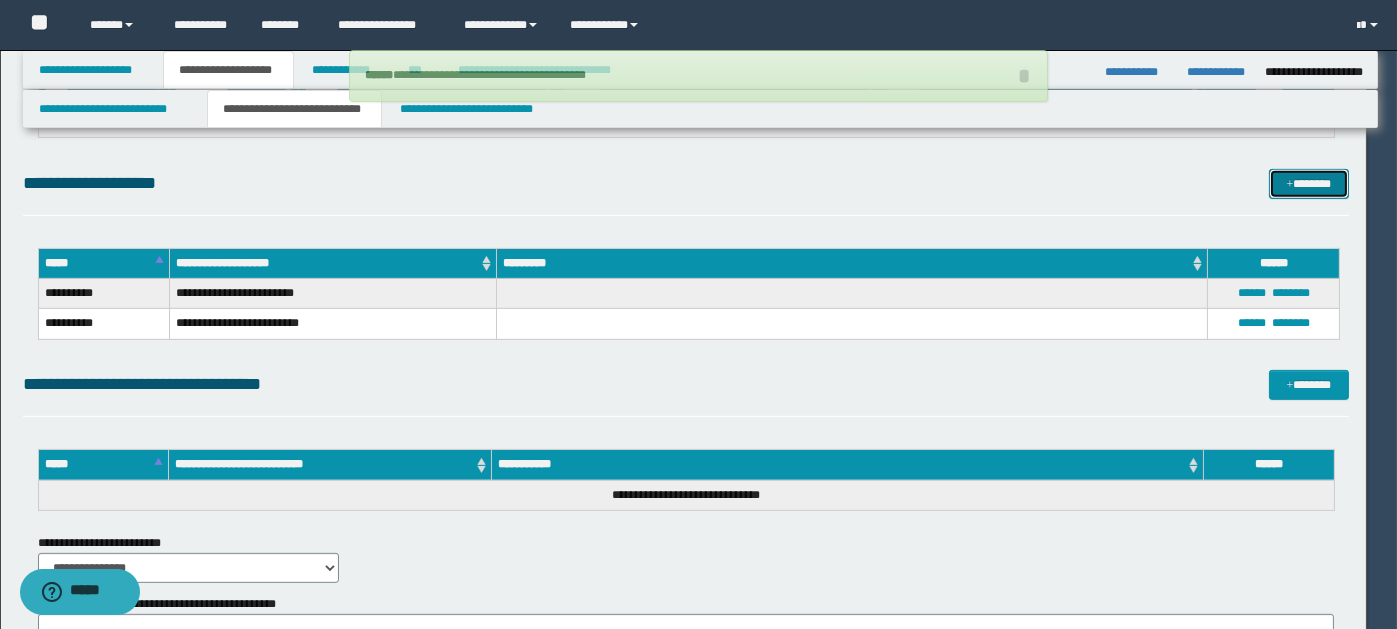 type 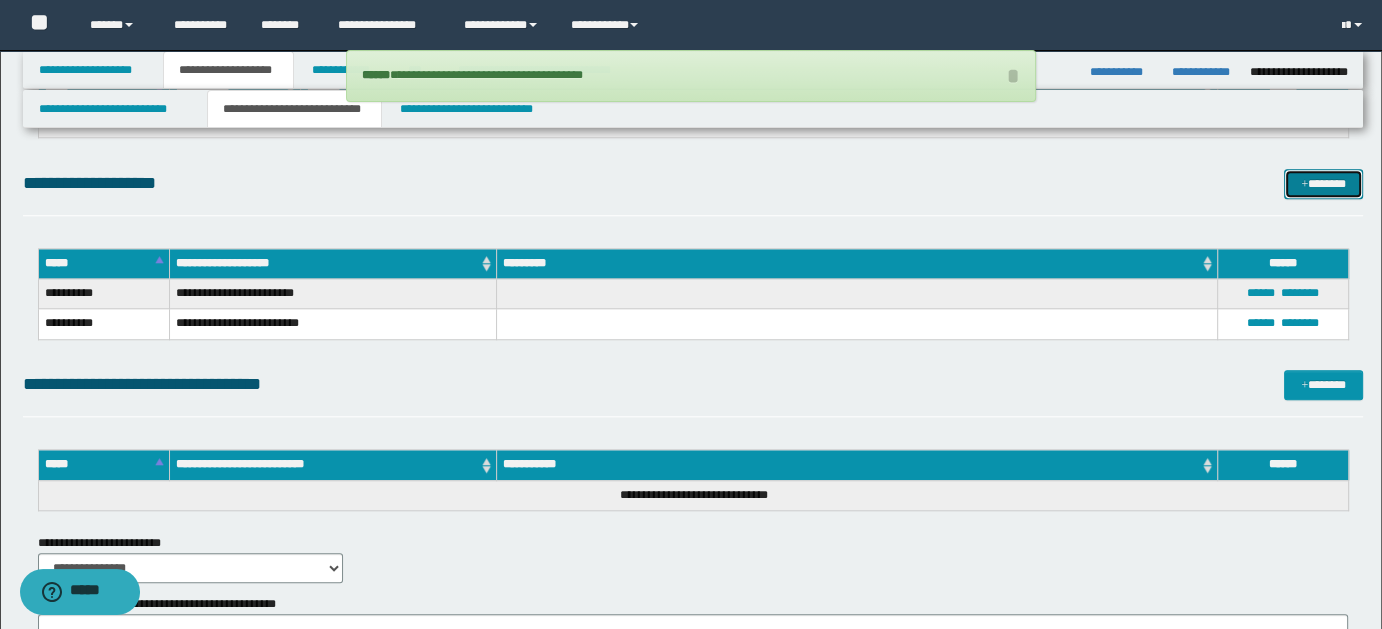 click on "*******" at bounding box center (1323, 183) 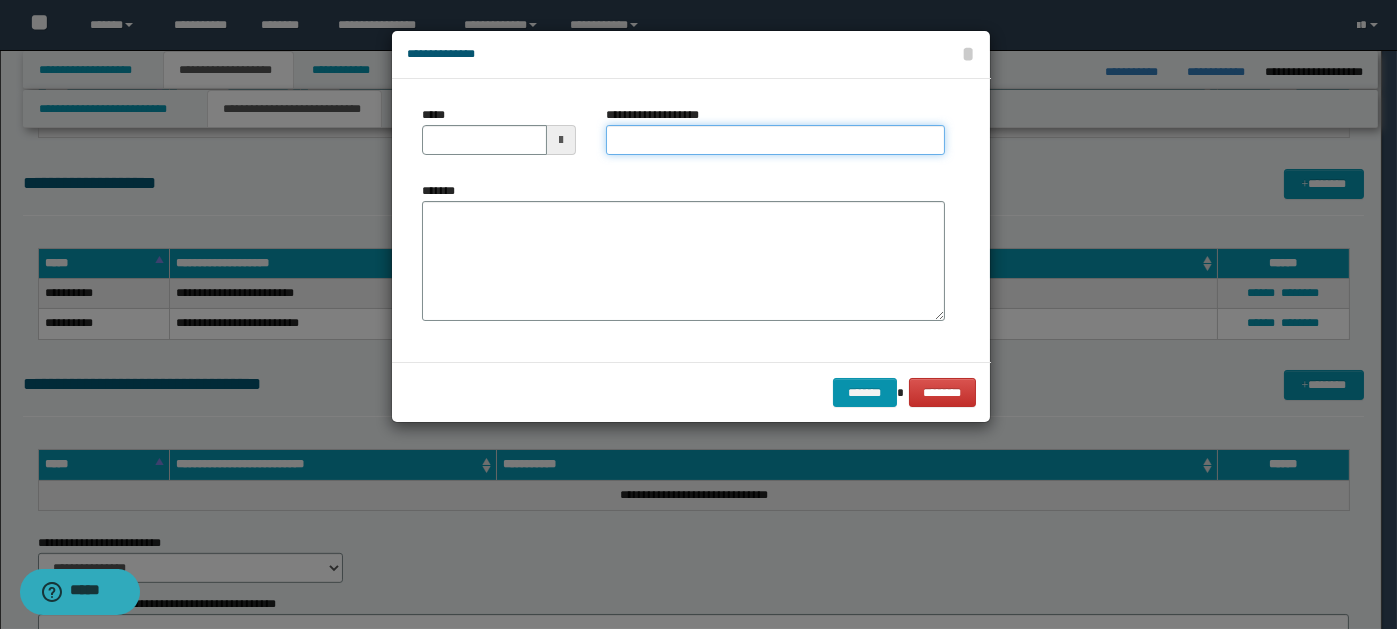 paste on "**********" 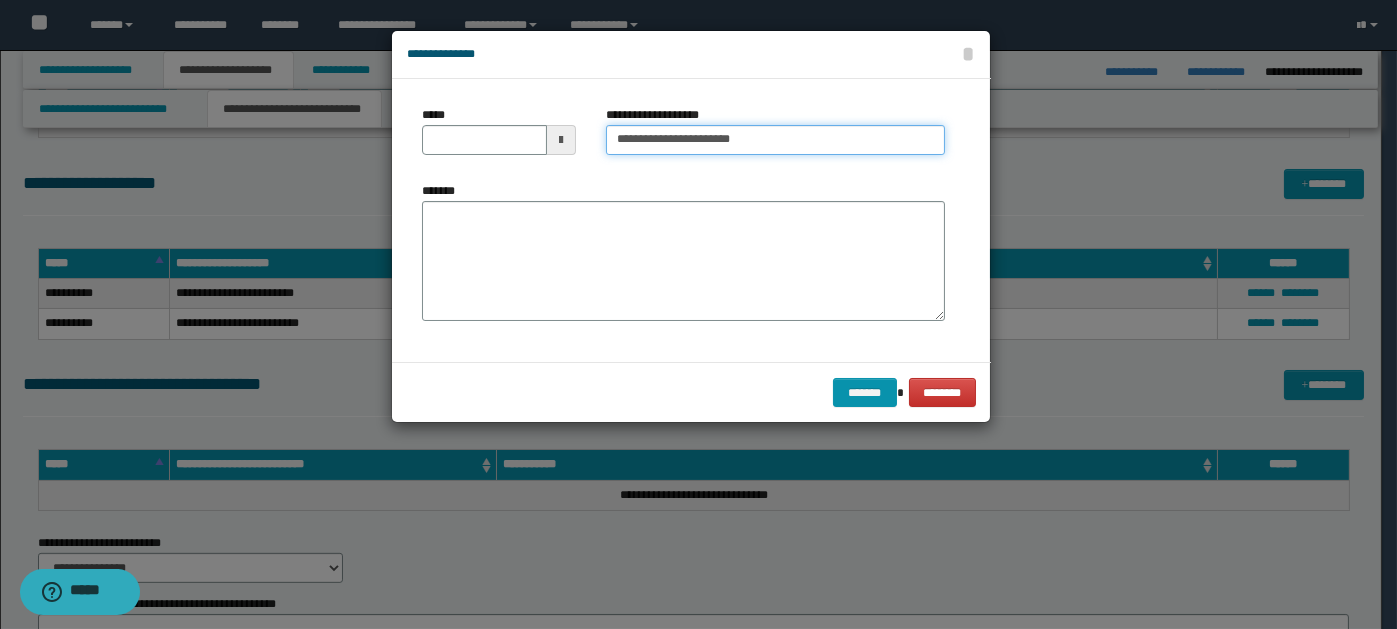 type on "**********" 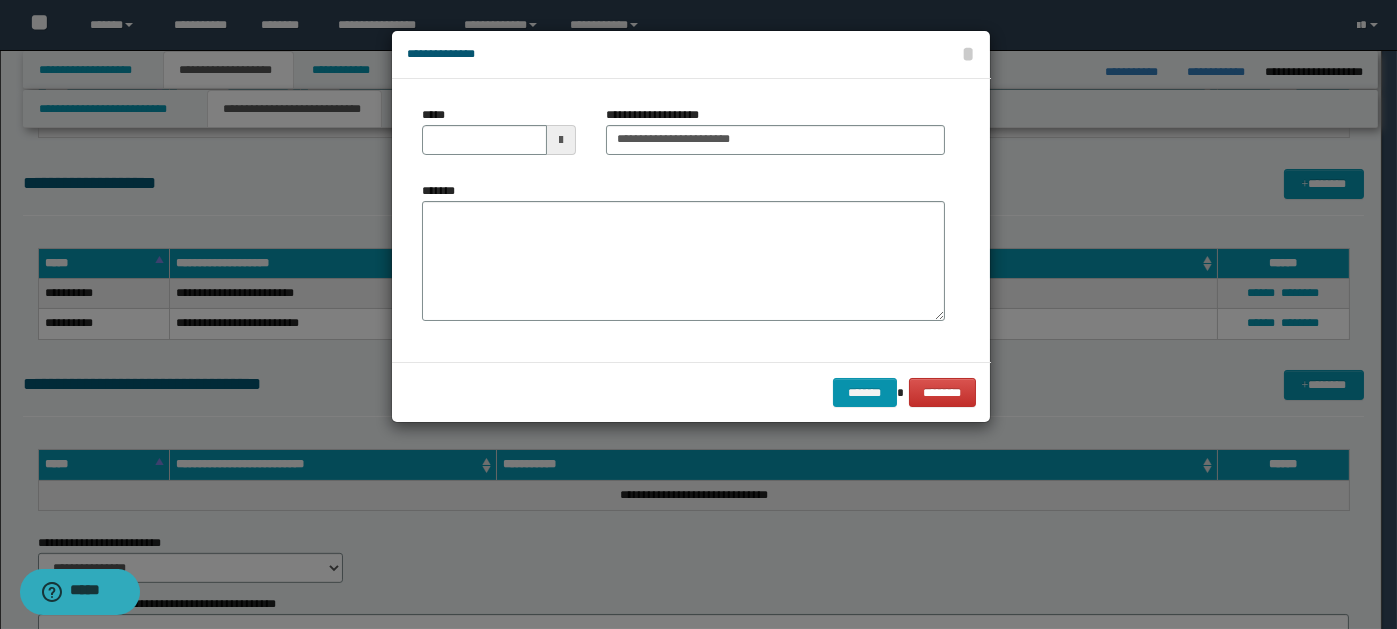 click at bounding box center (561, 140) 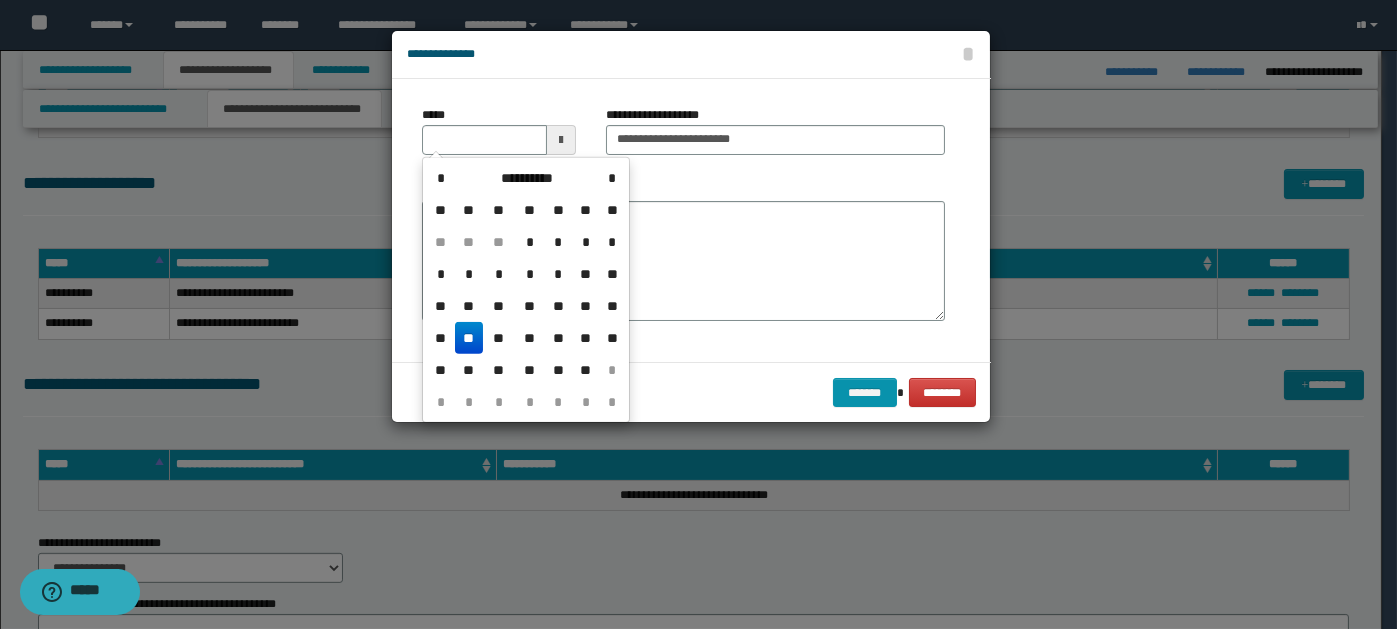 click on "**" at bounding box center (469, 338) 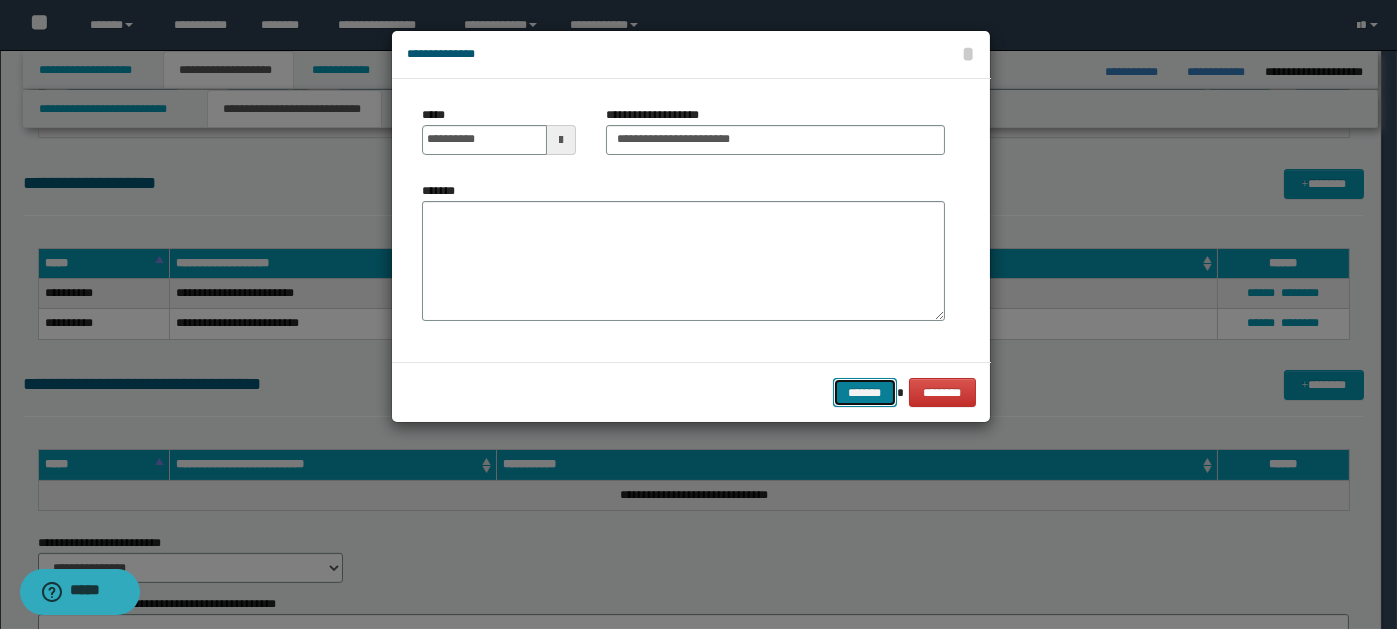 click on "*******" at bounding box center [865, 392] 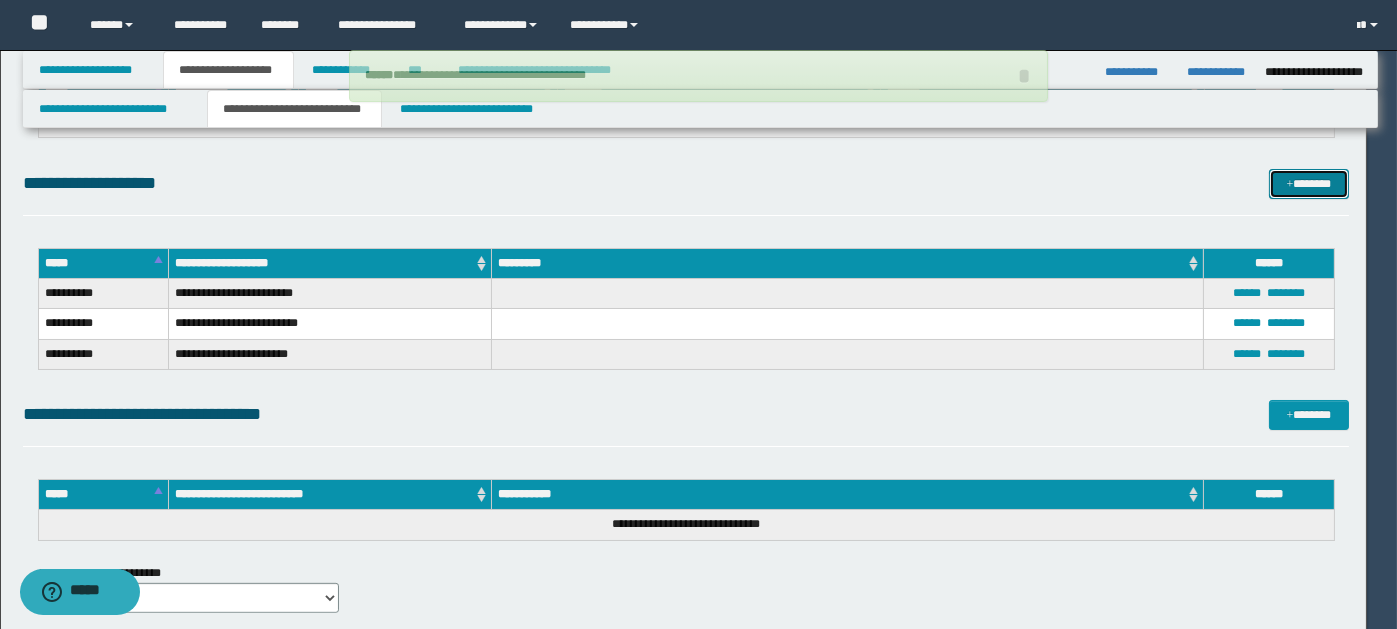 type 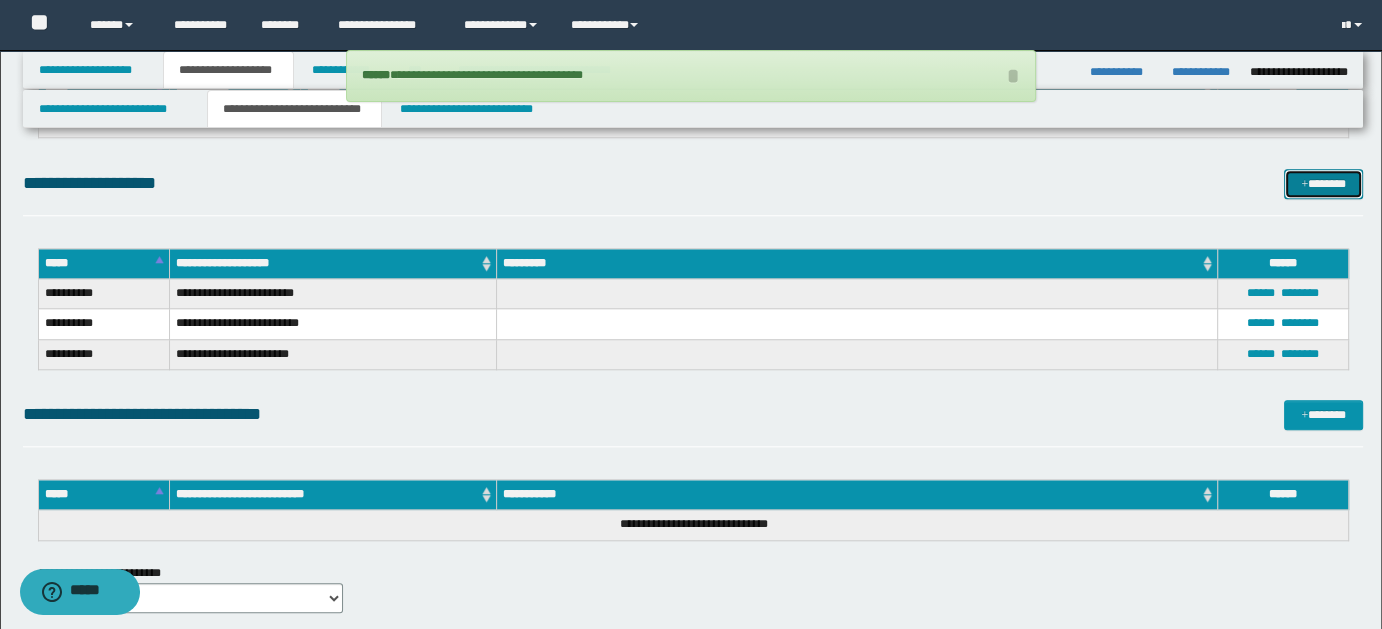 click on "*******" at bounding box center [1323, 183] 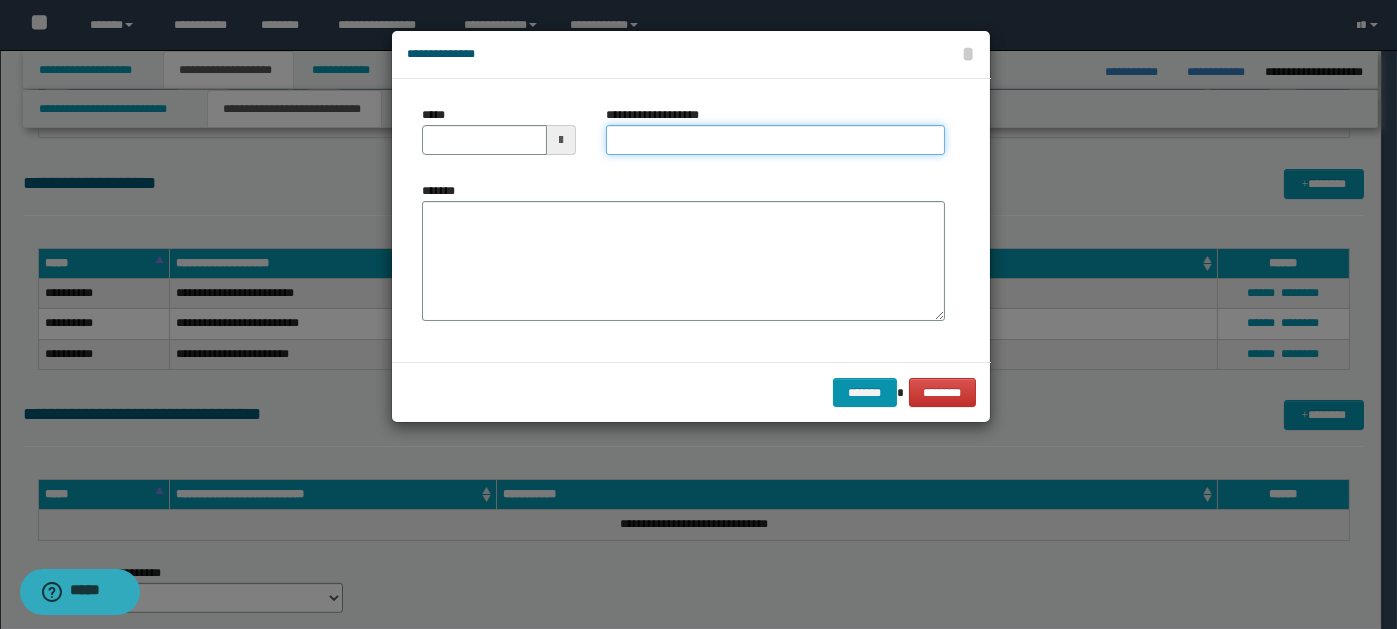 paste on "**********" 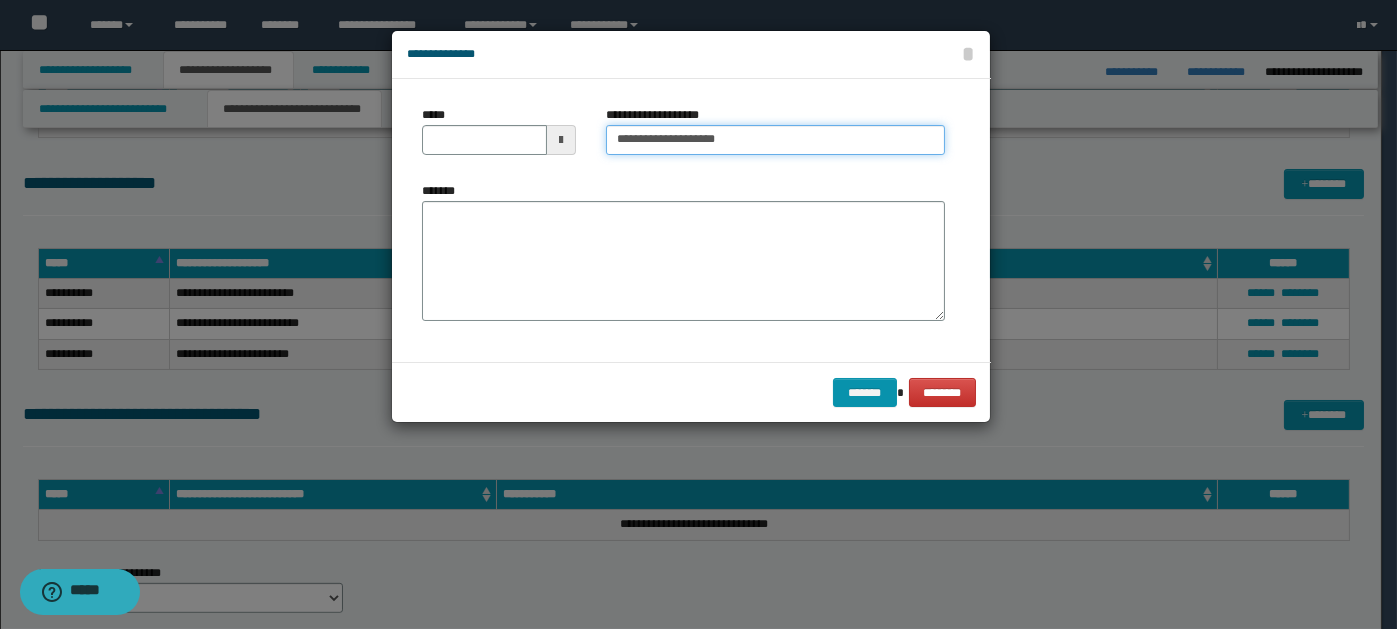 type on "**********" 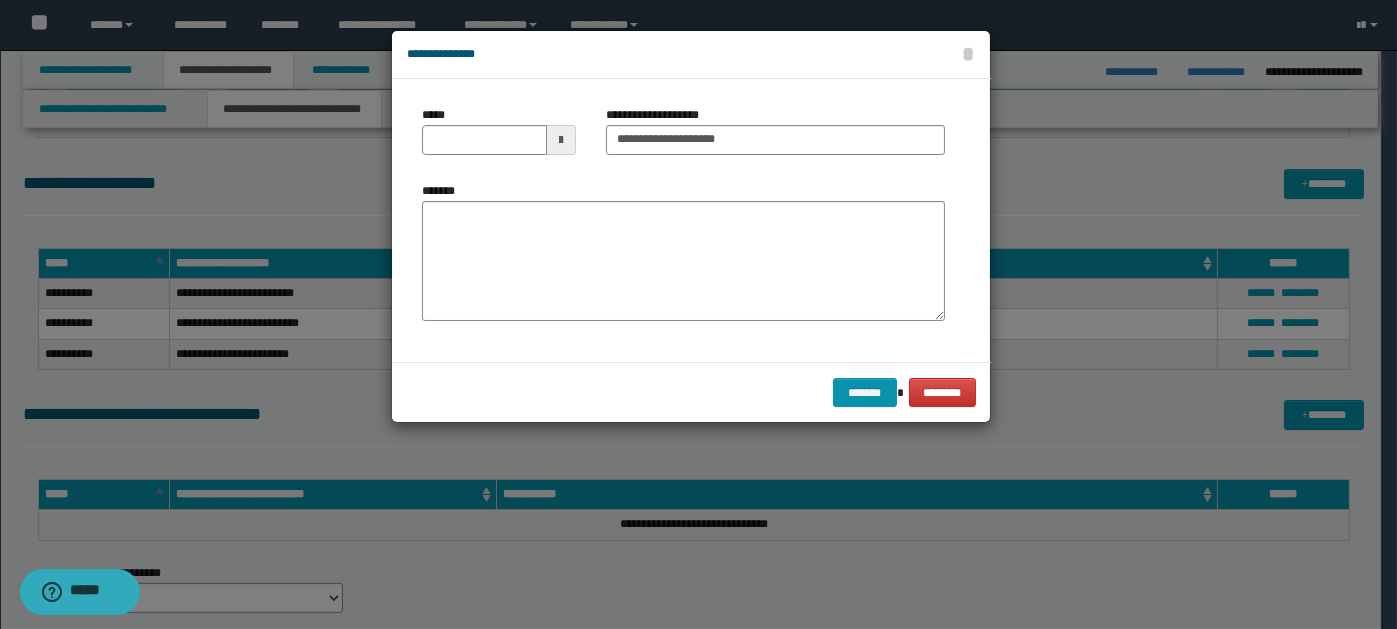 click at bounding box center (561, 140) 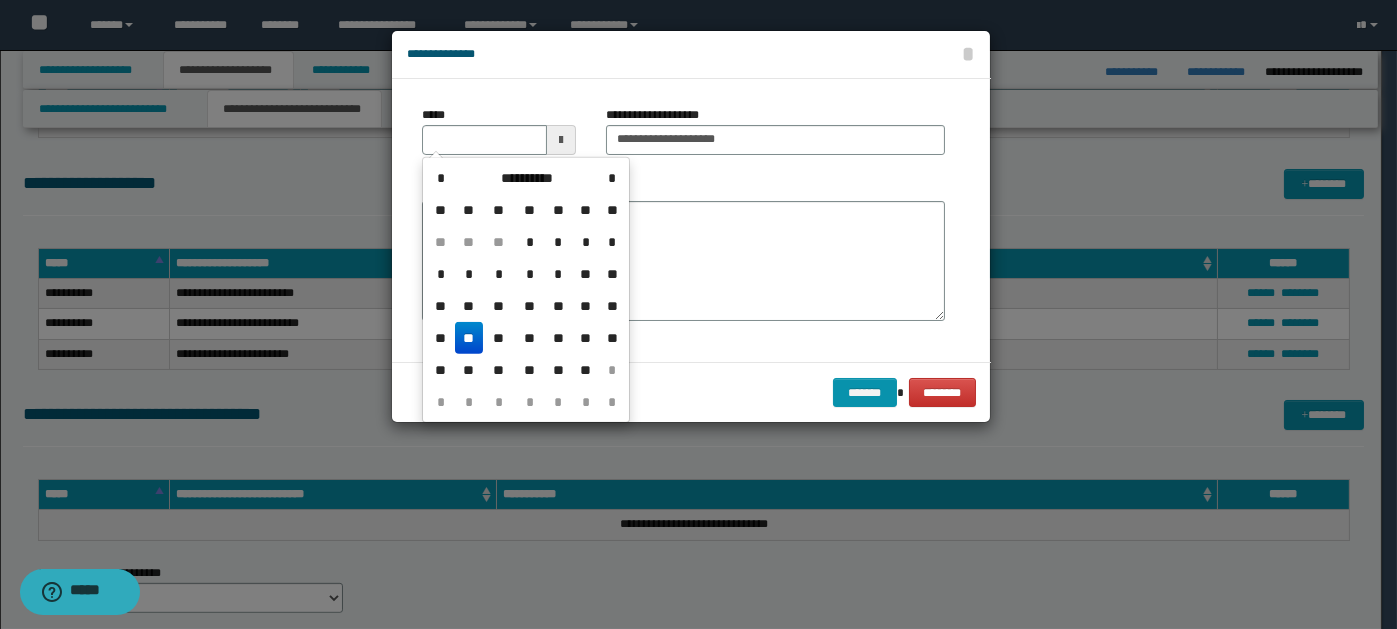 click on "**" at bounding box center (469, 338) 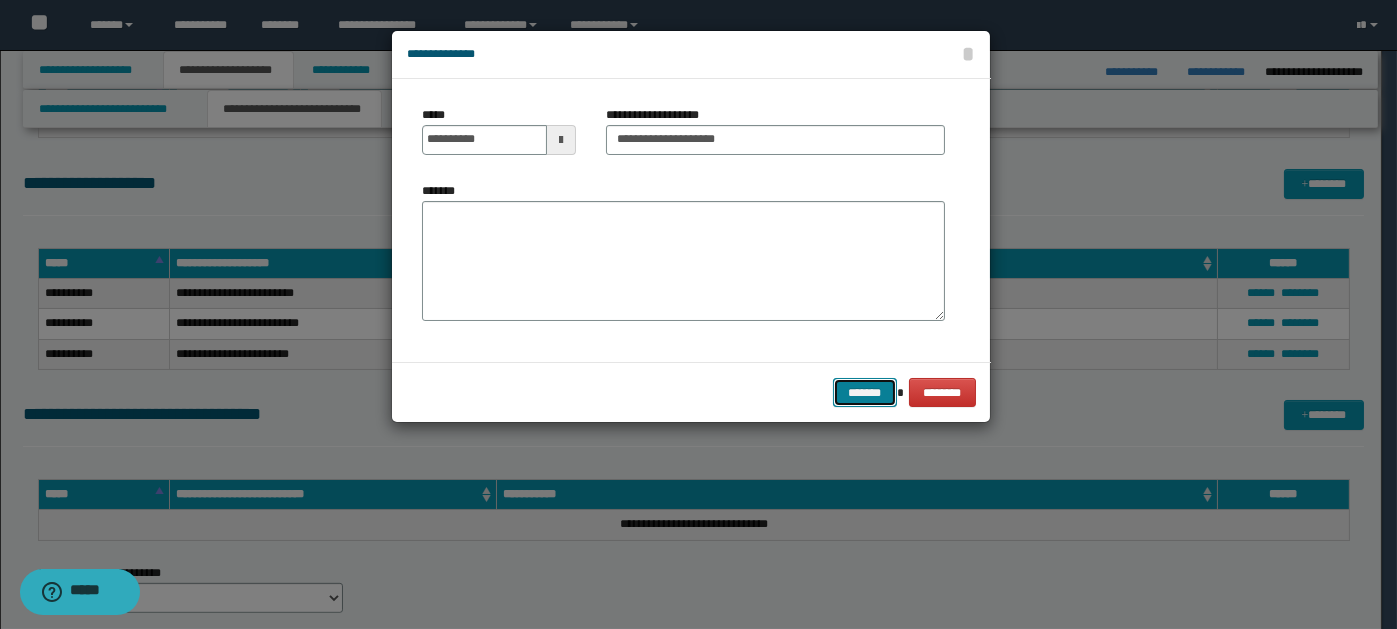 click on "*******" at bounding box center [865, 392] 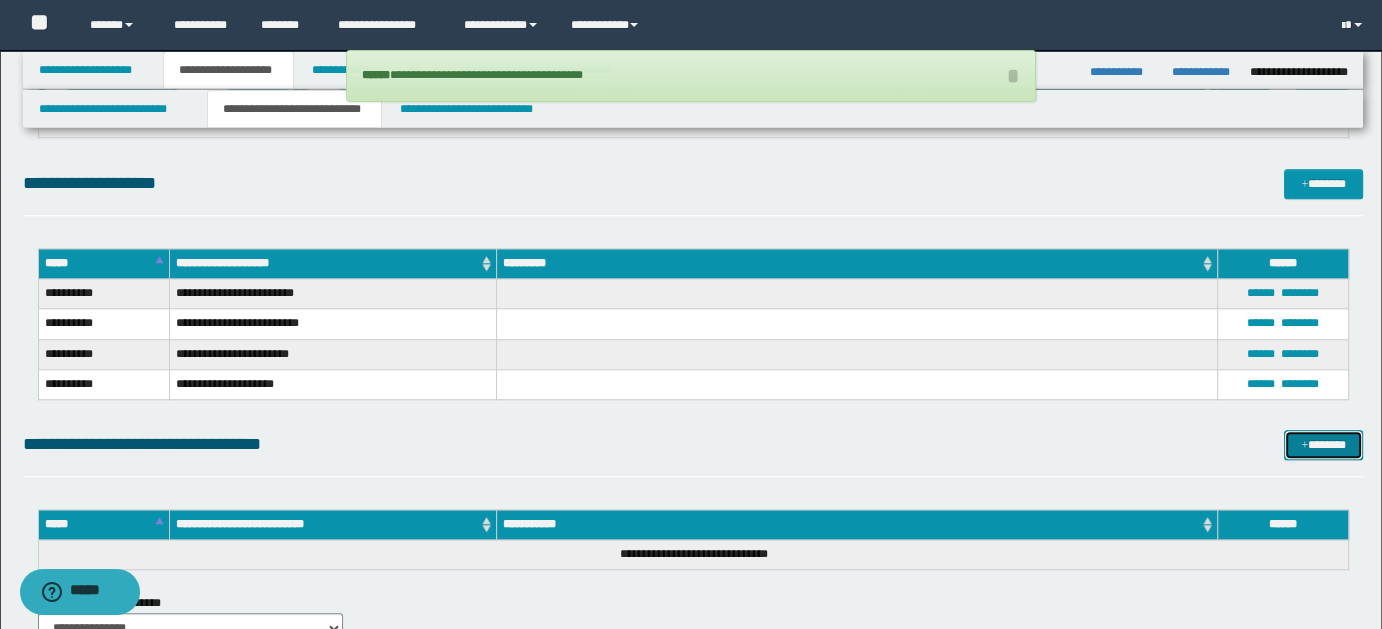 click on "*******" at bounding box center (1323, 444) 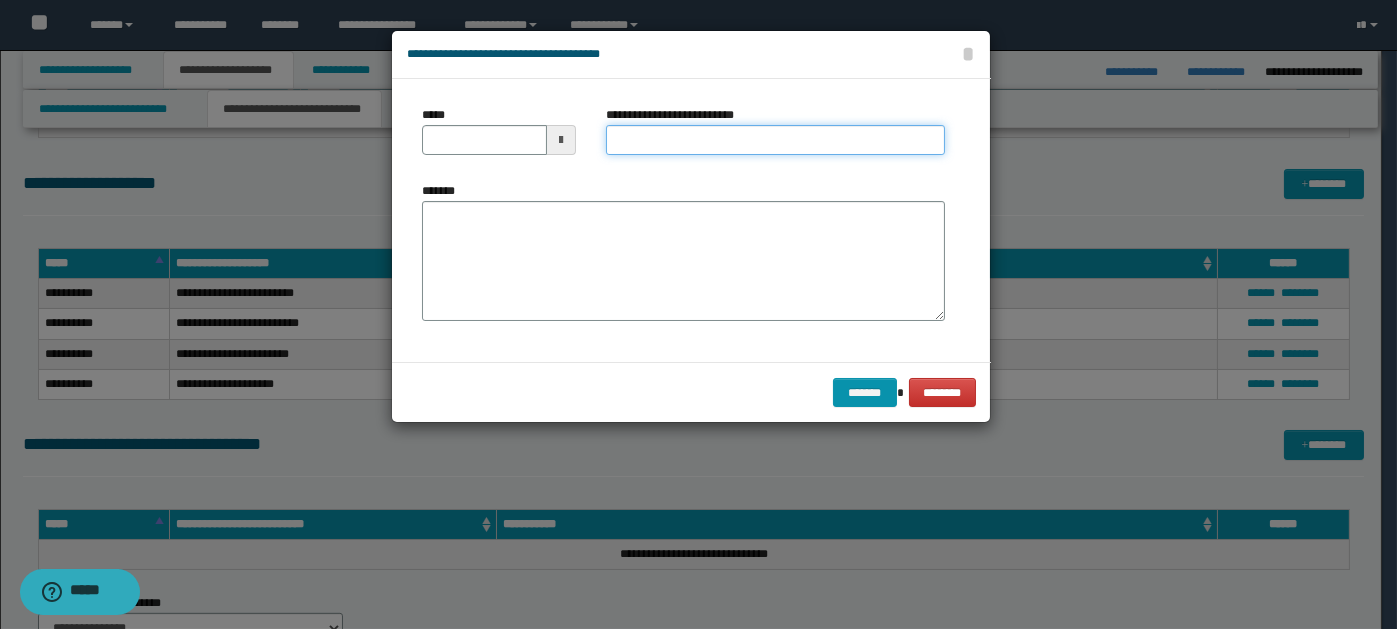 paste on "**********" 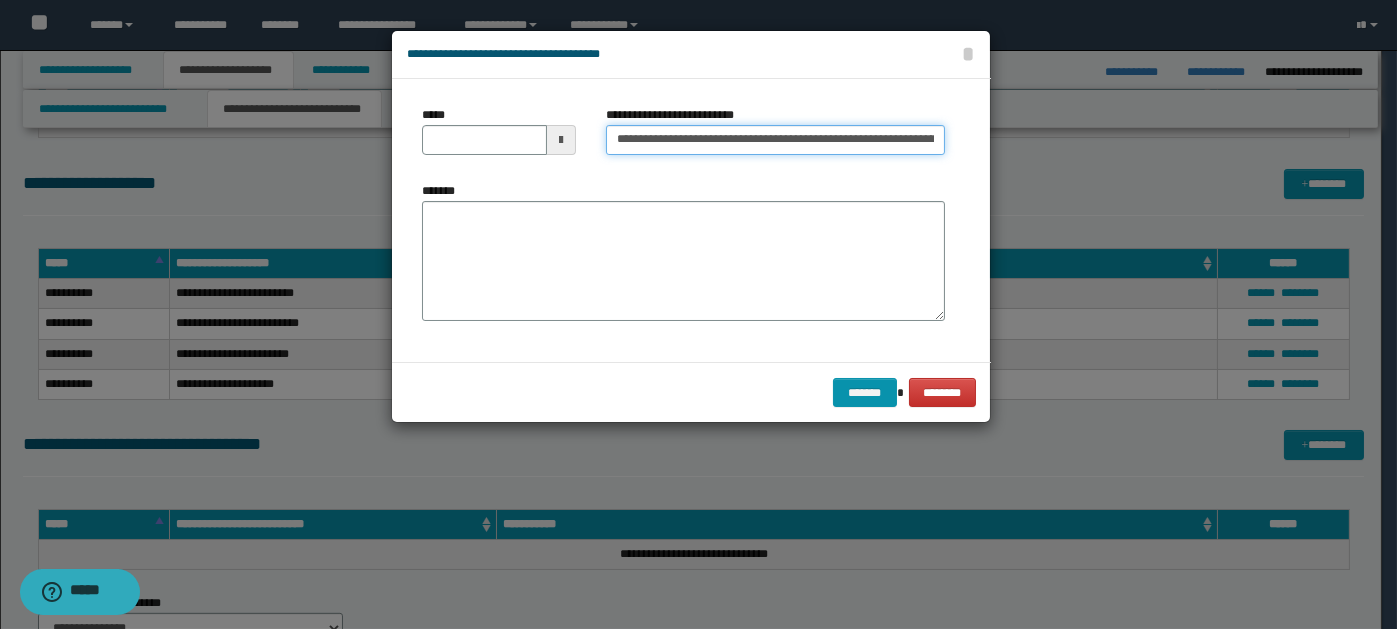 scroll, scrollTop: 0, scrollLeft: 874, axis: horizontal 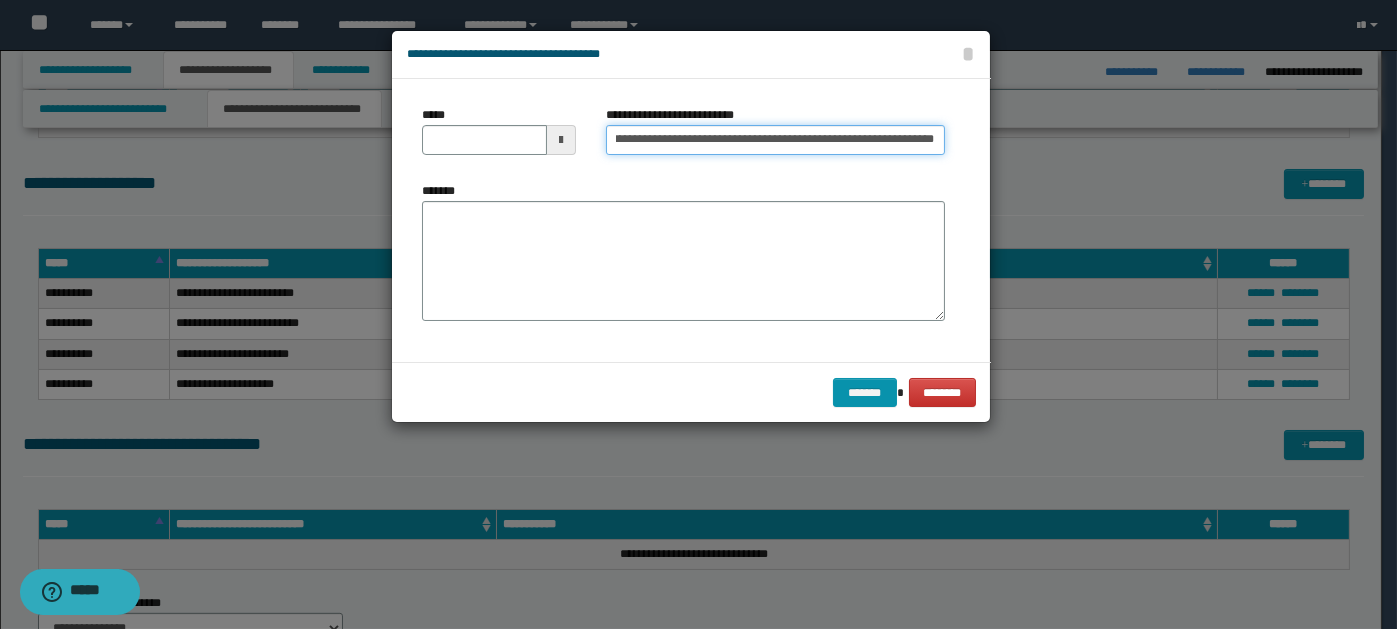 type on "**********" 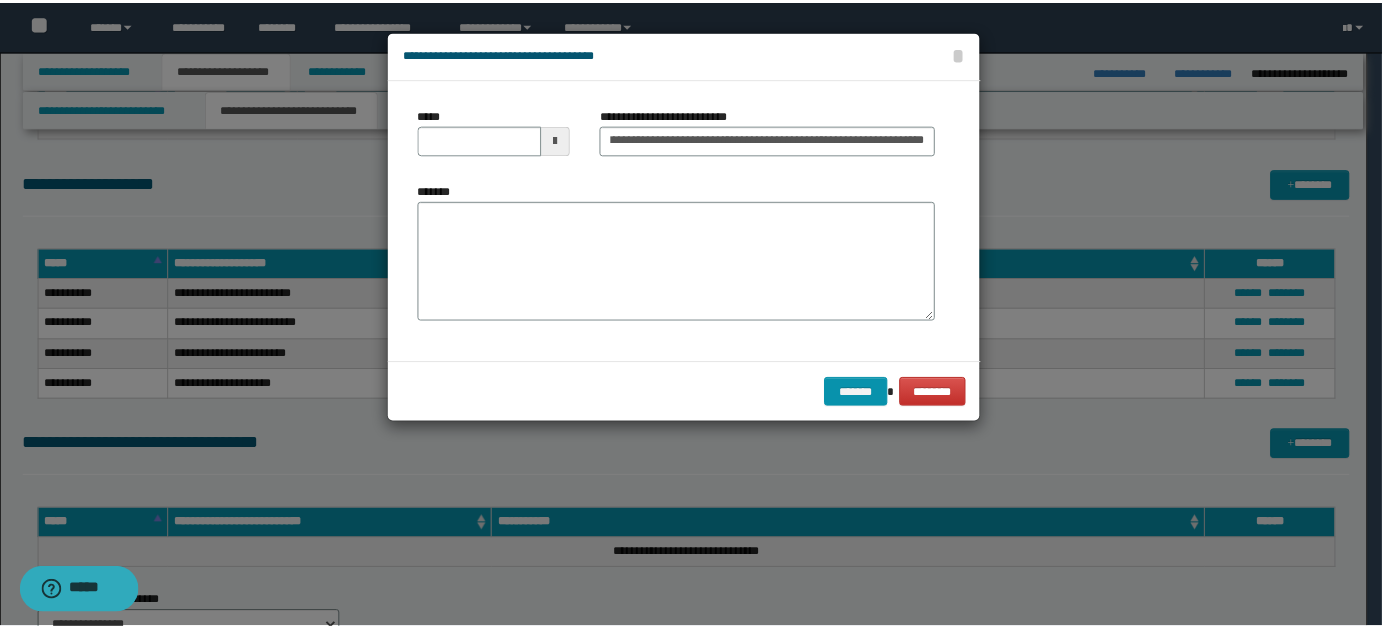 scroll, scrollTop: 0, scrollLeft: 0, axis: both 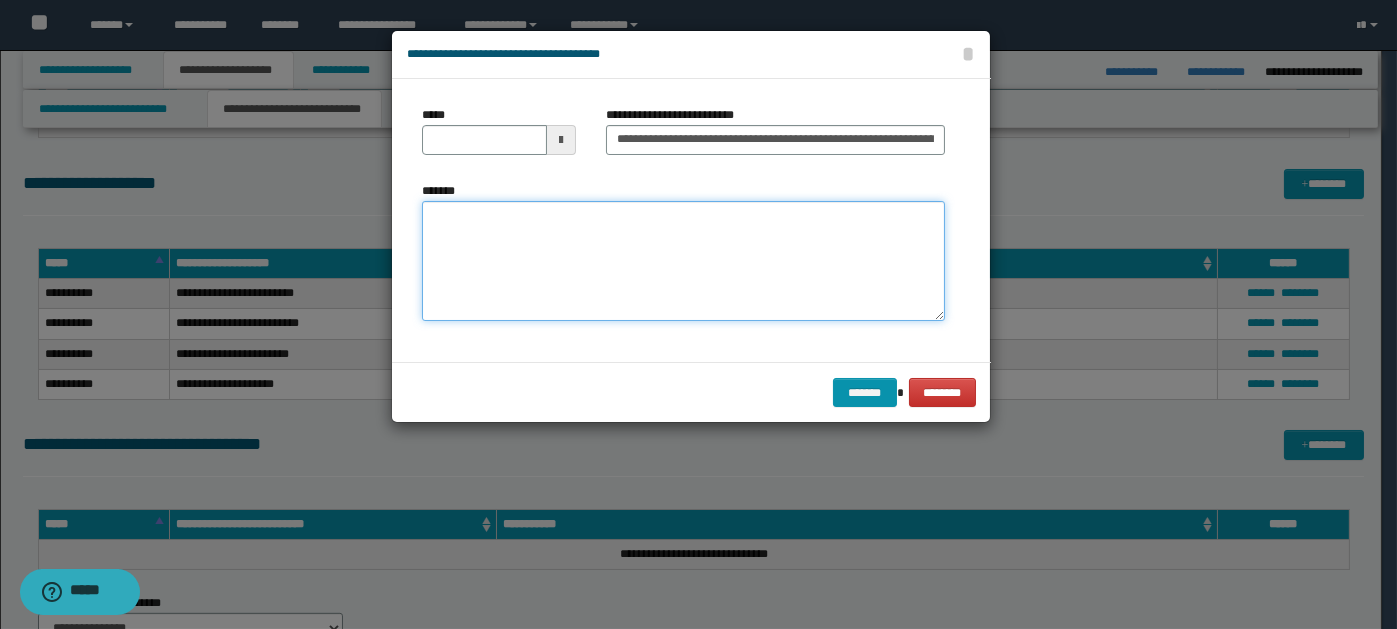 paste on "**********" 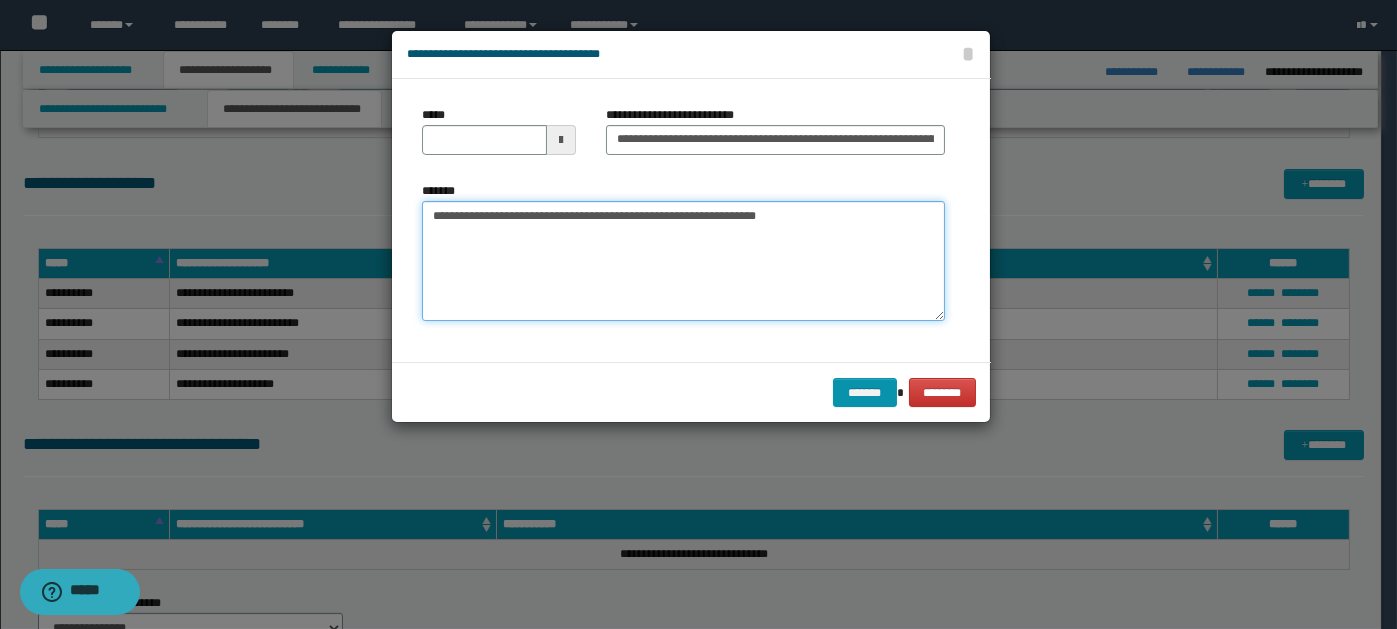 type on "**********" 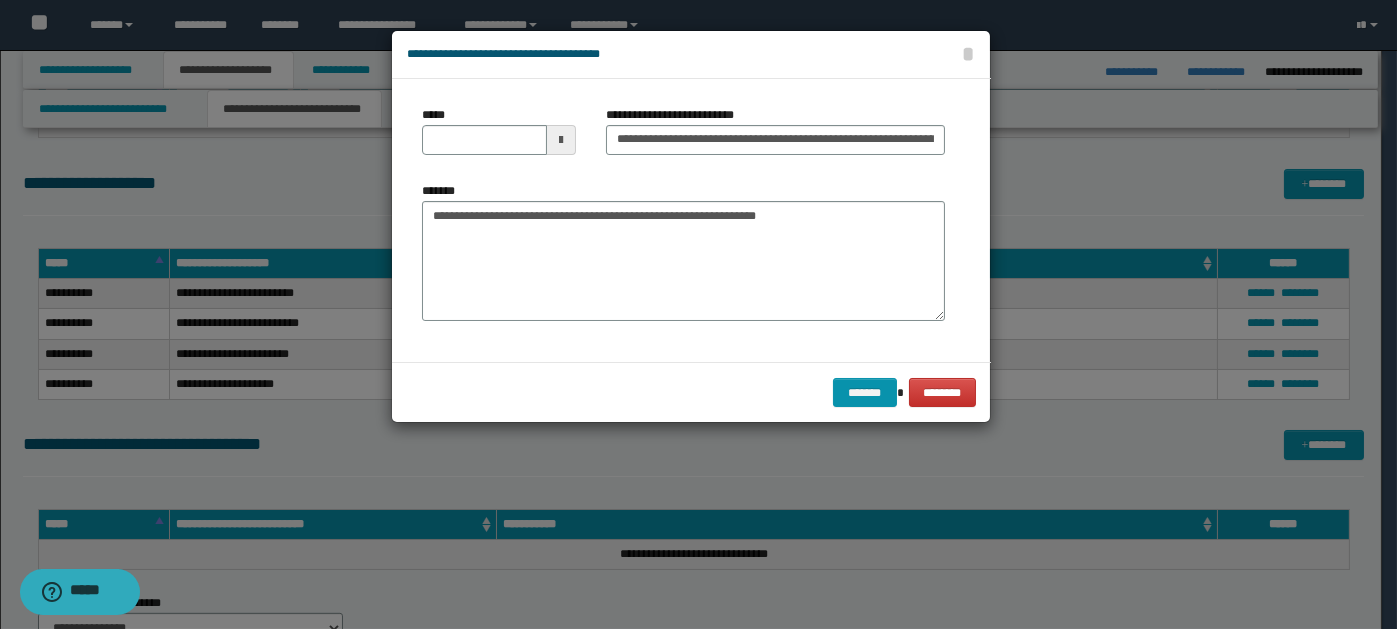click at bounding box center [561, 140] 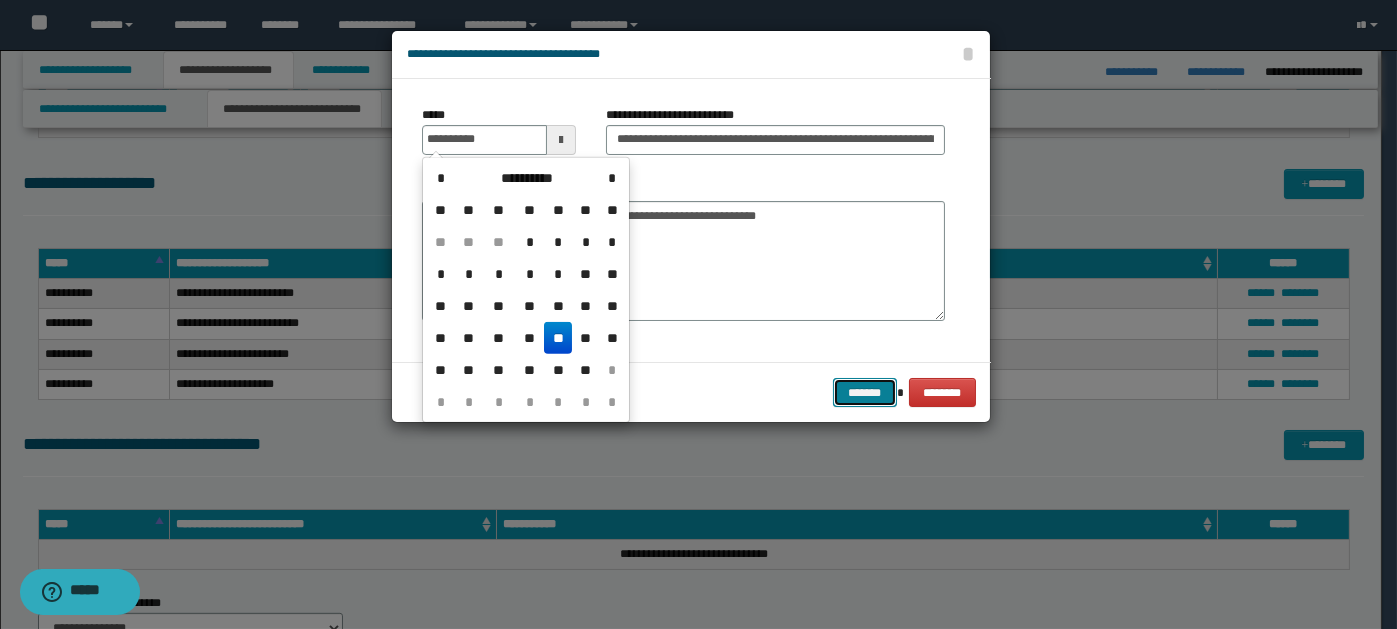 type on "**********" 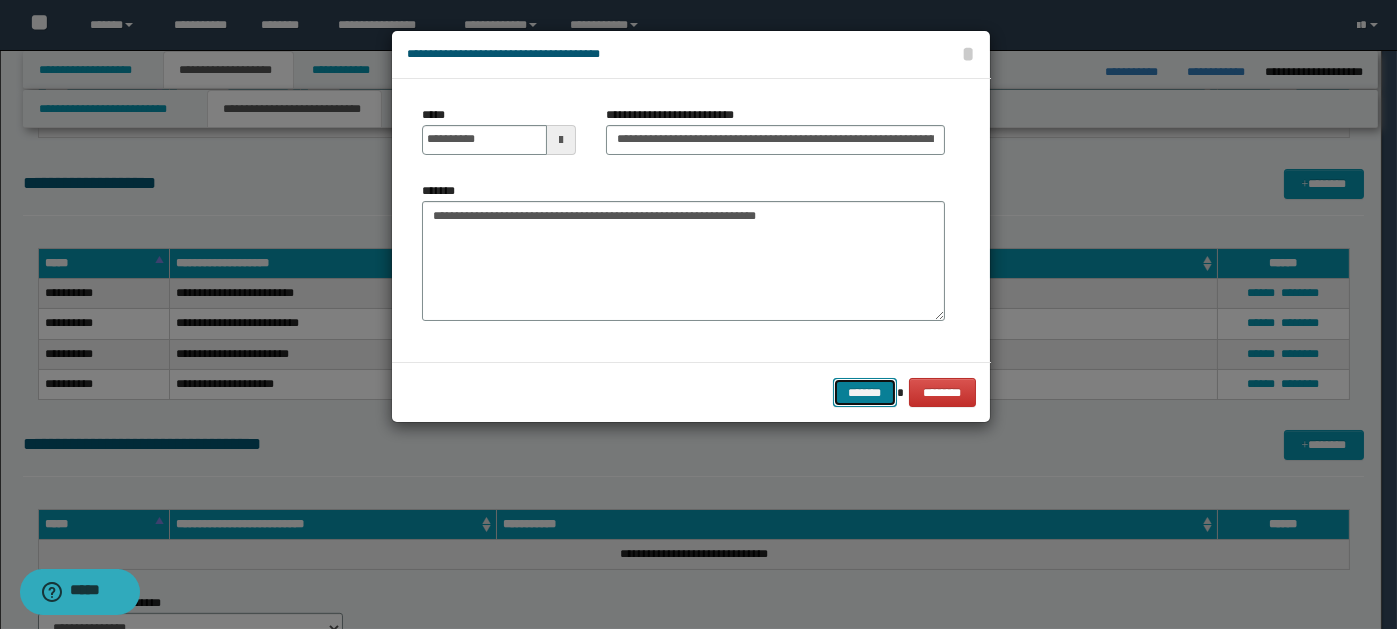 click on "*******" at bounding box center [865, 392] 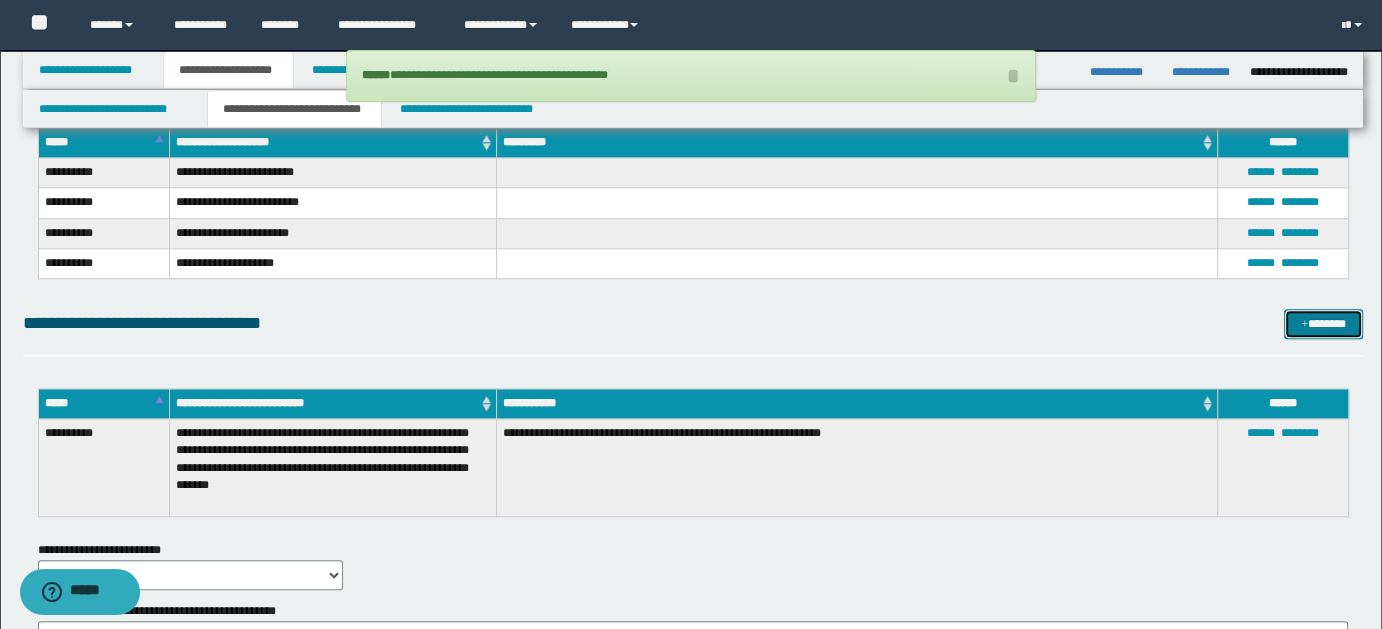scroll, scrollTop: 2171, scrollLeft: 0, axis: vertical 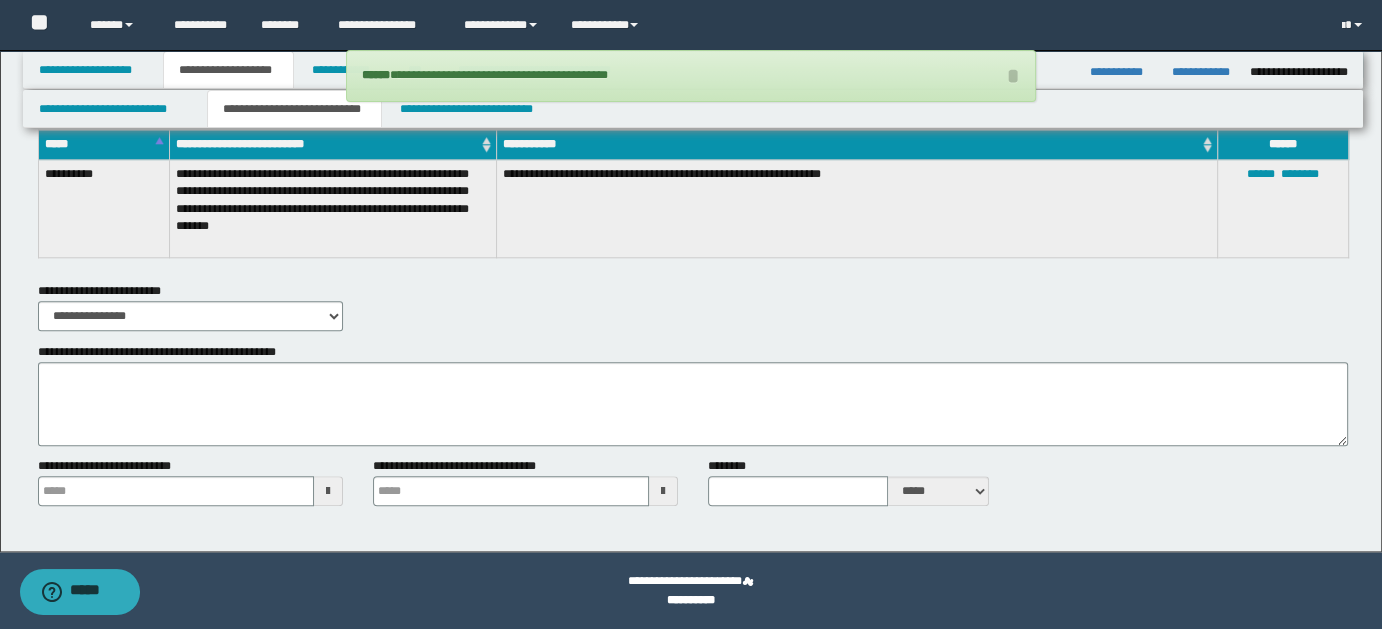type 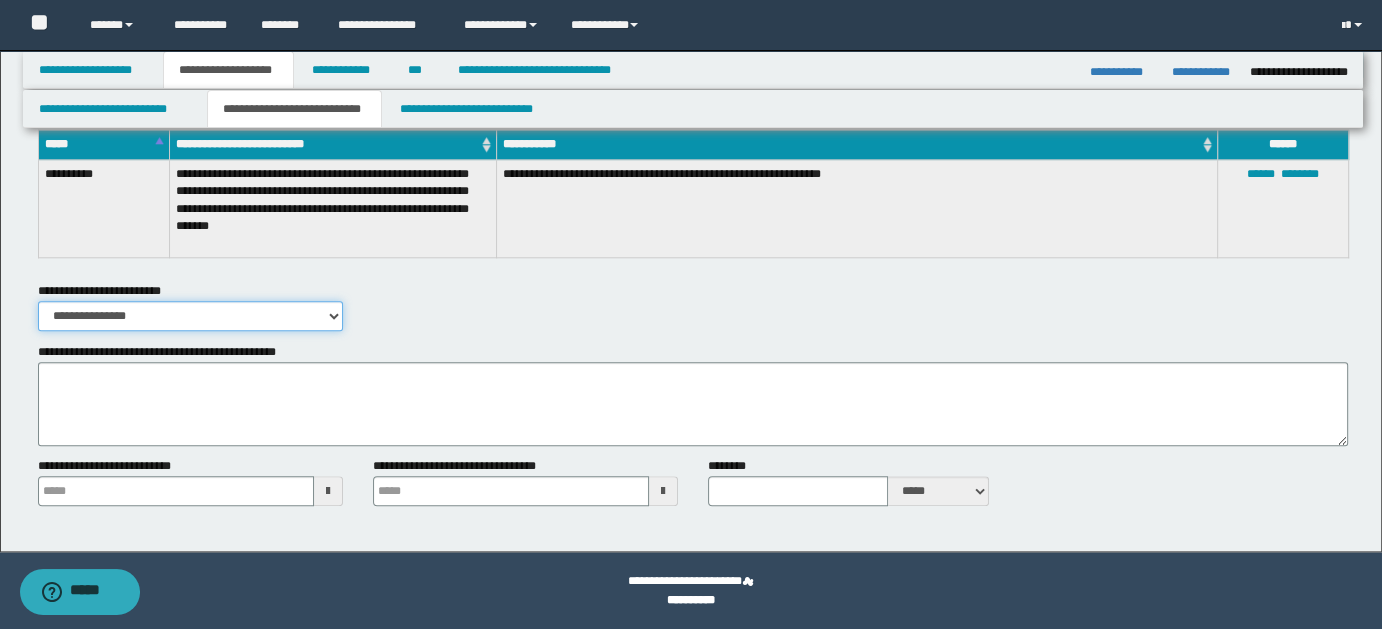 click on "**********" at bounding box center [190, 316] 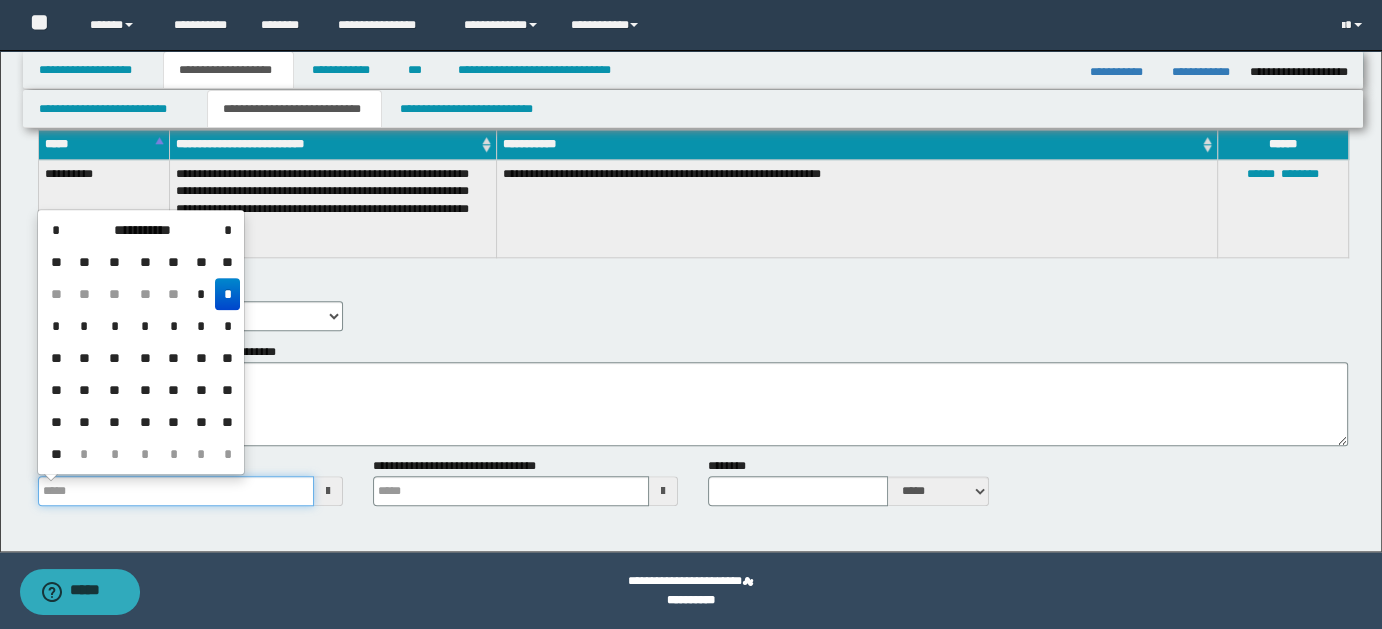 click on "**********" at bounding box center (176, 491) 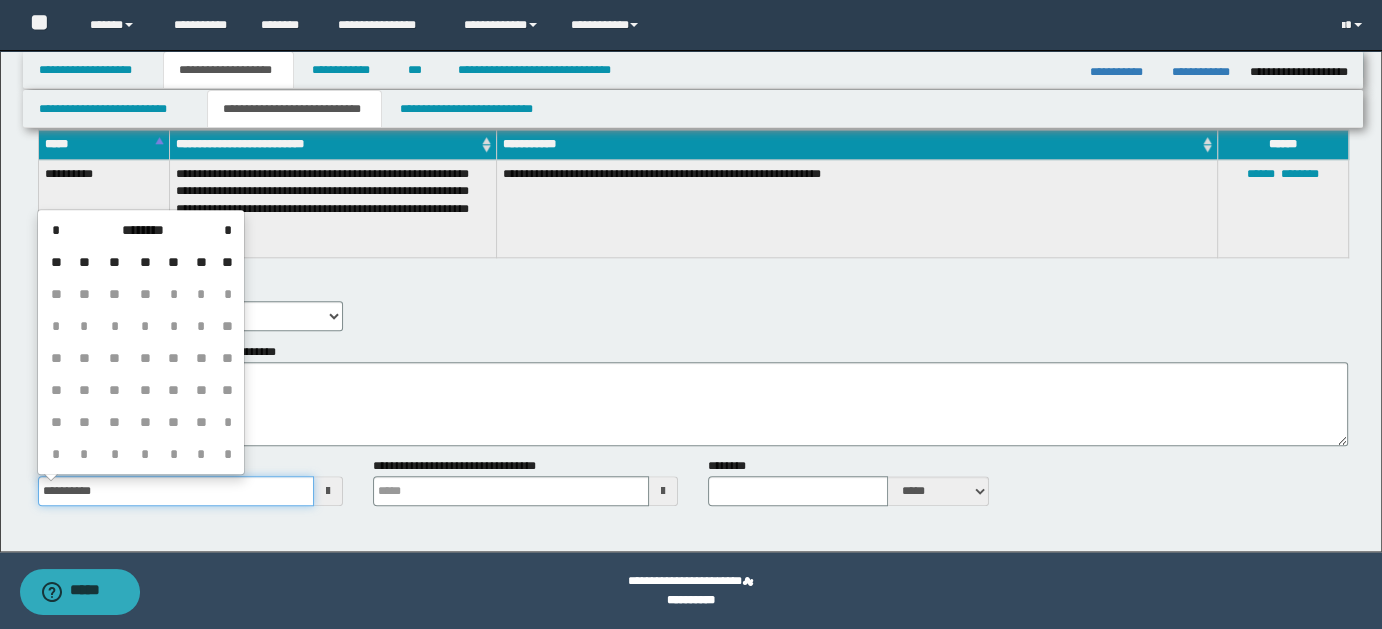 type on "**********" 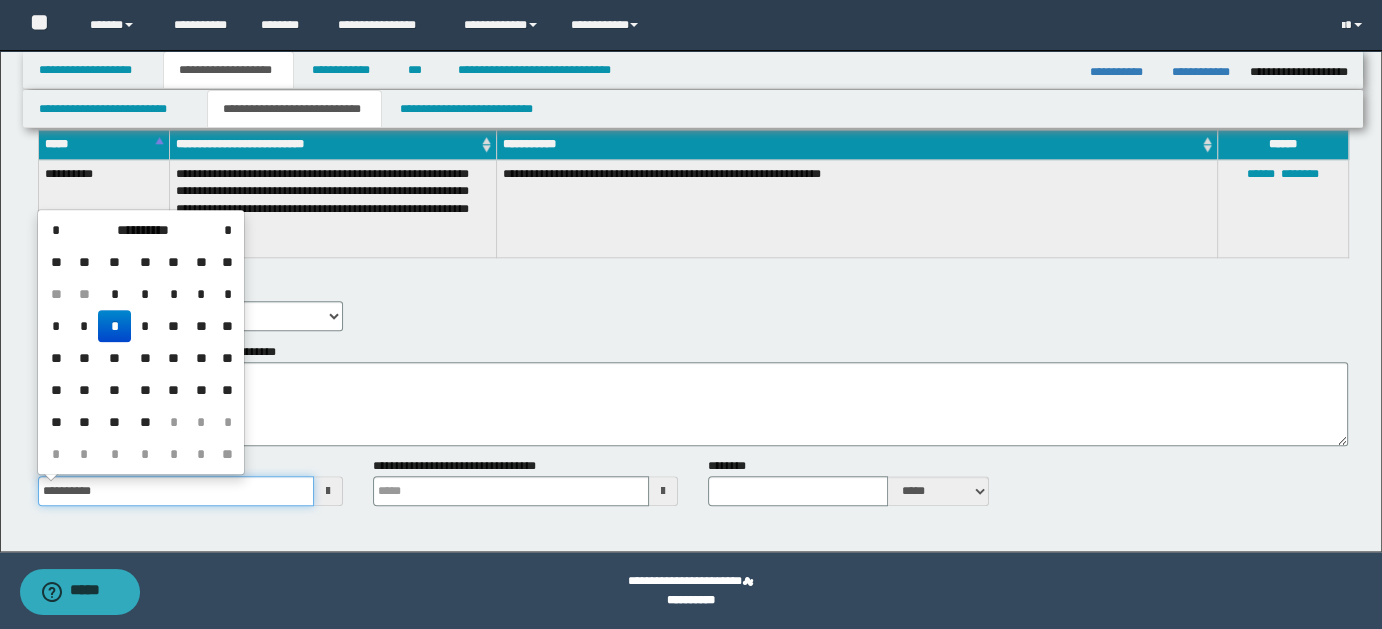 type 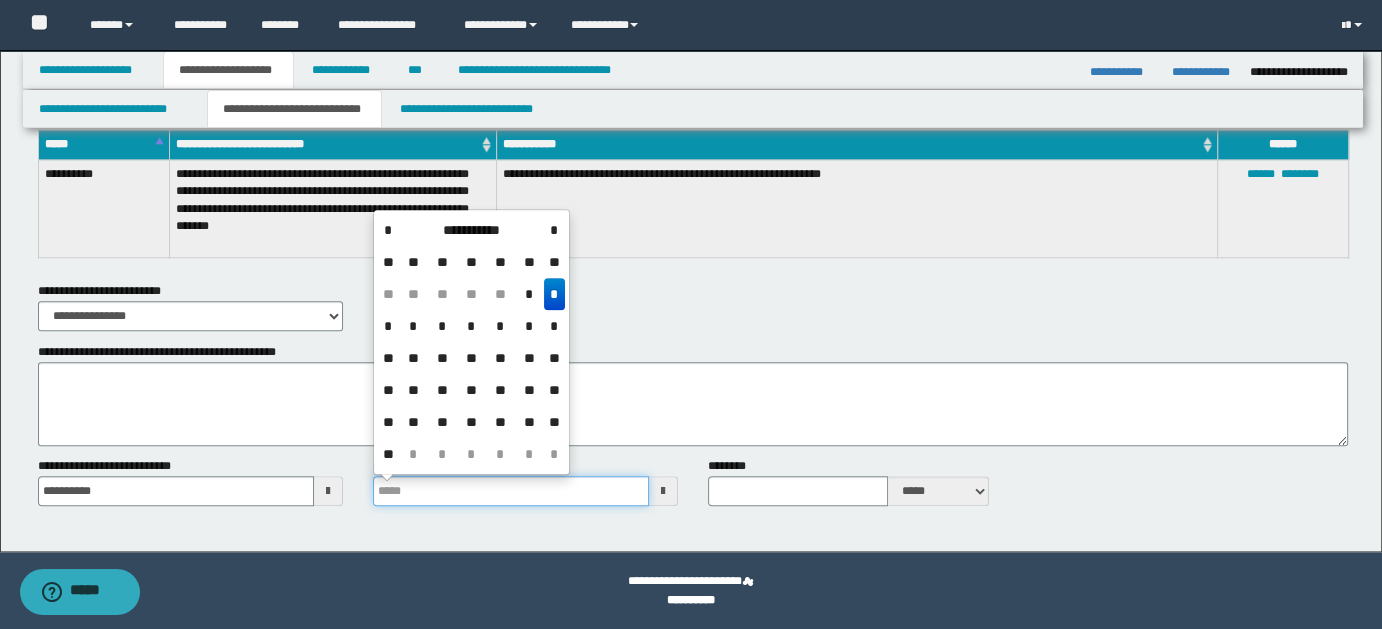 type on "**********" 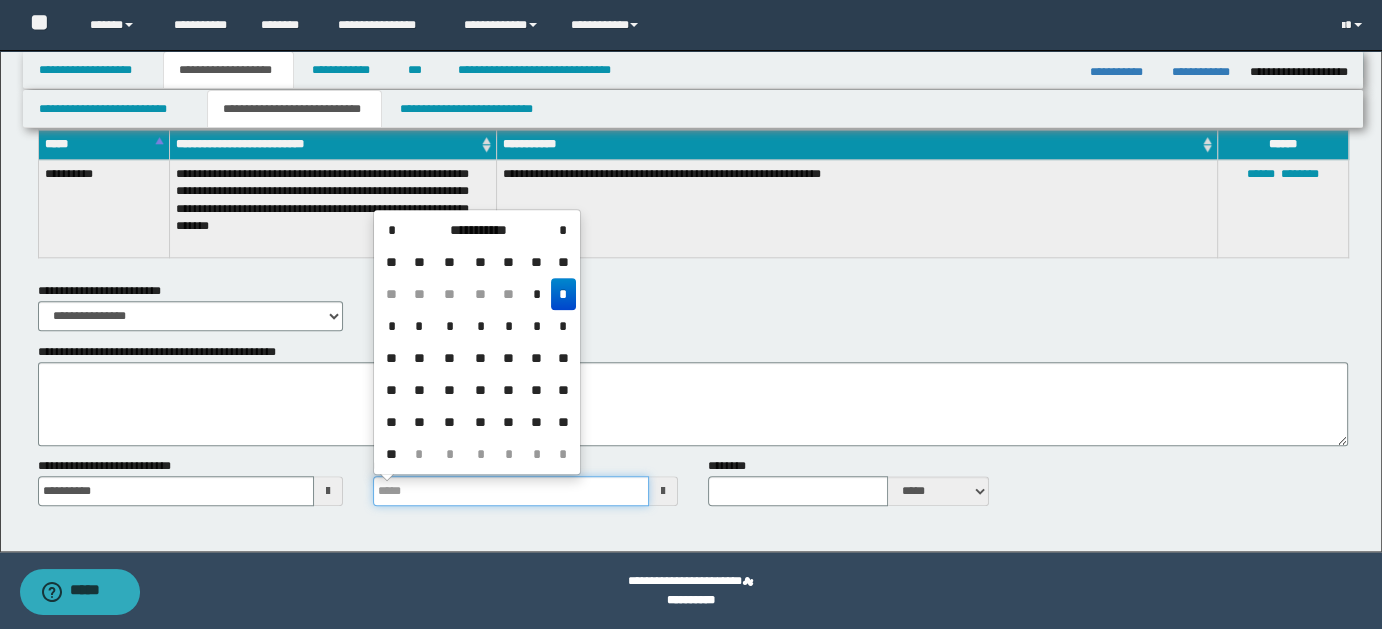 click on "**********" at bounding box center [511, 491] 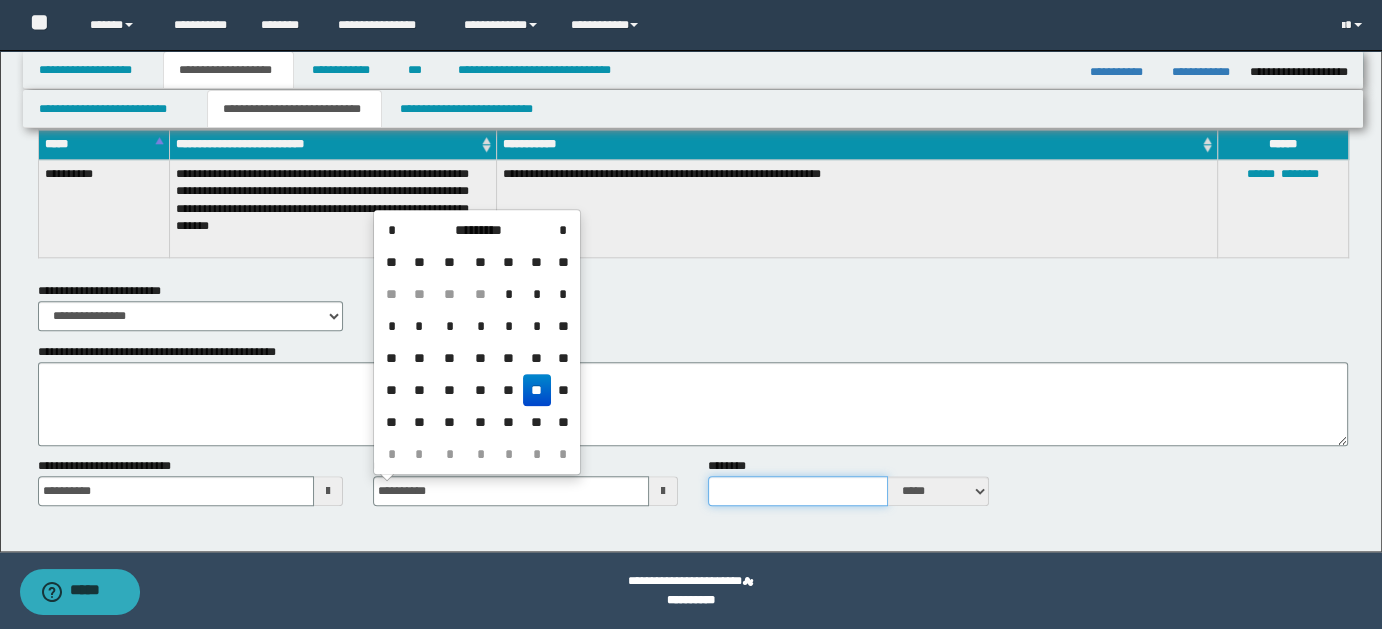 type on "**********" 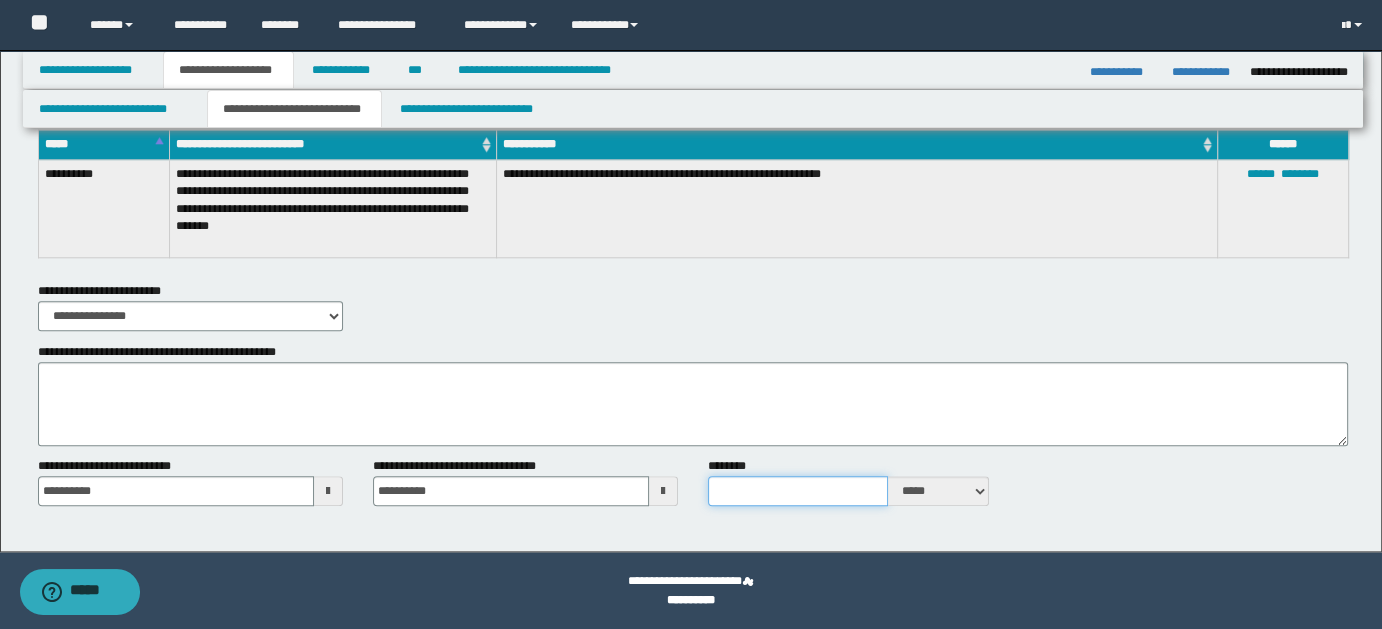 type on "*" 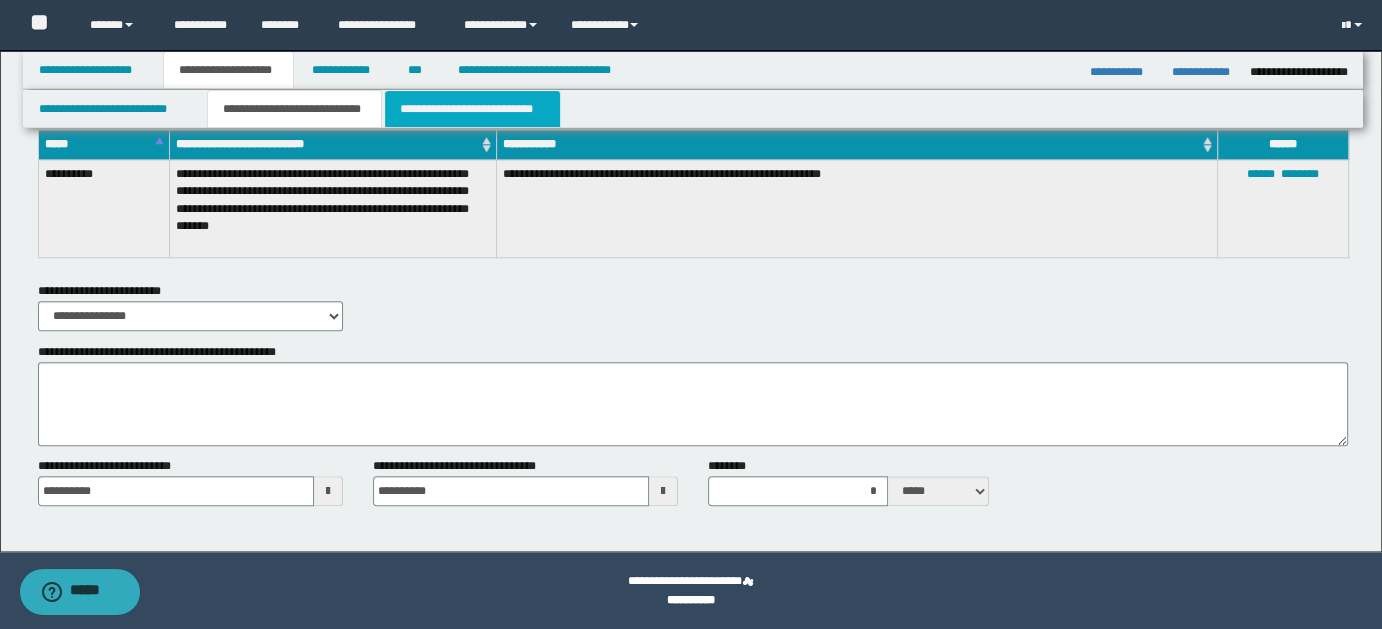 click on "**********" at bounding box center (472, 109) 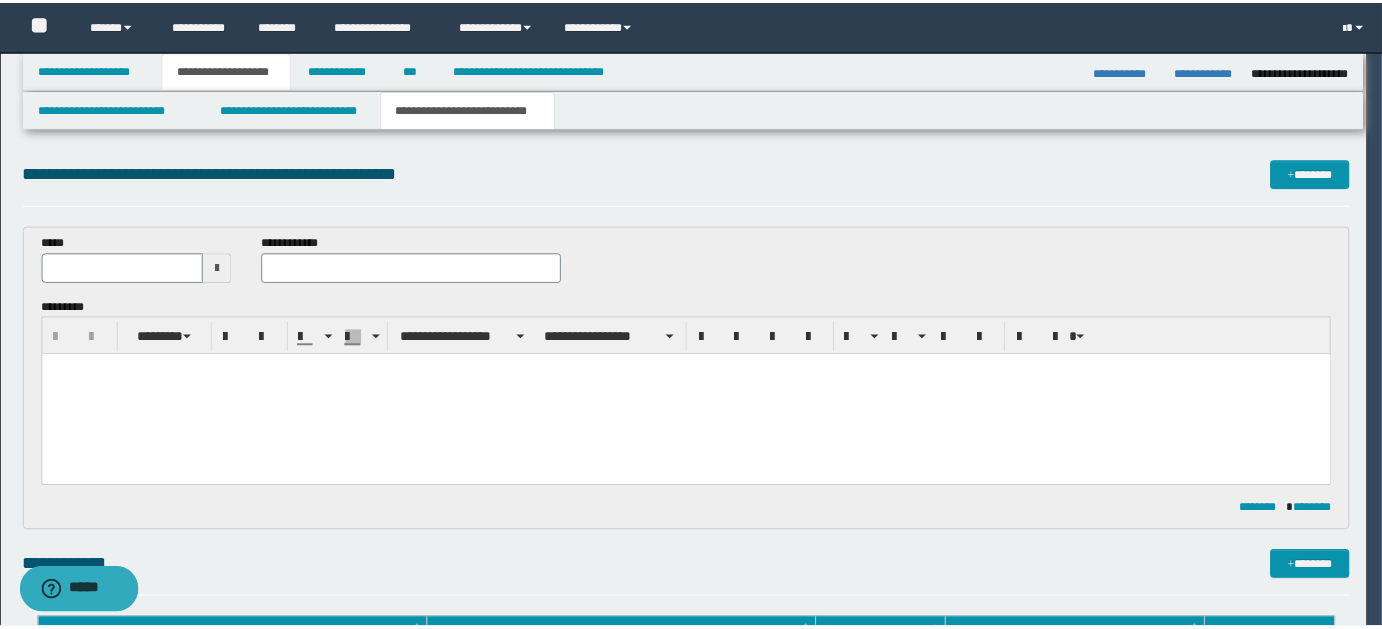 scroll, scrollTop: 0, scrollLeft: 0, axis: both 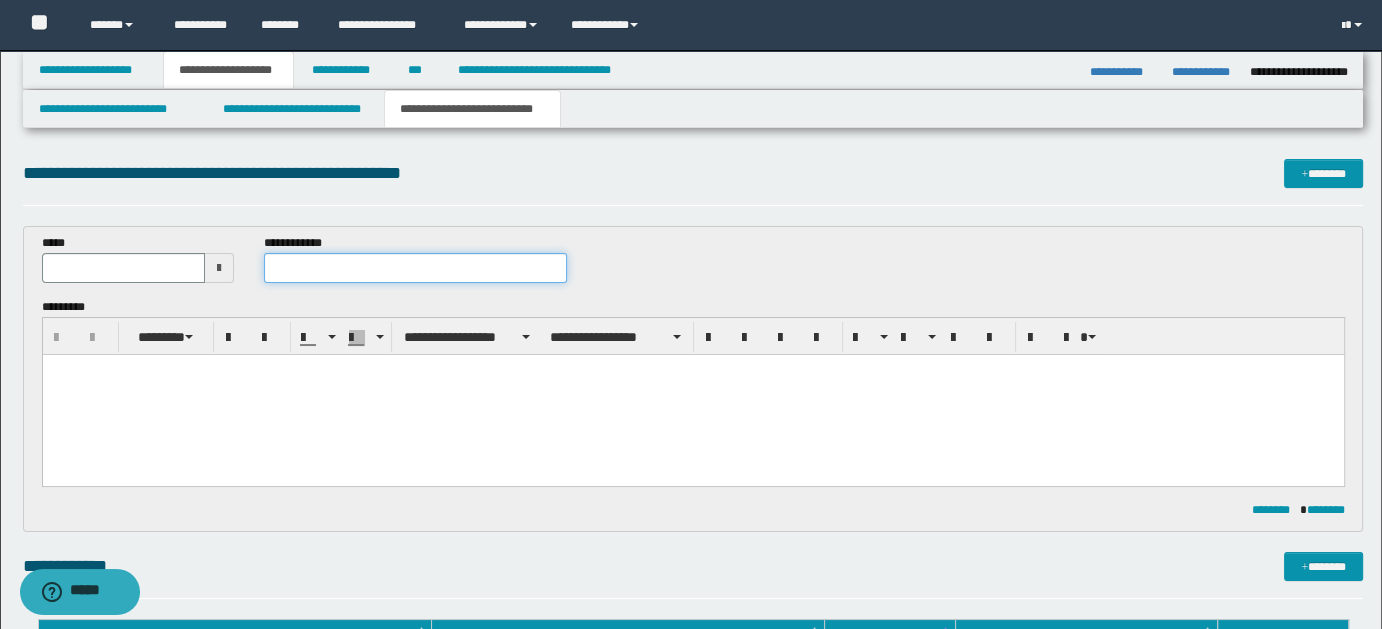 click at bounding box center (415, 268) 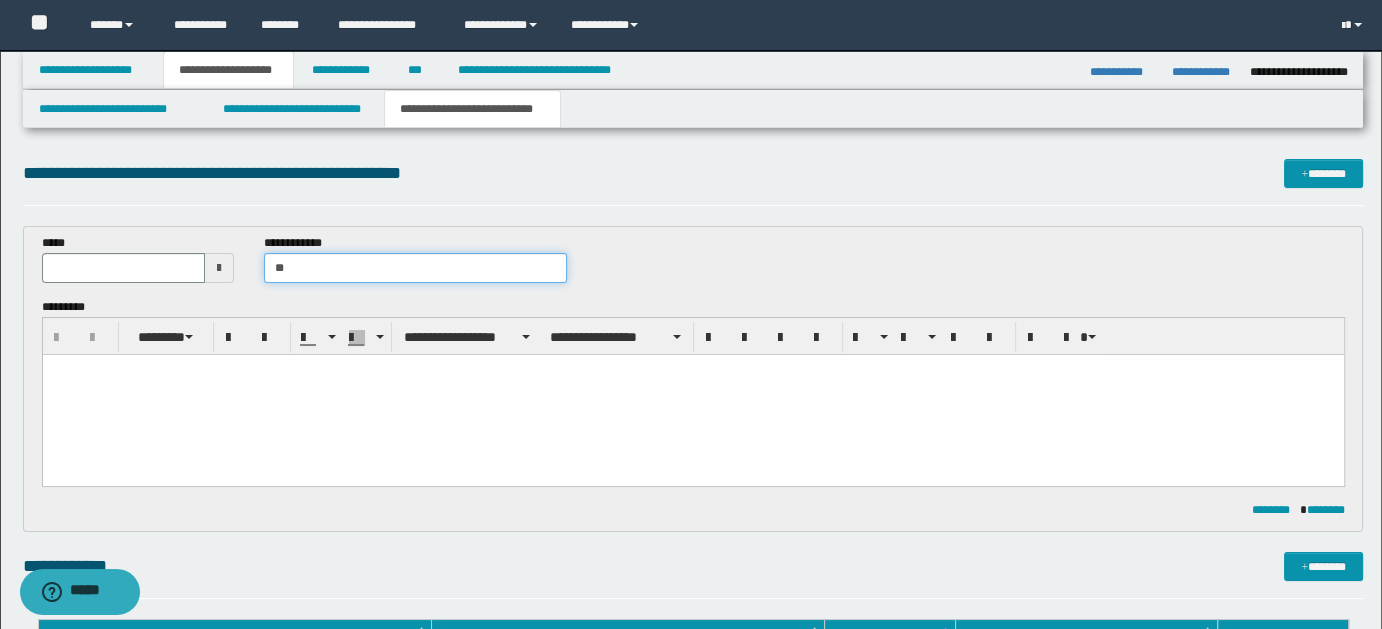 type on "*" 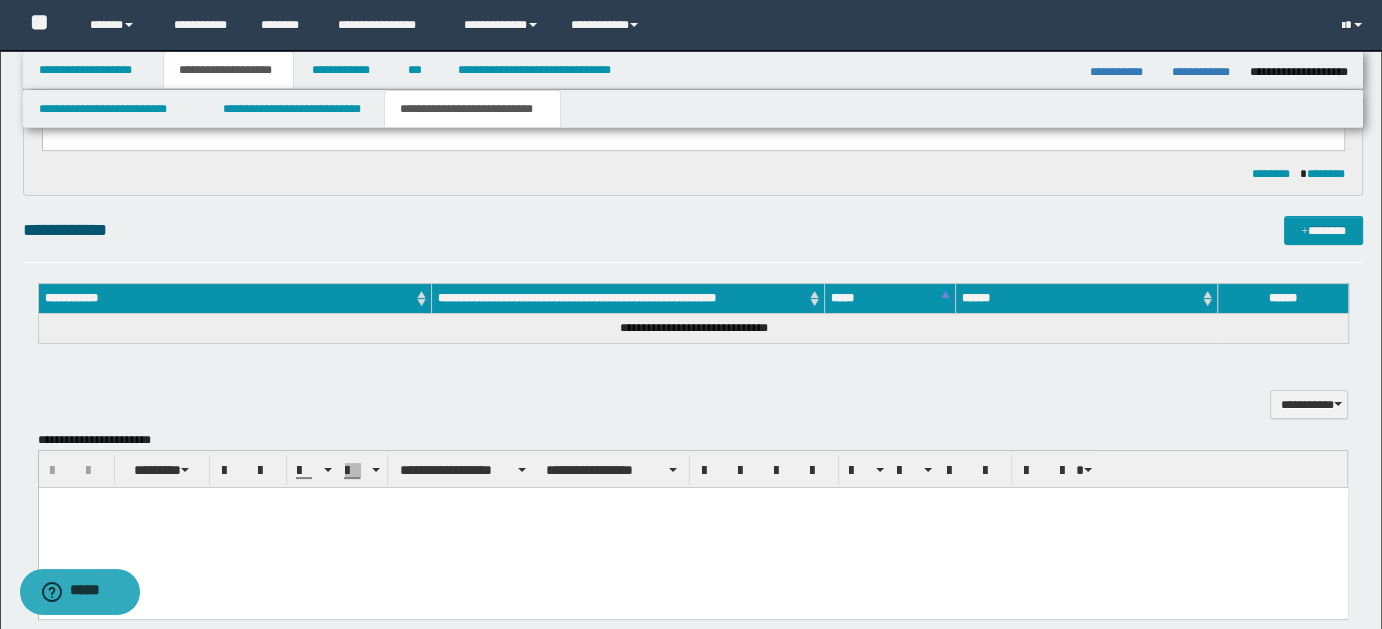 scroll, scrollTop: 370, scrollLeft: 0, axis: vertical 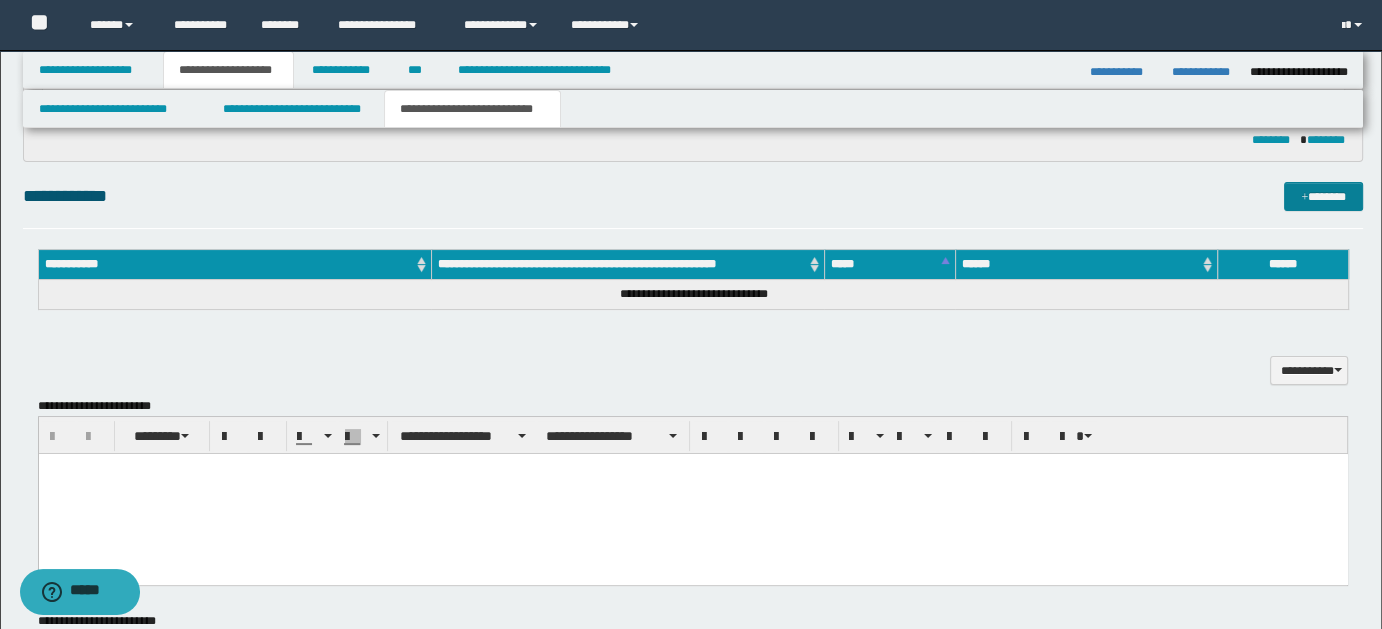 type on "**********" 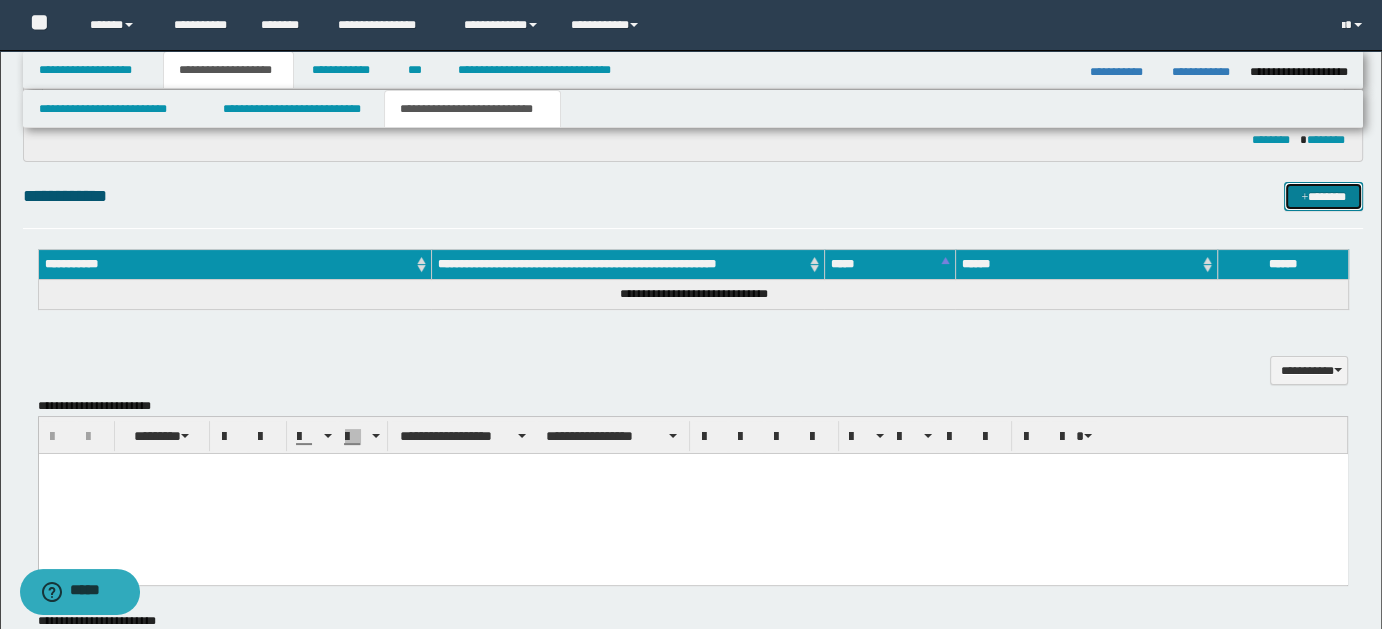 click at bounding box center (1304, 198) 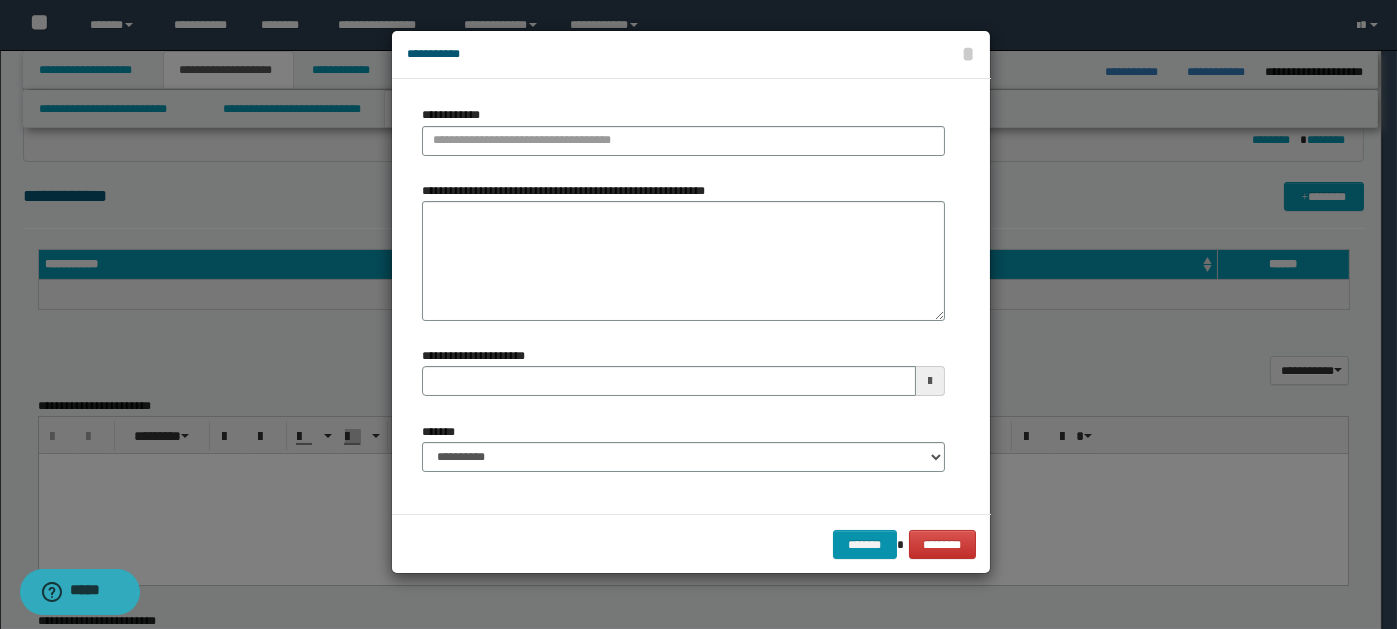 type 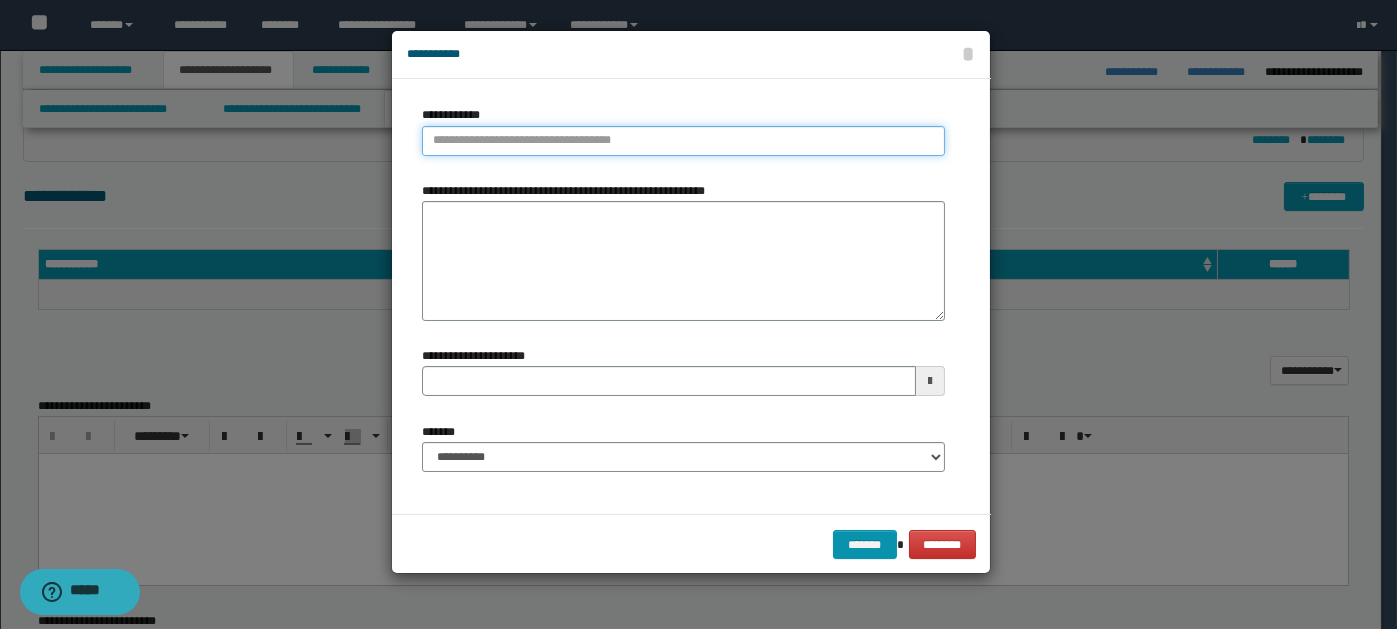 paste on "****" 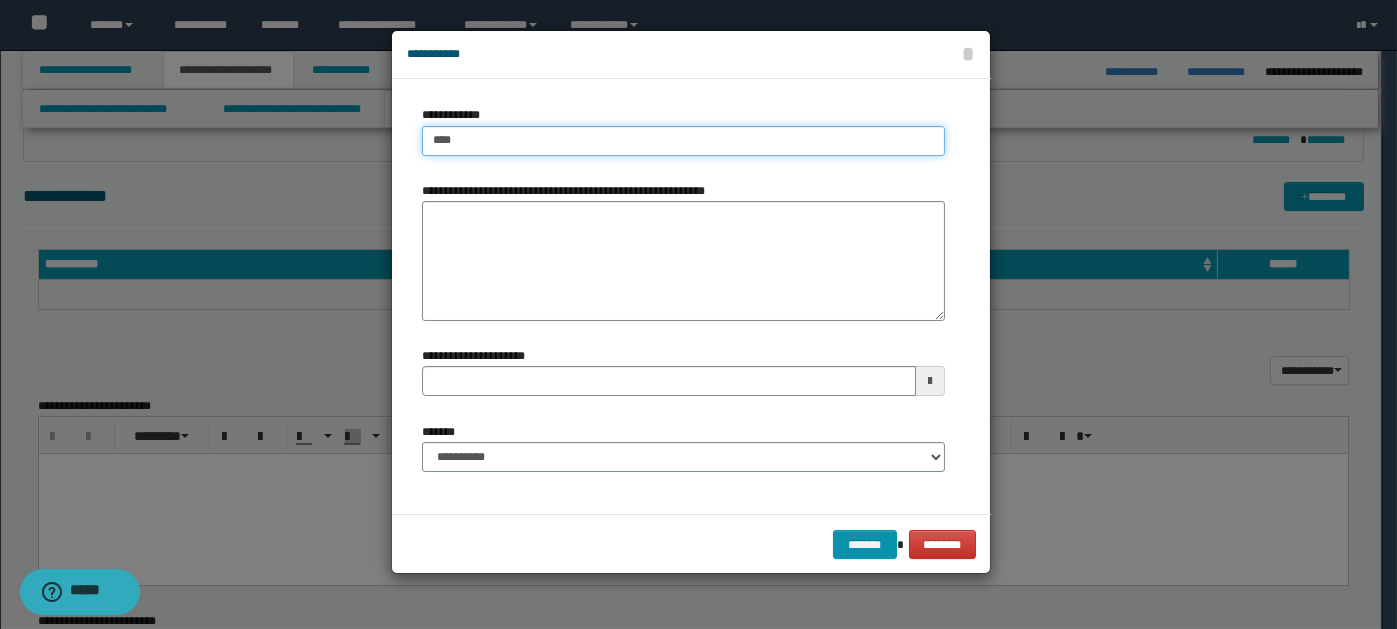 type on "****" 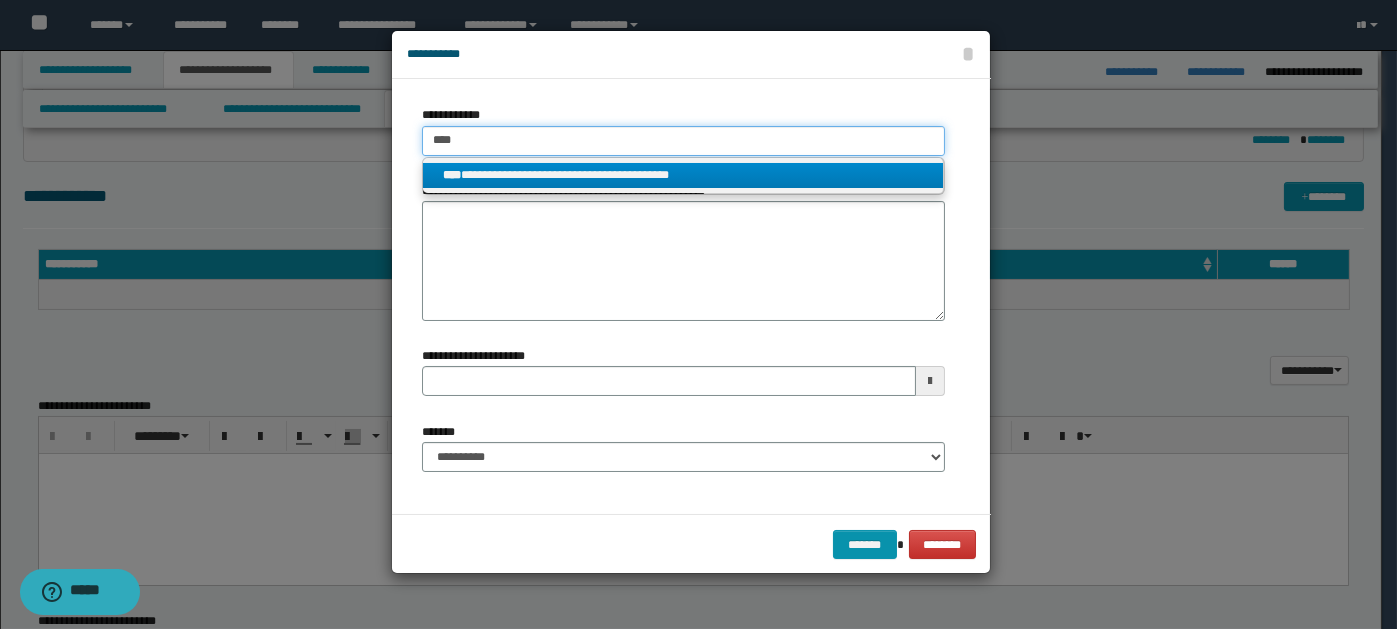 type on "****" 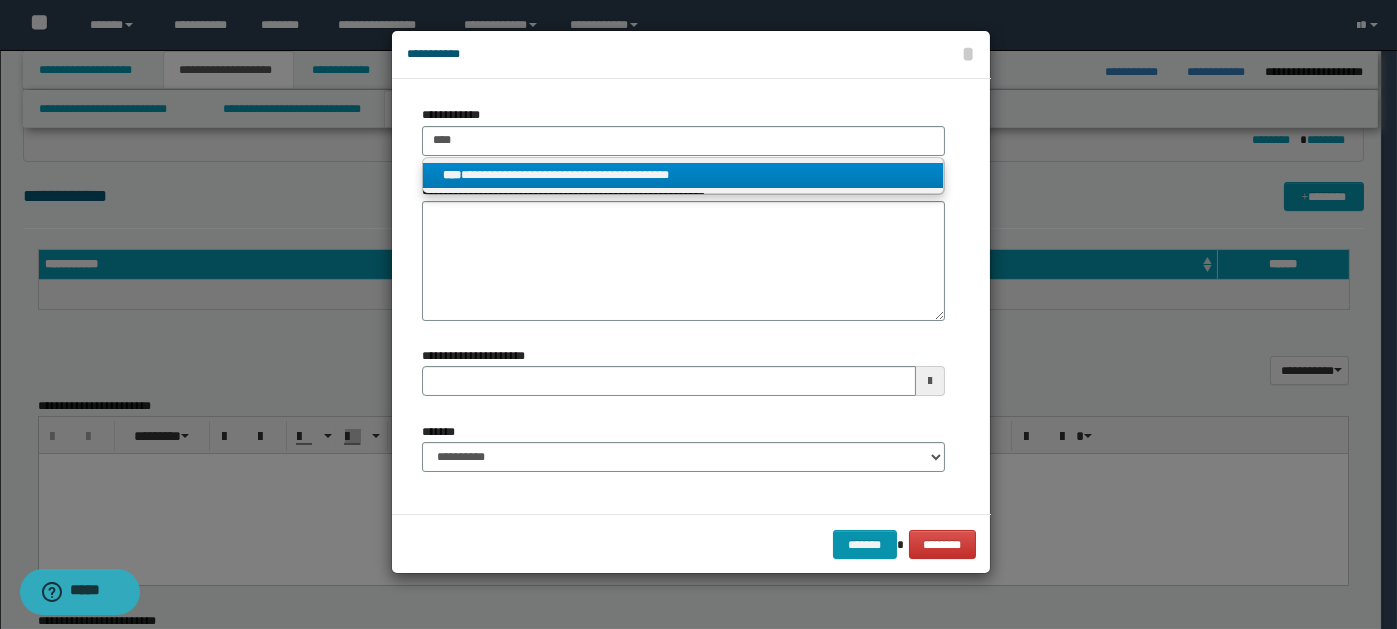 click on "**********" at bounding box center [683, 175] 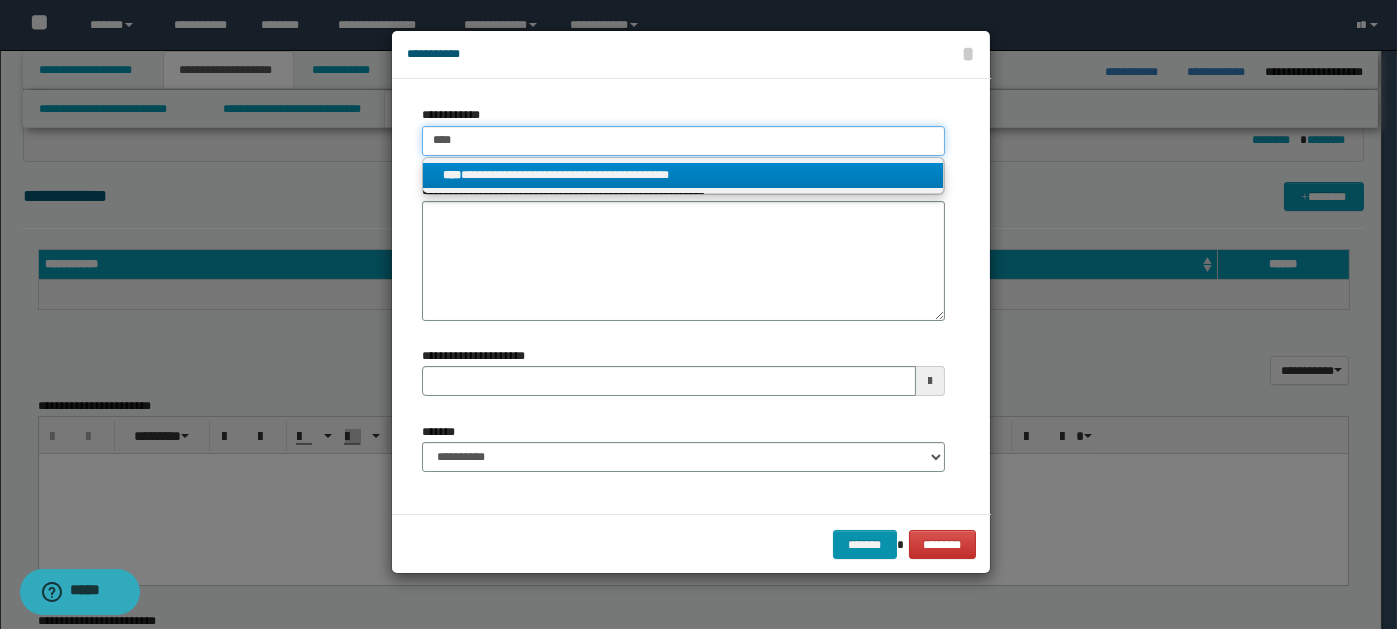 type 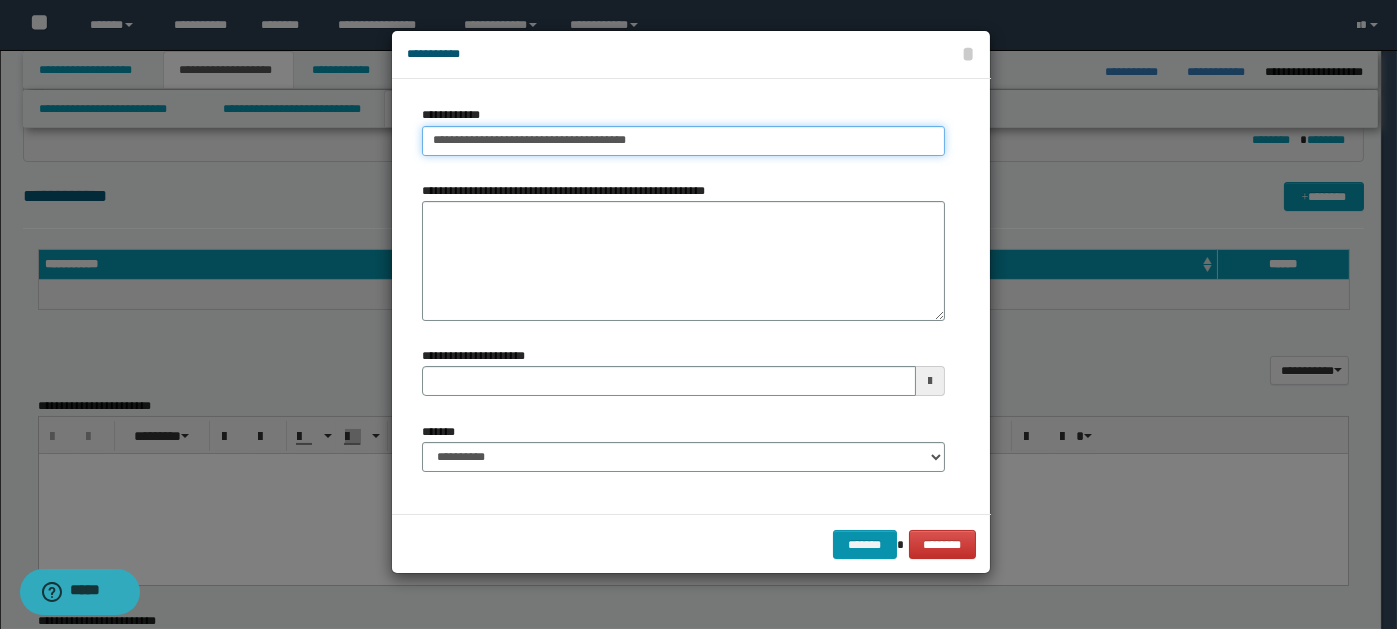 type 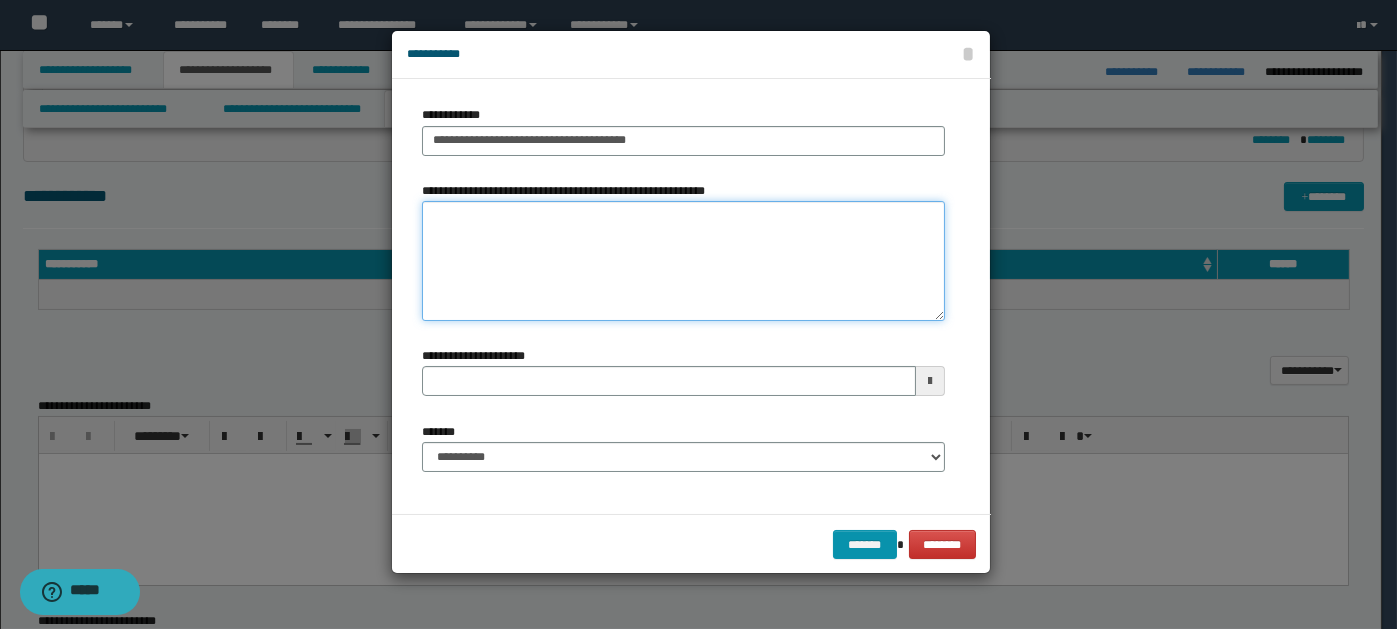 click on "**********" at bounding box center (683, 261) 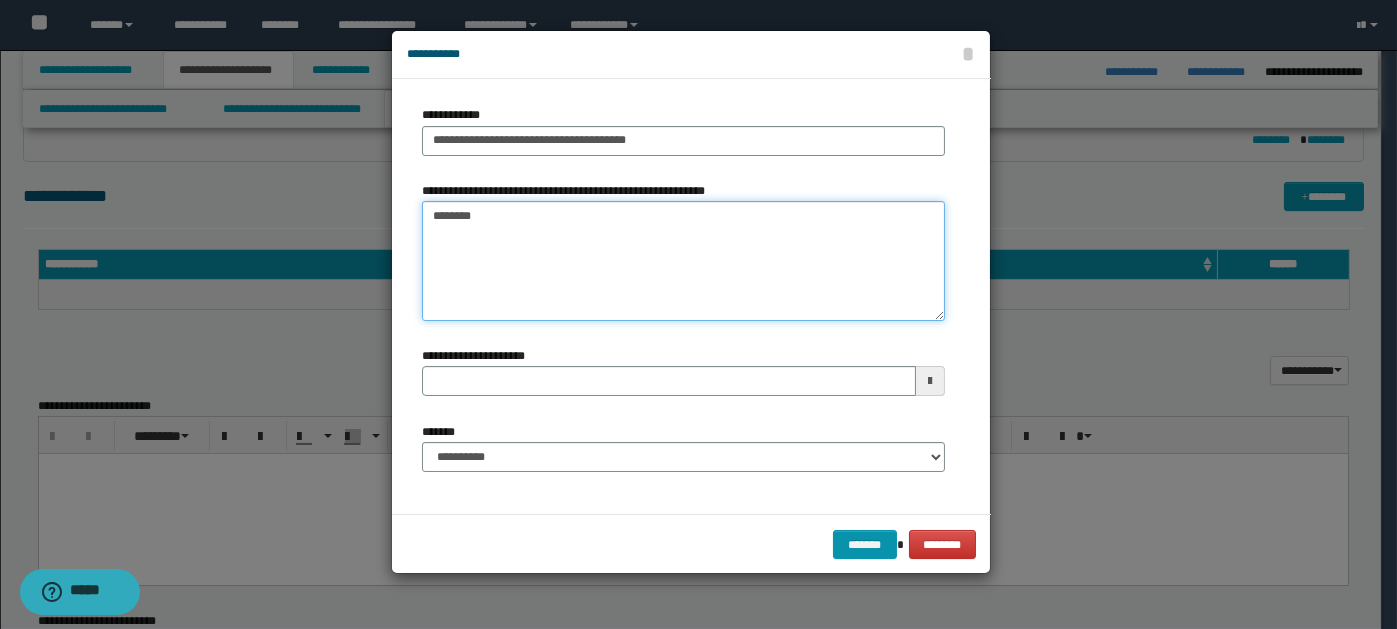 type on "*********" 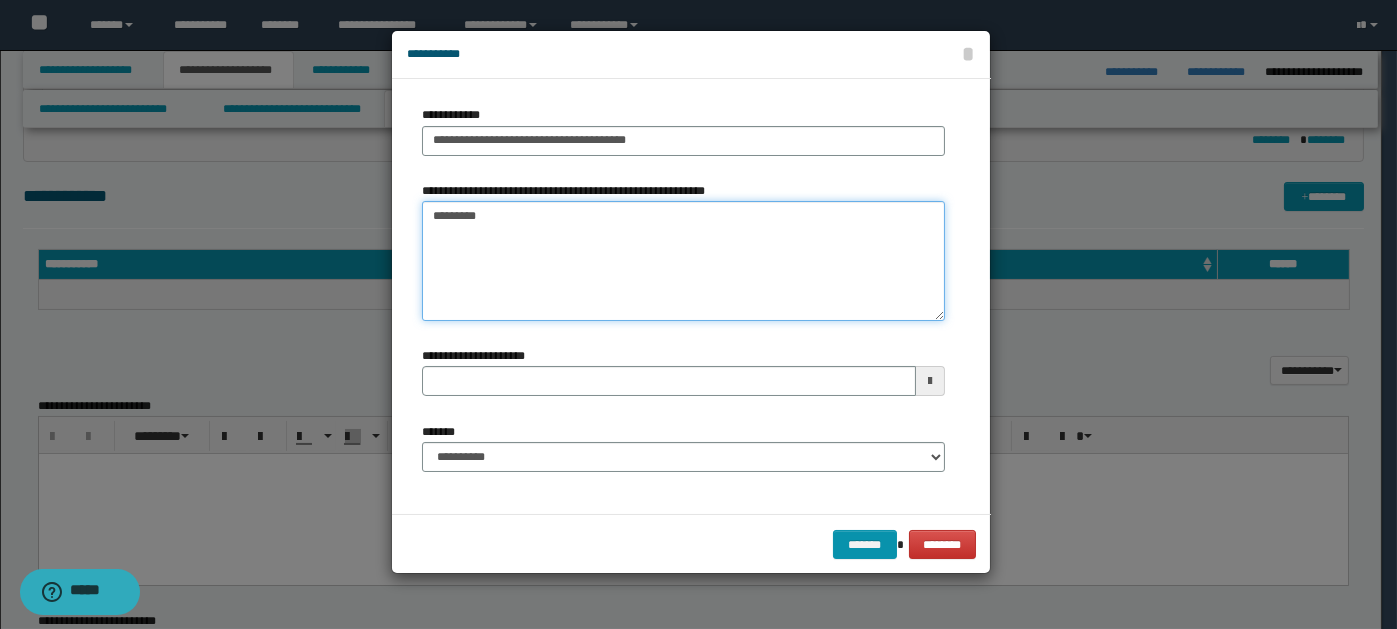 type 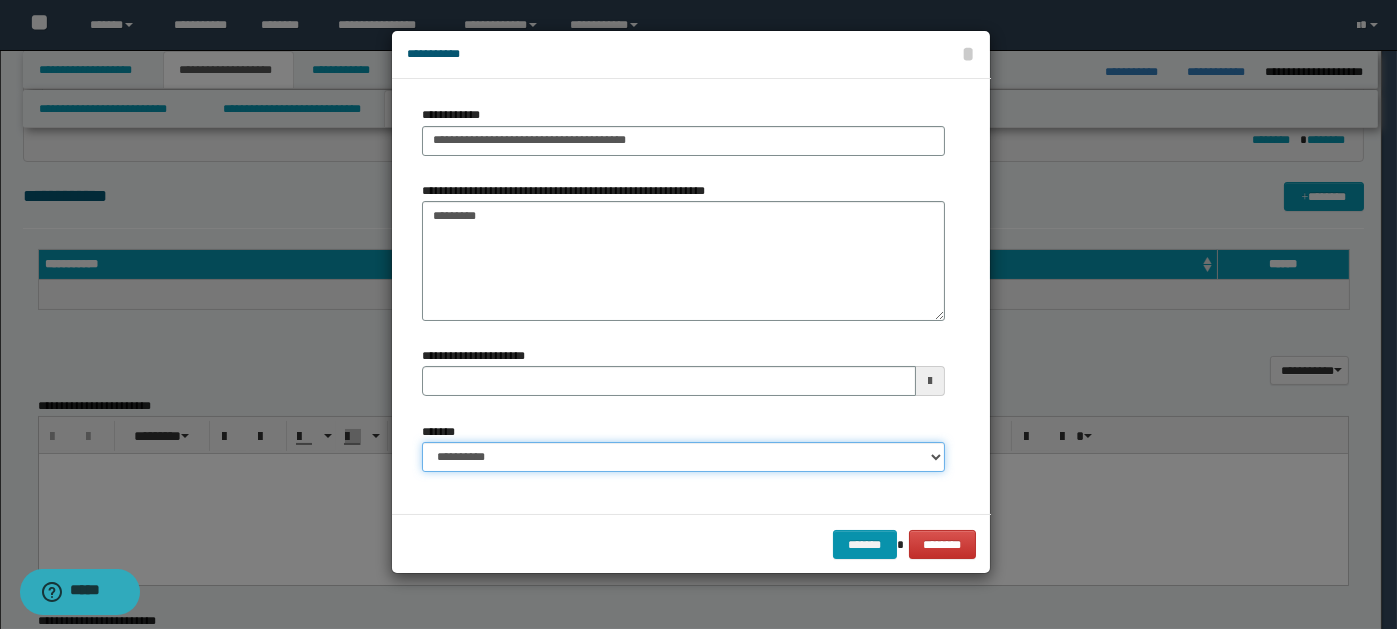 drag, startPoint x: 939, startPoint y: 452, endPoint x: 898, endPoint y: 447, distance: 41.303753 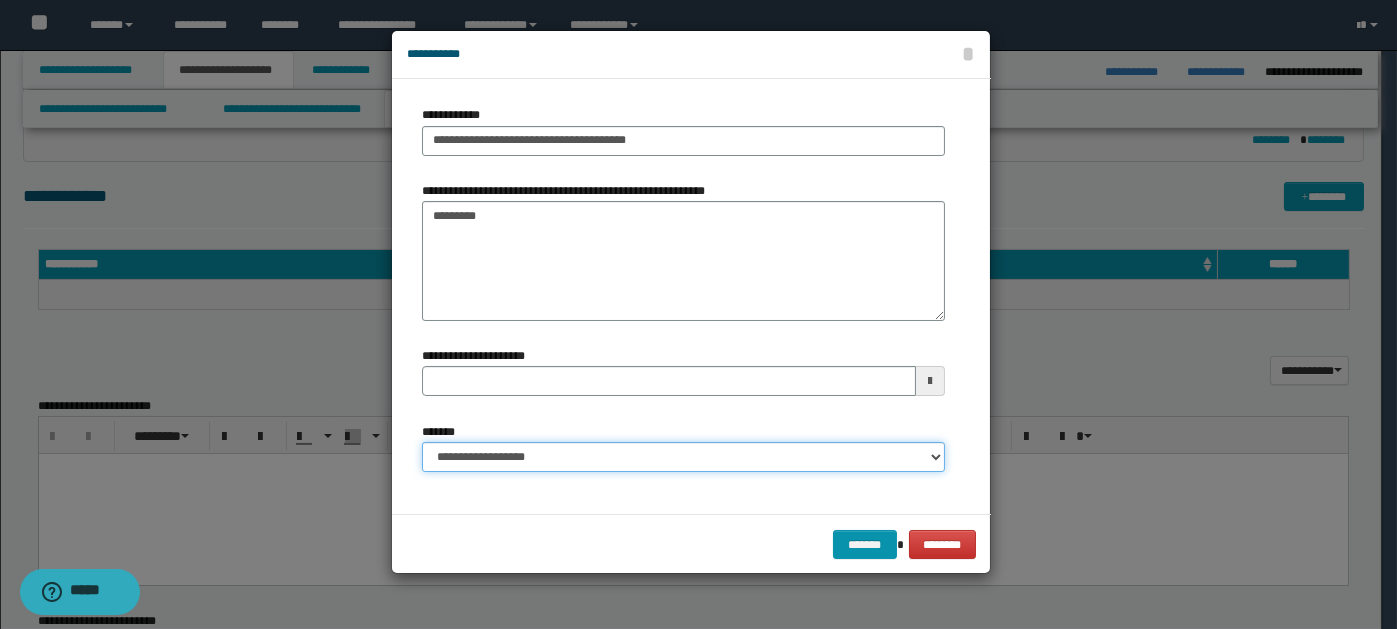 type 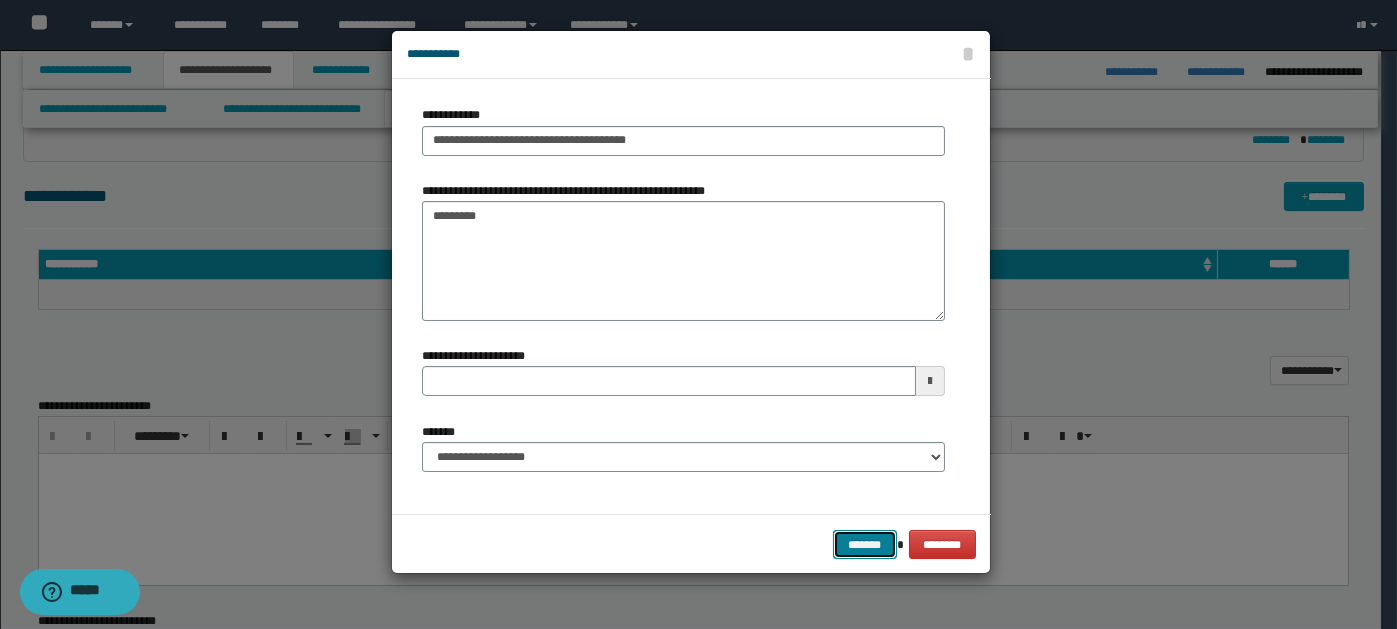 click on "*******" at bounding box center [865, 544] 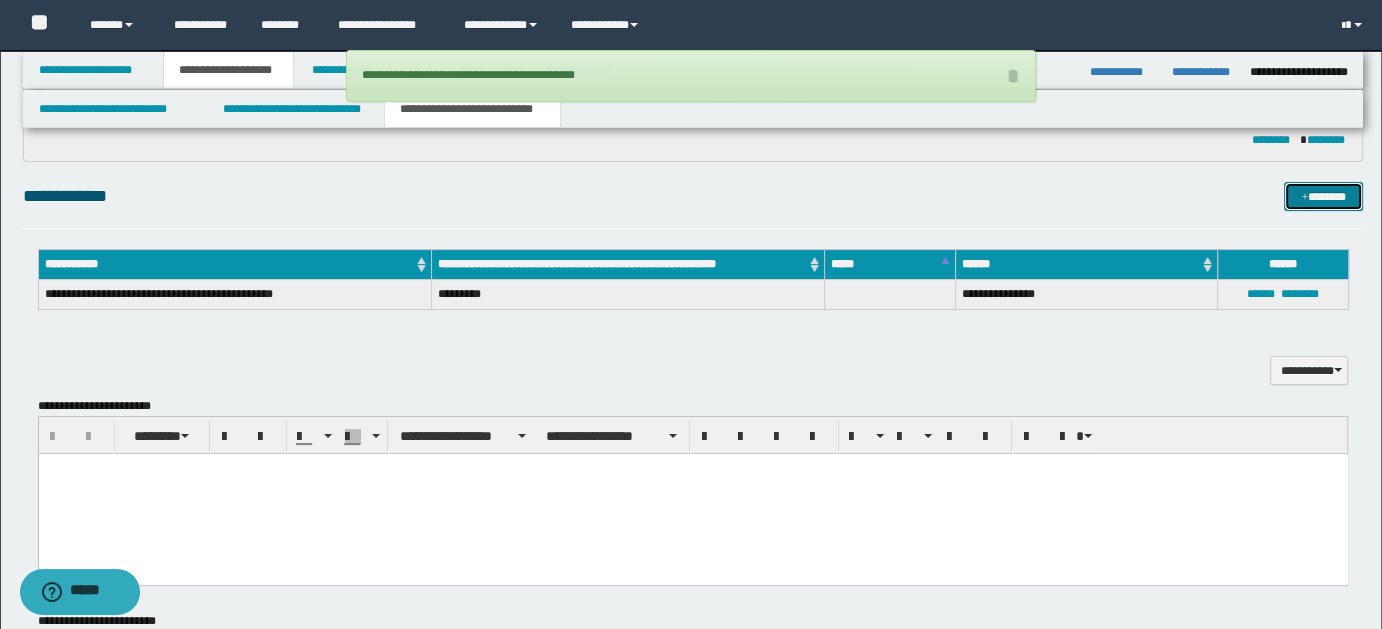 click on "*******" at bounding box center [1323, 196] 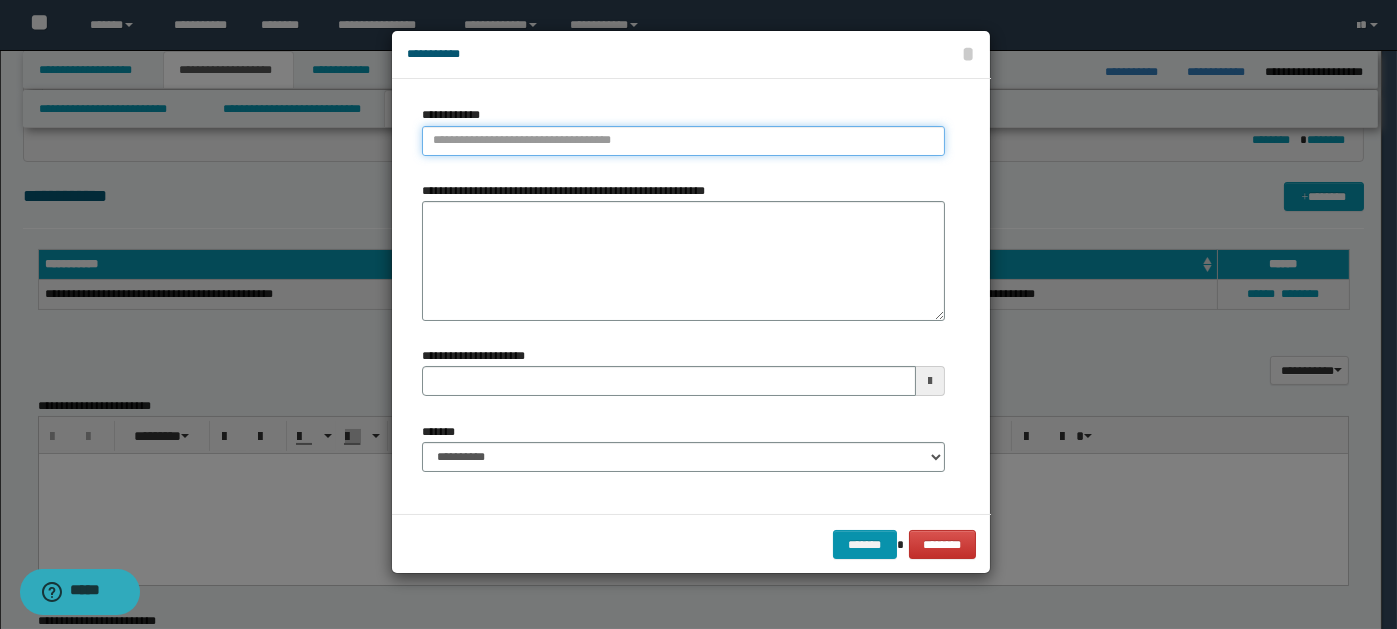 type on "**********" 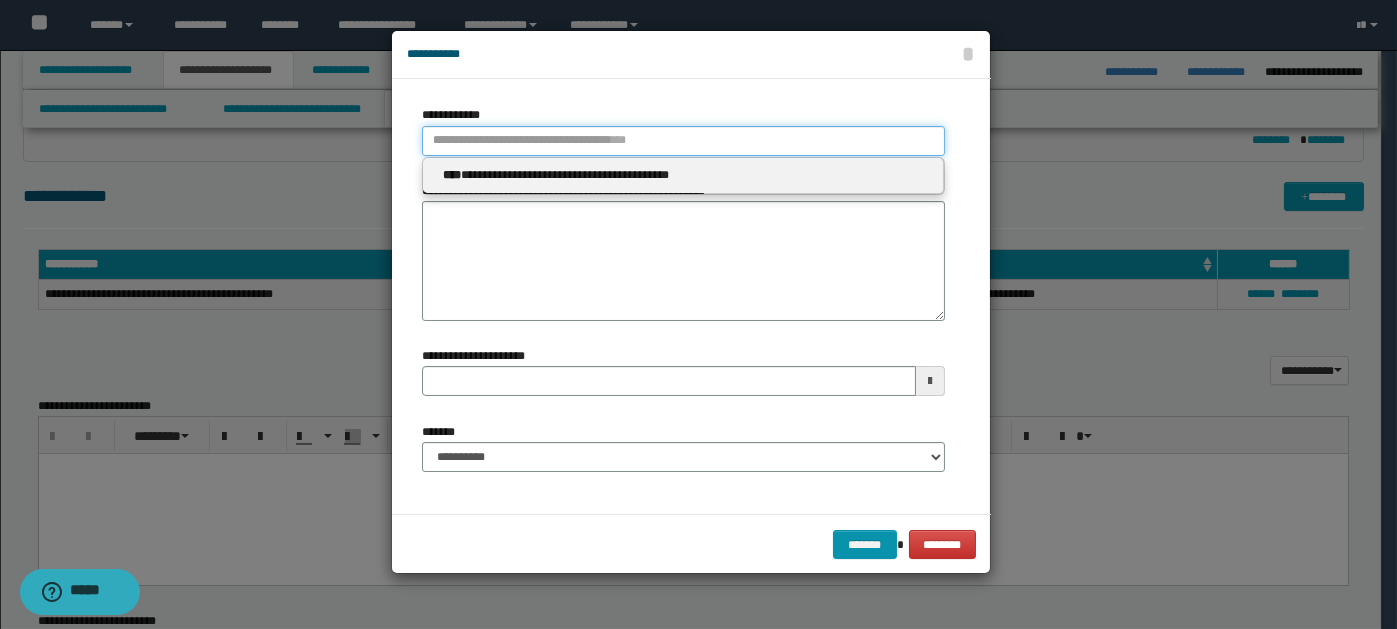 paste on "****" 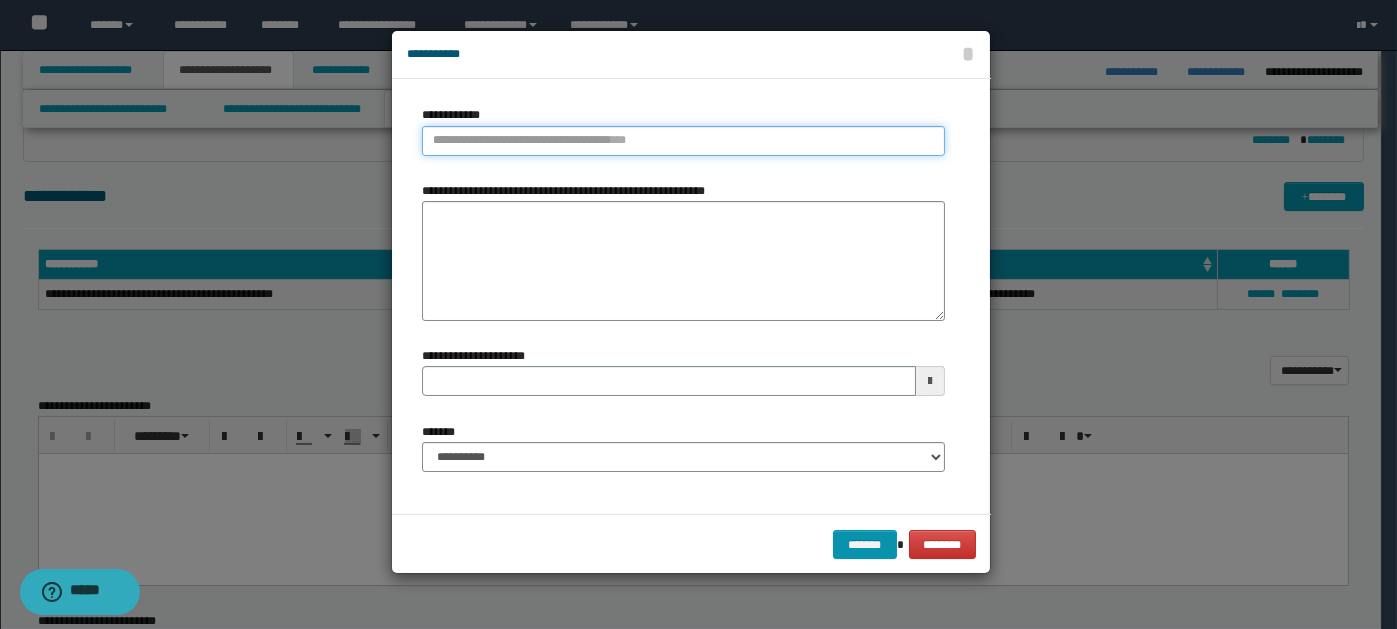 type 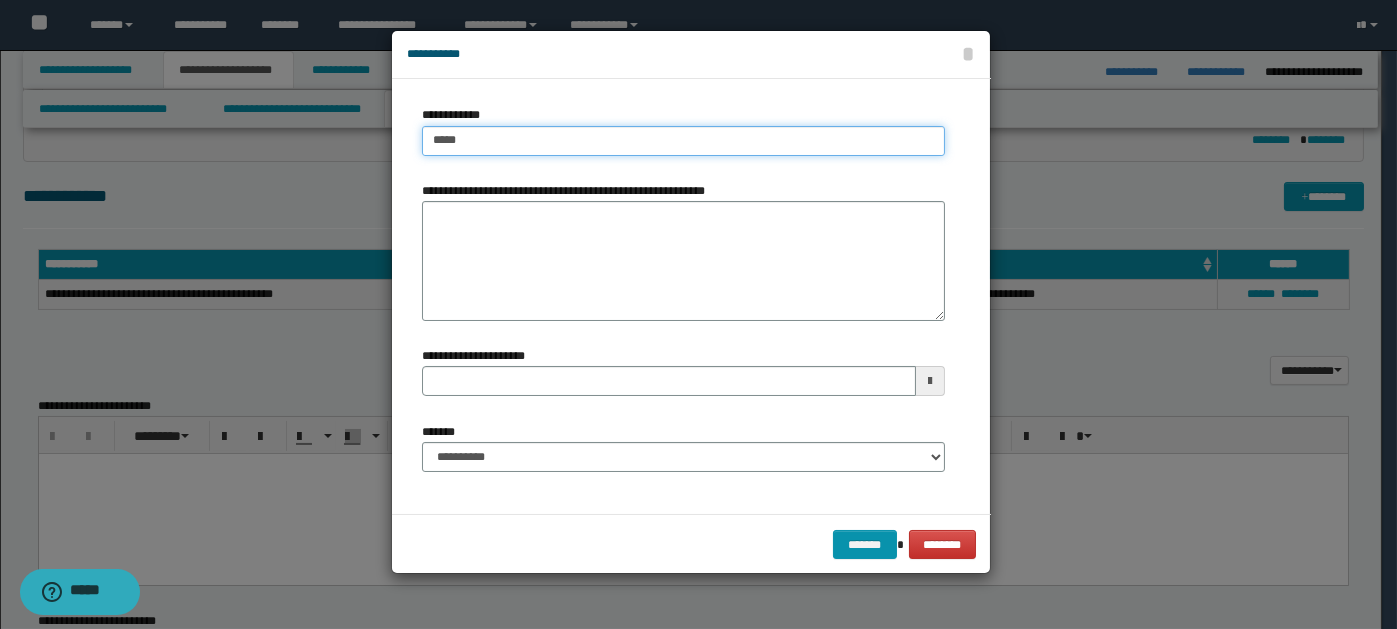 type on "****" 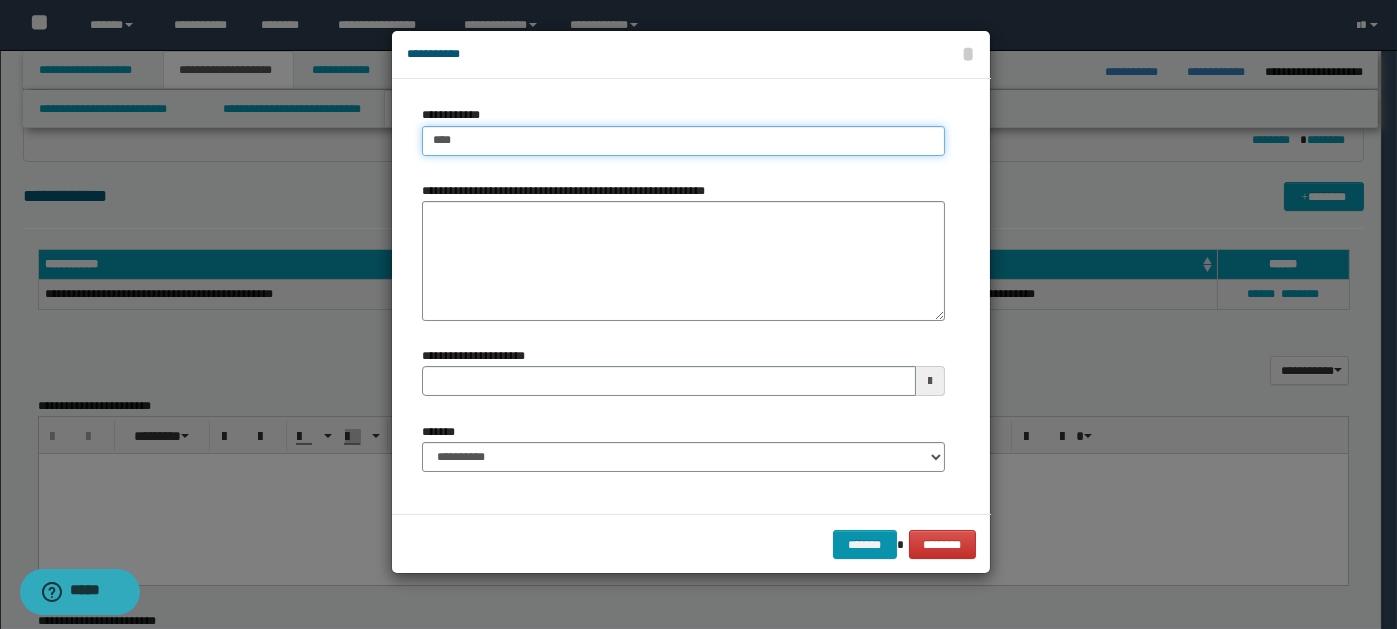 type on "****" 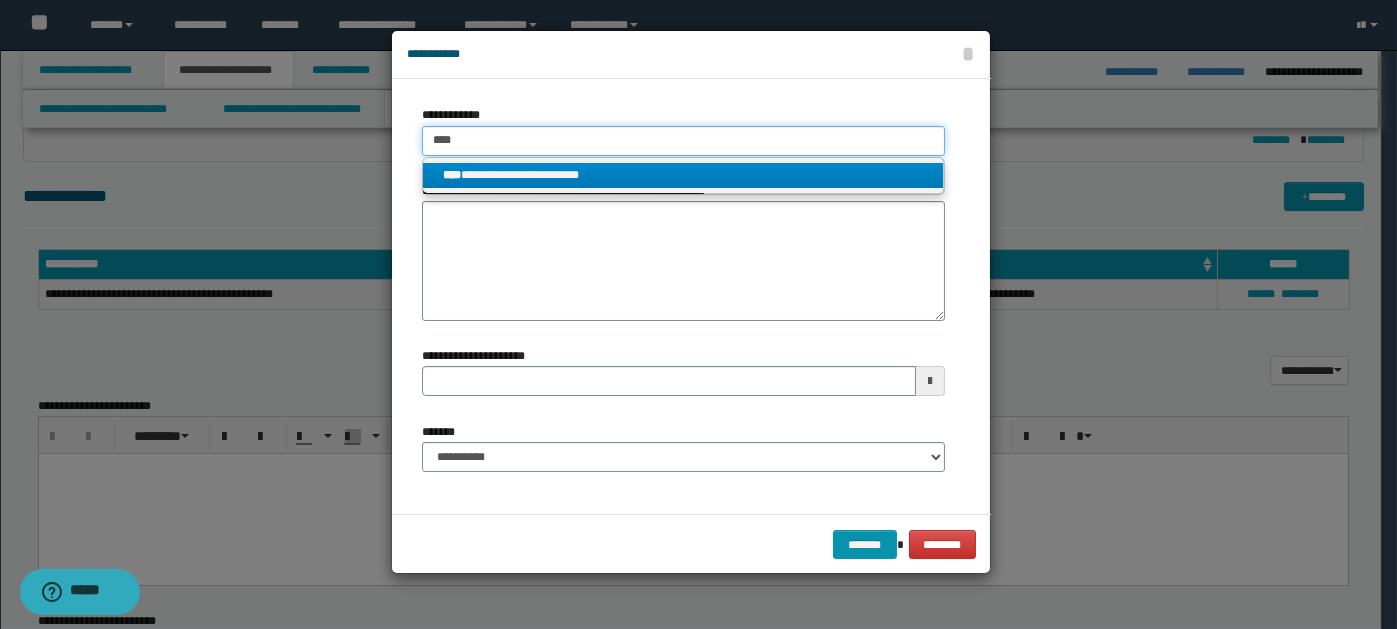 type on "****" 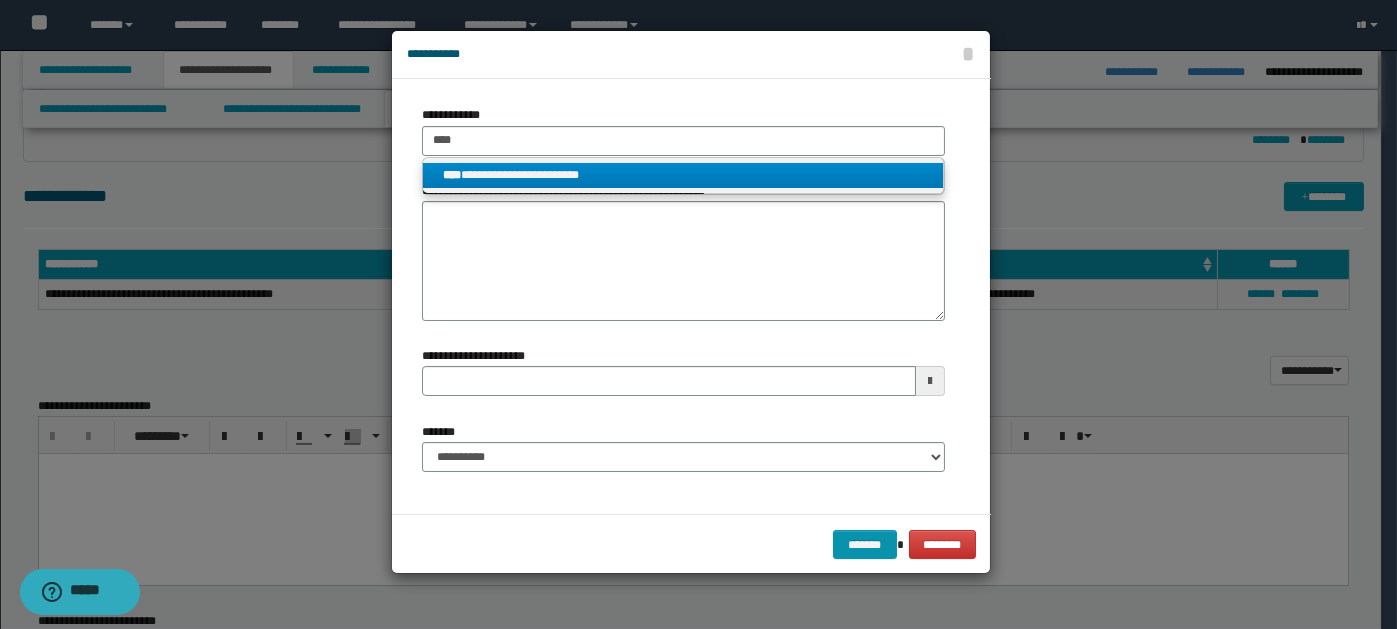 click on "**********" at bounding box center (683, 175) 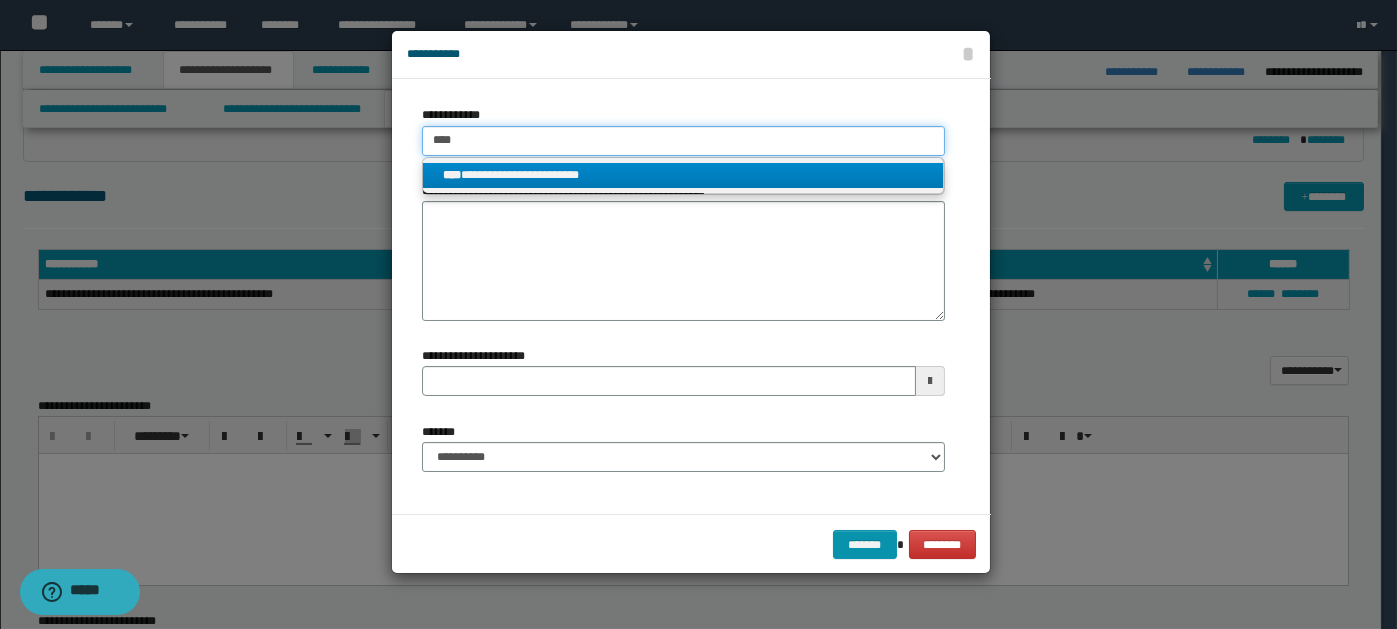 type 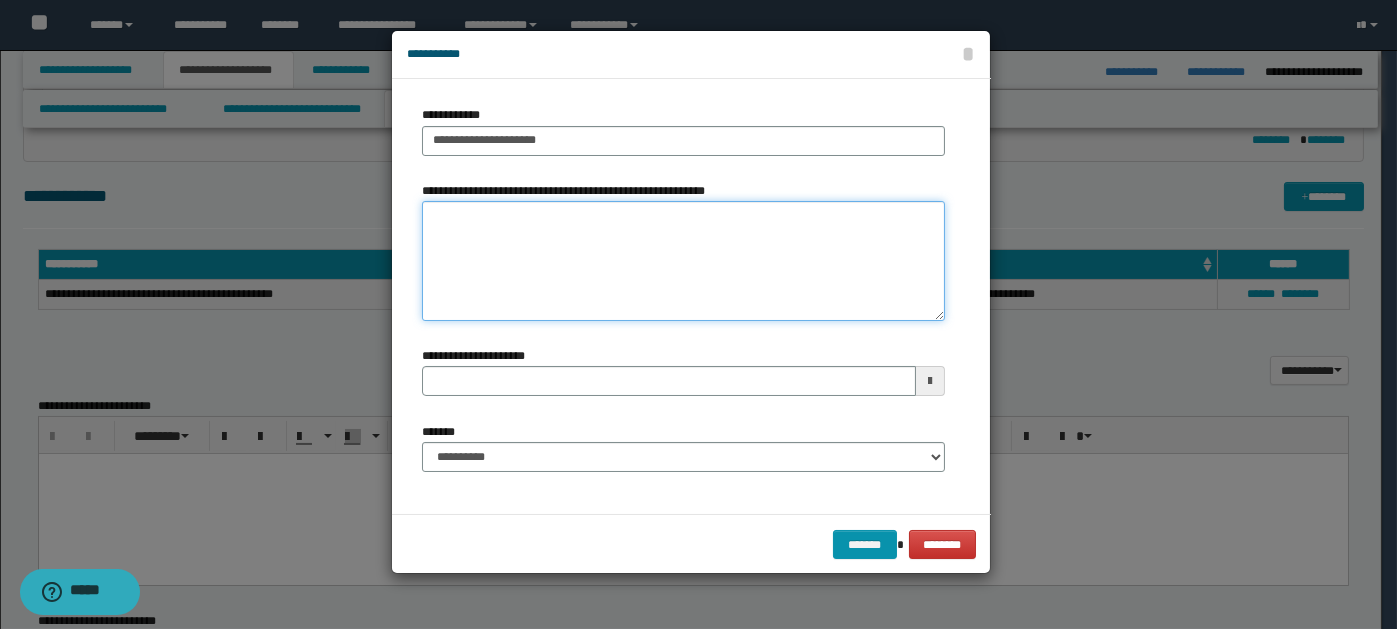click on "**********" at bounding box center (683, 261) 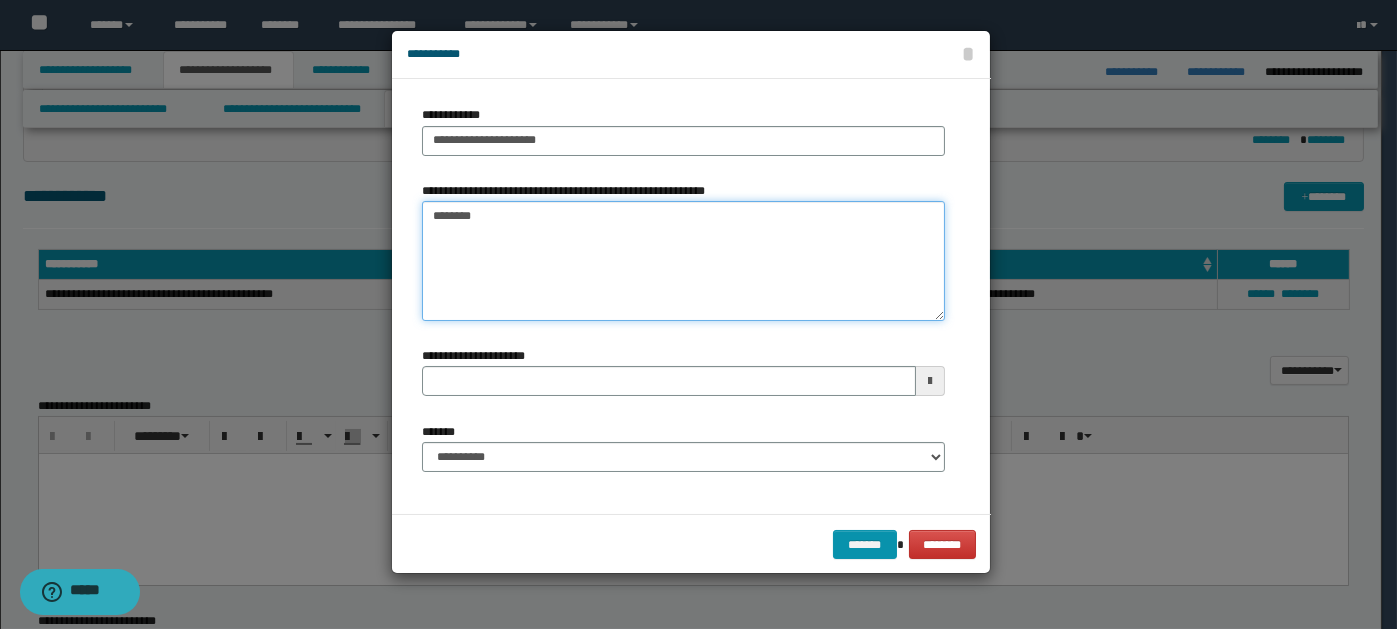 type on "*********" 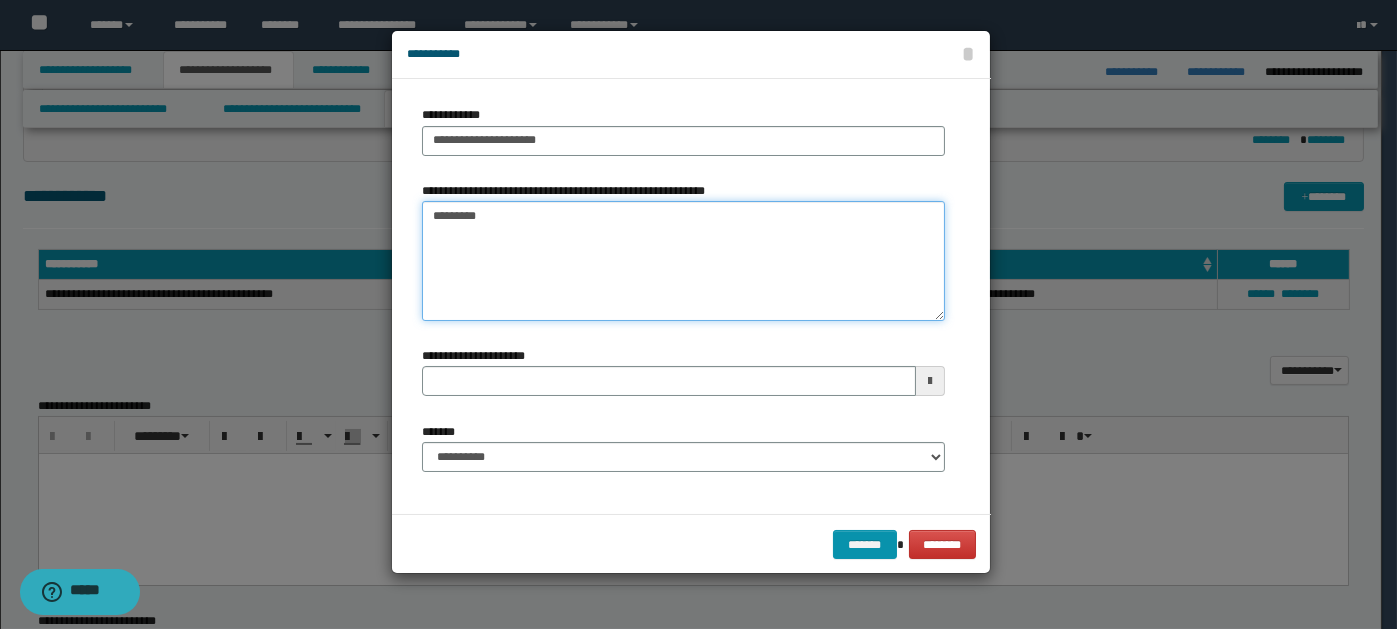 type 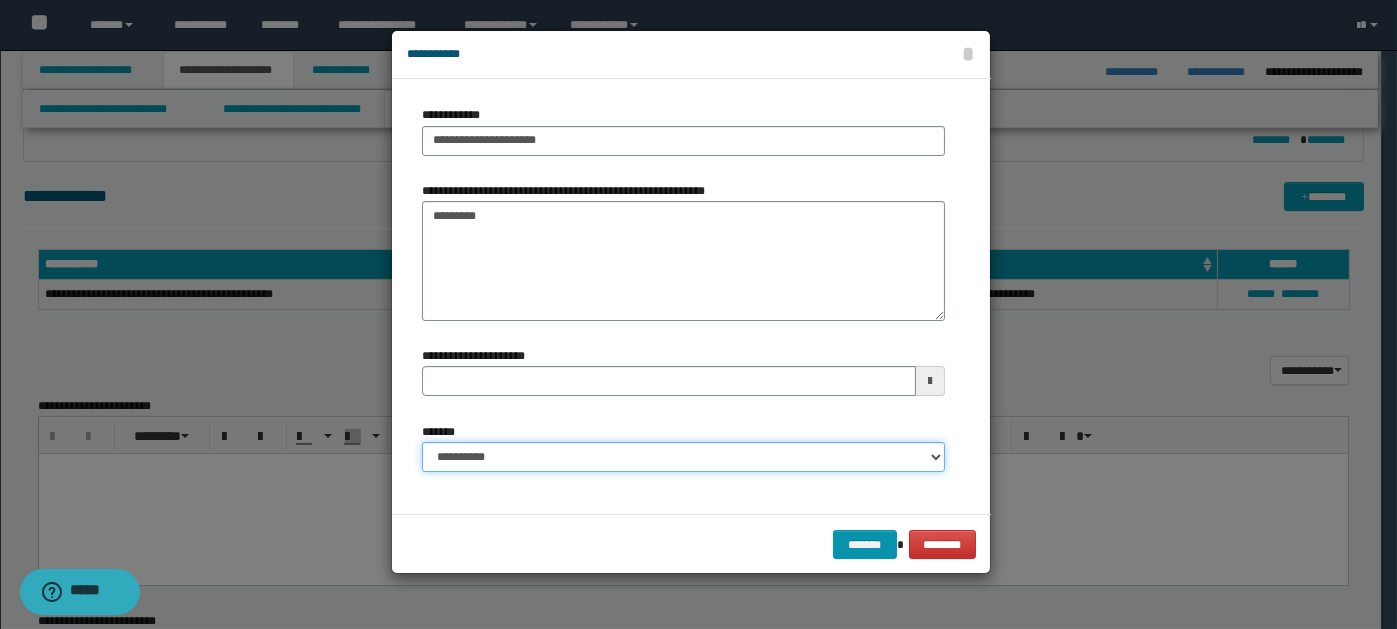 drag, startPoint x: 927, startPoint y: 453, endPoint x: 910, endPoint y: 447, distance: 18.027756 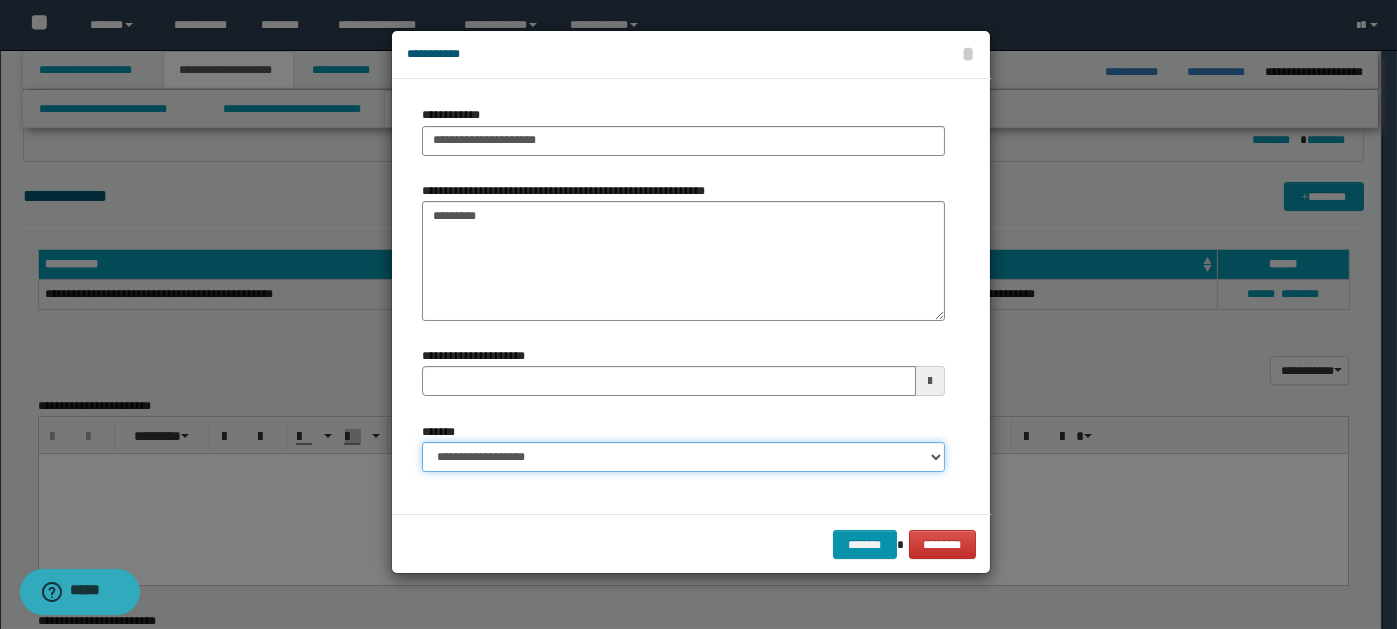 click on "**********" at bounding box center [683, 457] 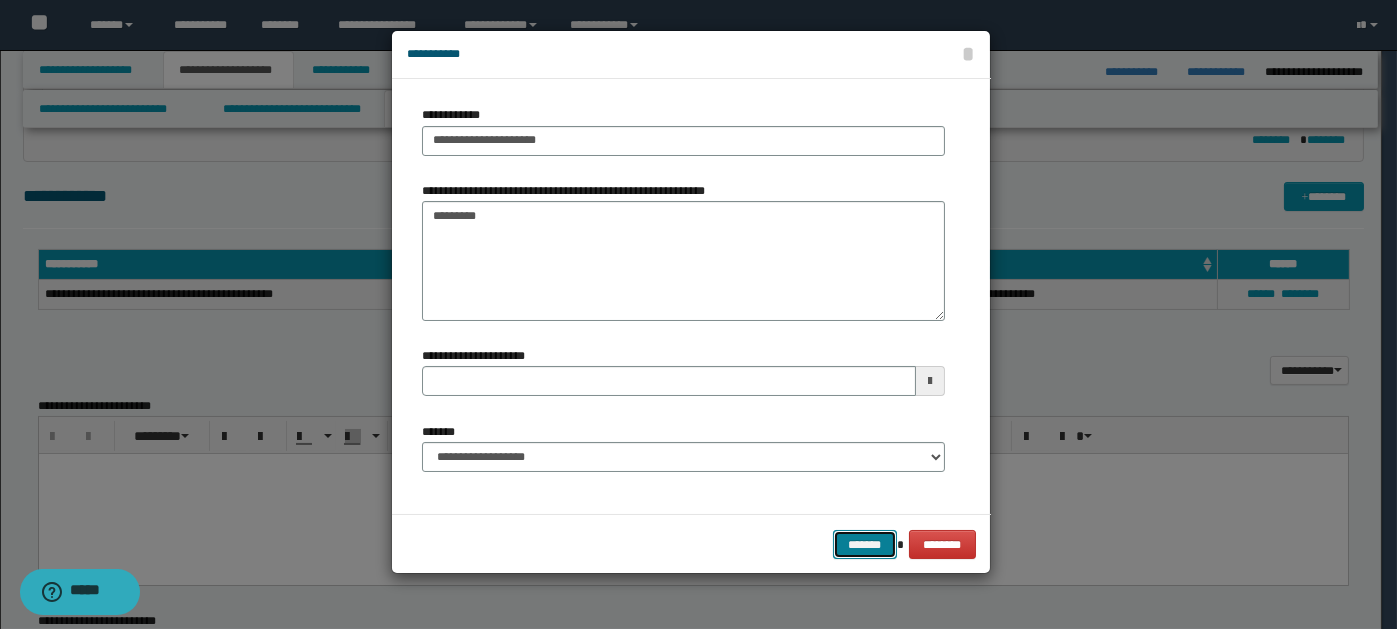 click on "*******" at bounding box center [865, 544] 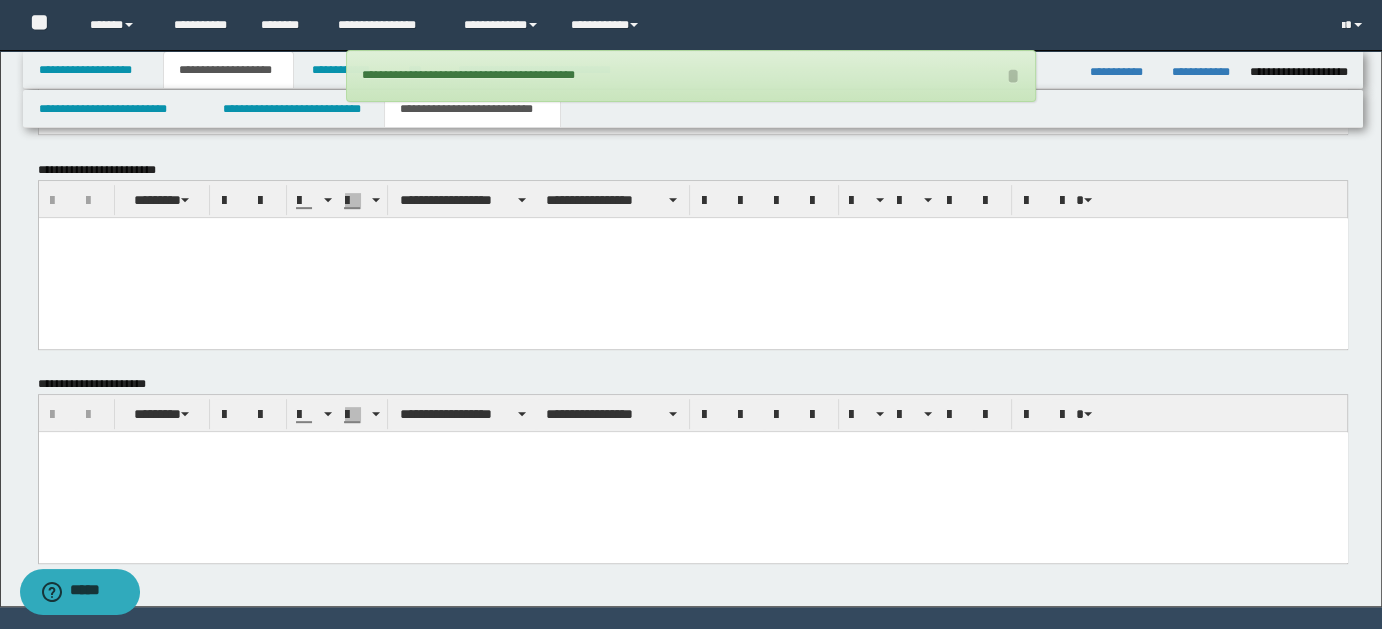 scroll, scrollTop: 906, scrollLeft: 0, axis: vertical 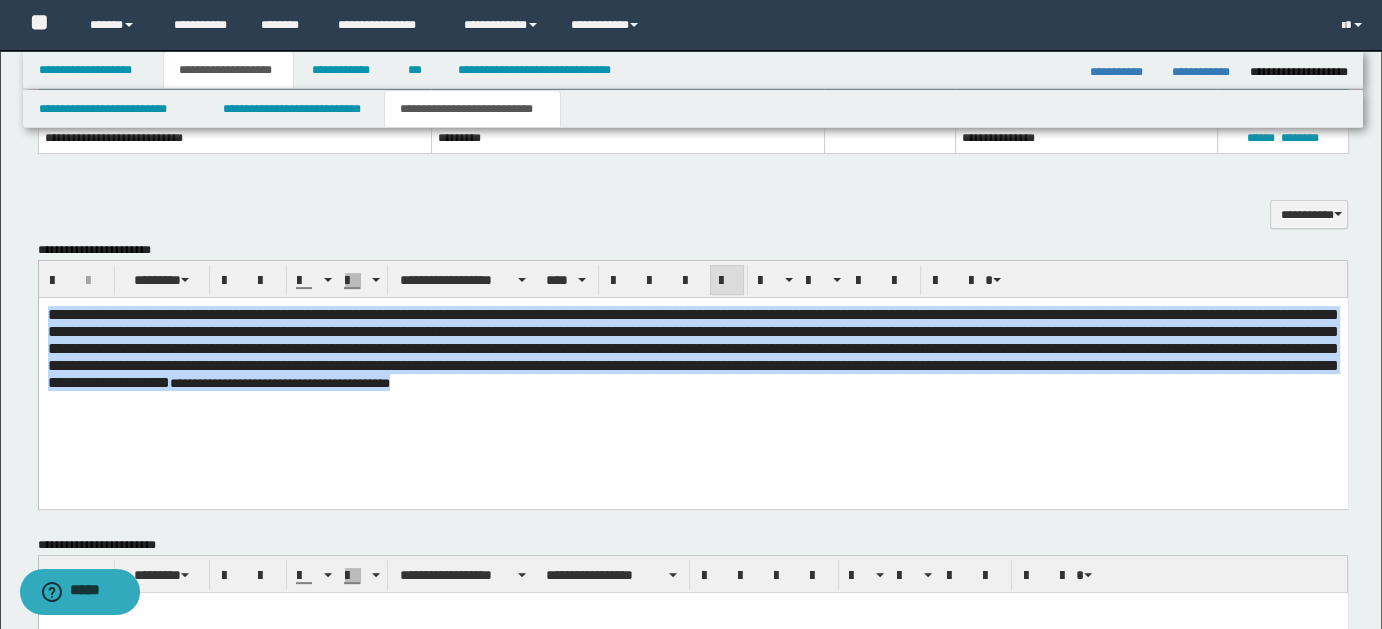 drag, startPoint x: 47, startPoint y: 317, endPoint x: 1054, endPoint y: 466, distance: 1017.9637 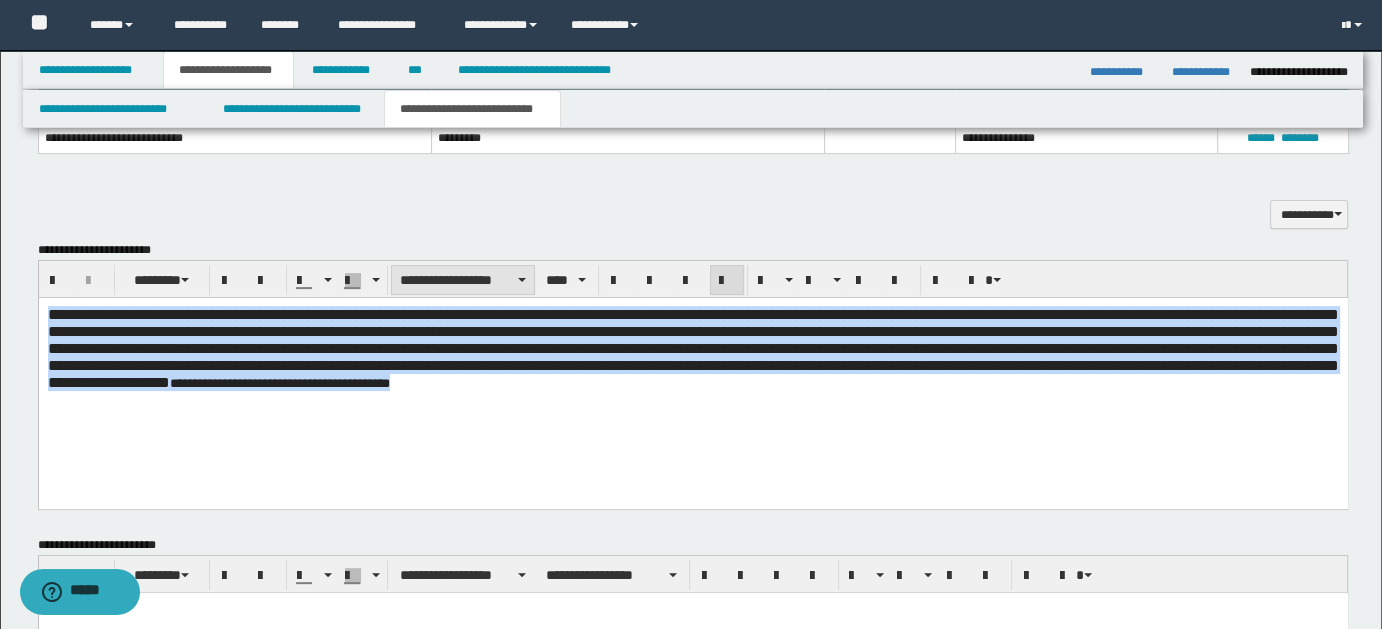 click on "**********" at bounding box center [463, 280] 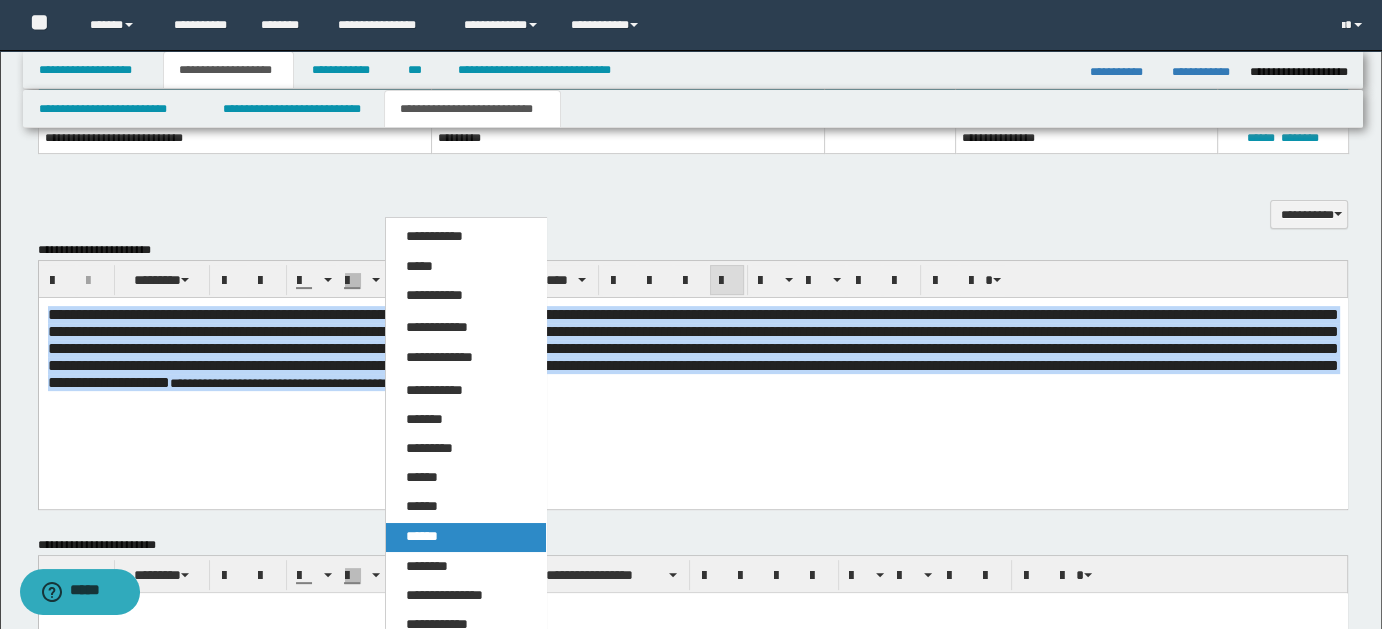 drag, startPoint x: 436, startPoint y: 535, endPoint x: 399, endPoint y: 225, distance: 312.20026 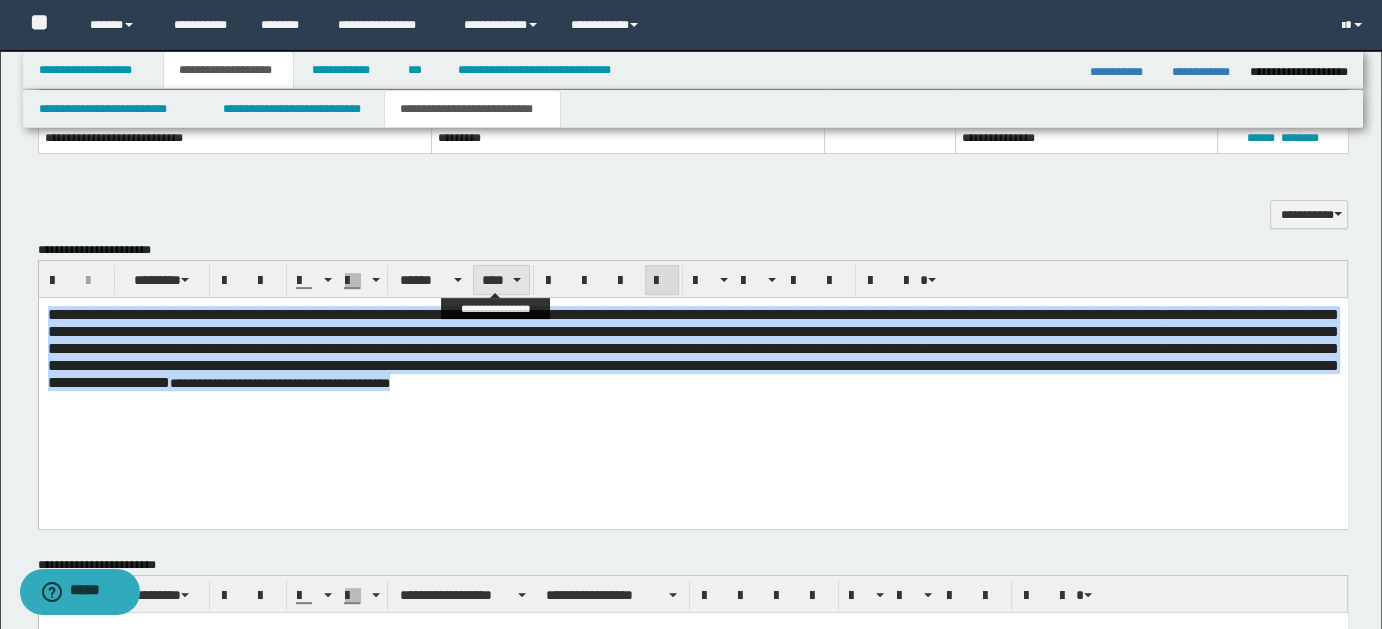 click on "****" at bounding box center (501, 280) 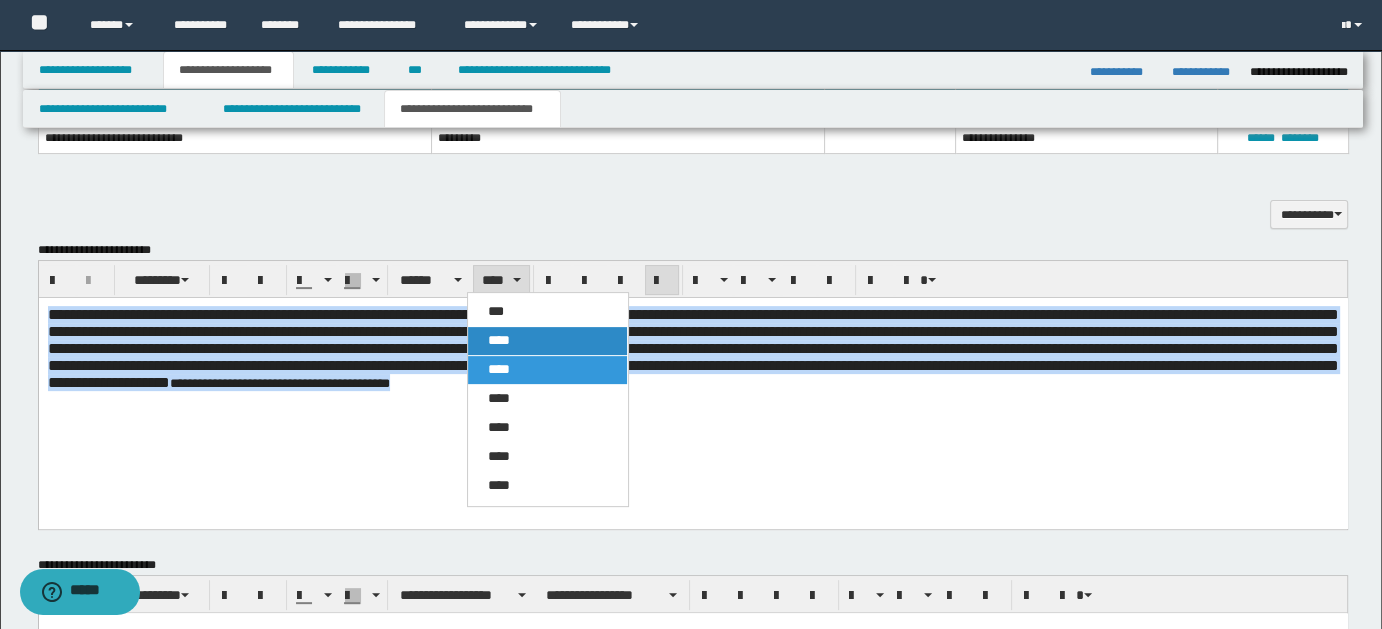 click on "****" at bounding box center (499, 340) 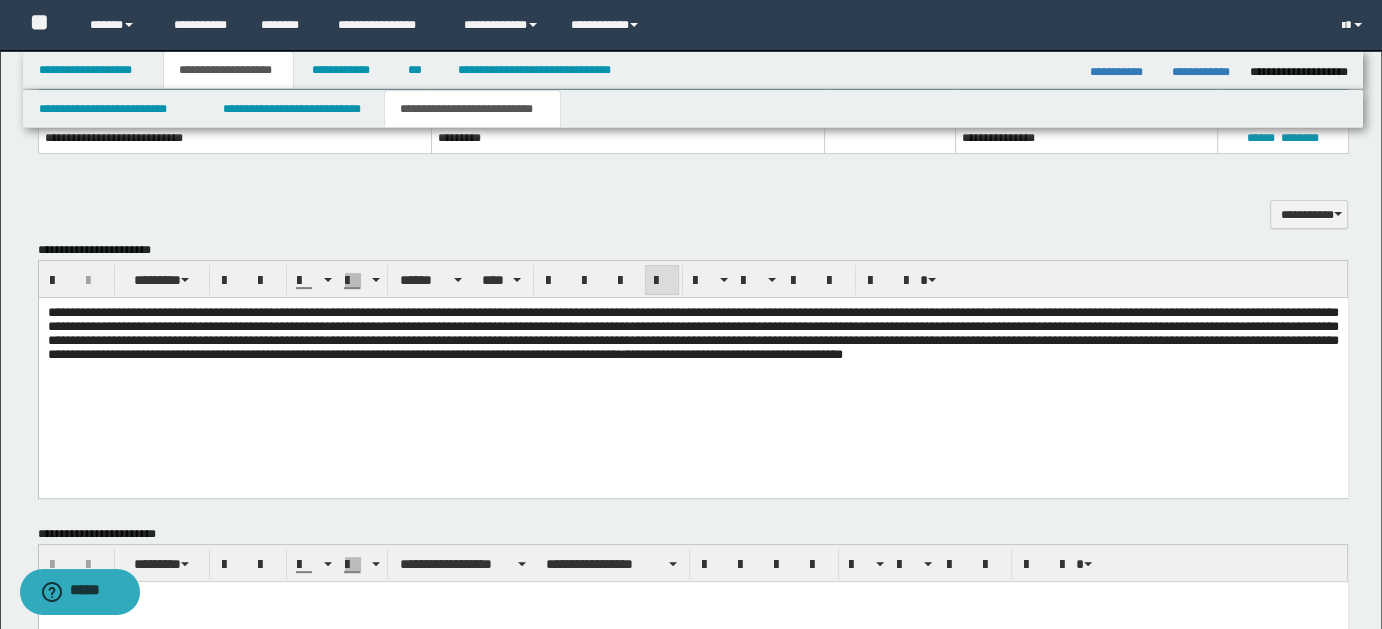click on "**********" at bounding box center (692, 359) 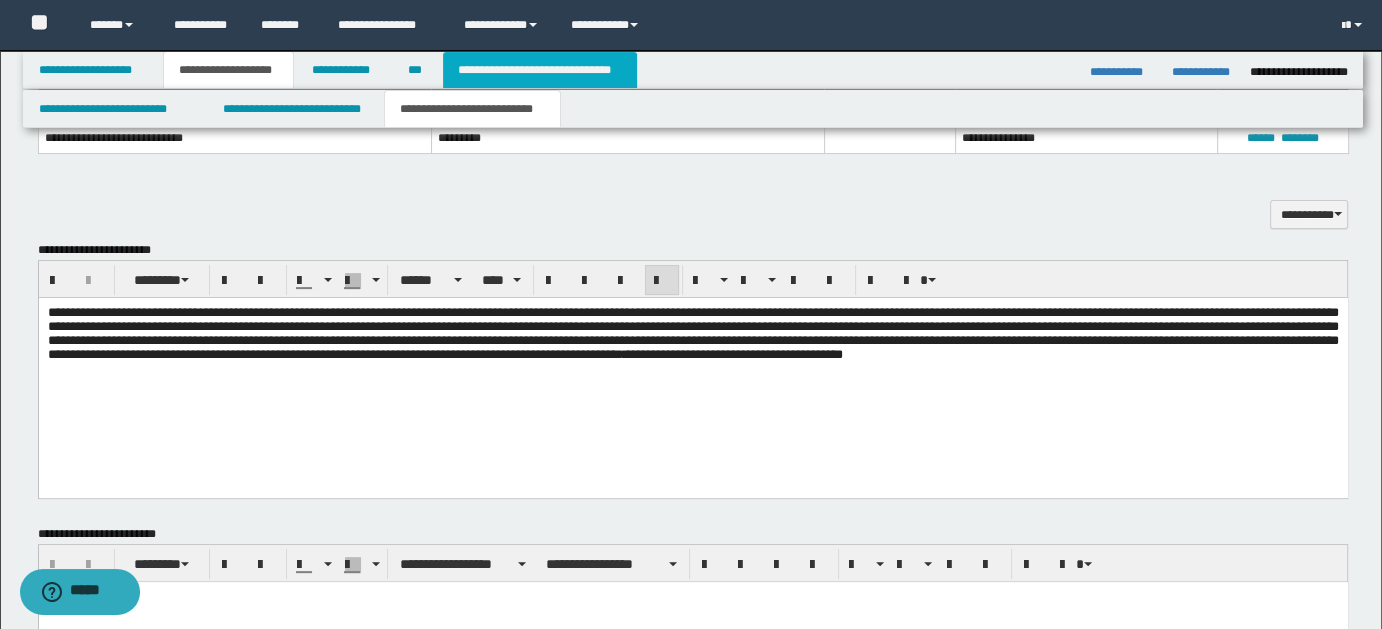 click on "**********" at bounding box center [540, 70] 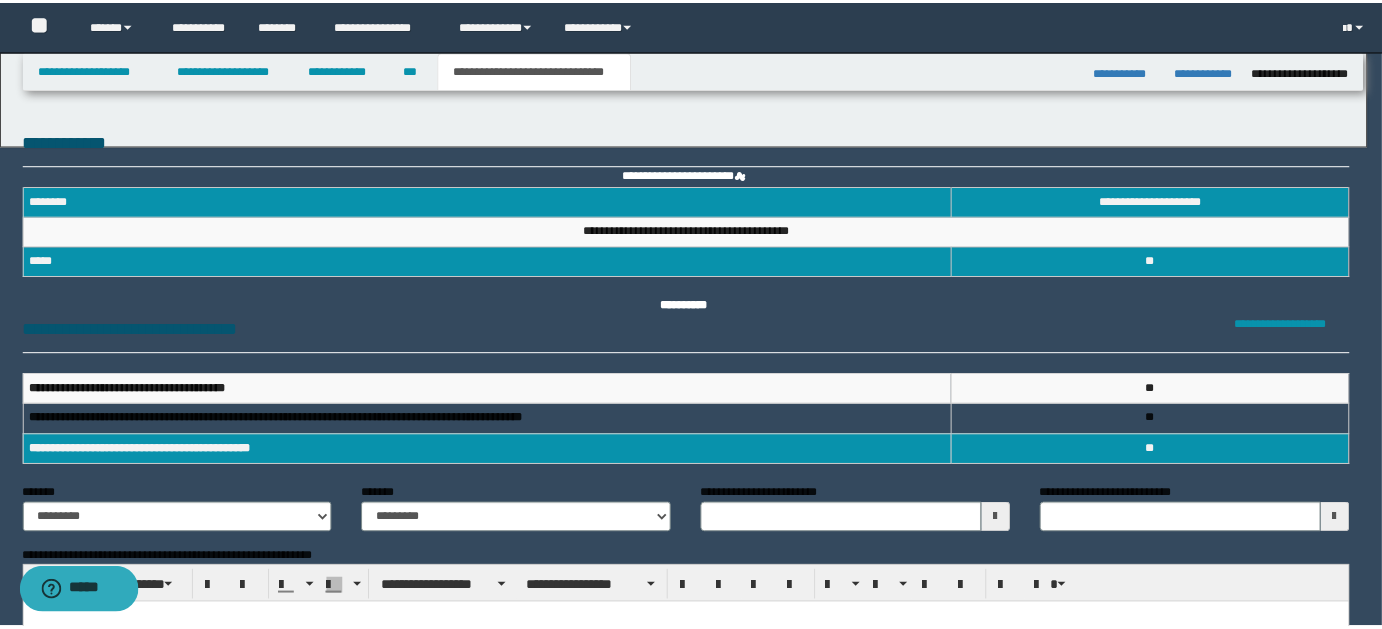 scroll, scrollTop: 0, scrollLeft: 0, axis: both 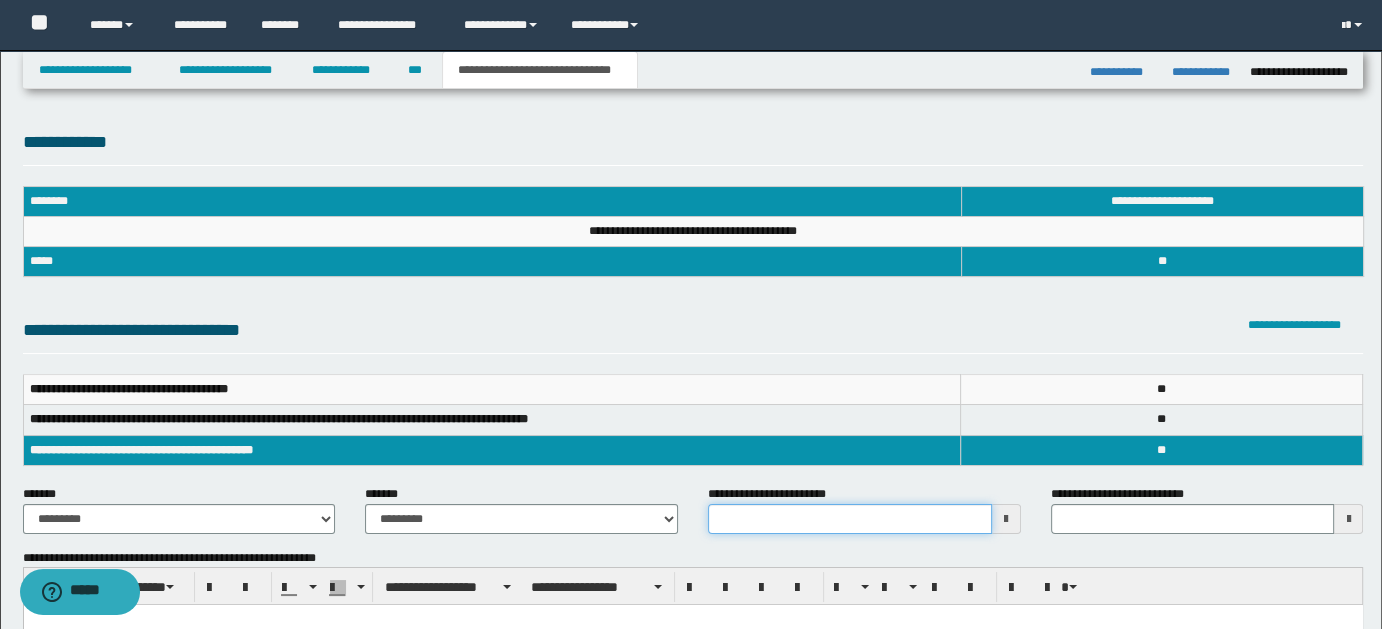click on "**********" at bounding box center (850, 519) 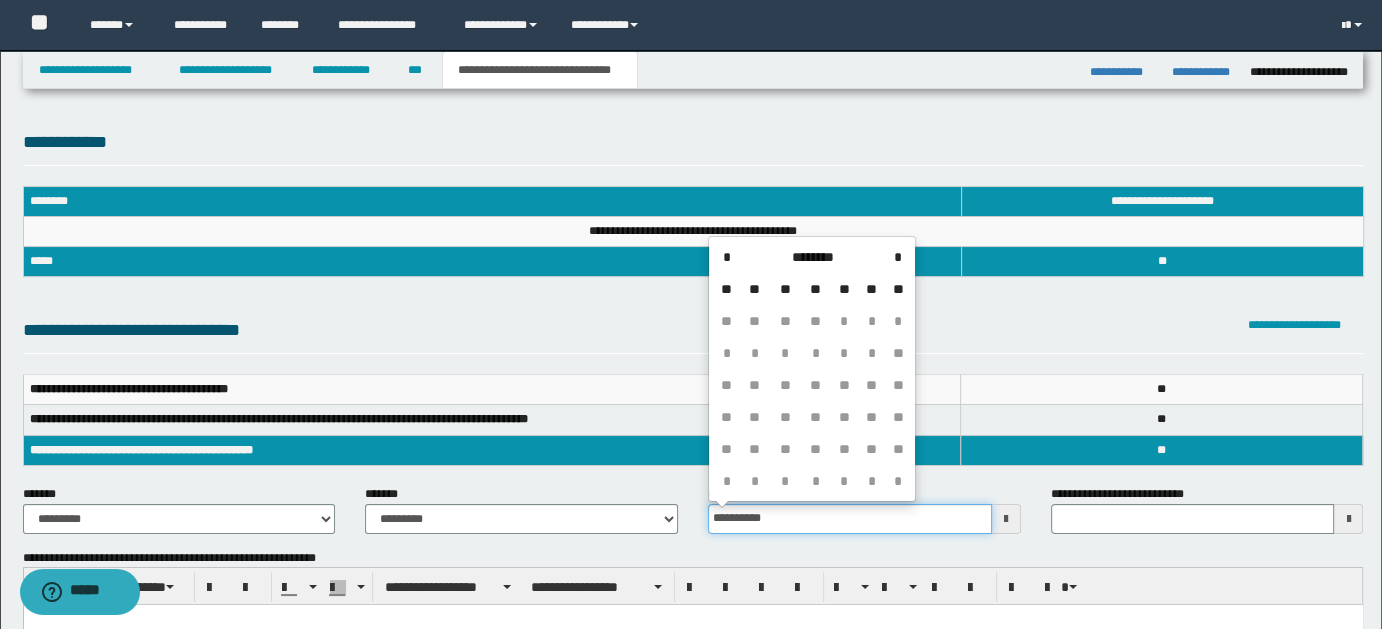 type on "**********" 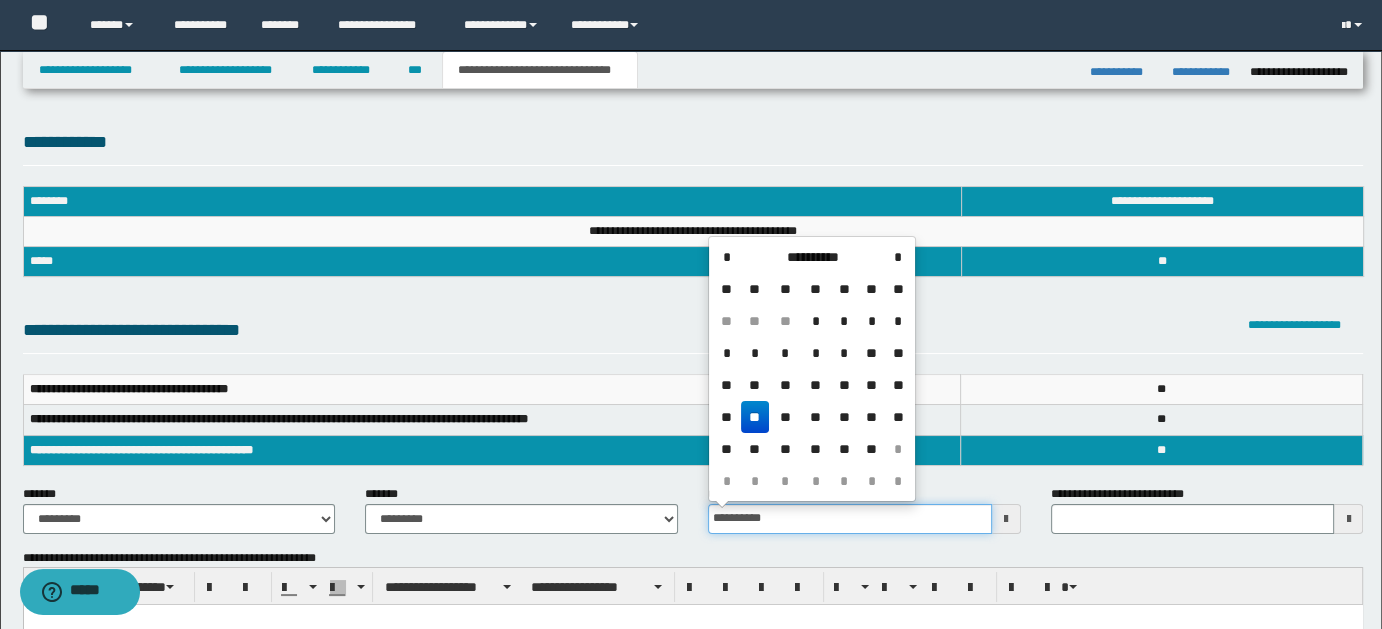 type 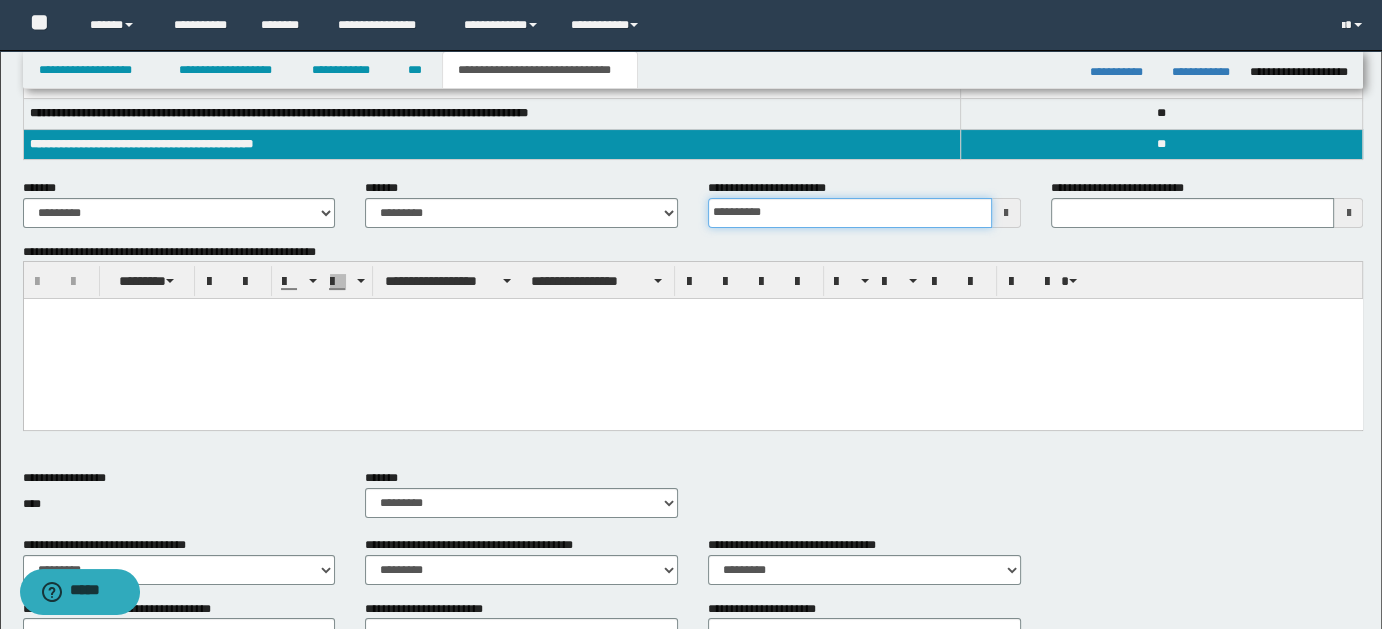 scroll, scrollTop: 352, scrollLeft: 0, axis: vertical 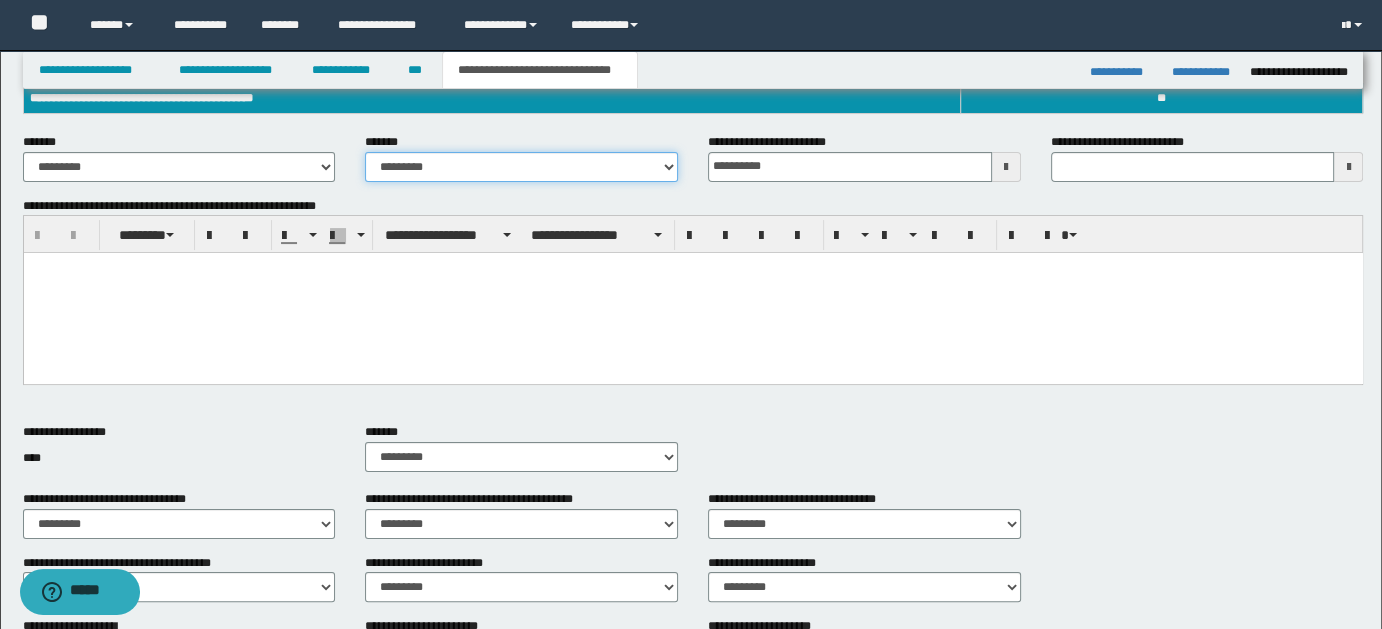 click on "**********" at bounding box center (521, 167) 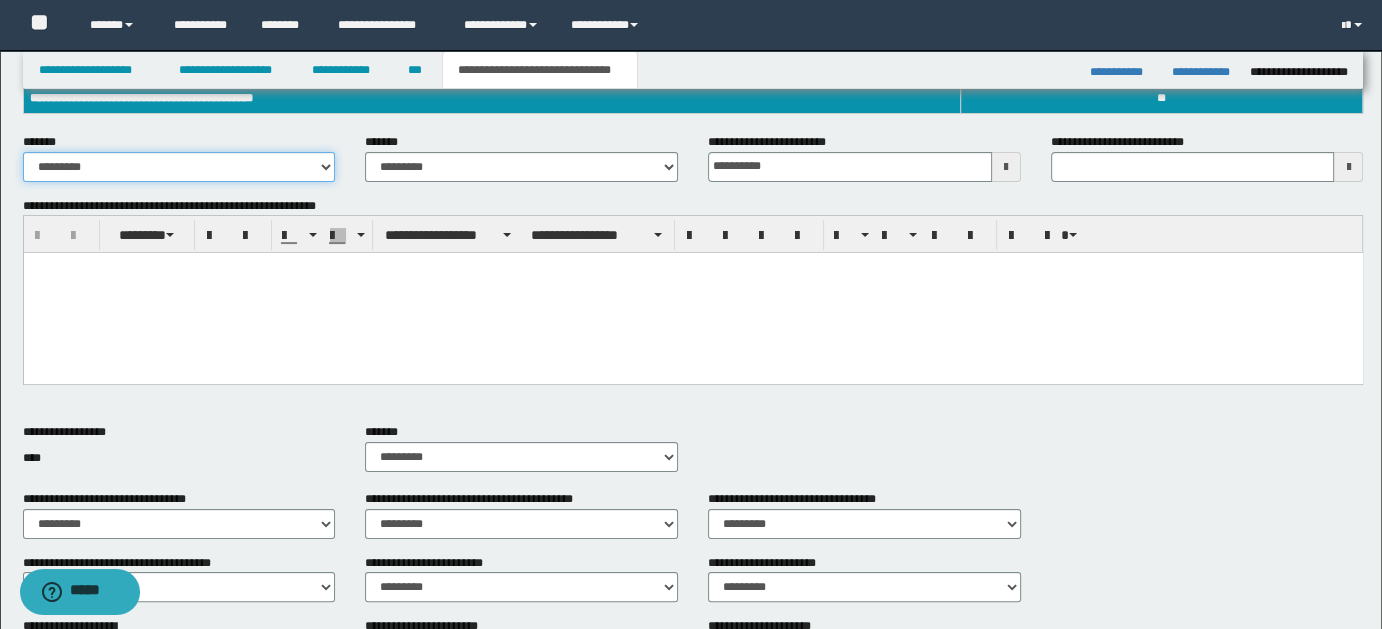 click on "**********" at bounding box center (179, 167) 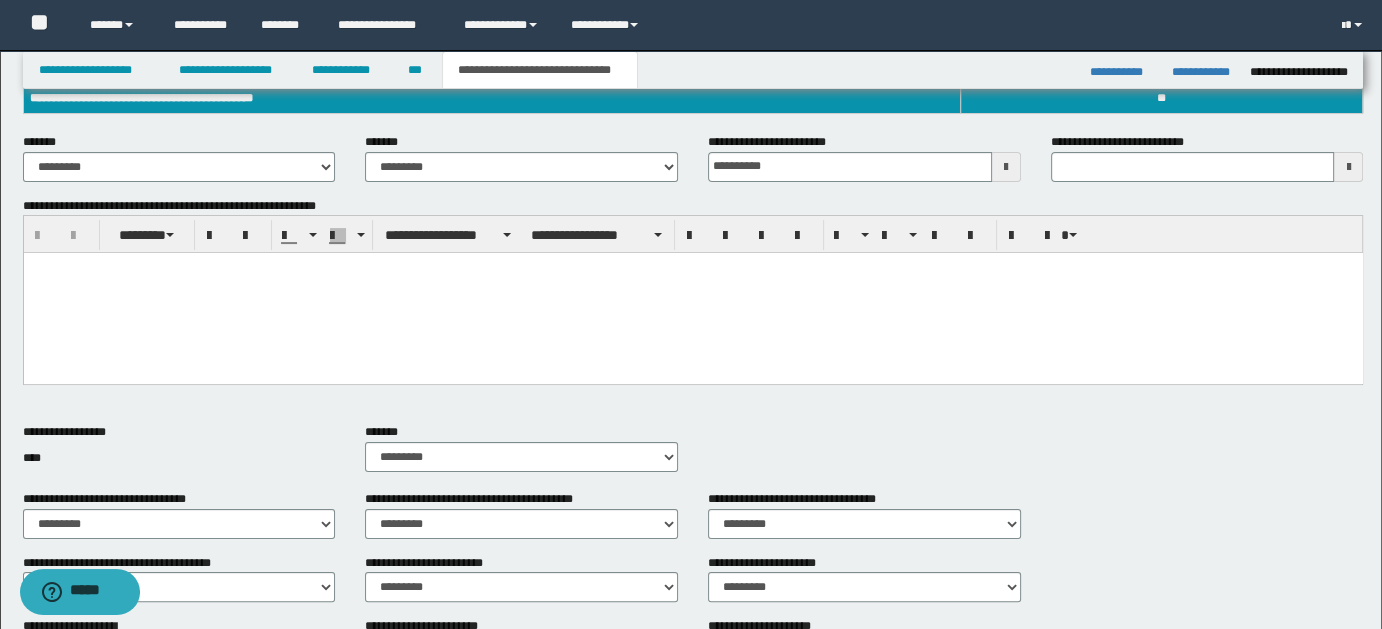 click at bounding box center [692, 293] 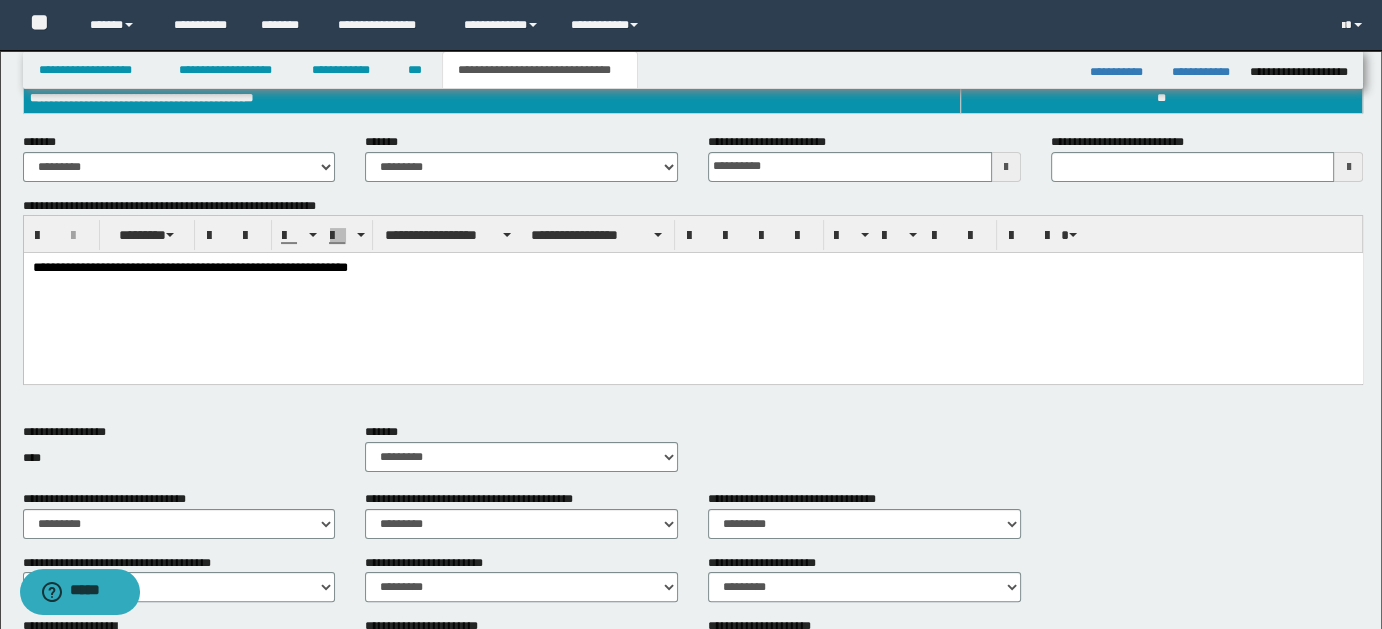 click on "**********" at bounding box center [693, 268] 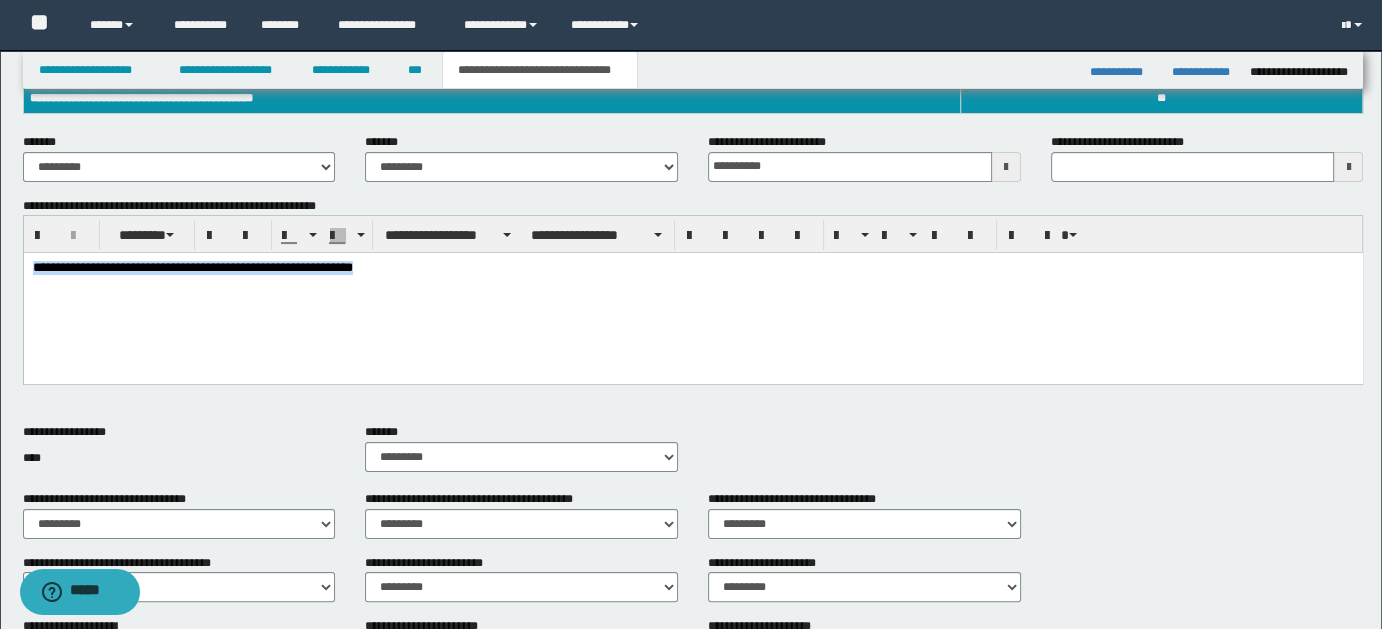 drag, startPoint x: 36, startPoint y: 270, endPoint x: 421, endPoint y: 282, distance: 385.18698 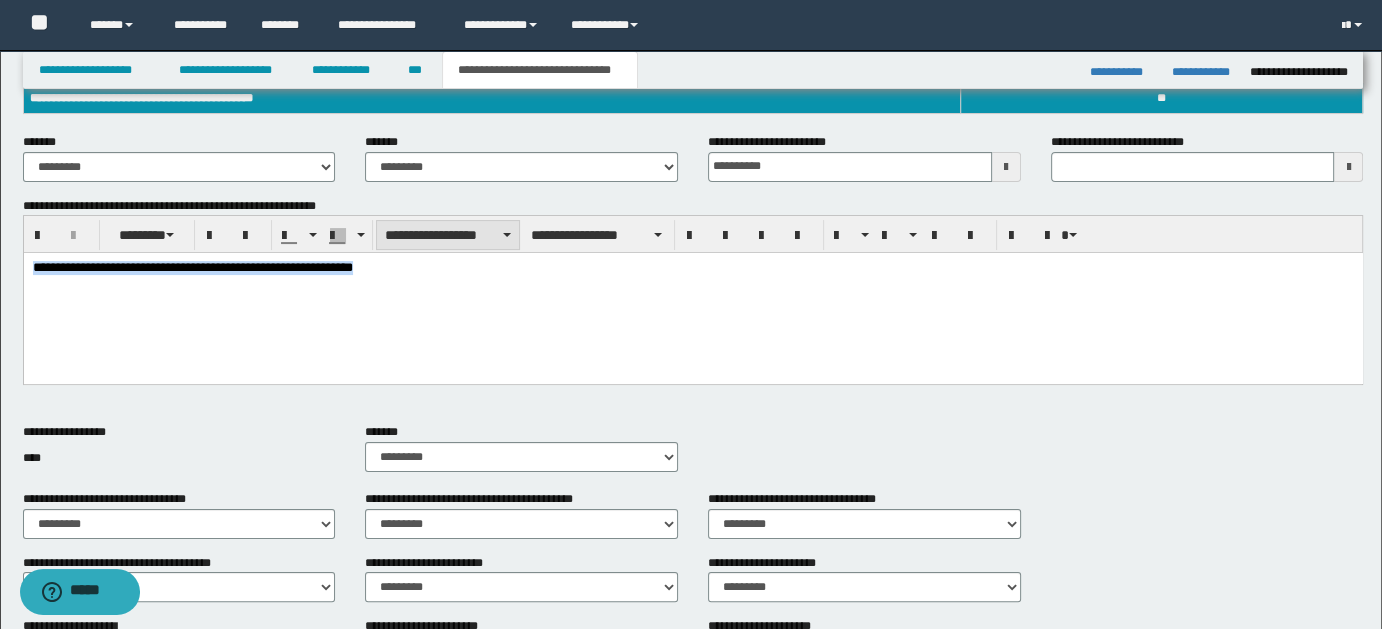 click on "**********" at bounding box center (448, 235) 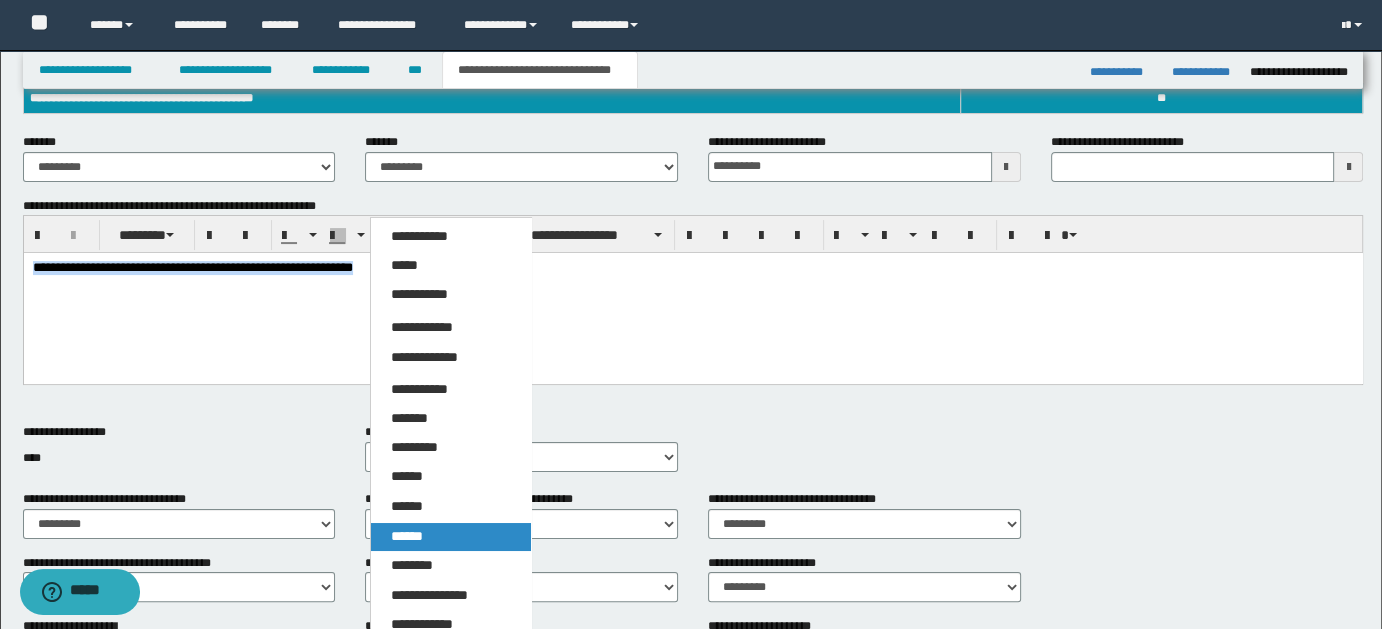 click on "******" at bounding box center [450, 537] 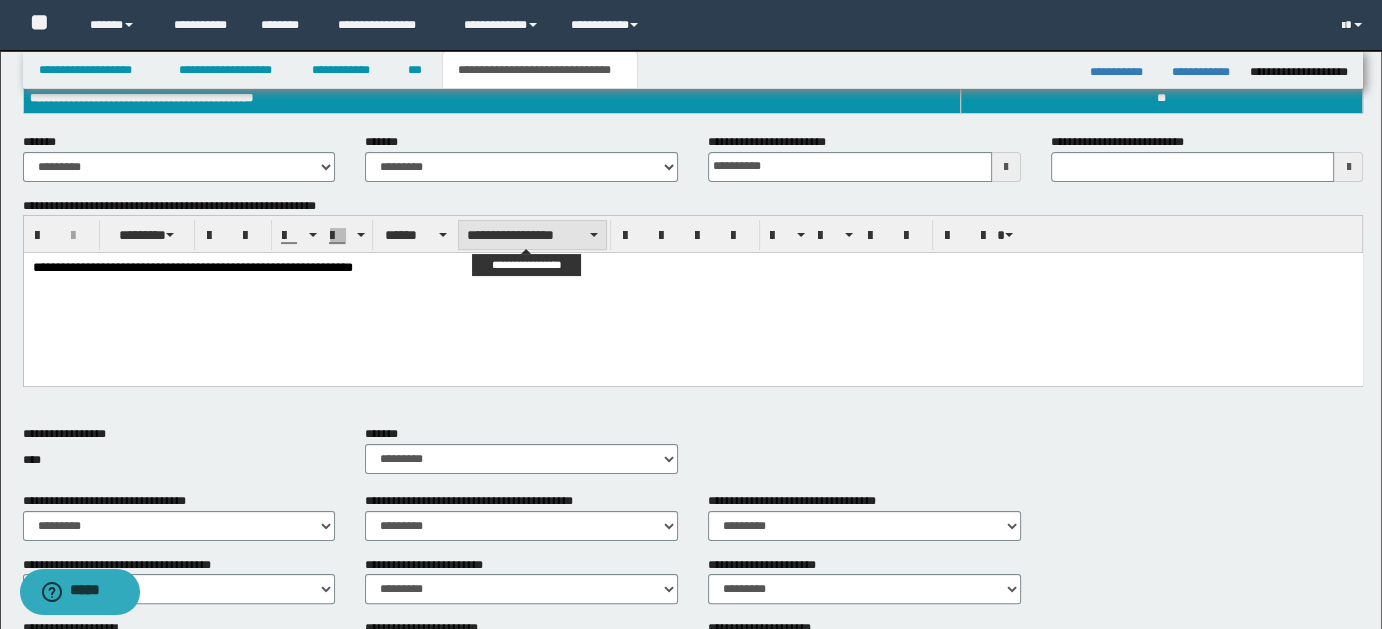 click on "**********" at bounding box center [532, 235] 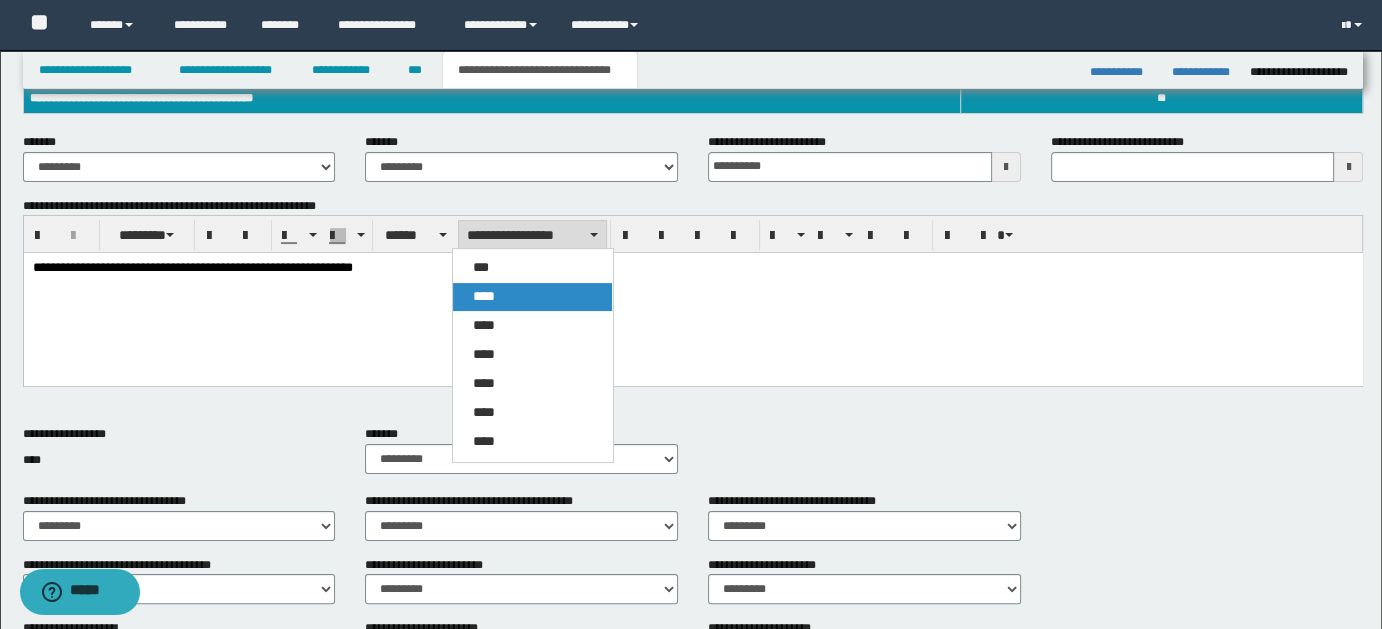 click on "****" at bounding box center [532, 297] 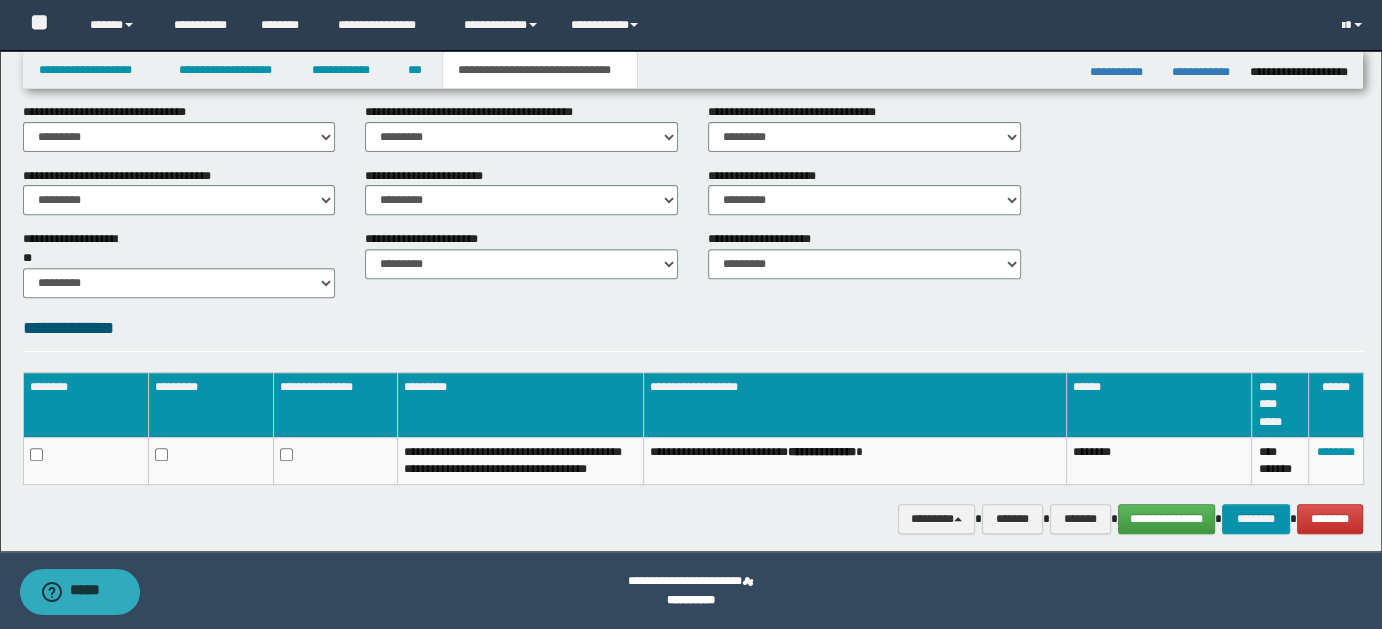 scroll, scrollTop: 583, scrollLeft: 0, axis: vertical 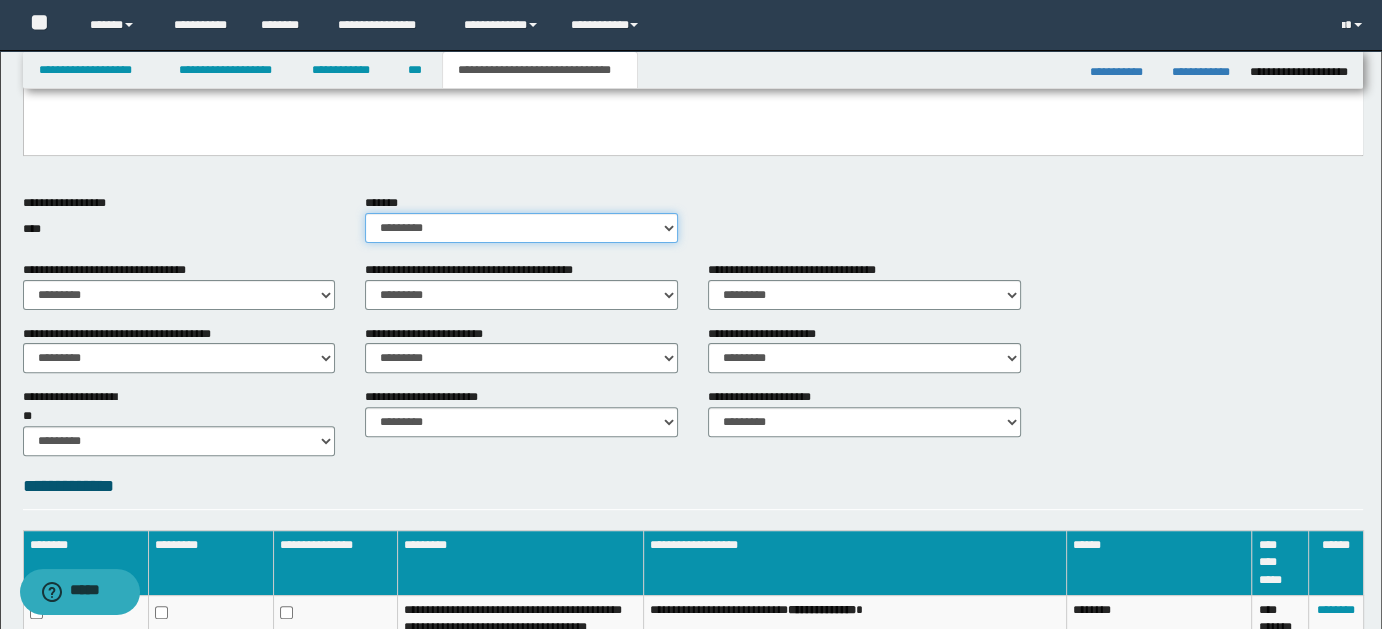 click on "*********
**
**" at bounding box center [521, 228] 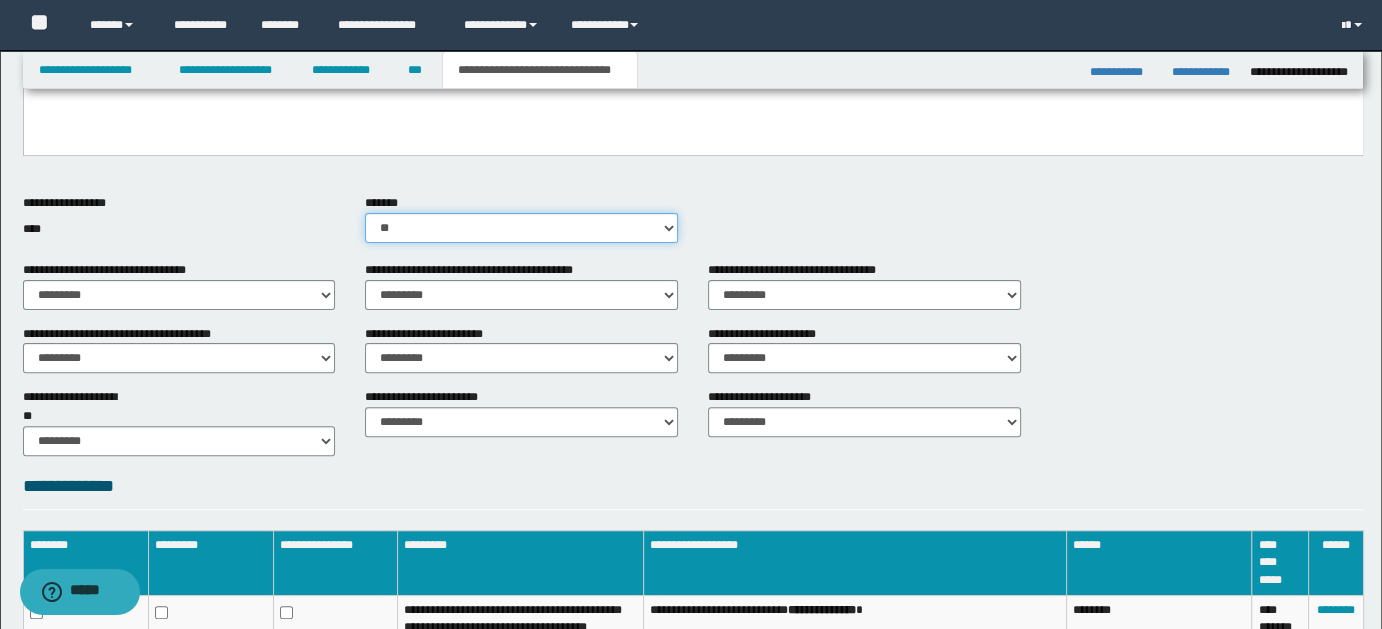 click on "*********
**
**" at bounding box center (521, 228) 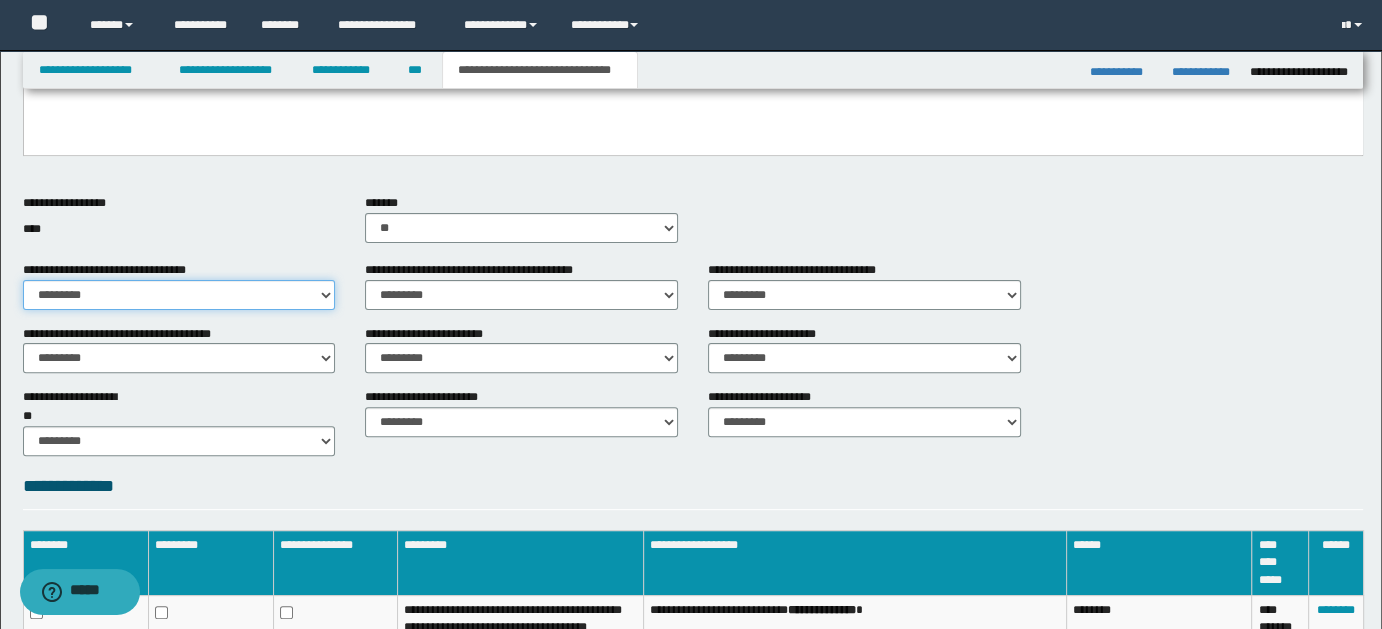 click on "*********
**
**" at bounding box center (179, 295) 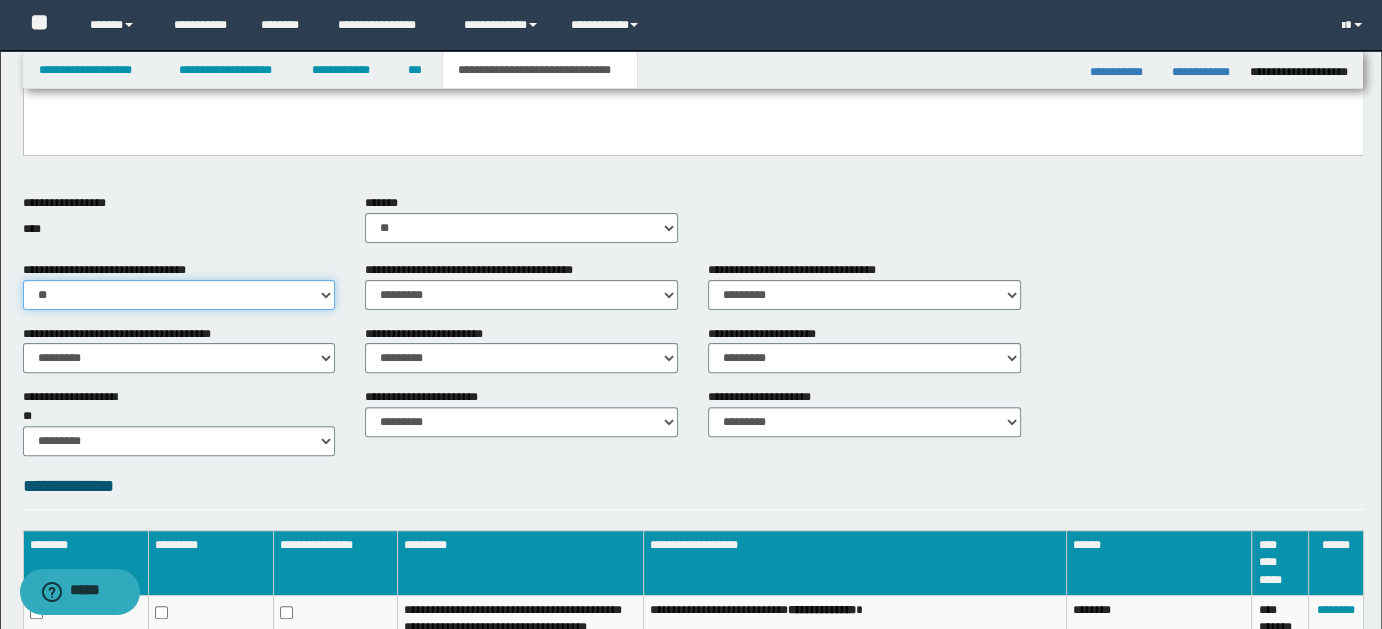 click on "*********
**
**" at bounding box center [179, 295] 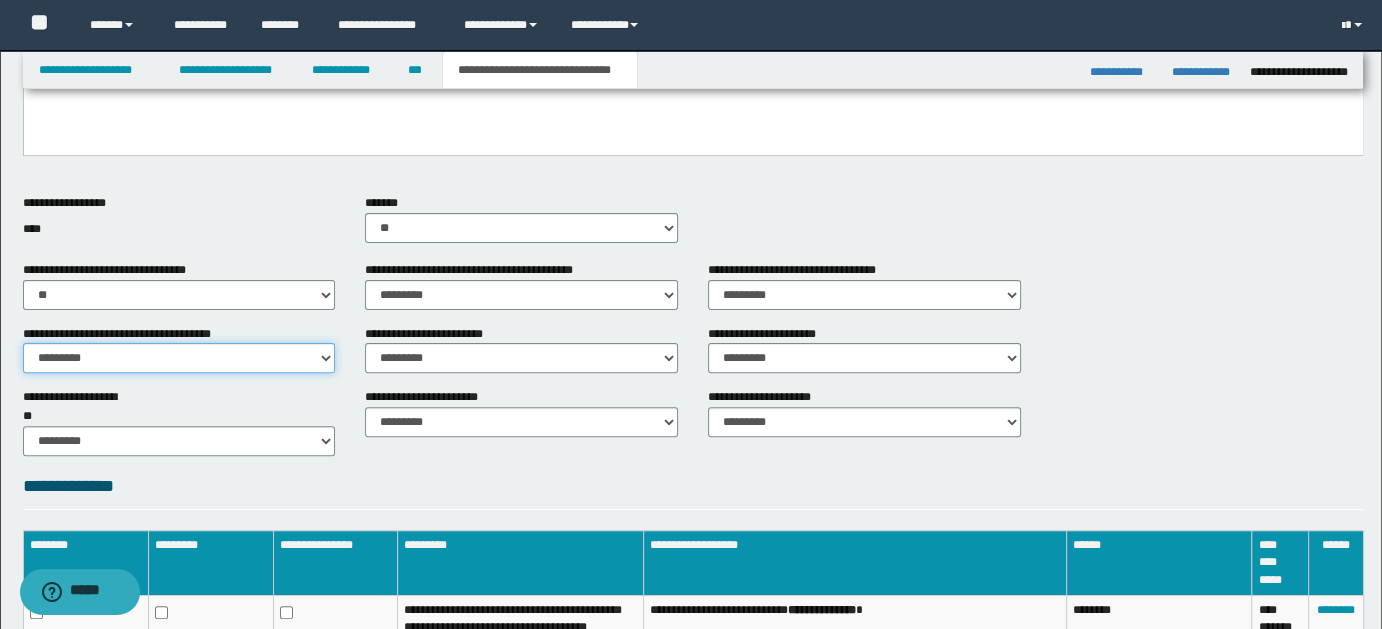 click on "*********
**
**" at bounding box center [179, 358] 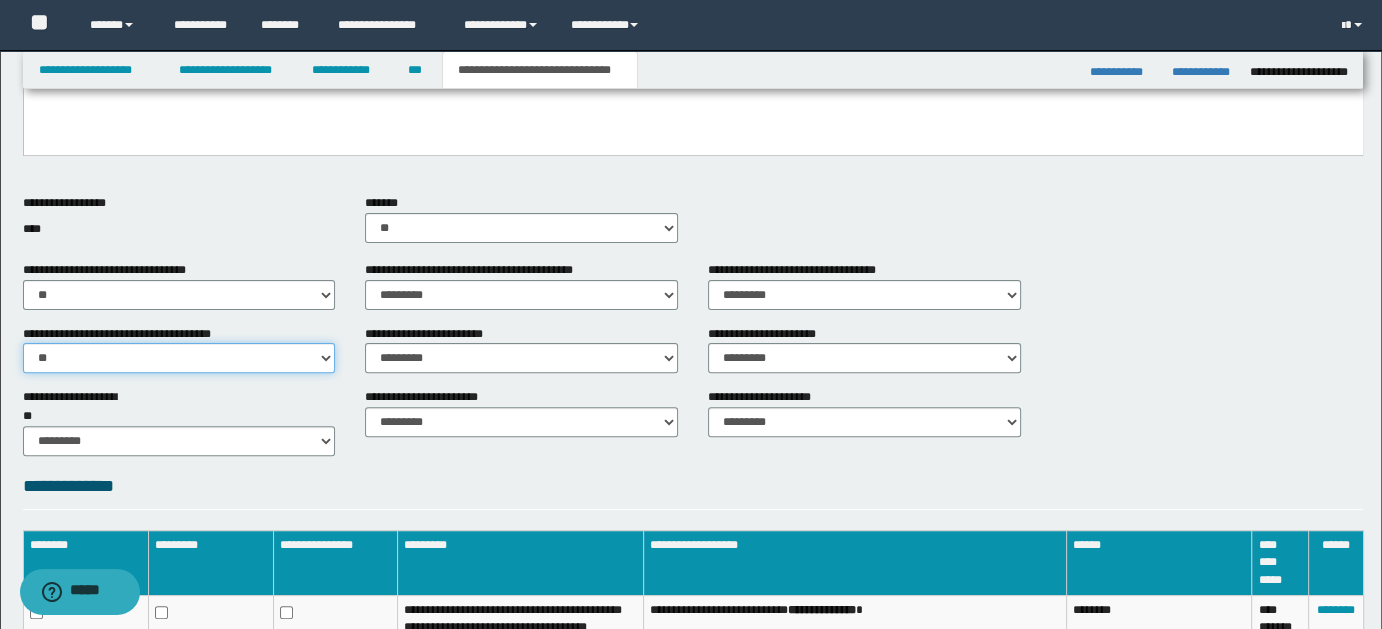 click on "*********
**
**" at bounding box center (179, 358) 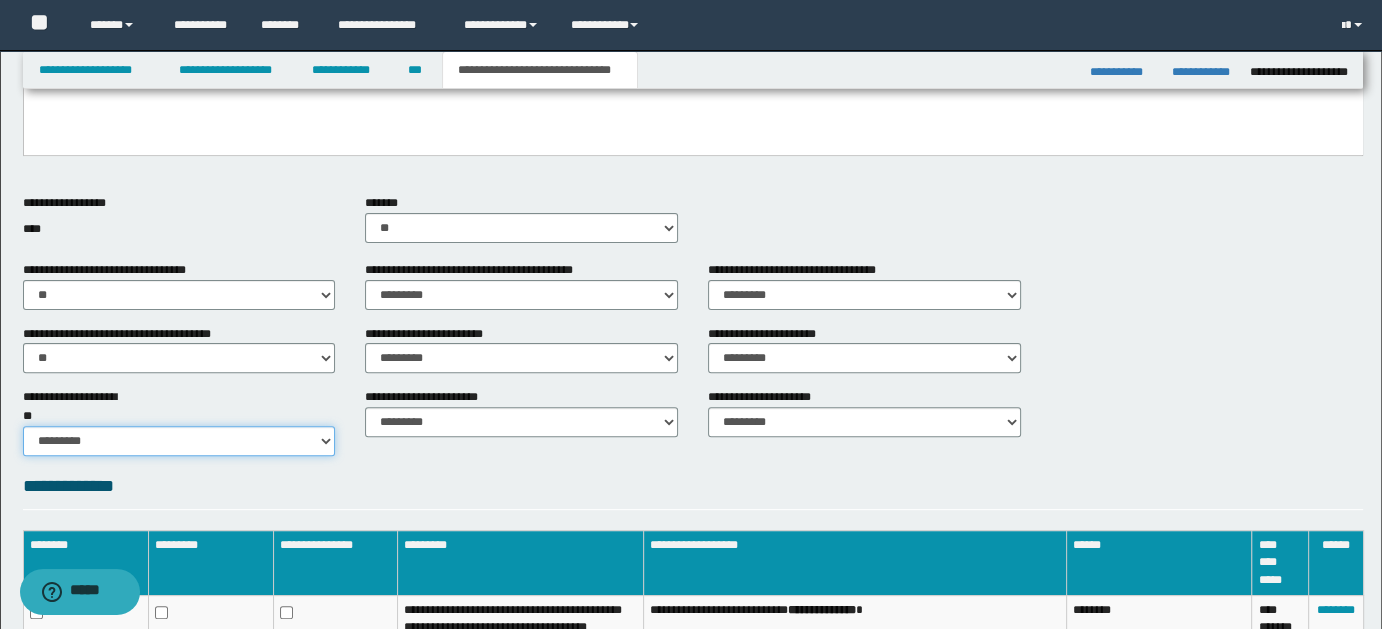 drag, startPoint x: 314, startPoint y: 417, endPoint x: 304, endPoint y: 425, distance: 12.806249 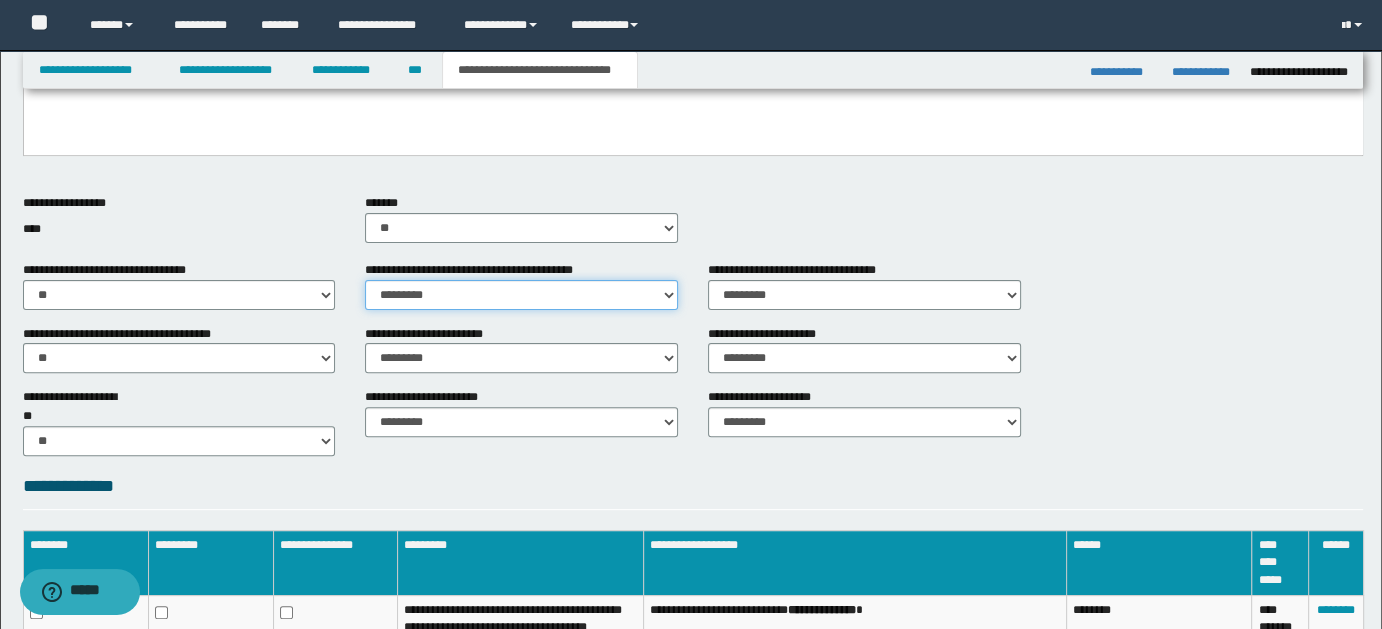 click on "*********
**
**" at bounding box center [521, 295] 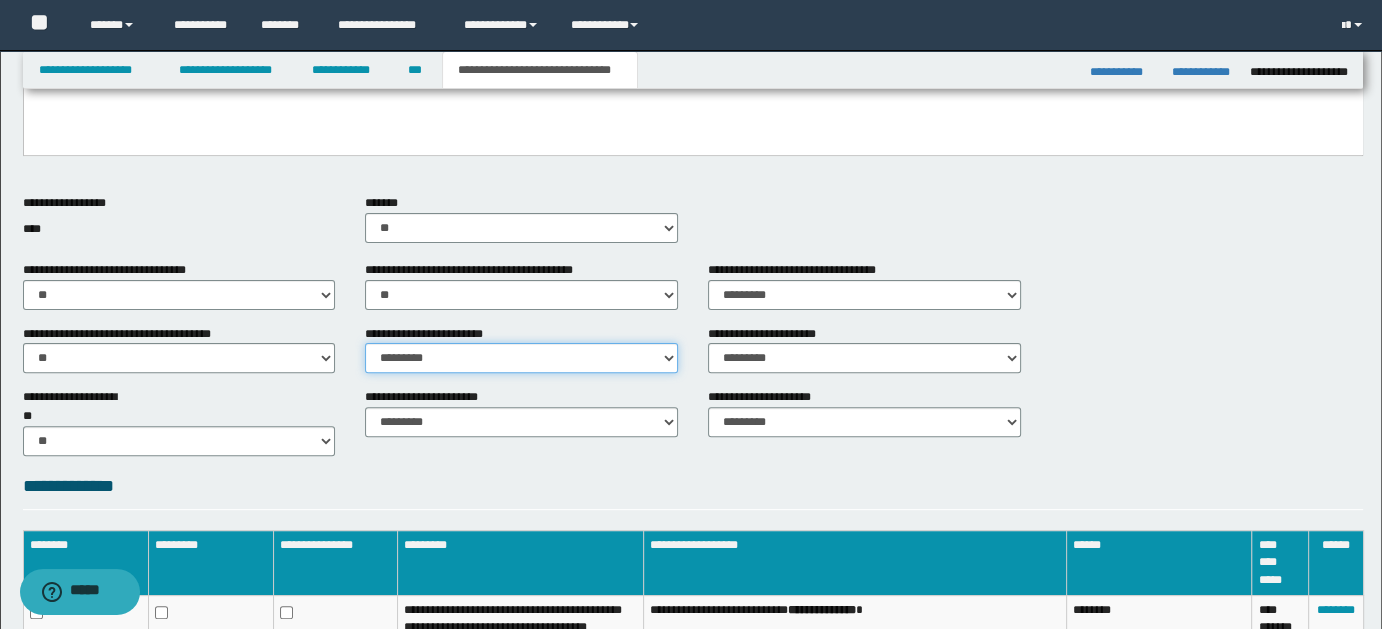 drag, startPoint x: 666, startPoint y: 350, endPoint x: 659, endPoint y: 363, distance: 14.764823 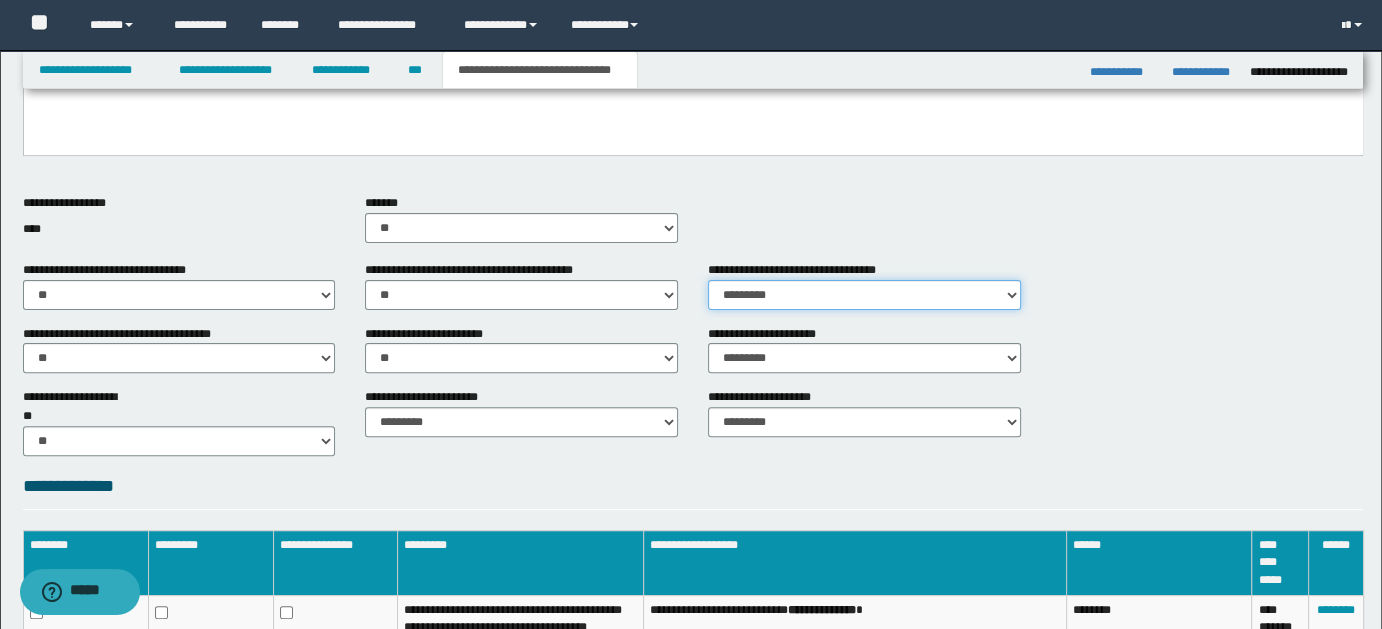 drag, startPoint x: 1014, startPoint y: 292, endPoint x: 1002, endPoint y: 305, distance: 17.691807 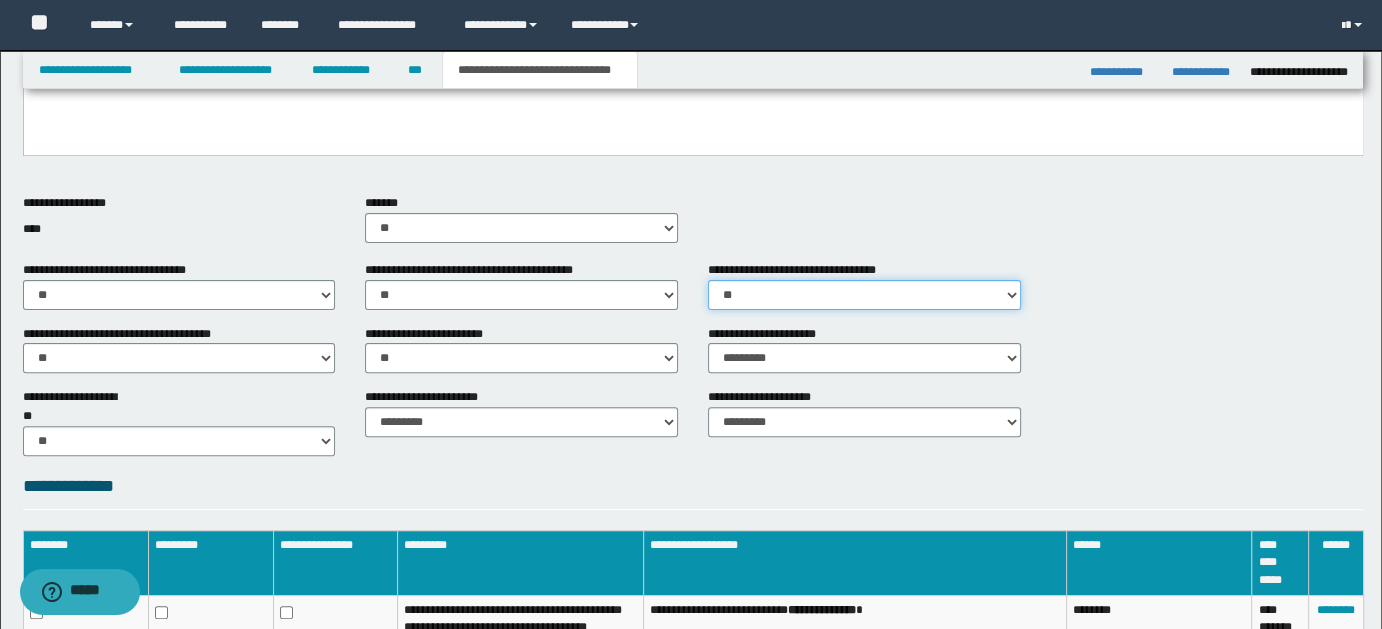click on "*********
**
**" at bounding box center [864, 295] 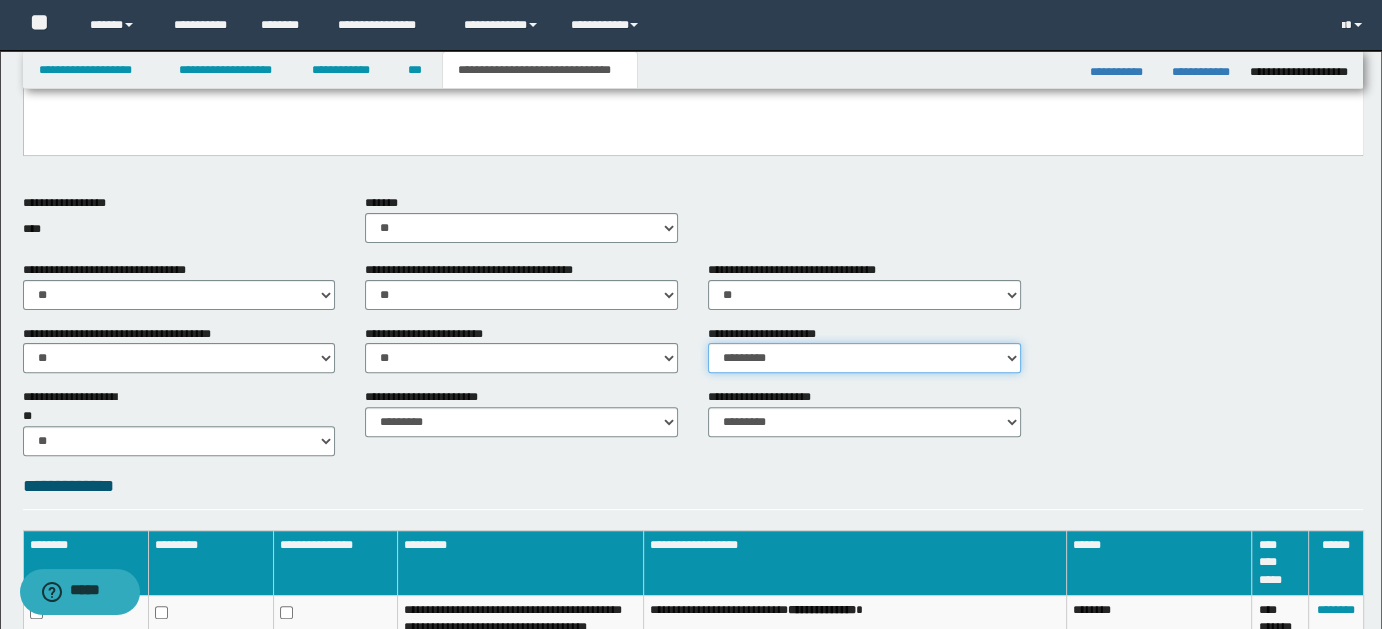 drag, startPoint x: 1012, startPoint y: 352, endPoint x: 999, endPoint y: 359, distance: 14.764823 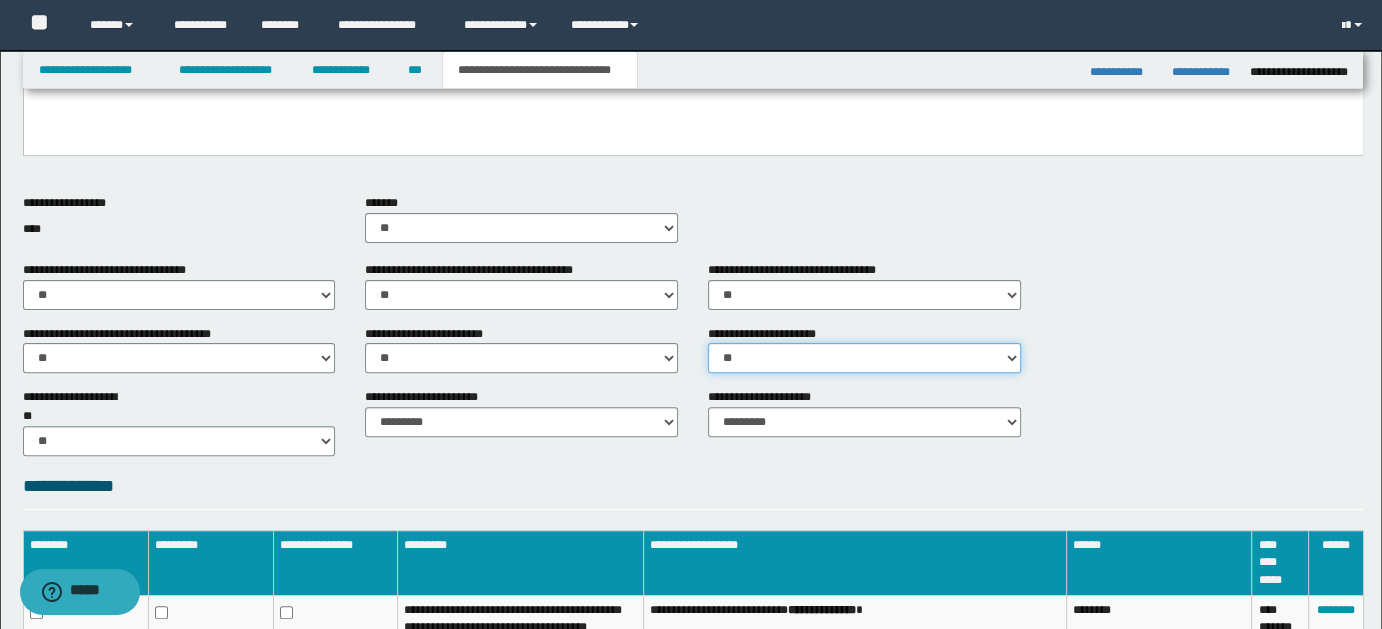 click on "*********
**
**" at bounding box center [864, 358] 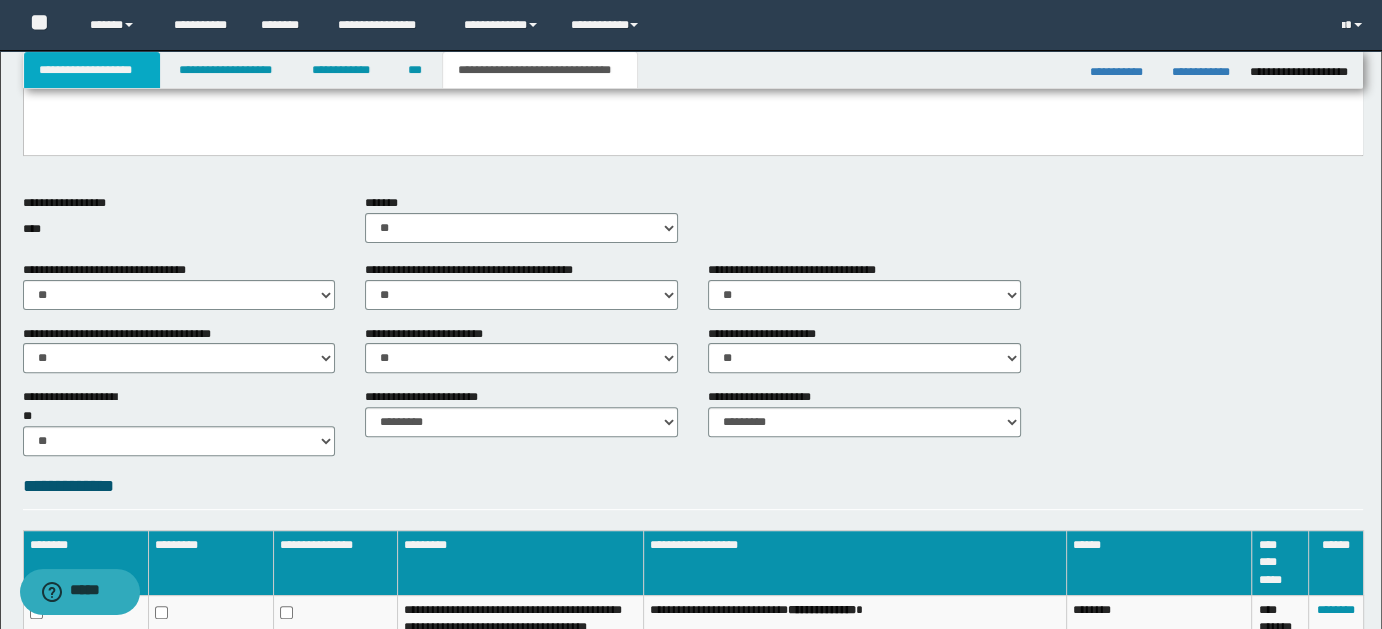 click on "**********" at bounding box center (92, 70) 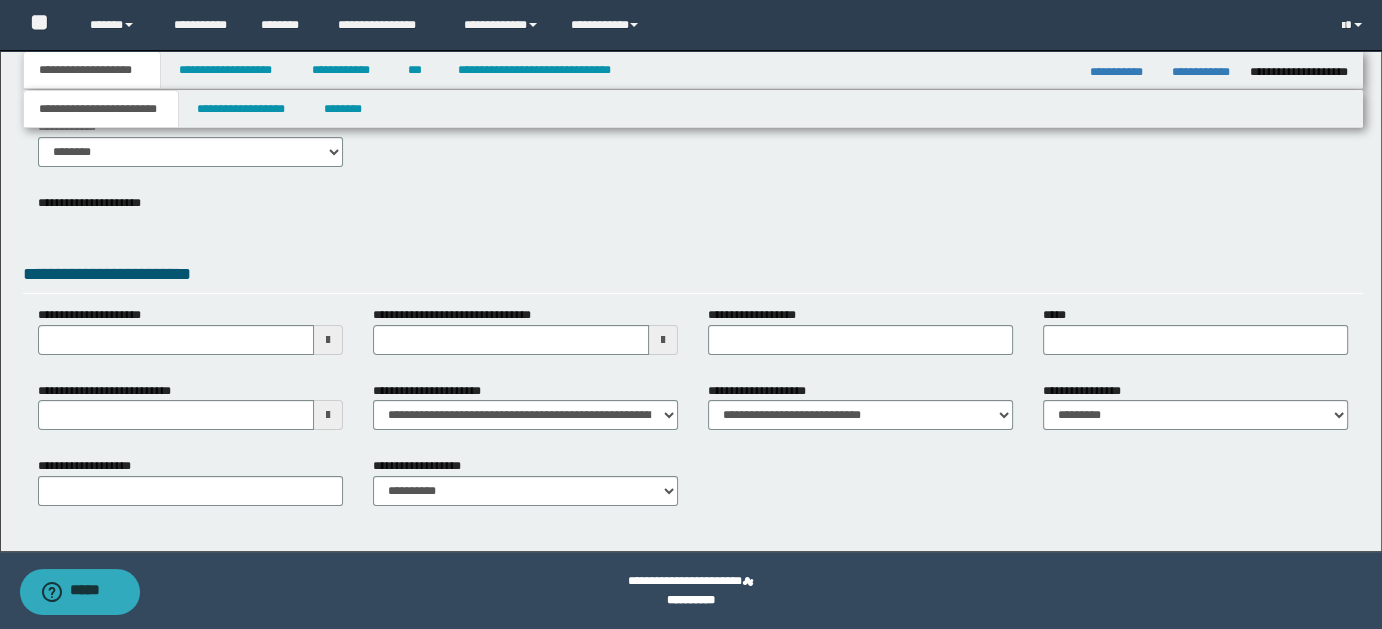 scroll, scrollTop: 96, scrollLeft: 0, axis: vertical 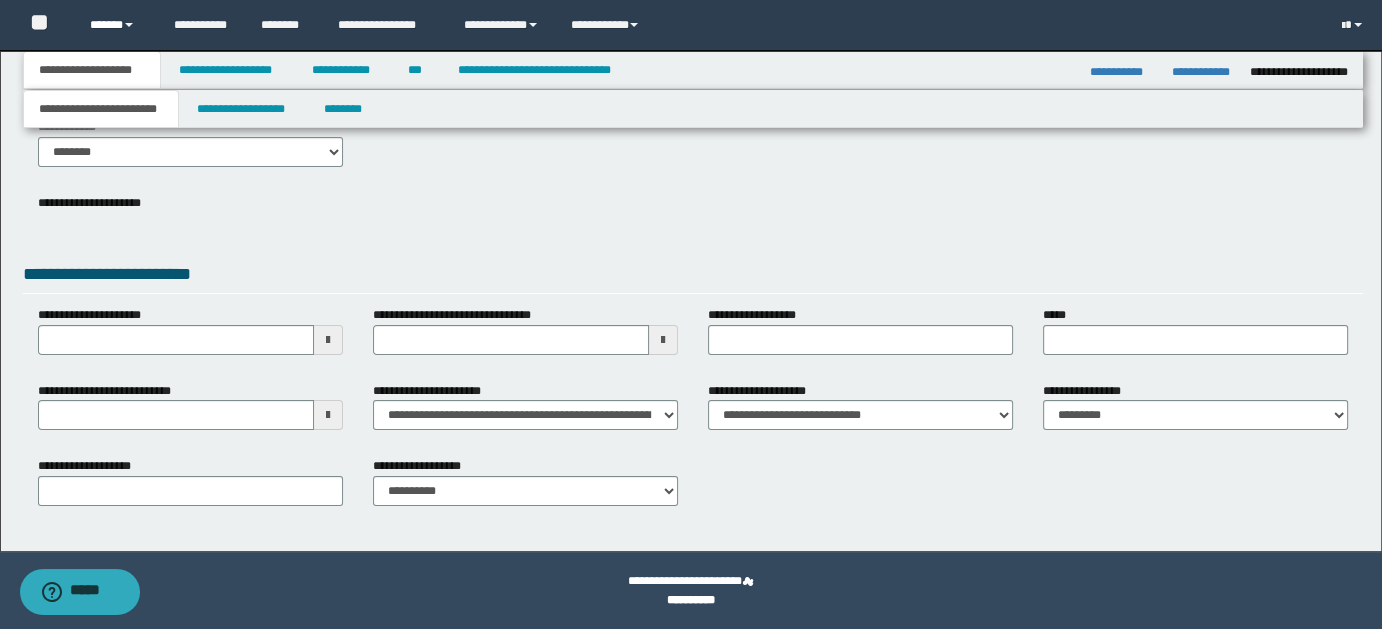 click on "******" at bounding box center (117, 25) 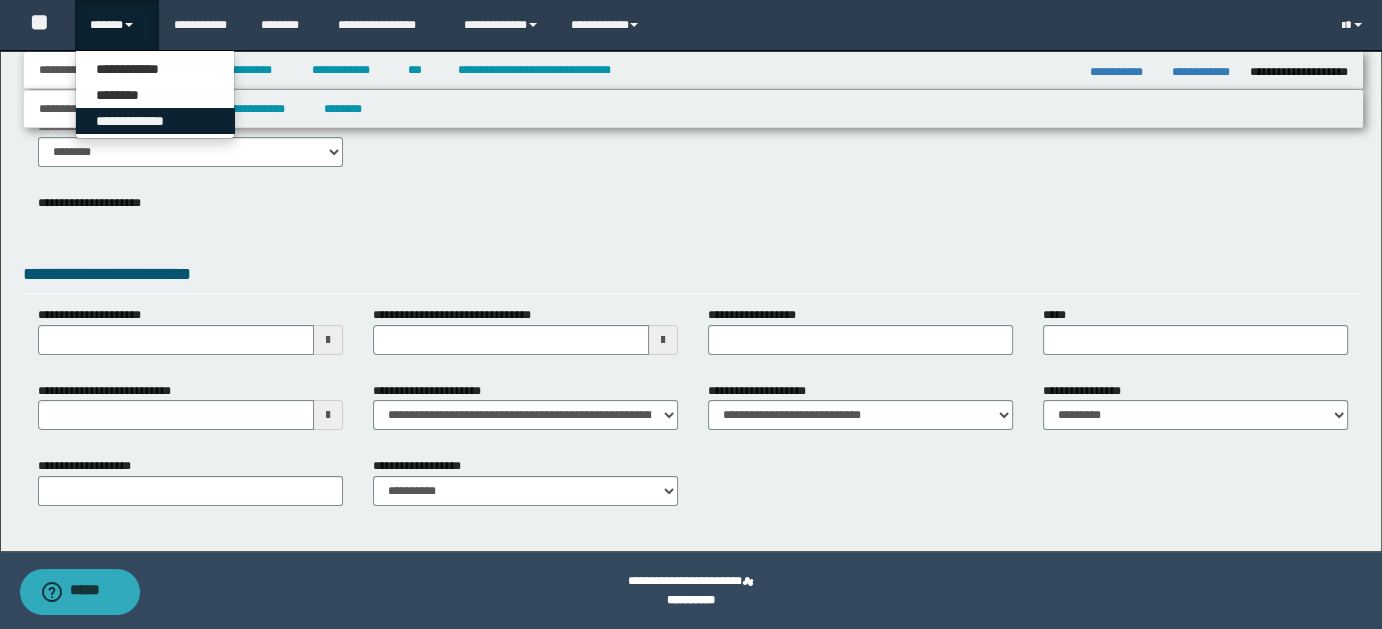 click on "**********" at bounding box center [155, 121] 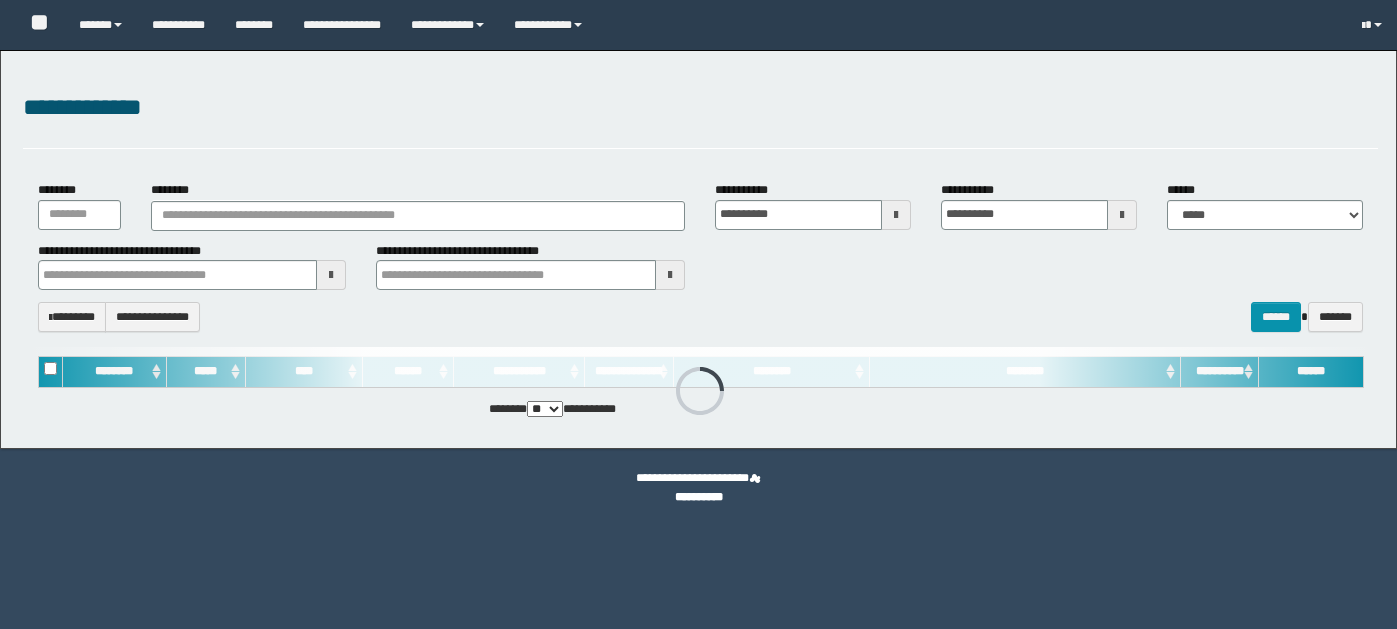 scroll, scrollTop: 0, scrollLeft: 0, axis: both 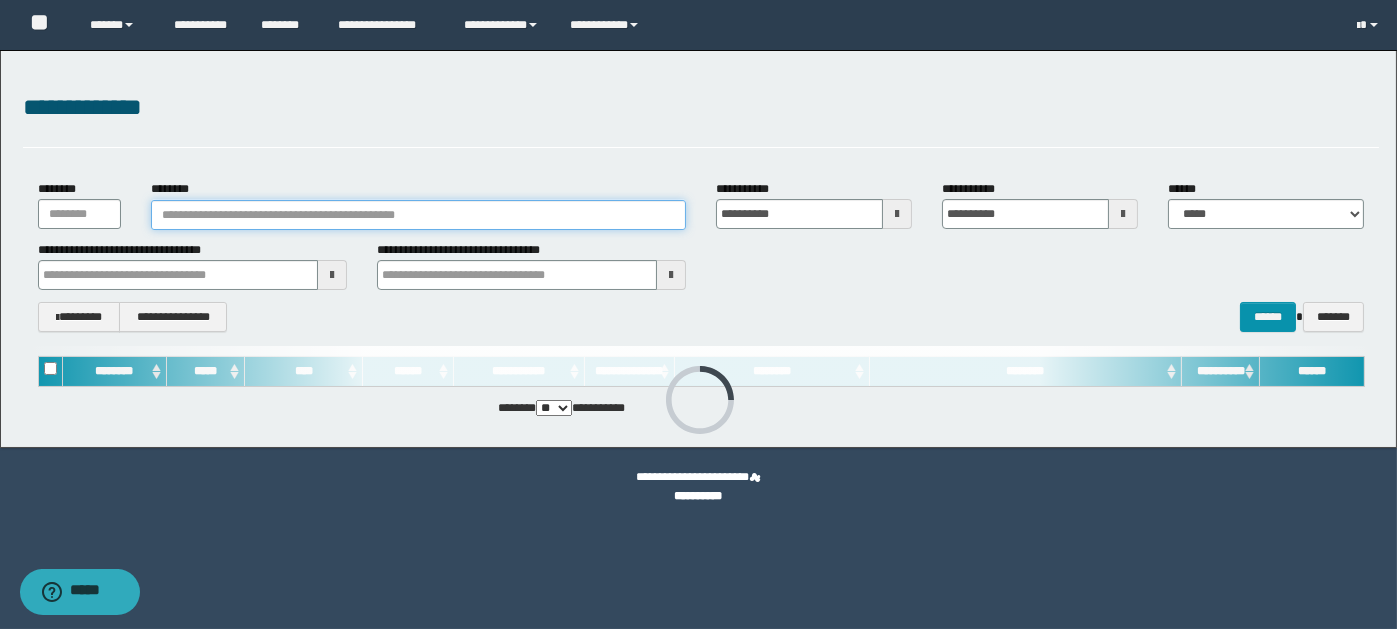 click on "********" at bounding box center [418, 215] 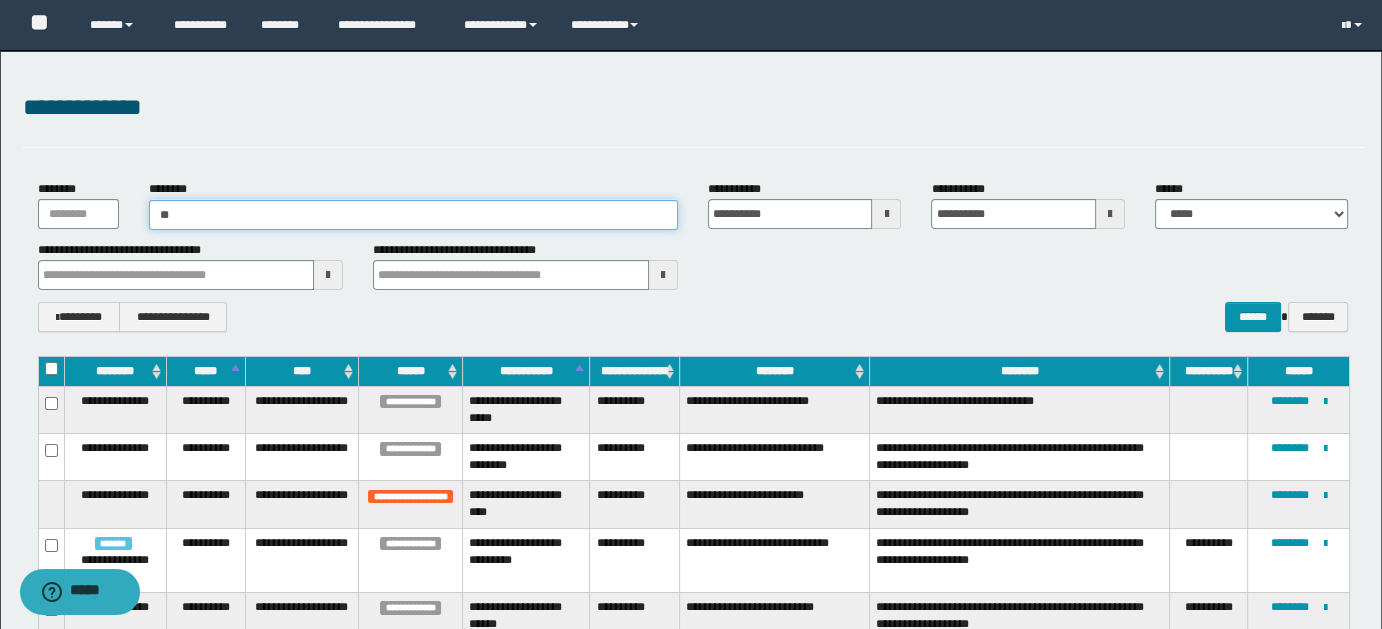 type on "***" 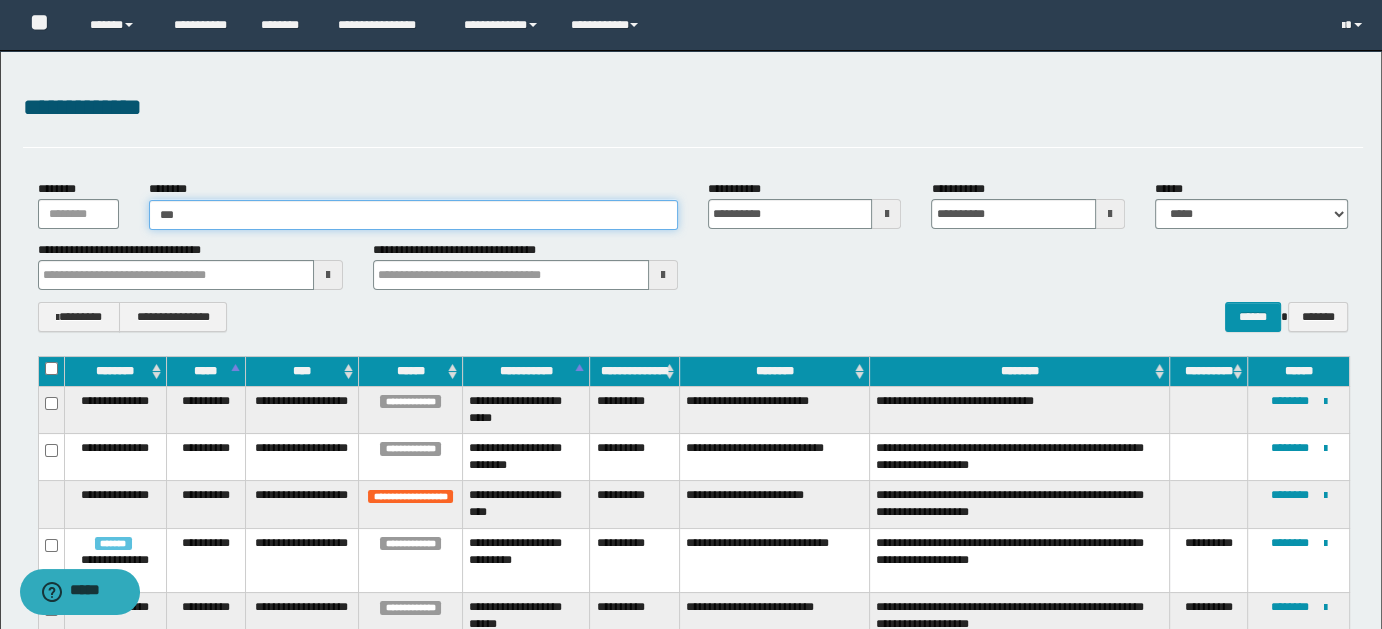 type on "***" 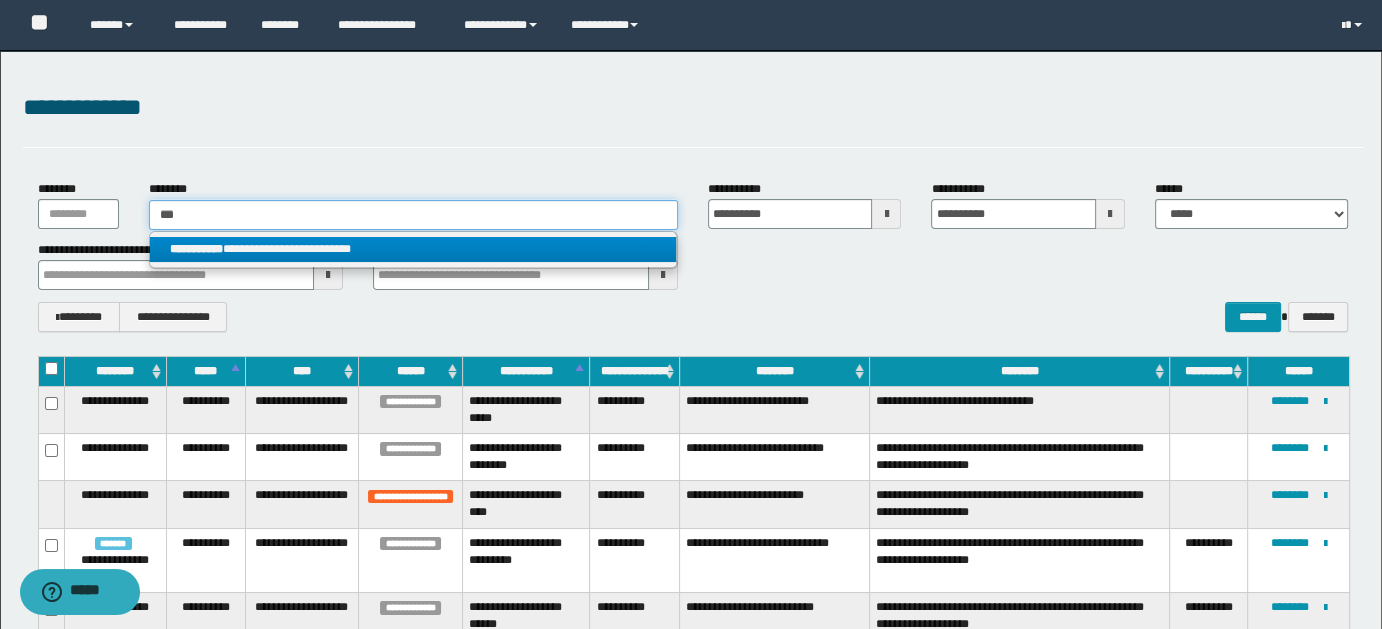 type on "***" 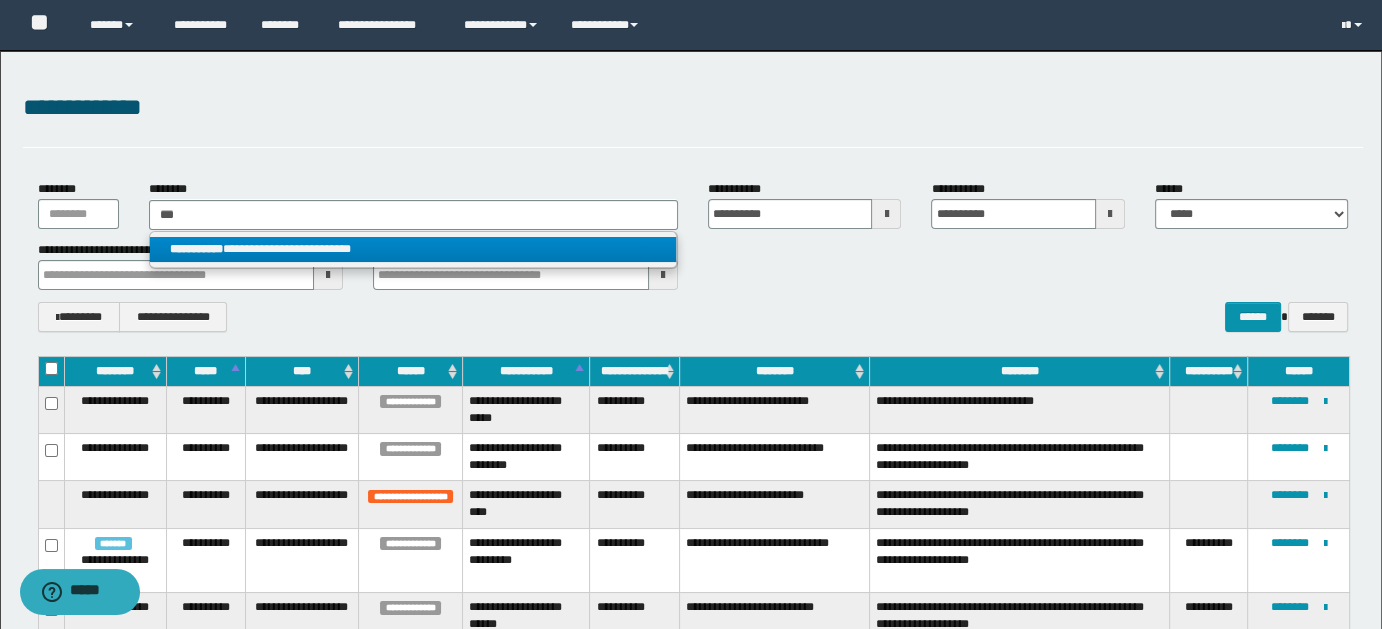 click on "**********" at bounding box center [413, 249] 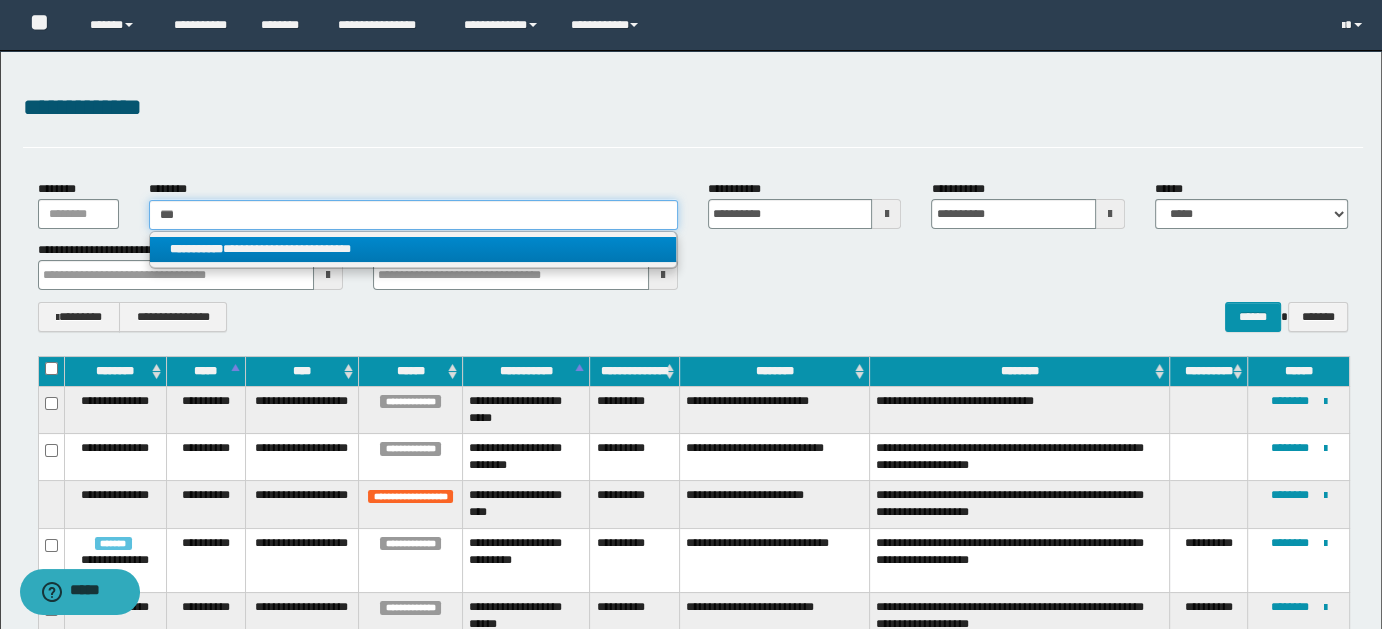 type 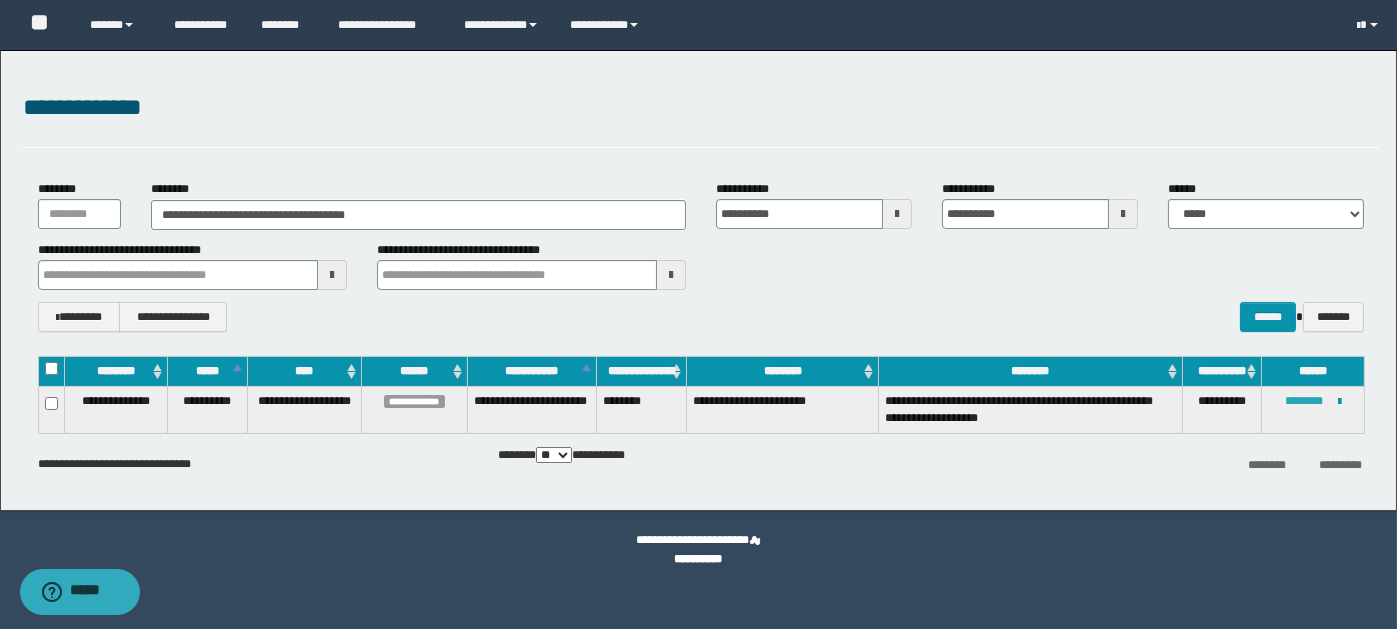 click on "********" at bounding box center [1304, 401] 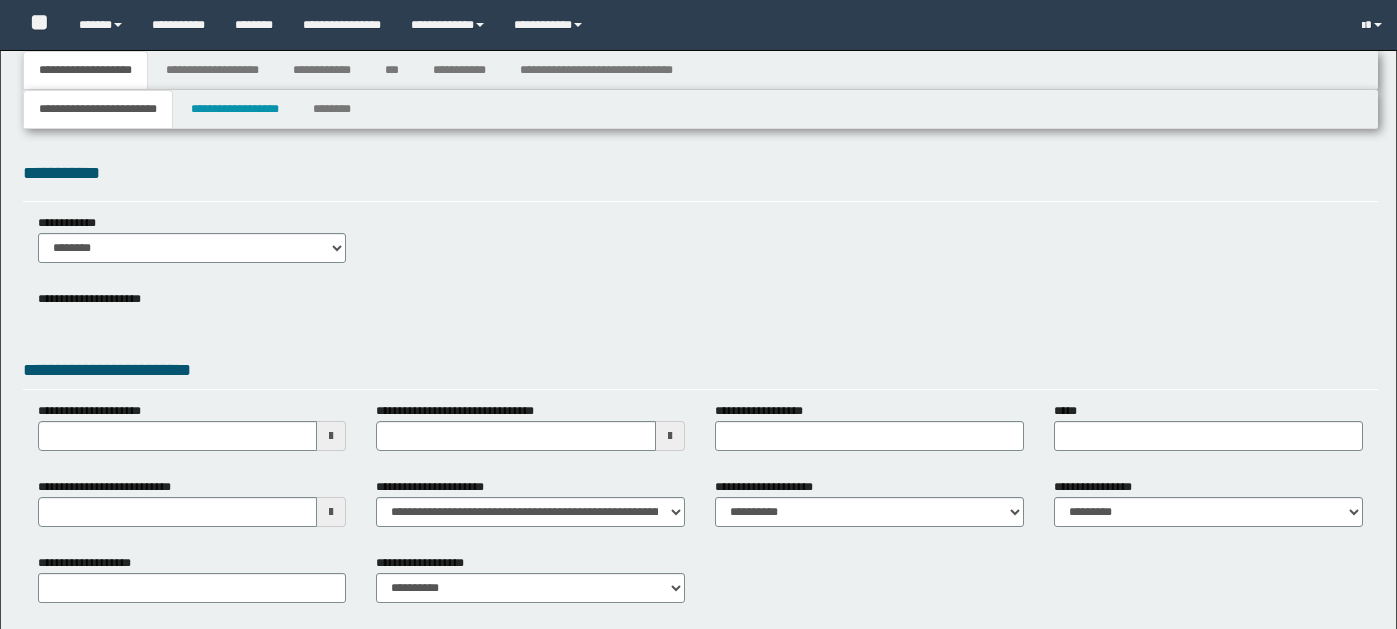 type 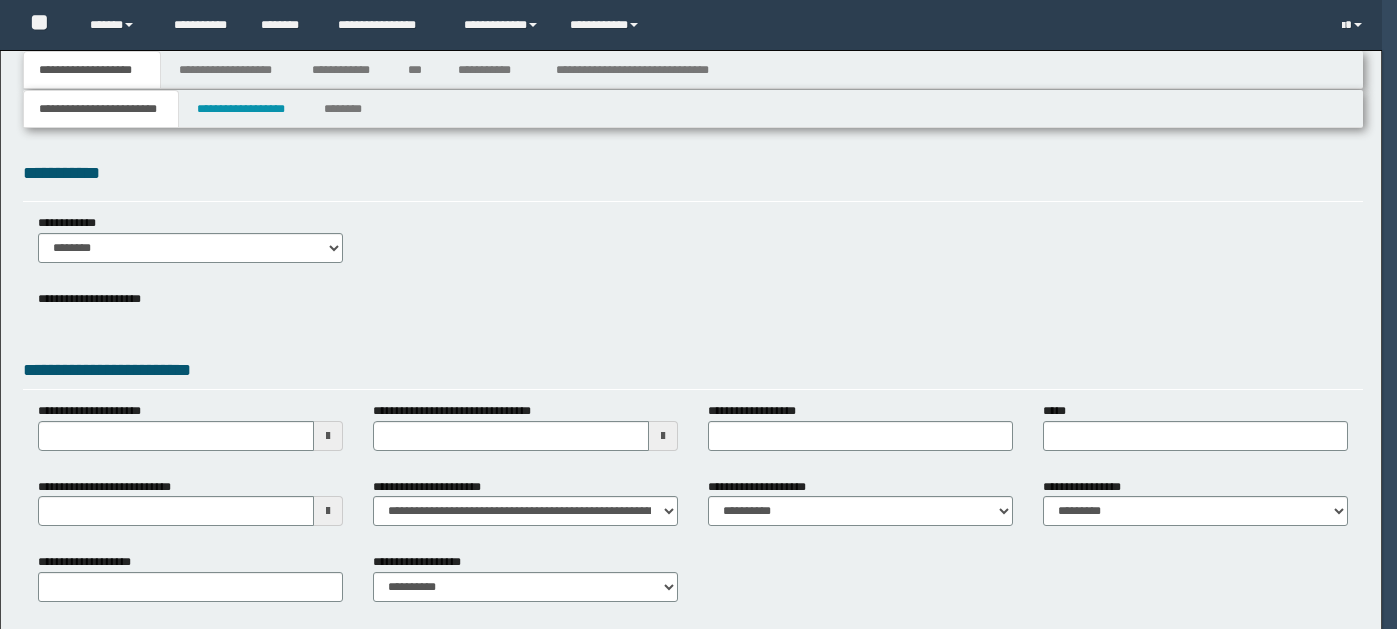 scroll, scrollTop: 0, scrollLeft: 0, axis: both 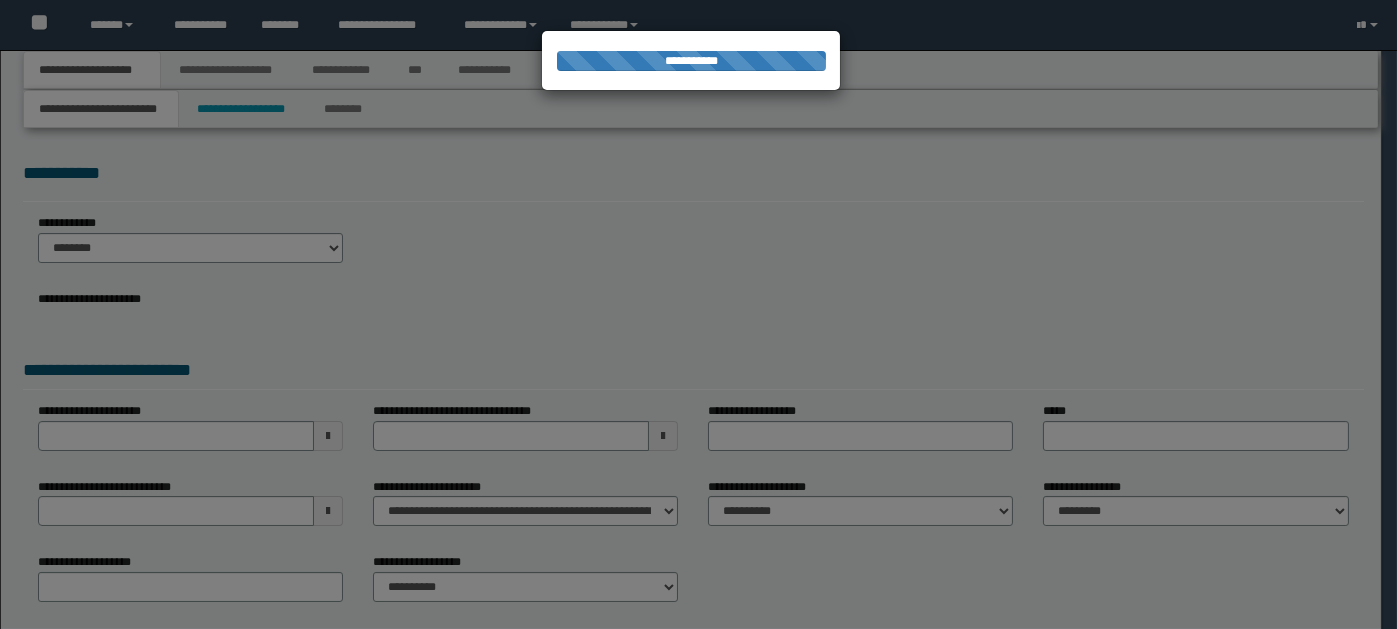 select on "*" 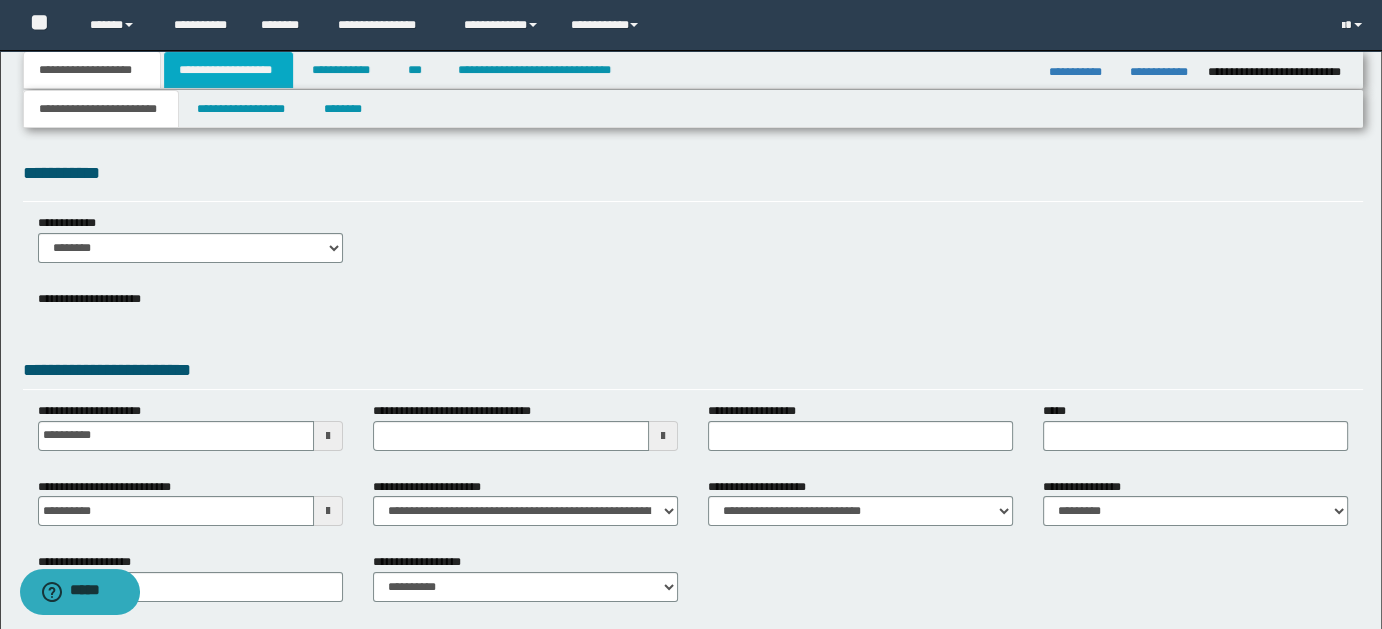 click on "**********" at bounding box center (228, 70) 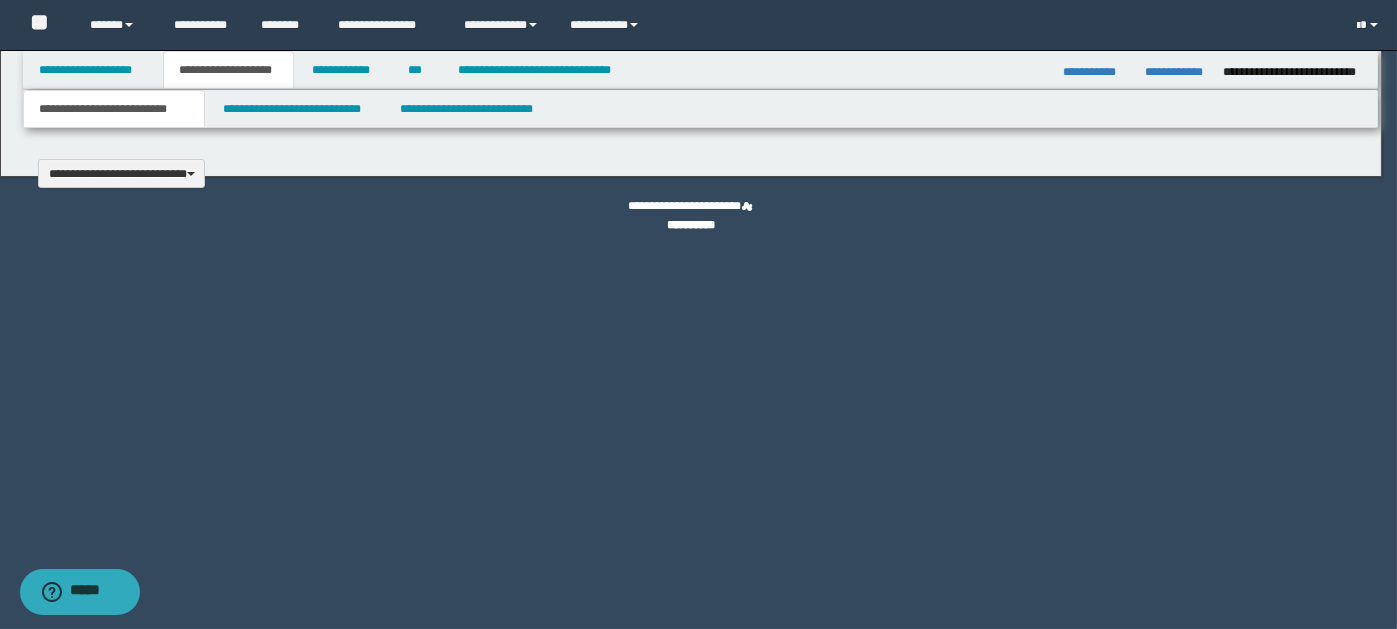 type 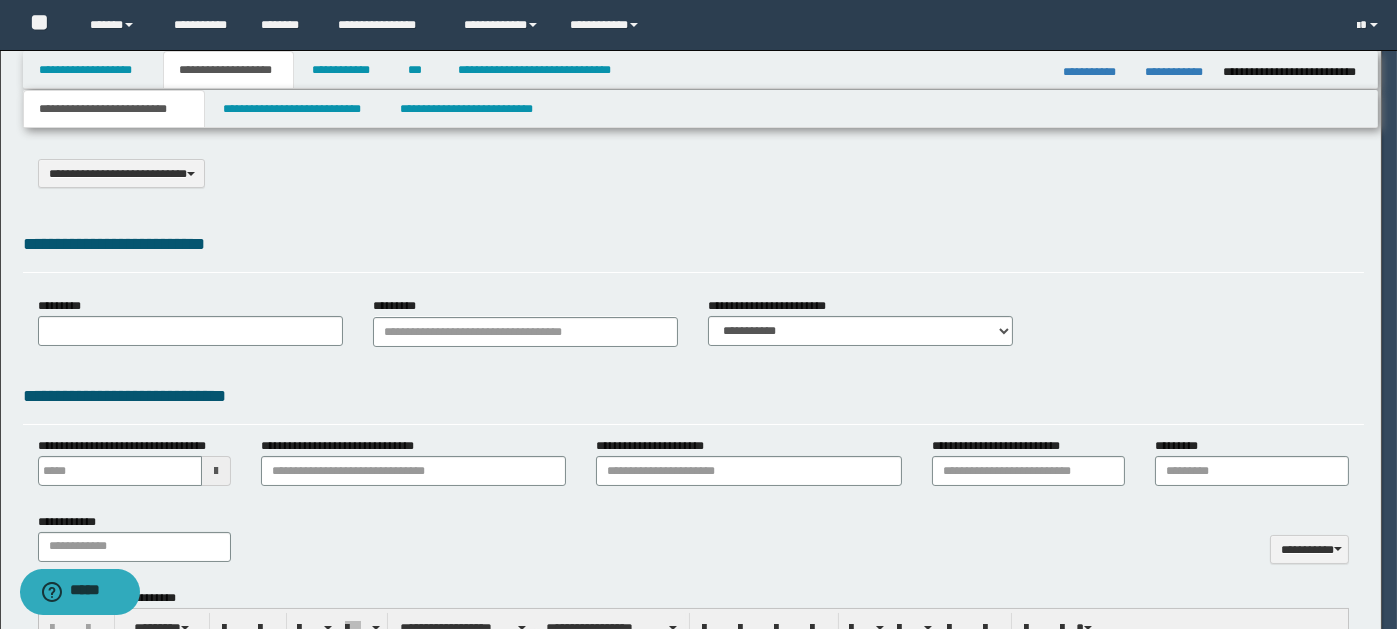 select on "*" 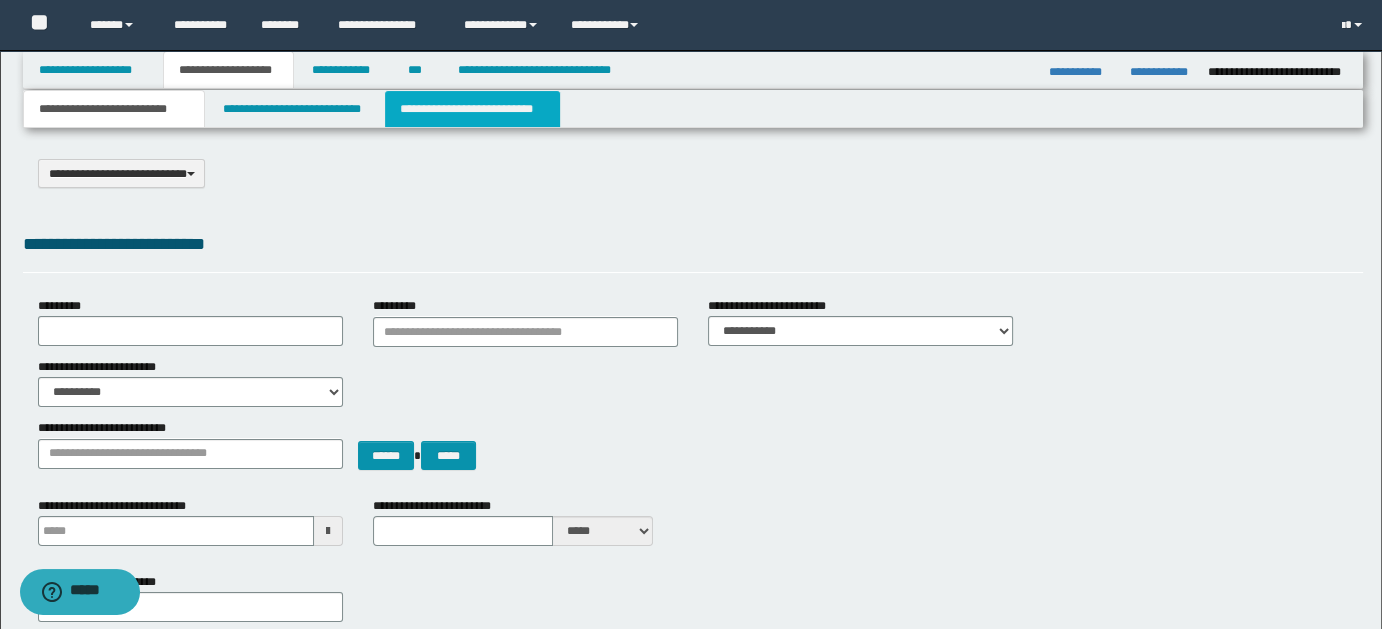 click on "**********" at bounding box center (472, 109) 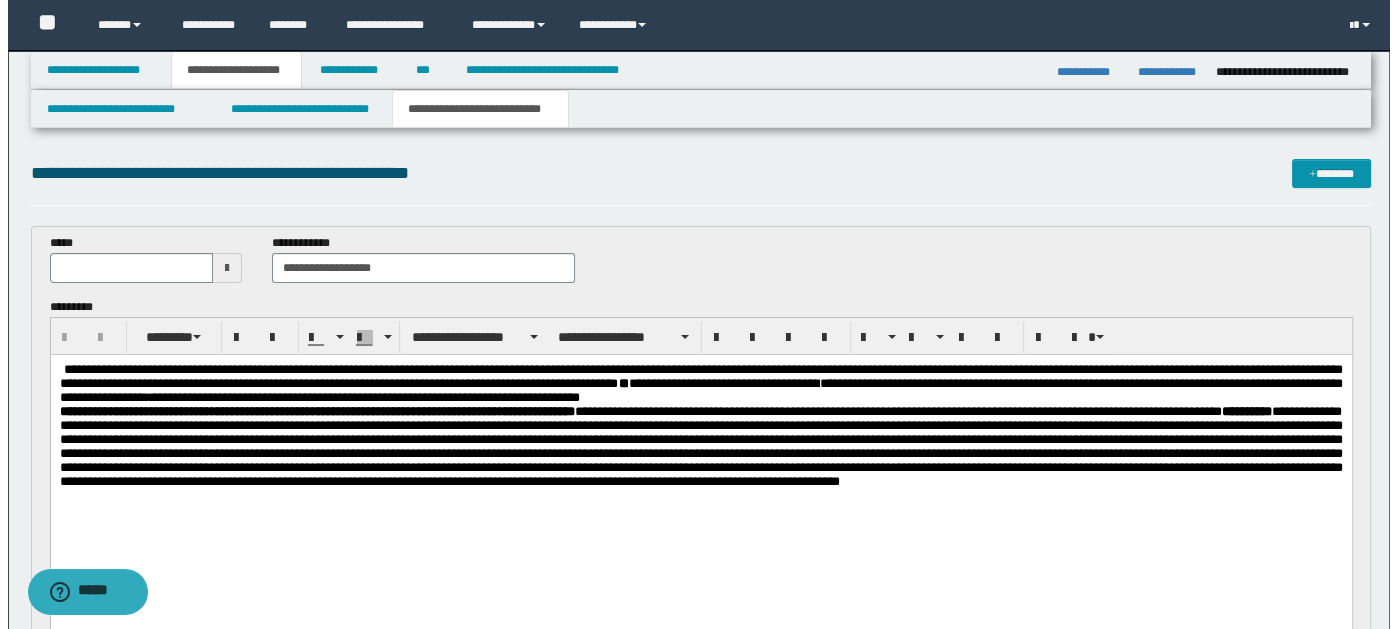 scroll, scrollTop: 0, scrollLeft: 0, axis: both 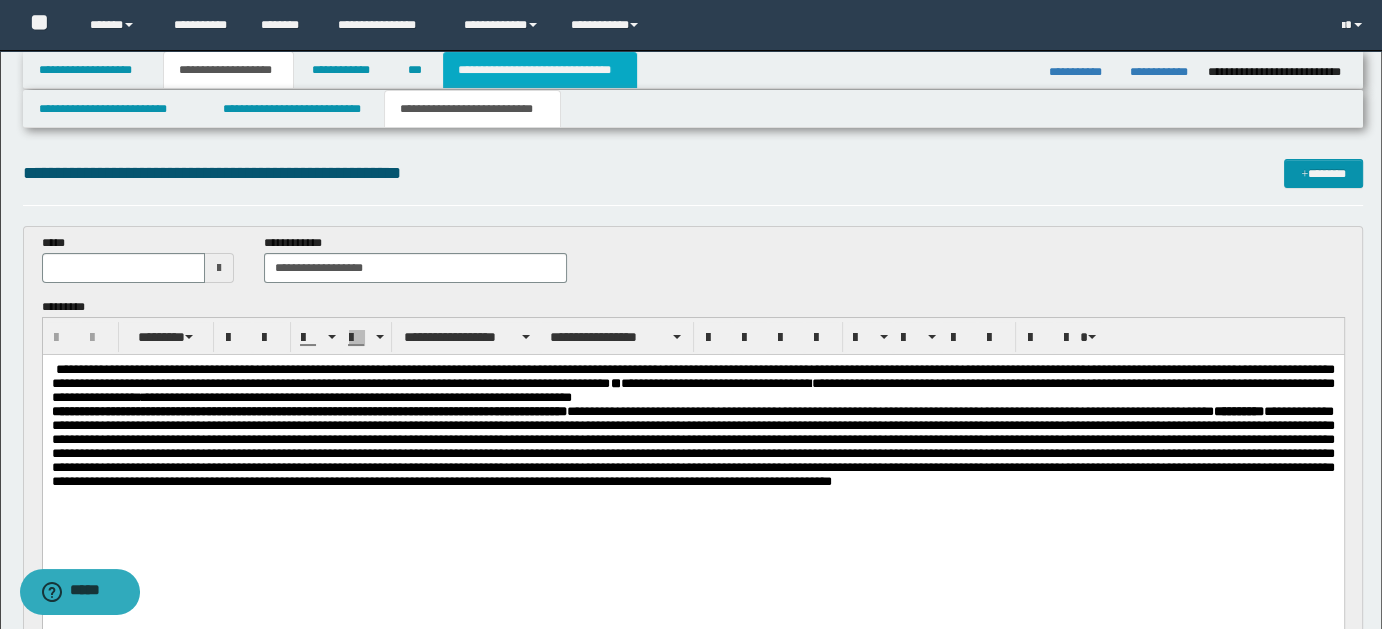 click on "**********" at bounding box center [540, 70] 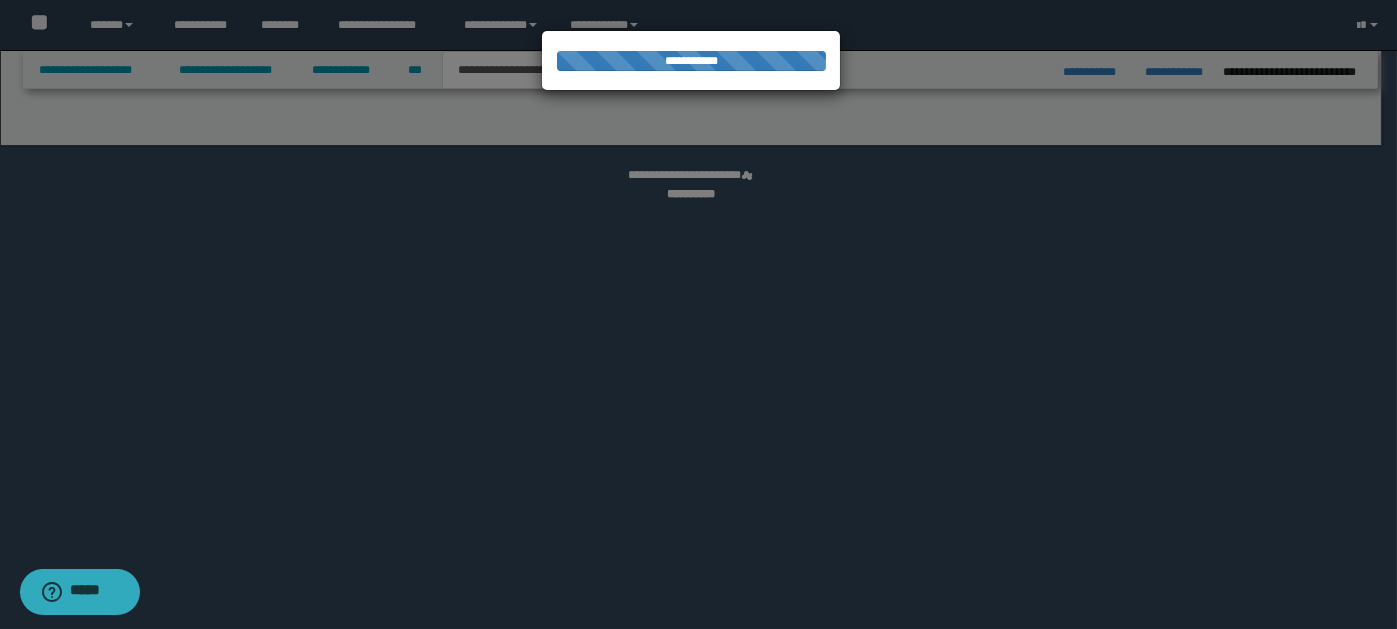 select on "*" 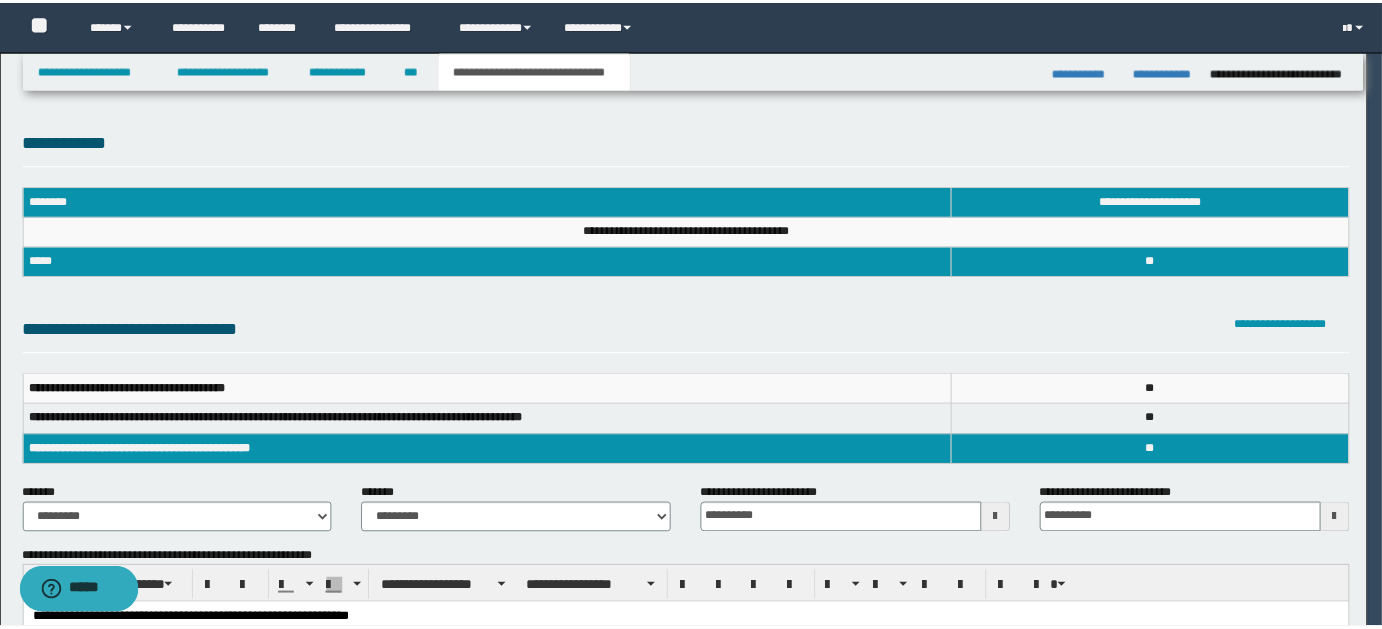 scroll, scrollTop: 0, scrollLeft: 0, axis: both 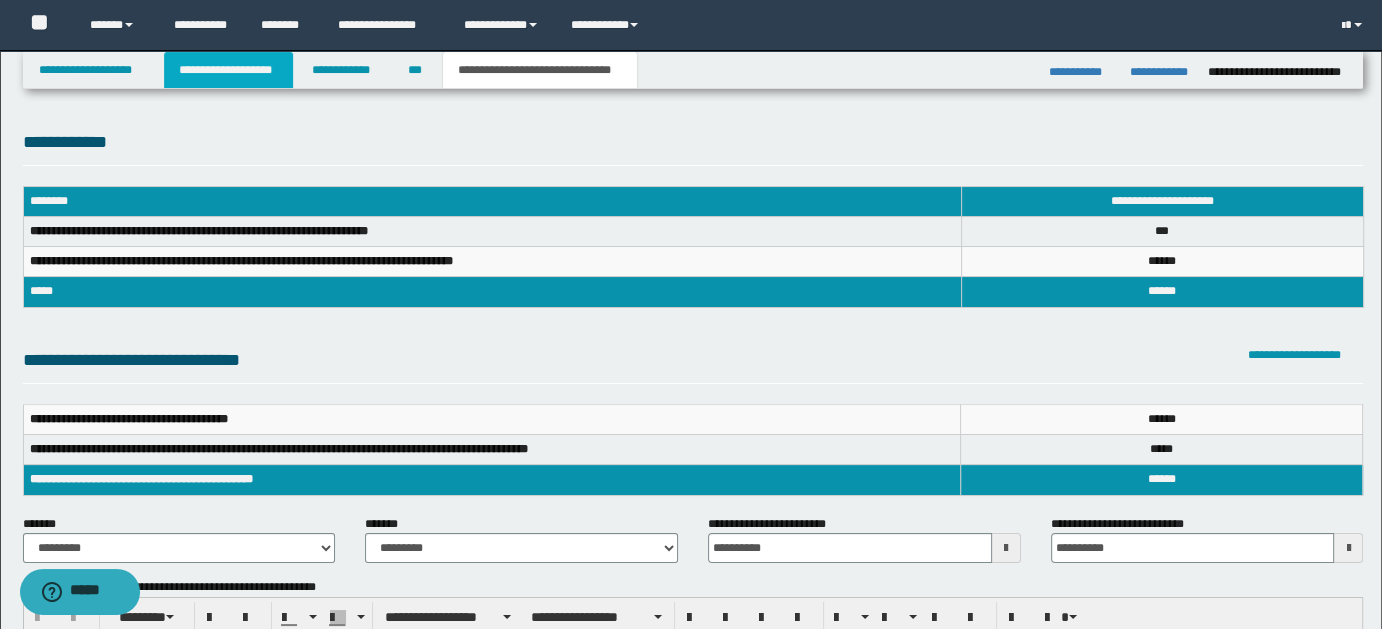 click on "**********" at bounding box center (228, 70) 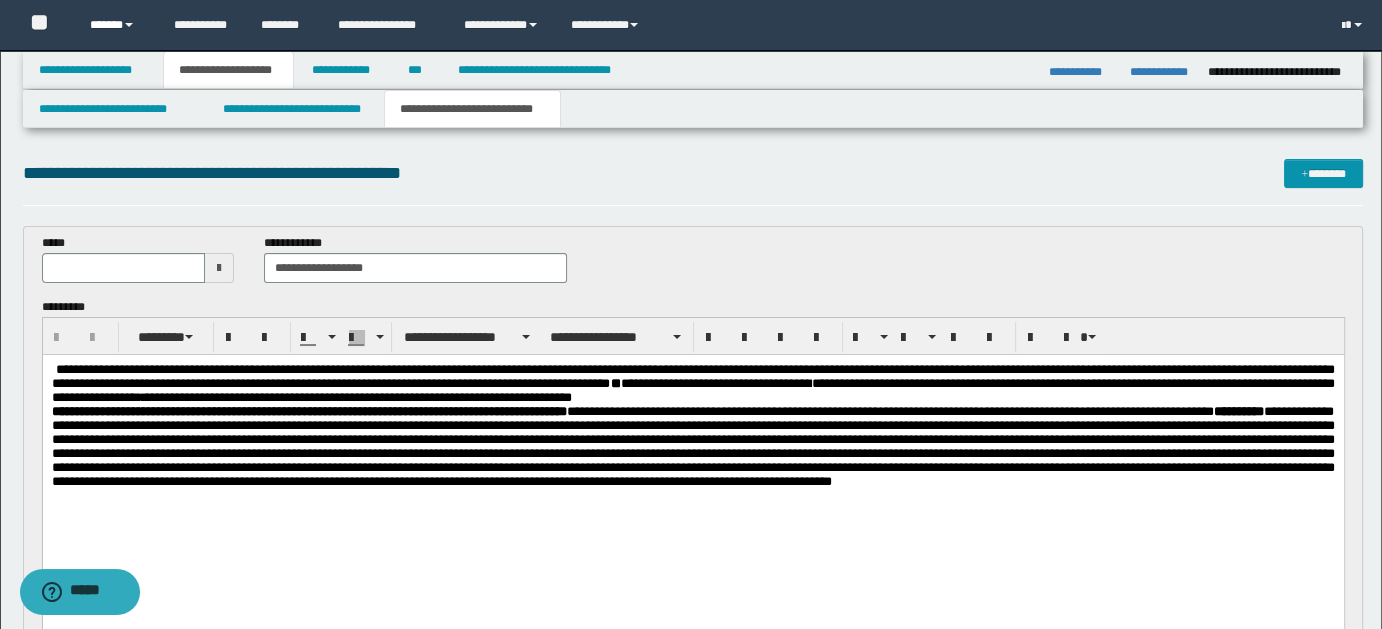 click on "******" at bounding box center (117, 25) 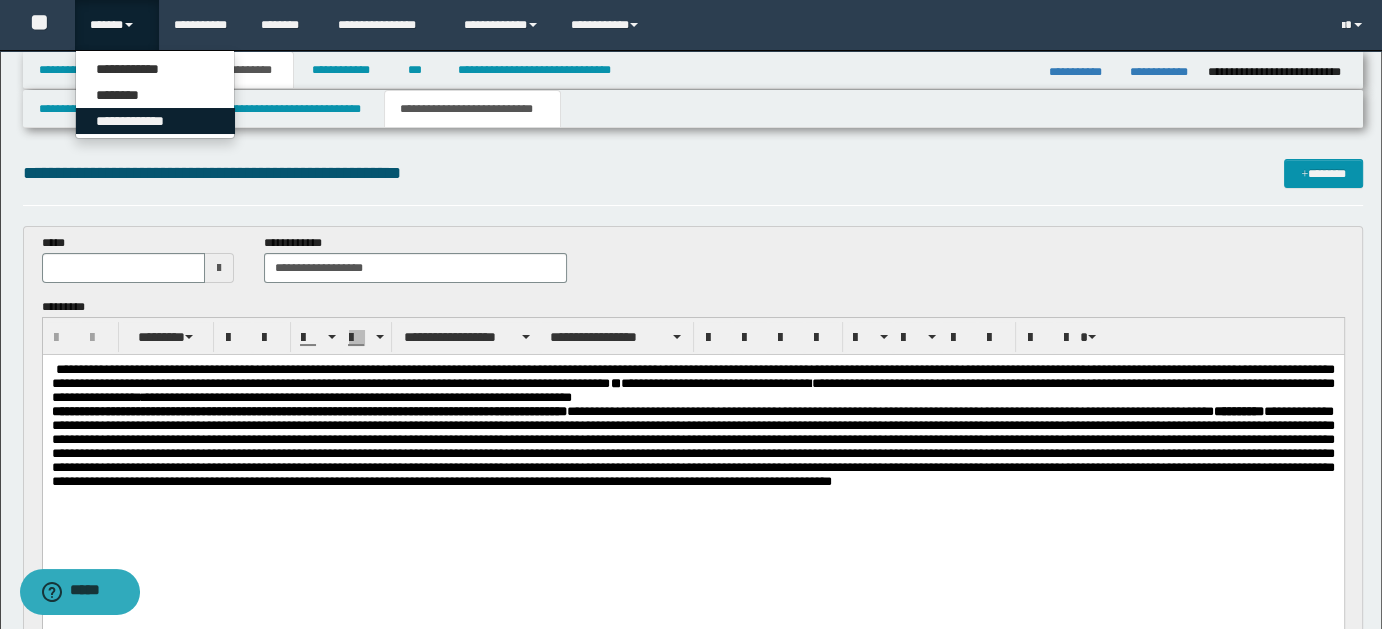 click on "**********" at bounding box center [155, 121] 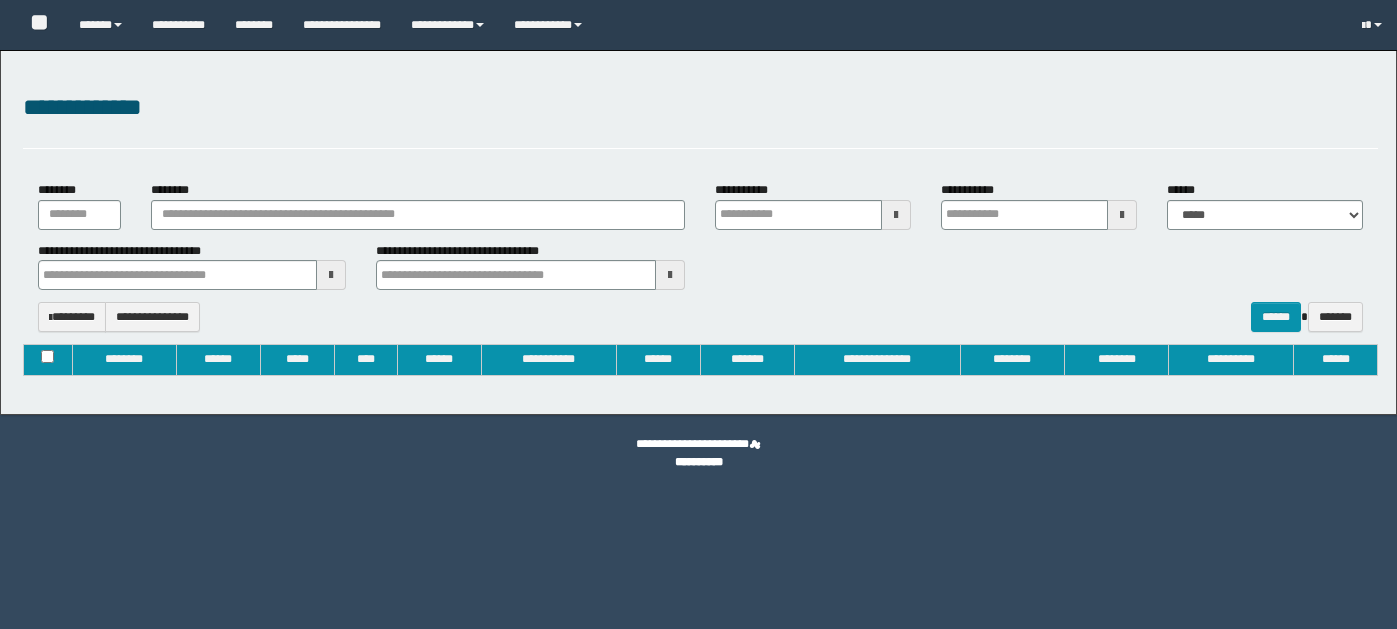 type on "**********" 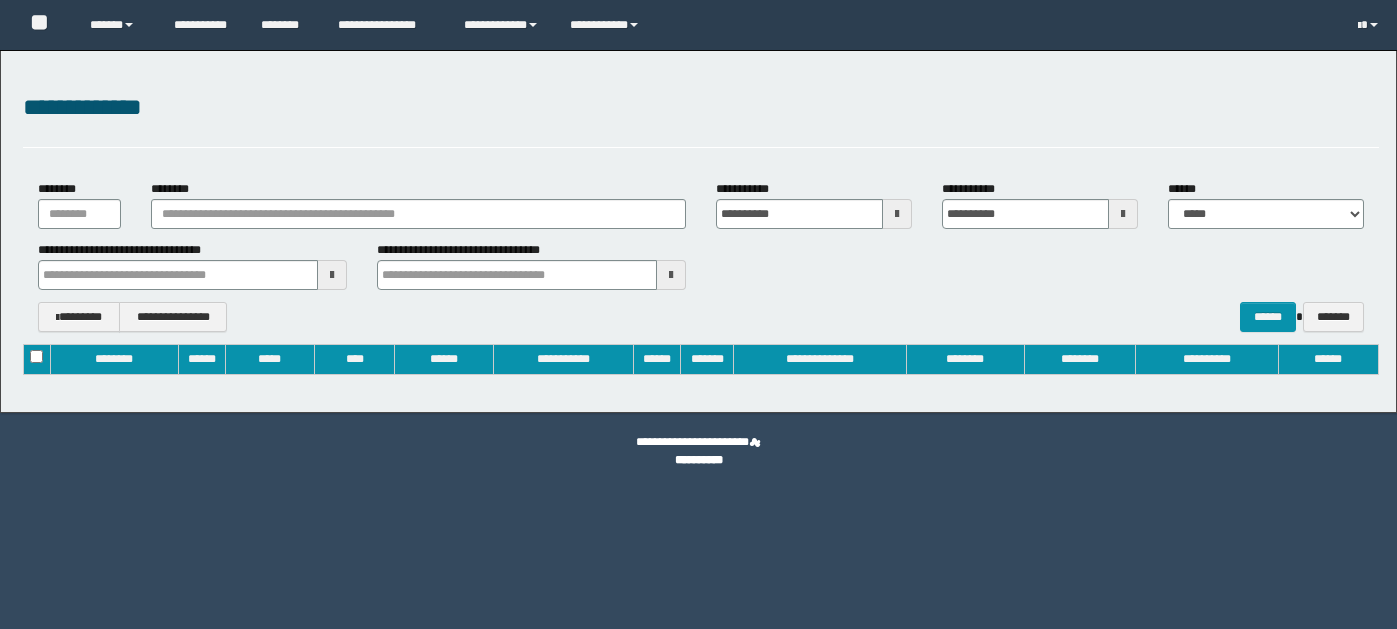scroll, scrollTop: 0, scrollLeft: 0, axis: both 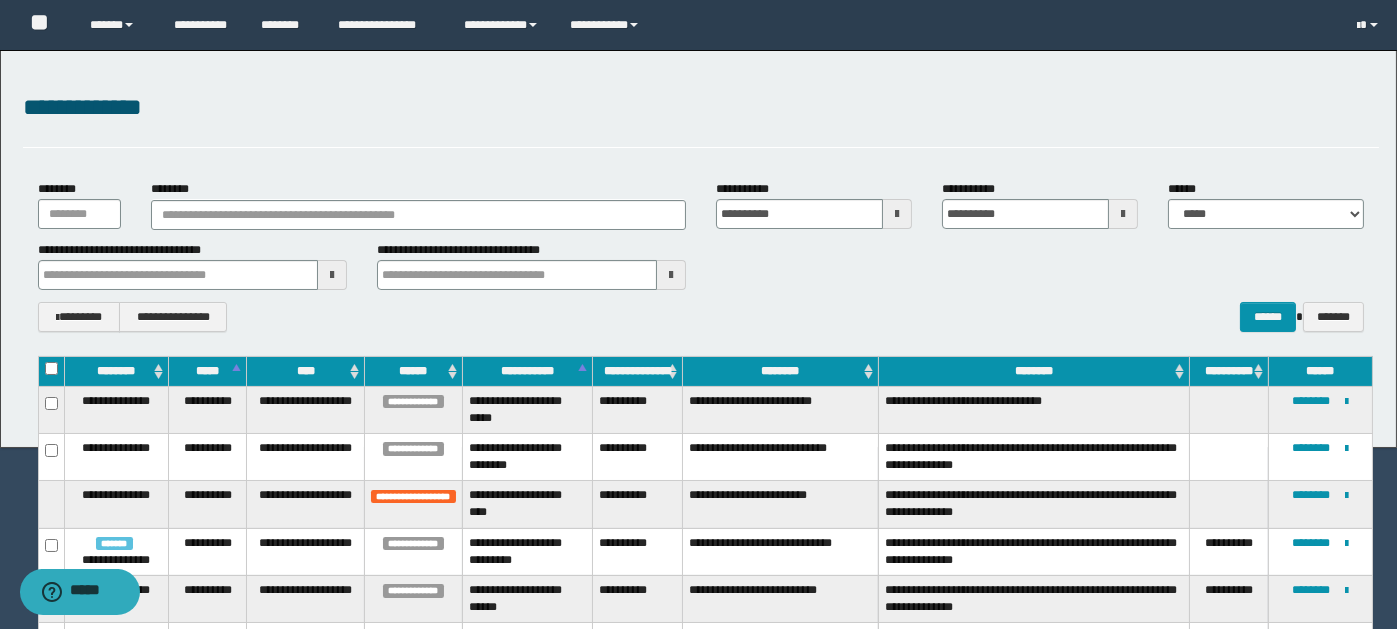 type 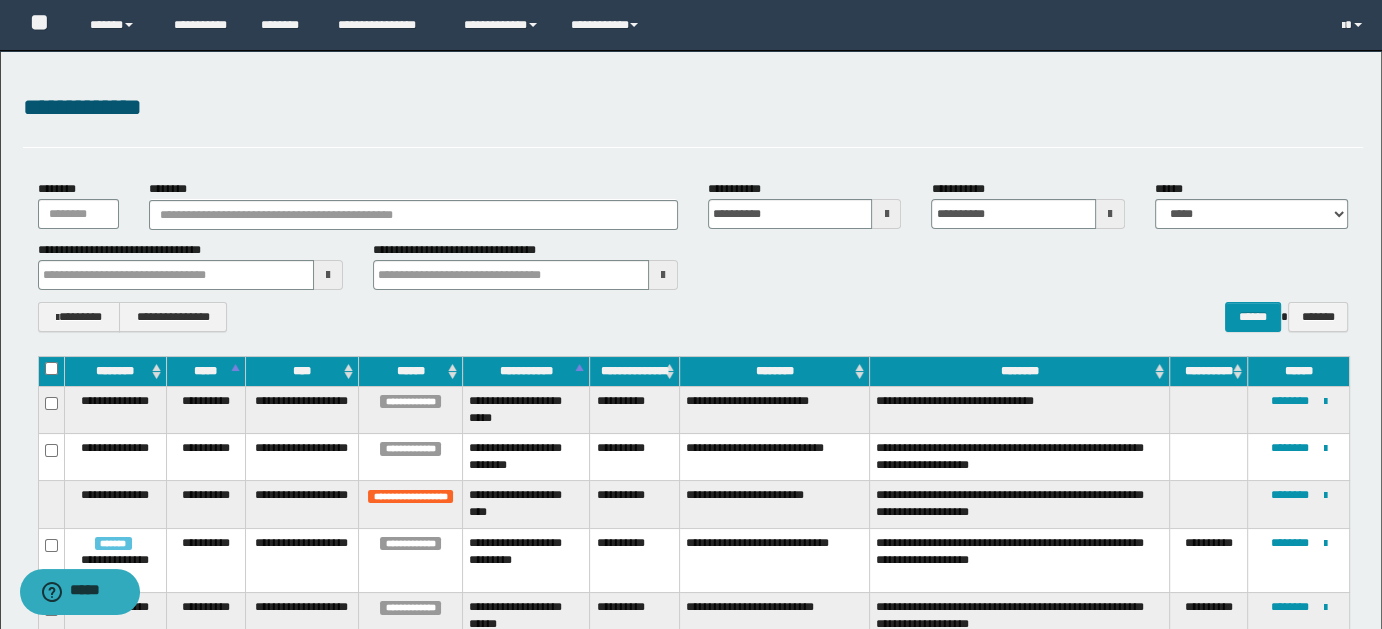 type 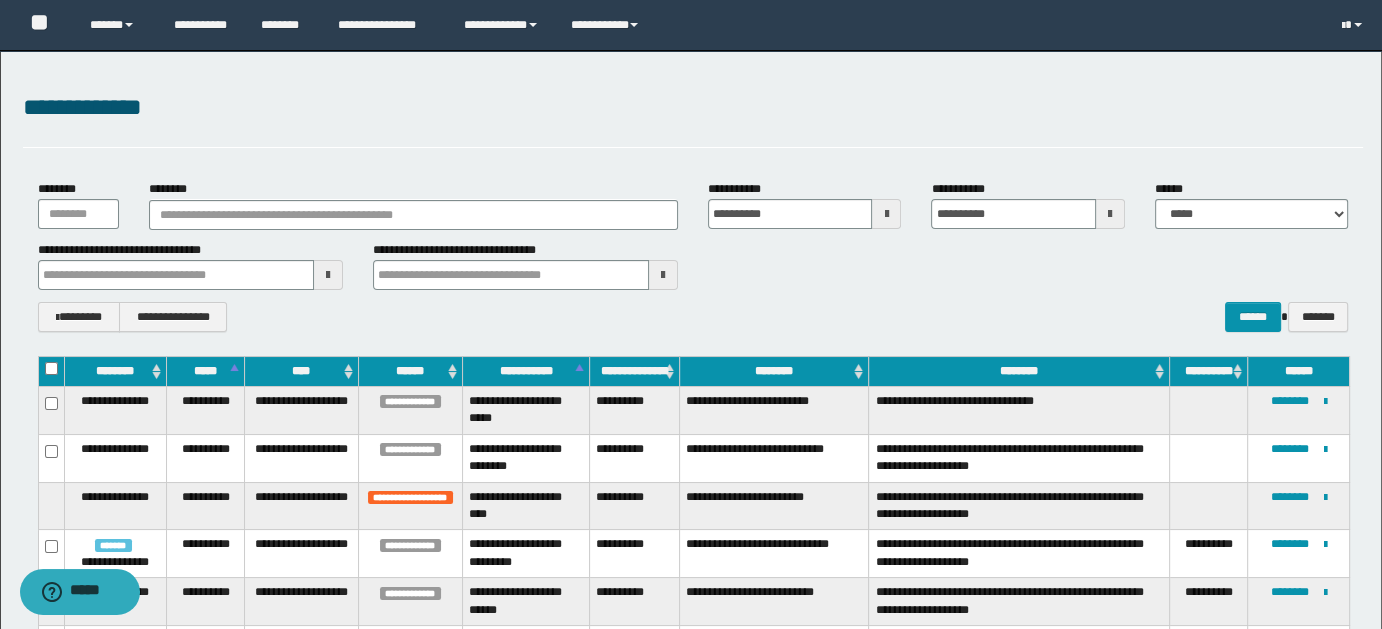 type 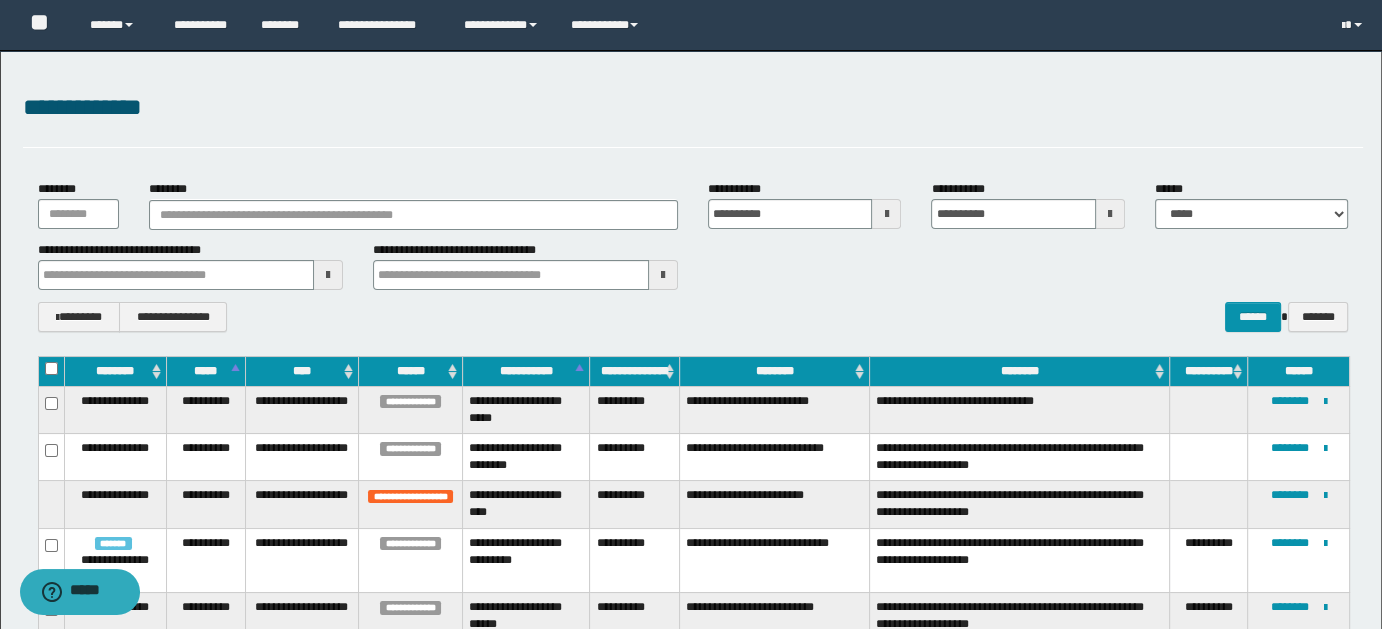 type 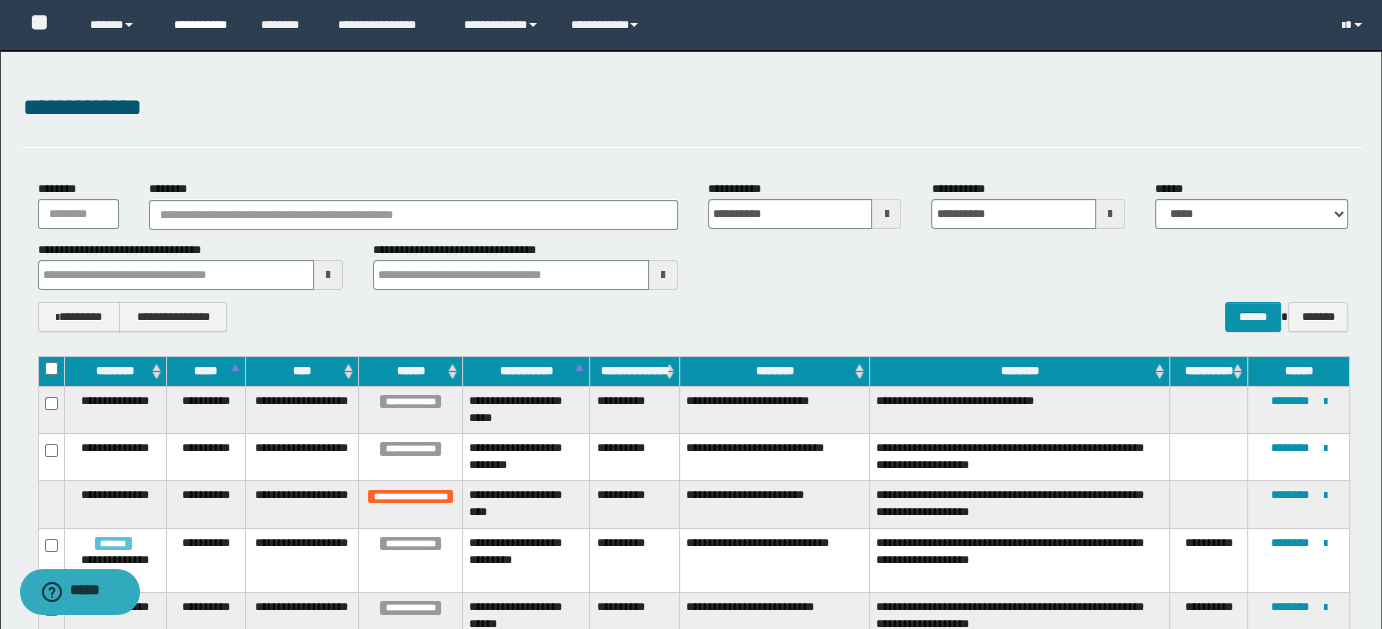 click on "**********" at bounding box center (202, 25) 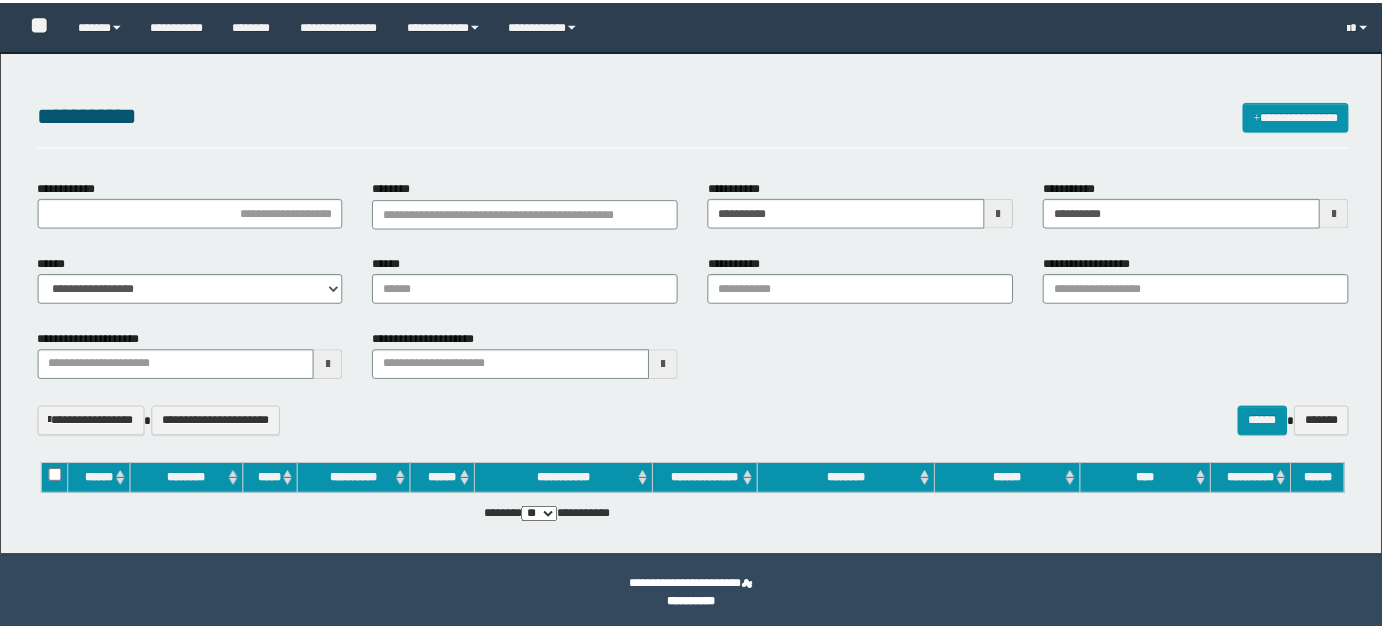 scroll, scrollTop: 0, scrollLeft: 0, axis: both 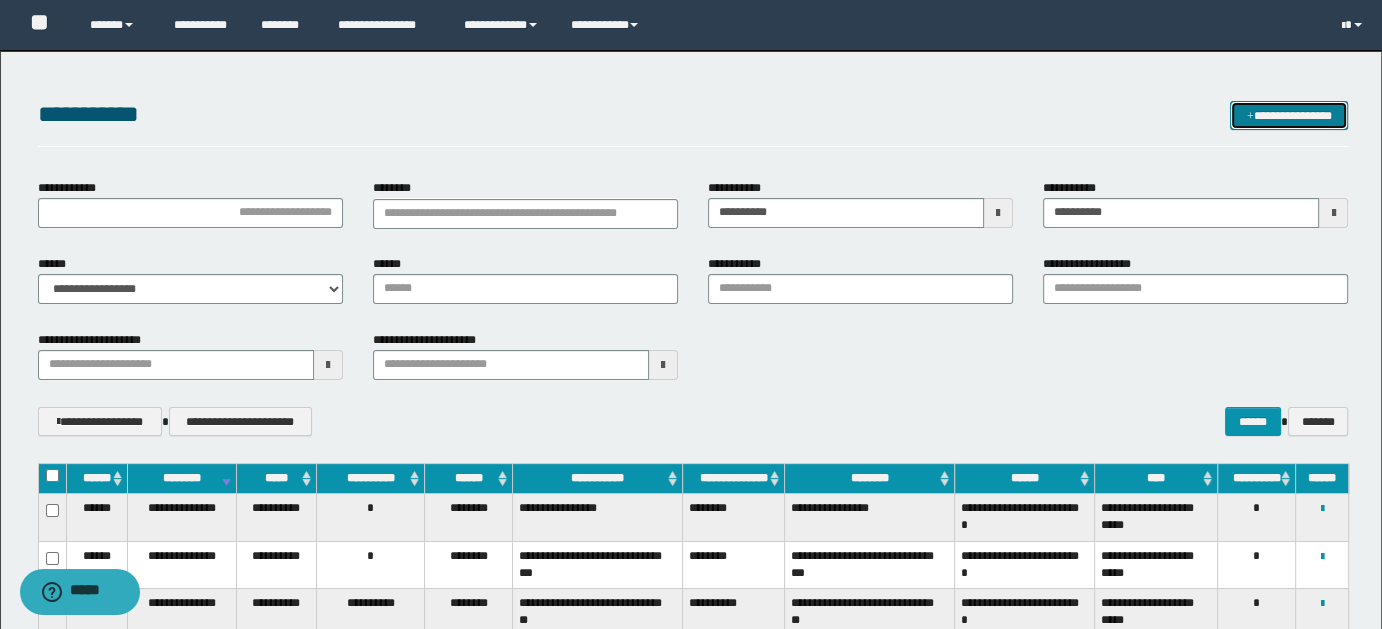 click on "**********" at bounding box center [1289, 115] 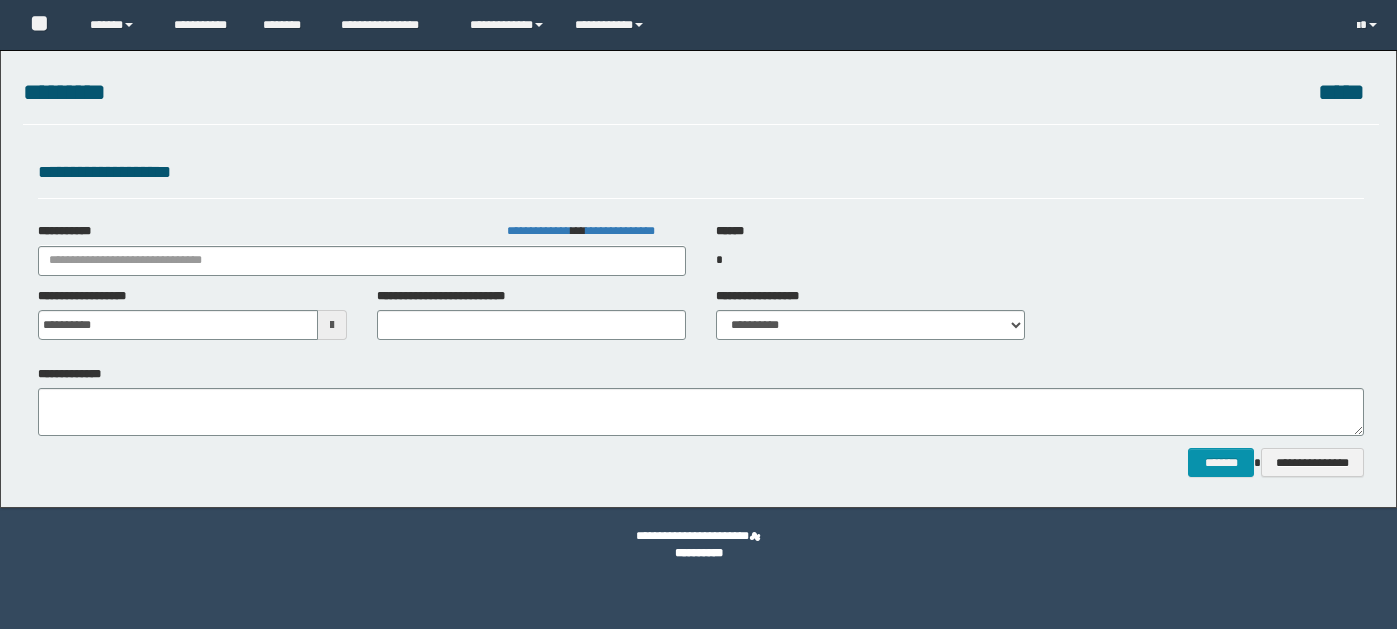 scroll, scrollTop: 0, scrollLeft: 0, axis: both 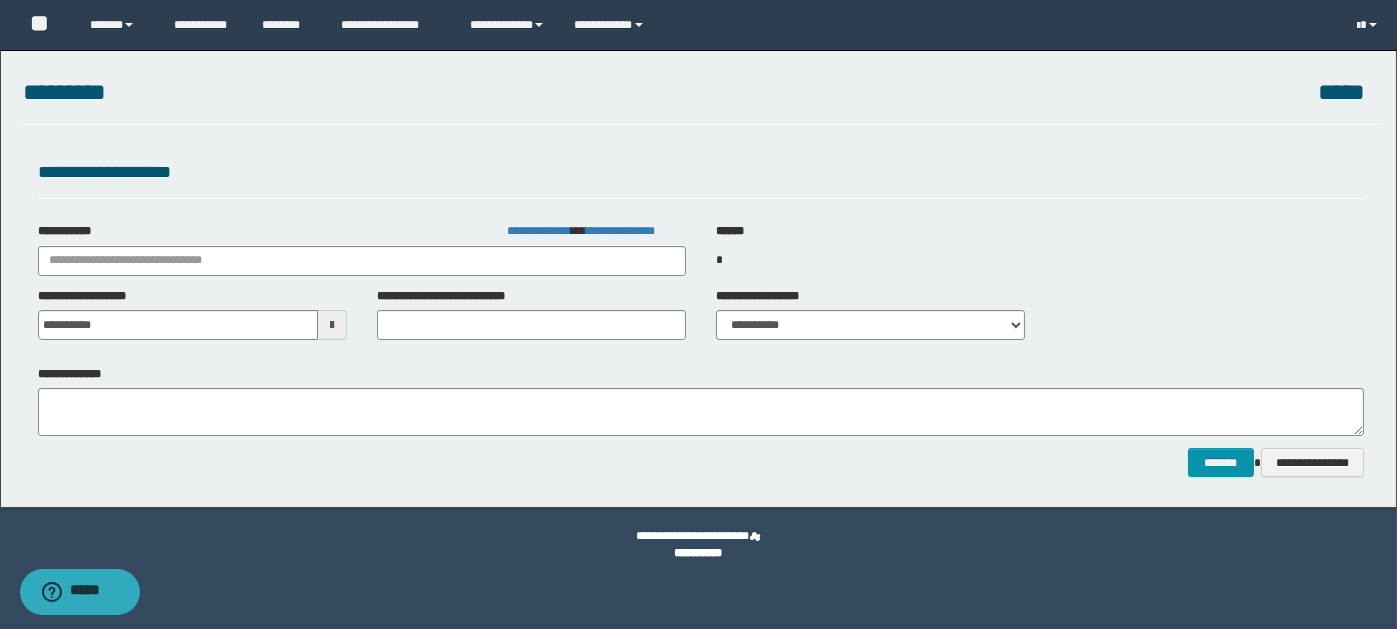 click on "**********" at bounding box center [698, 274] 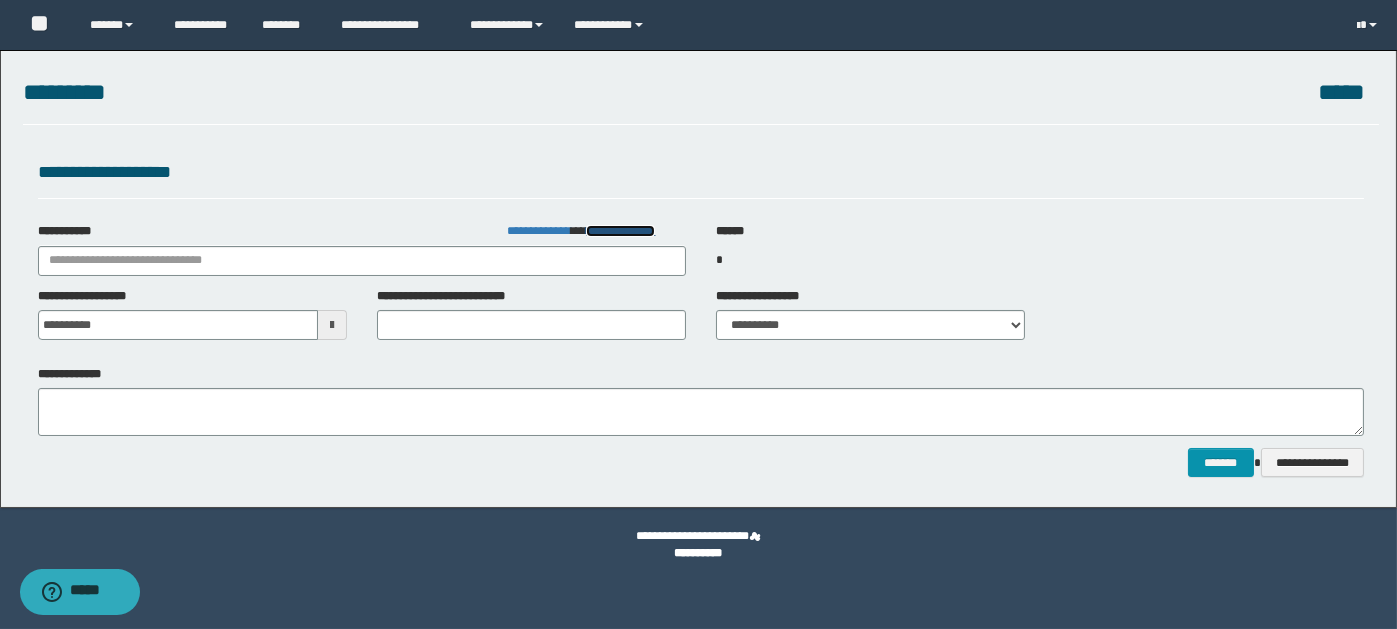 click on "**********" at bounding box center (620, 231) 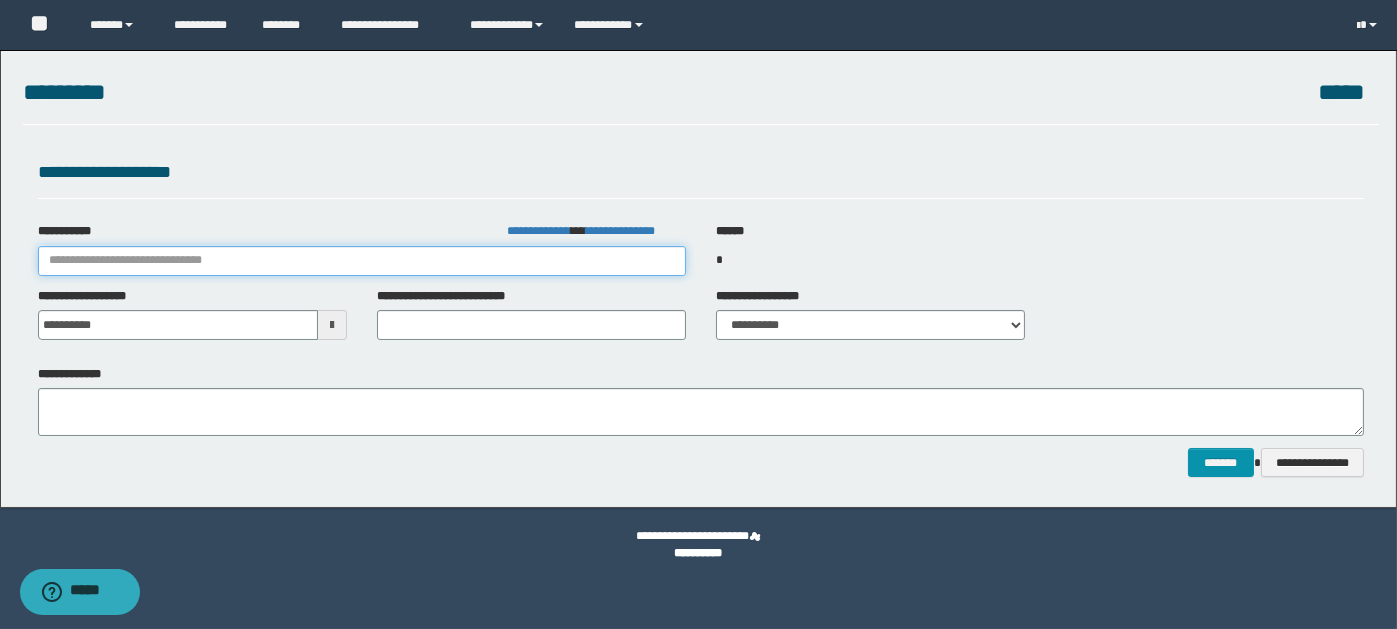 click on "**********" at bounding box center [362, 261] 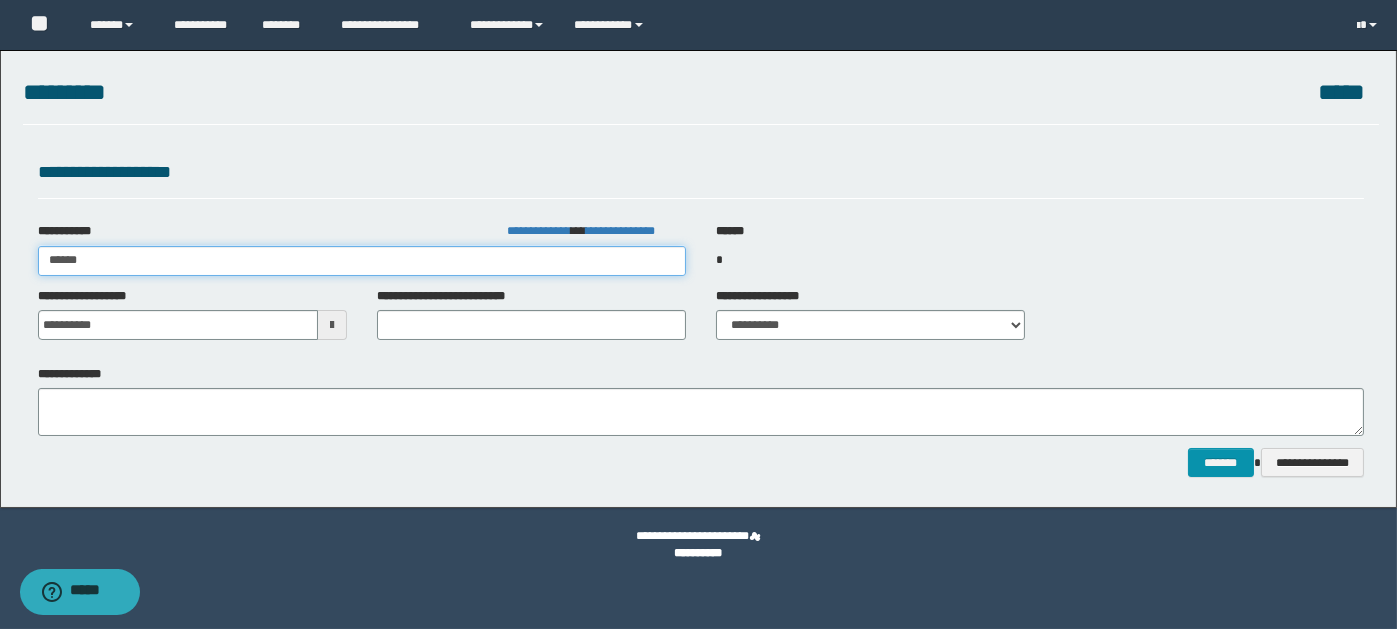 type on "*******" 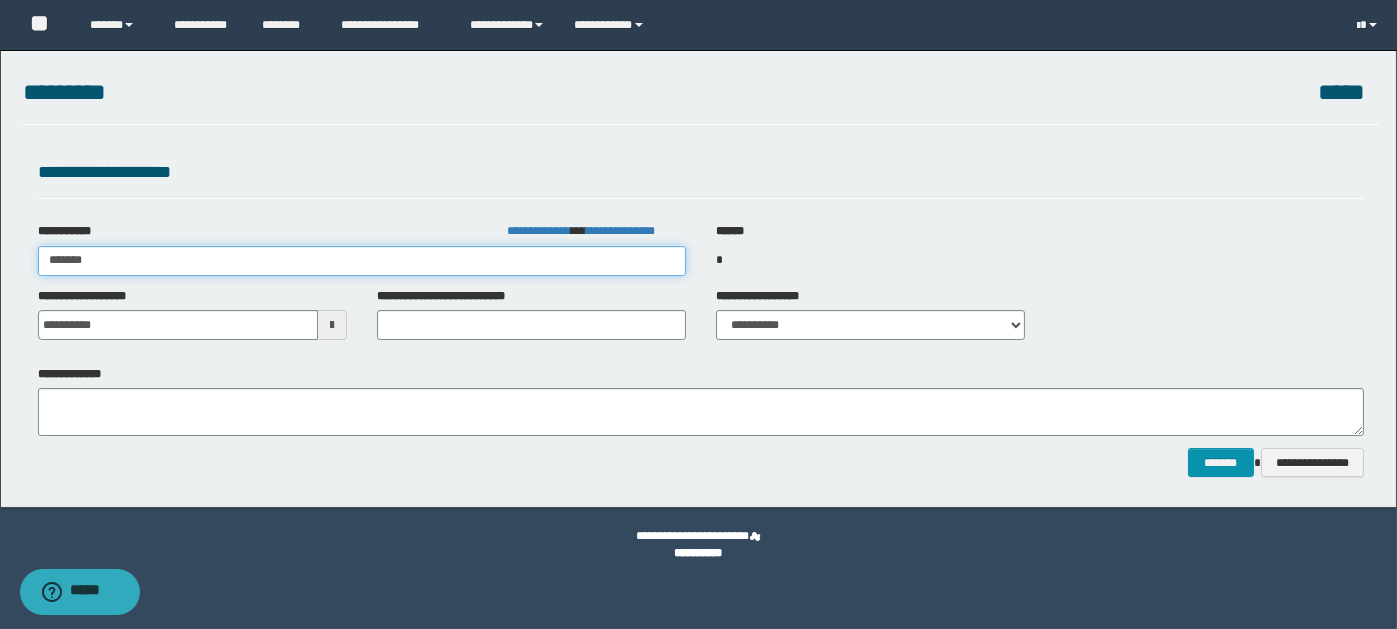 type on "*******" 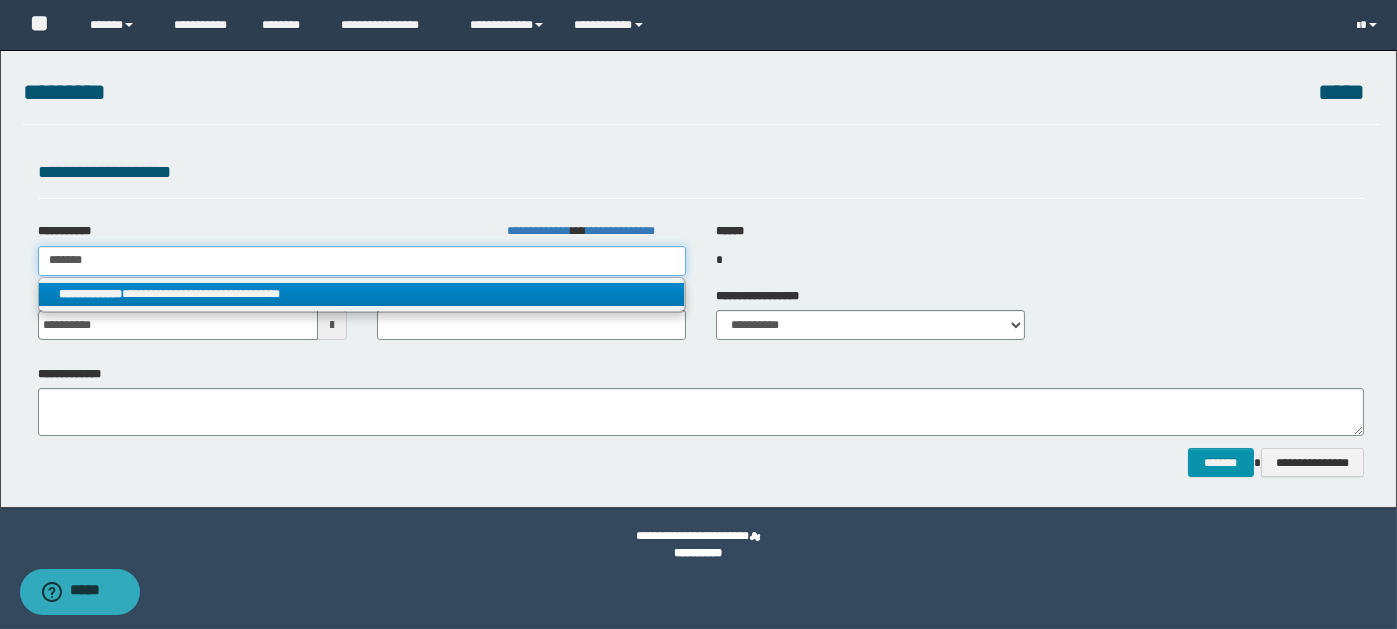 type on "*******" 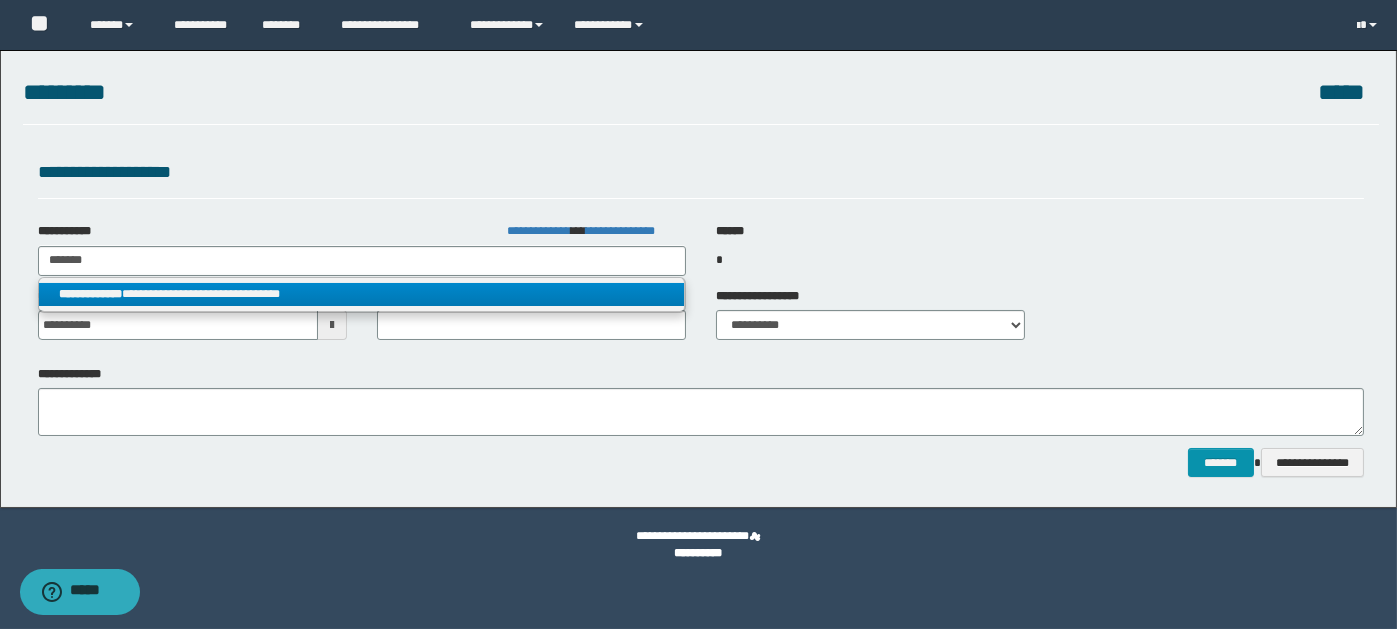click on "**********" at bounding box center (362, 294) 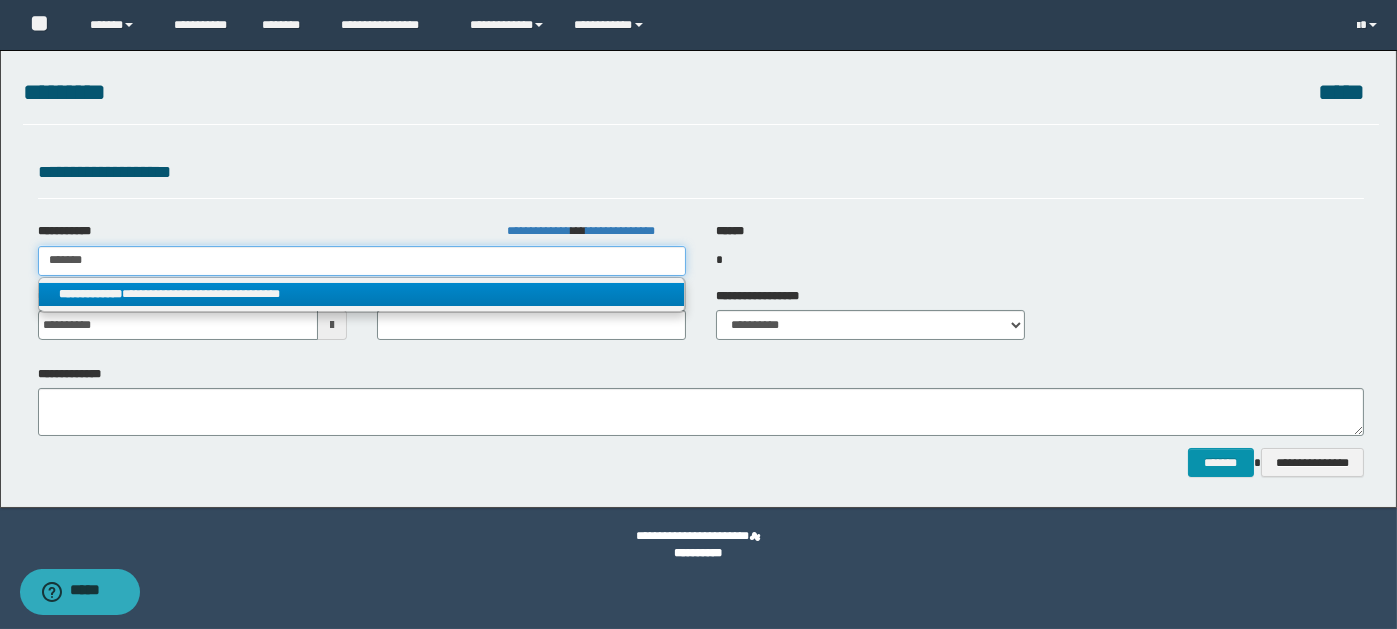 type 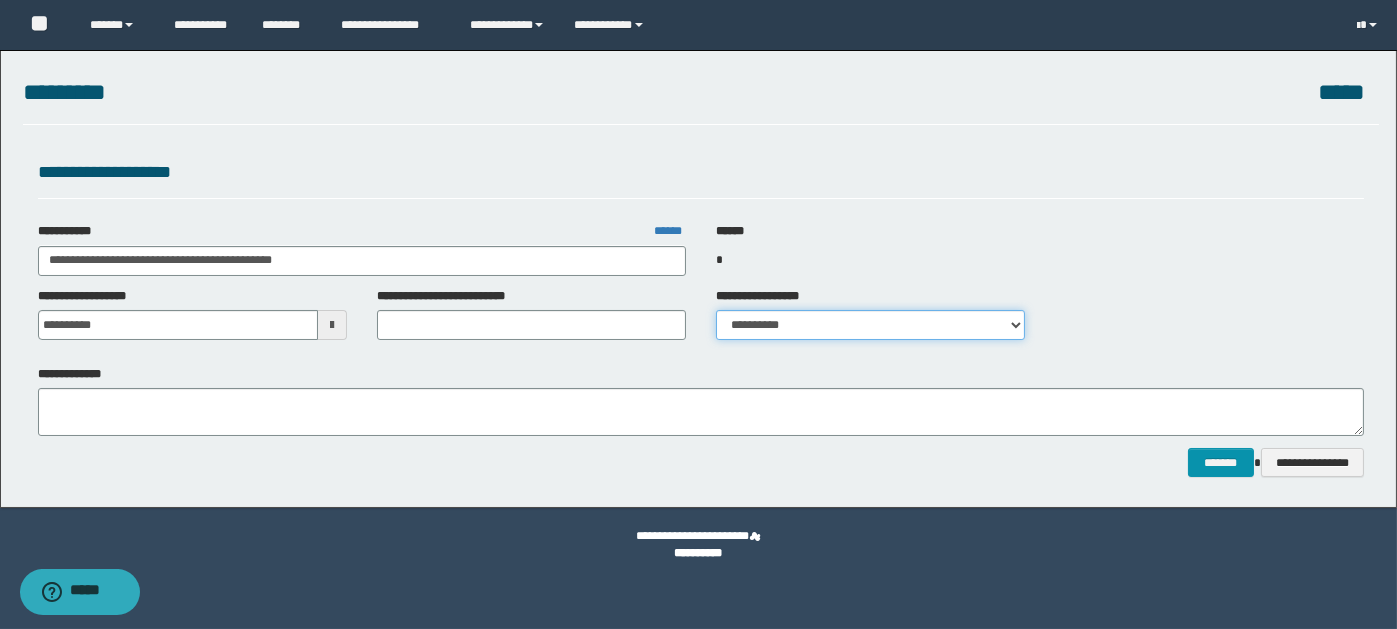 click on "**********" at bounding box center (870, 325) 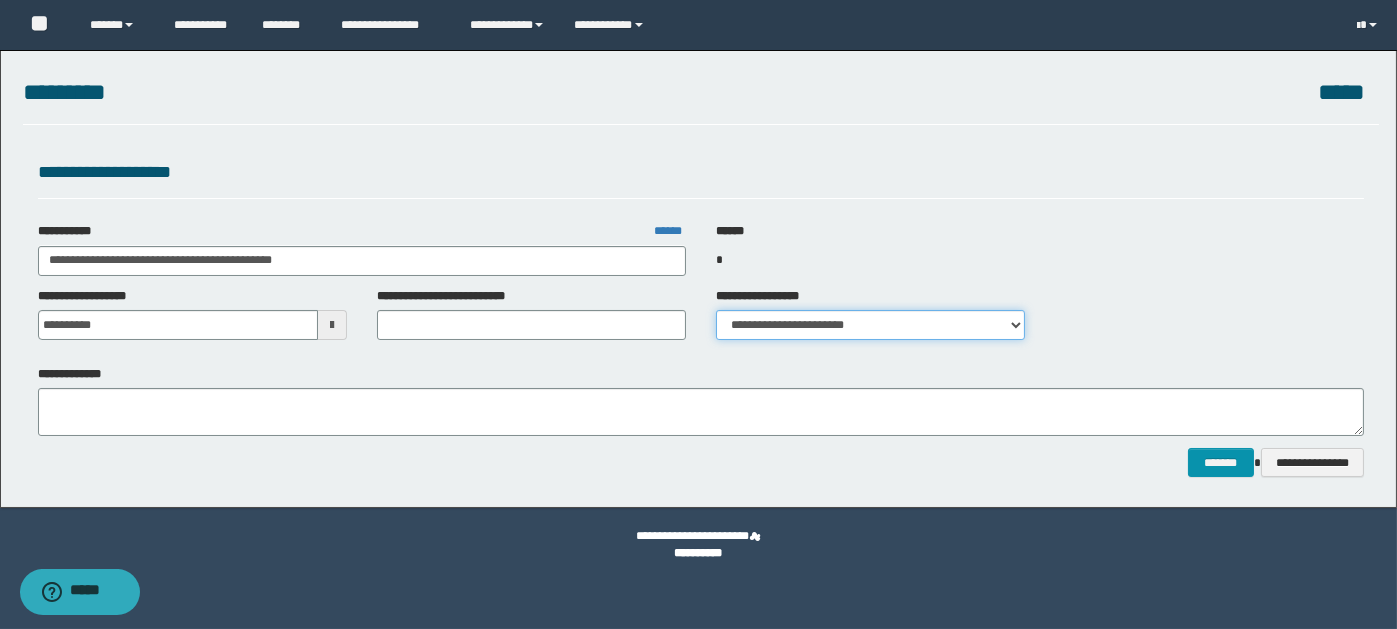 click on "**********" at bounding box center (870, 325) 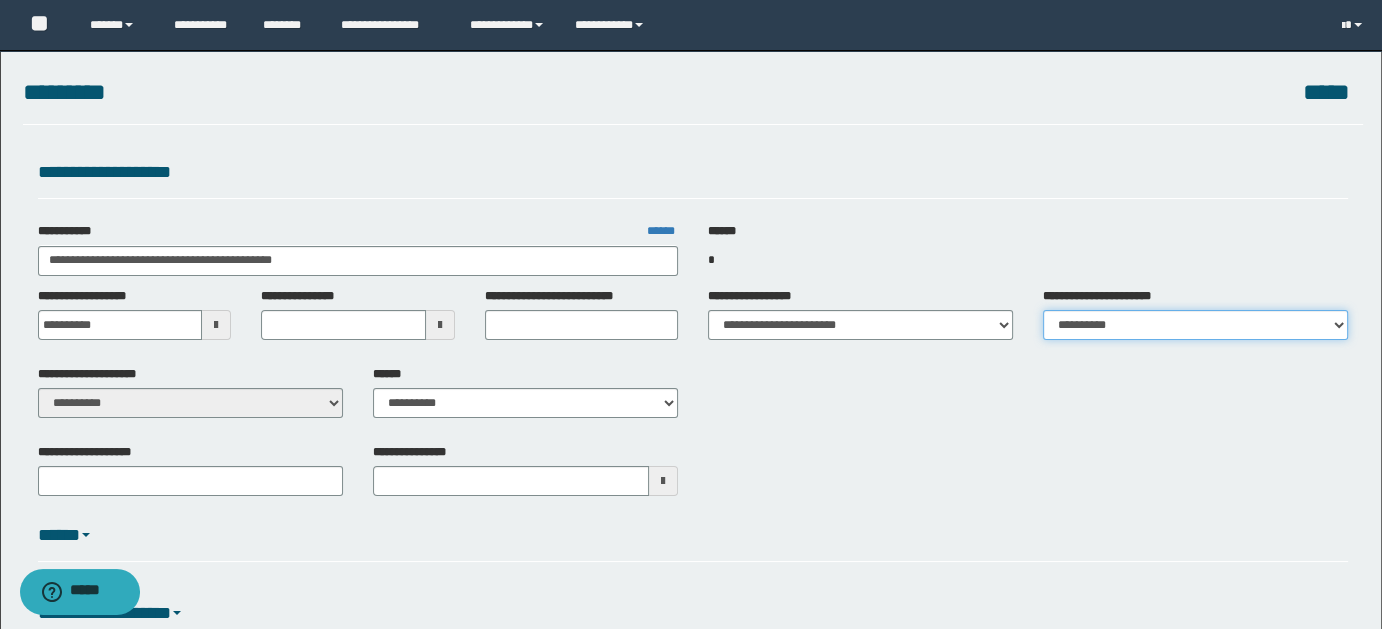 drag, startPoint x: 1344, startPoint y: 327, endPoint x: 1327, endPoint y: 326, distance: 17.029387 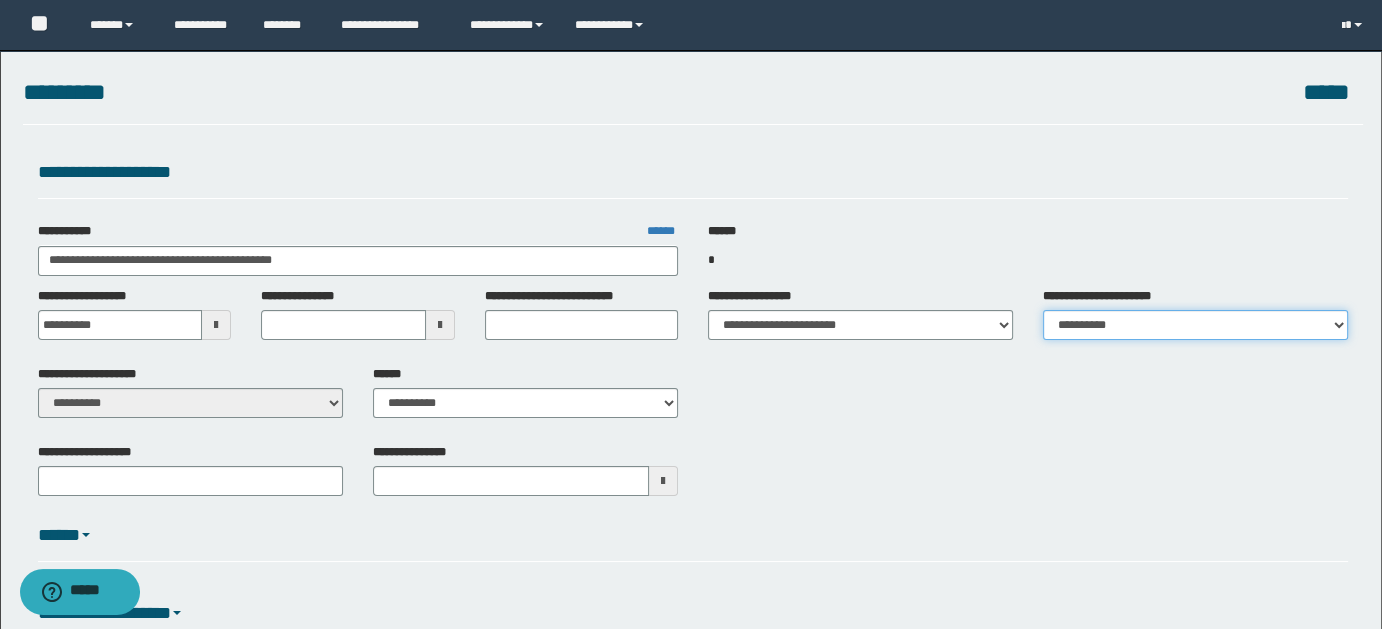 click on "**********" at bounding box center (1195, 325) 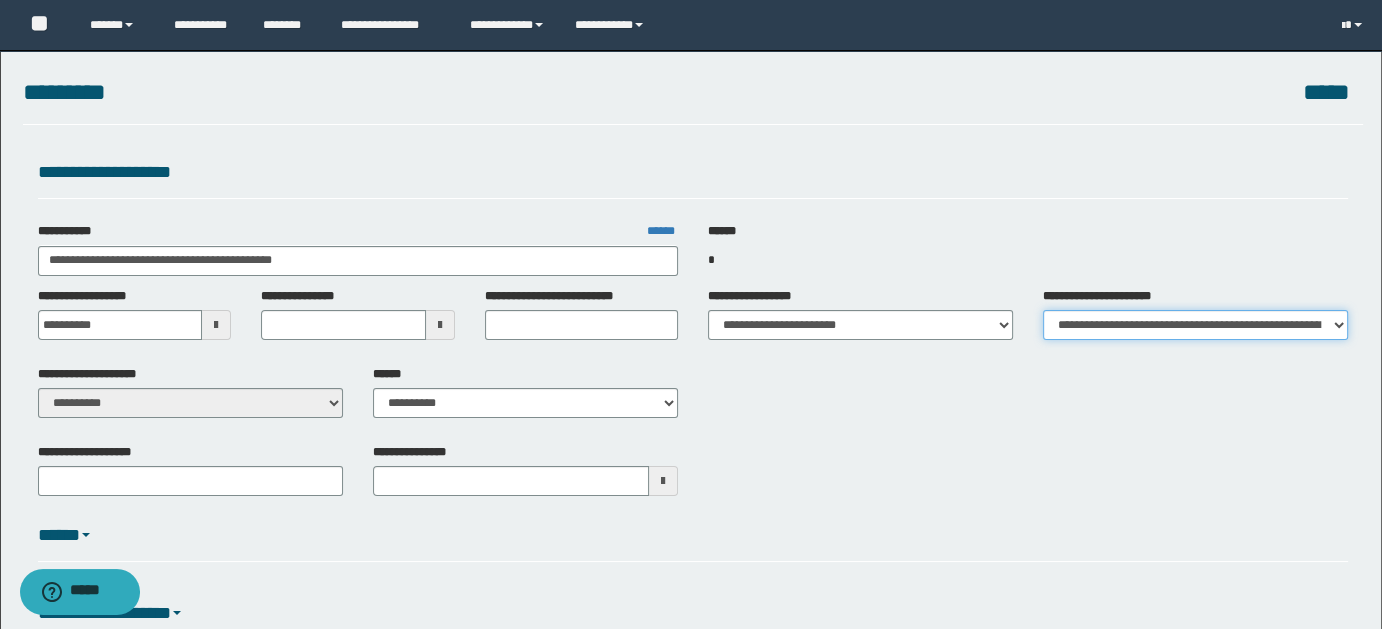 click on "**********" at bounding box center (1195, 325) 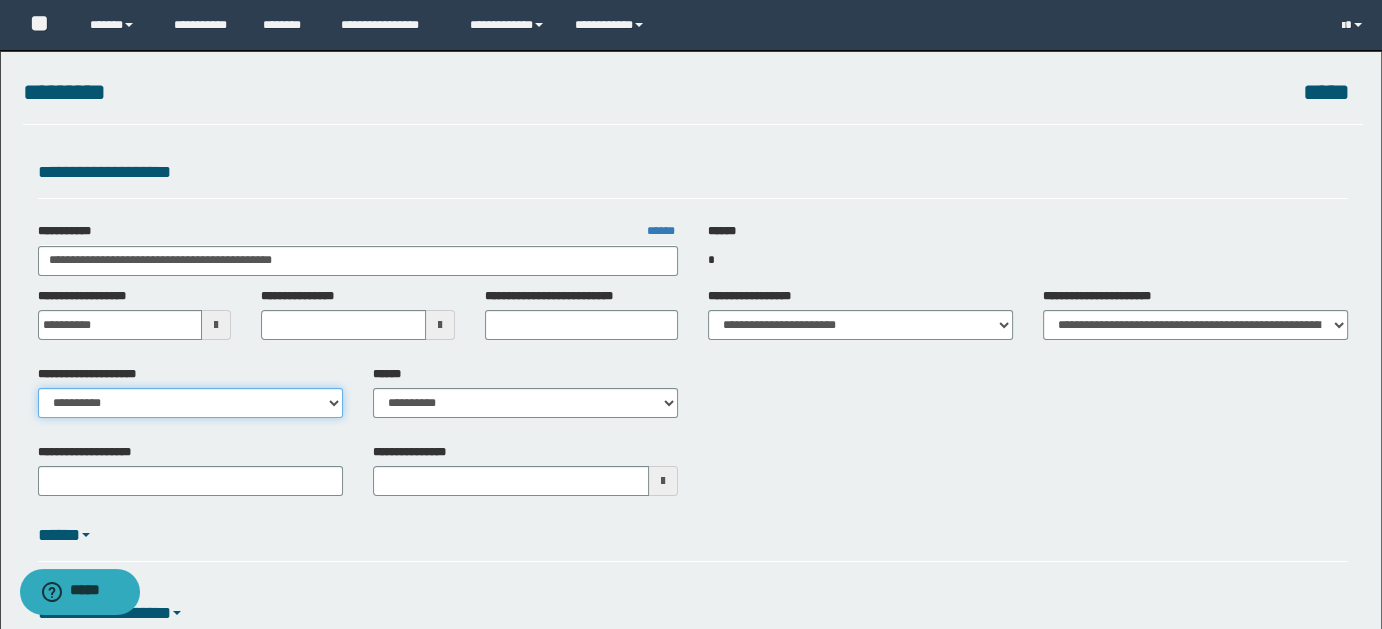 click on "**********" at bounding box center (190, 403) 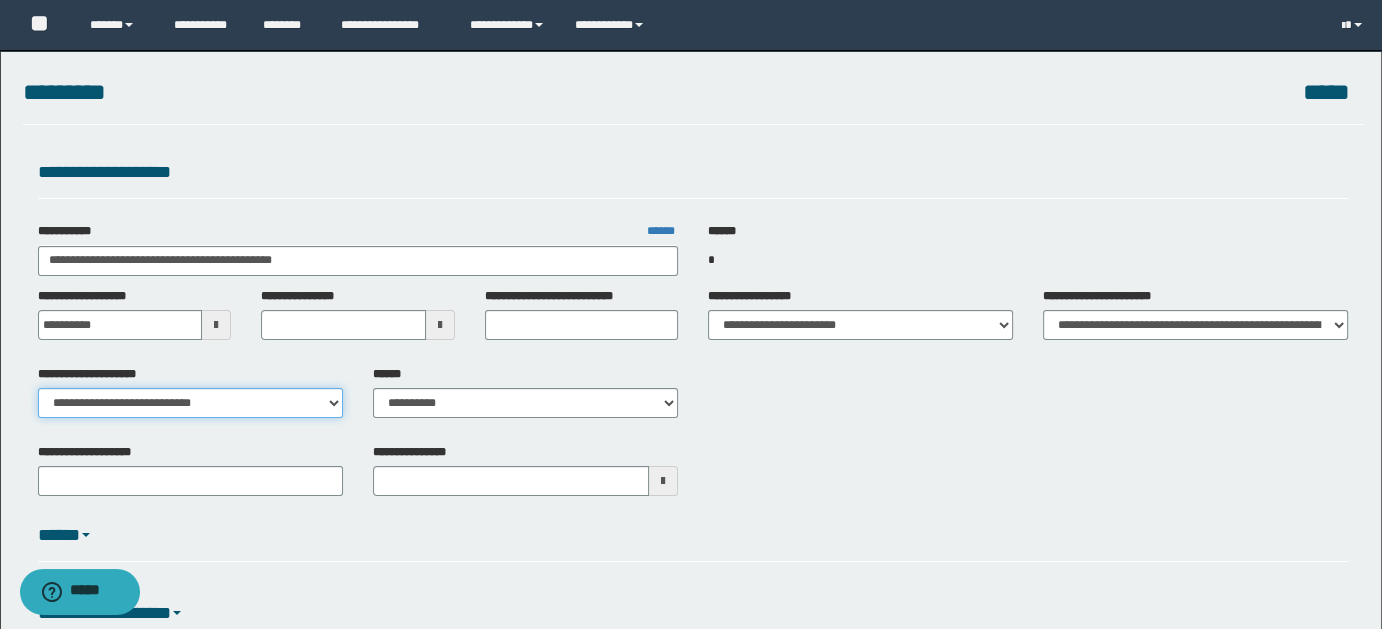 click on "**********" at bounding box center (190, 403) 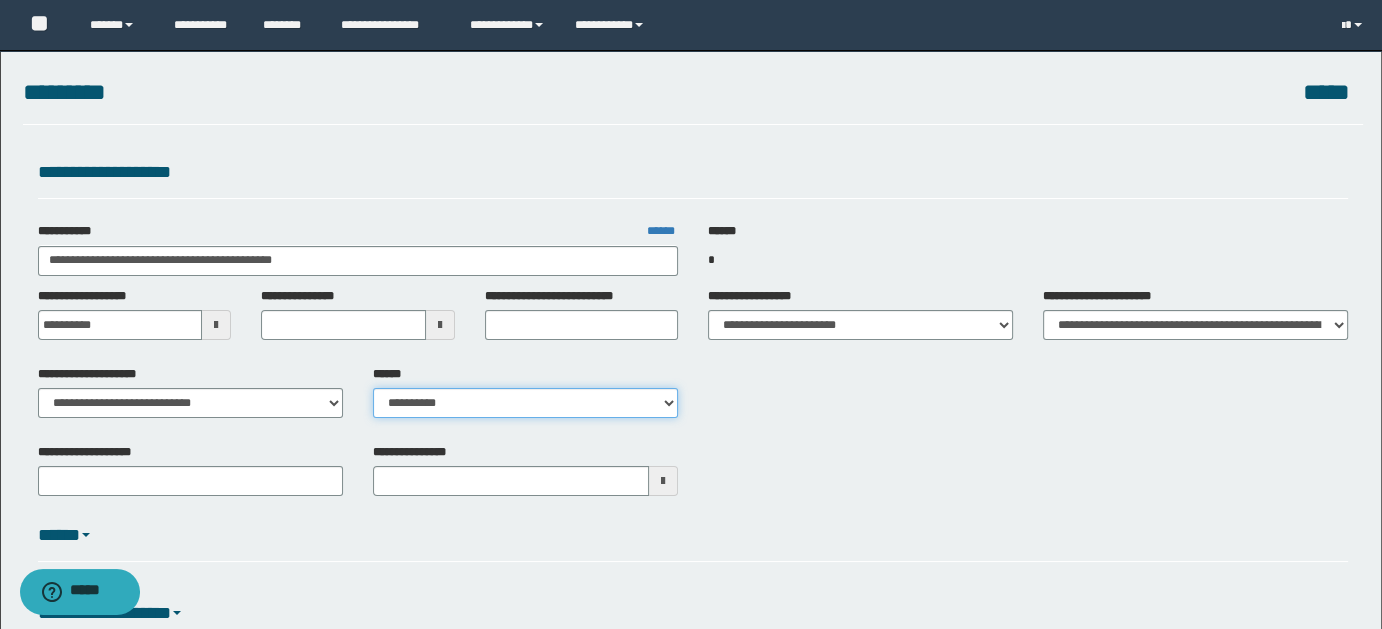 click on "**********" at bounding box center (525, 403) 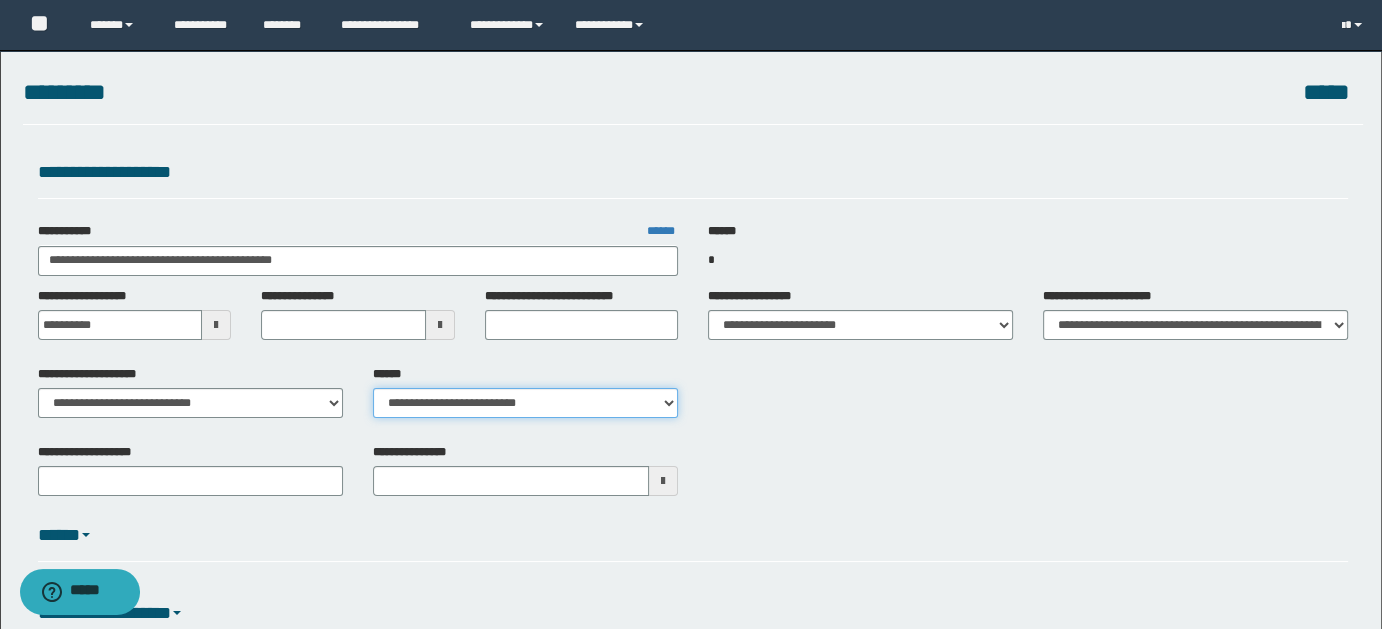 click on "**********" at bounding box center (525, 403) 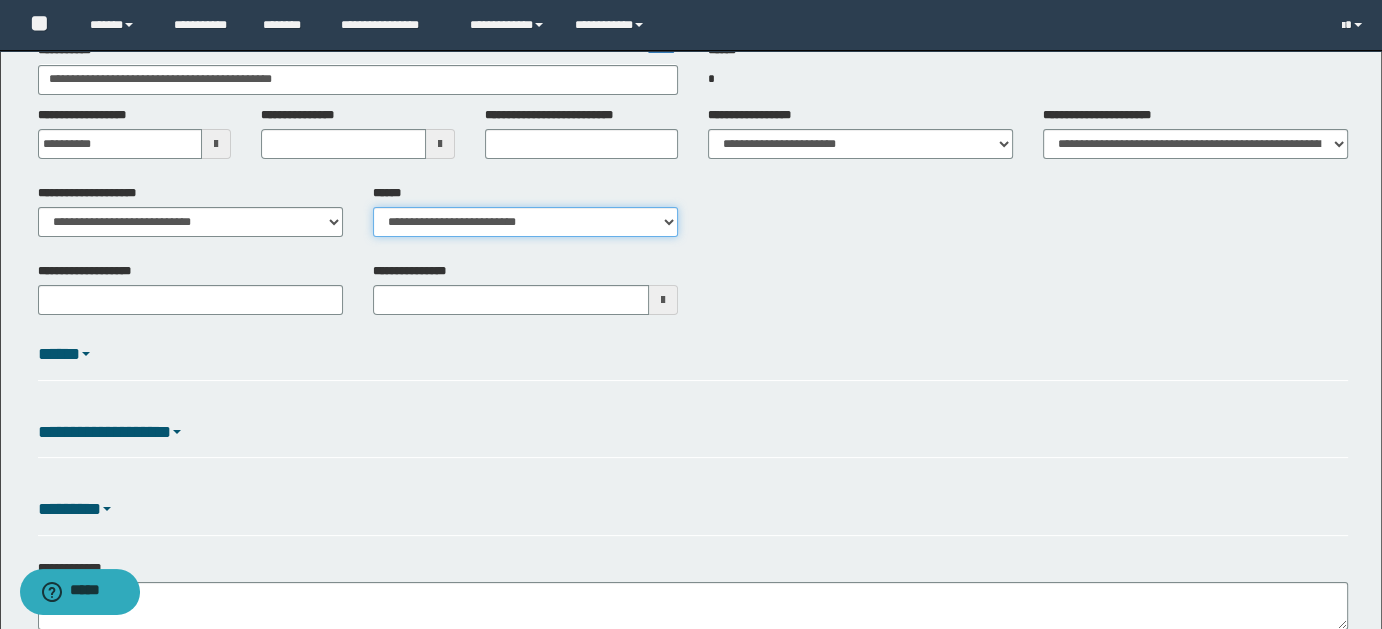 scroll, scrollTop: 327, scrollLeft: 0, axis: vertical 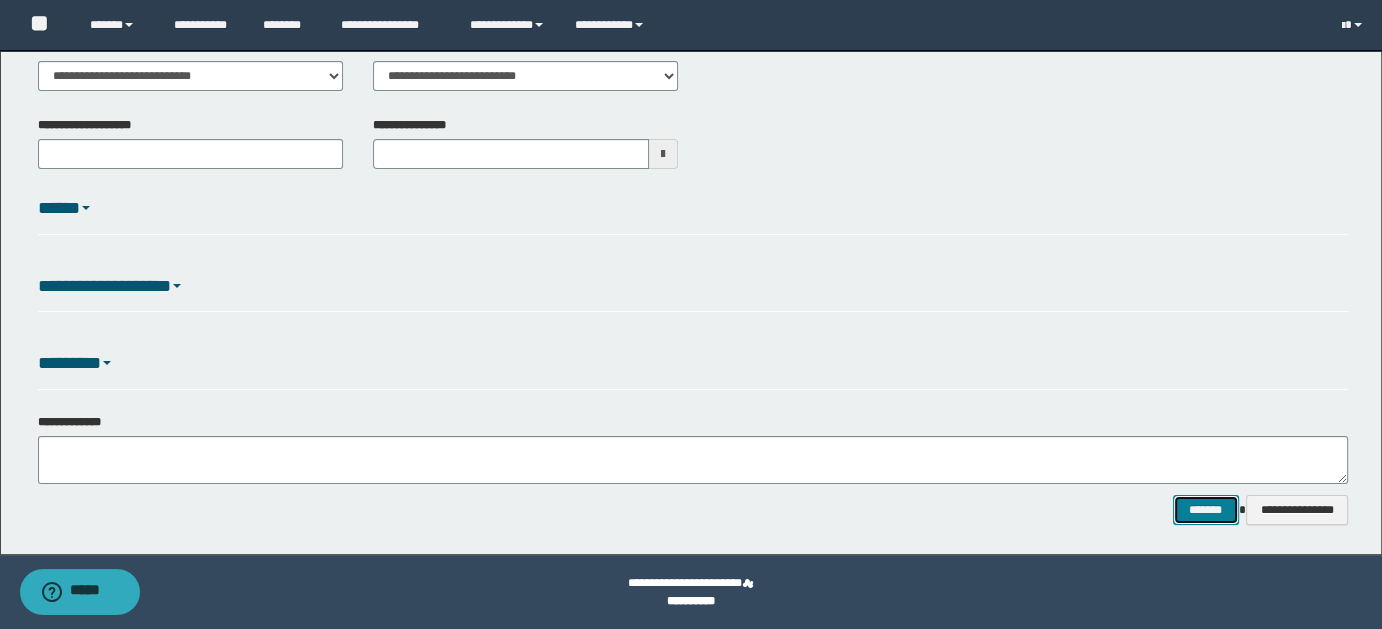 click on "*******" at bounding box center (1205, 509) 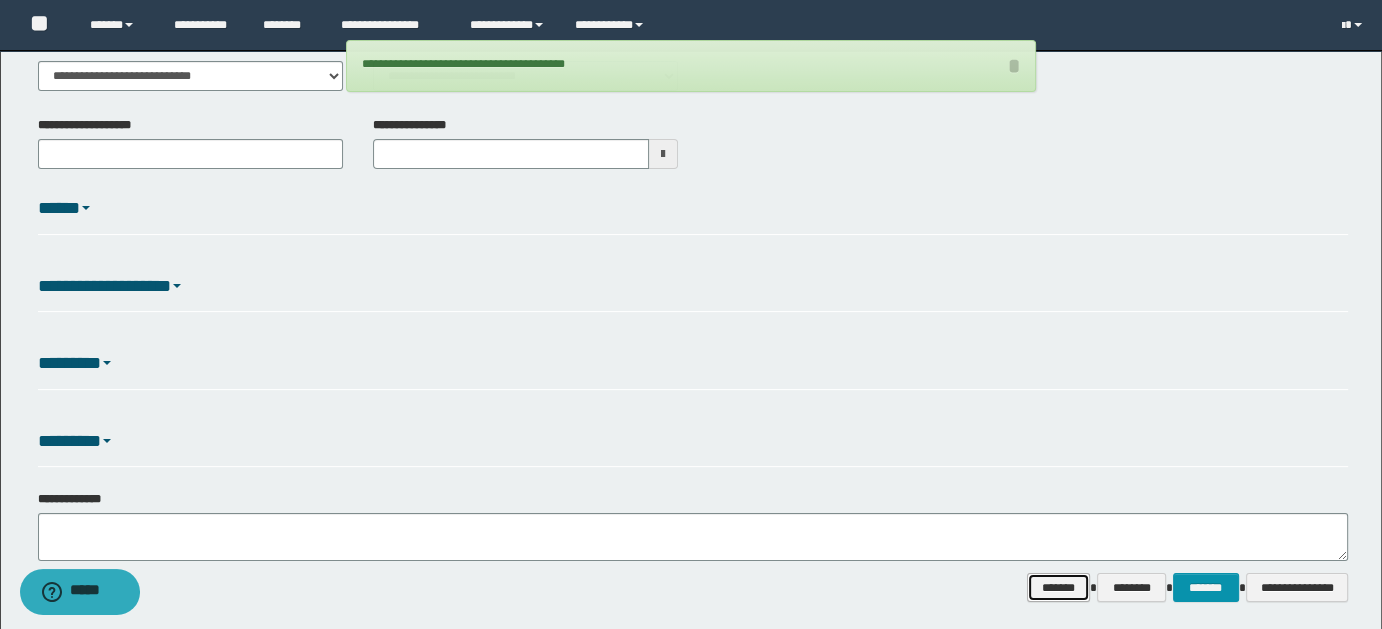 click on "*******" at bounding box center [1058, 587] 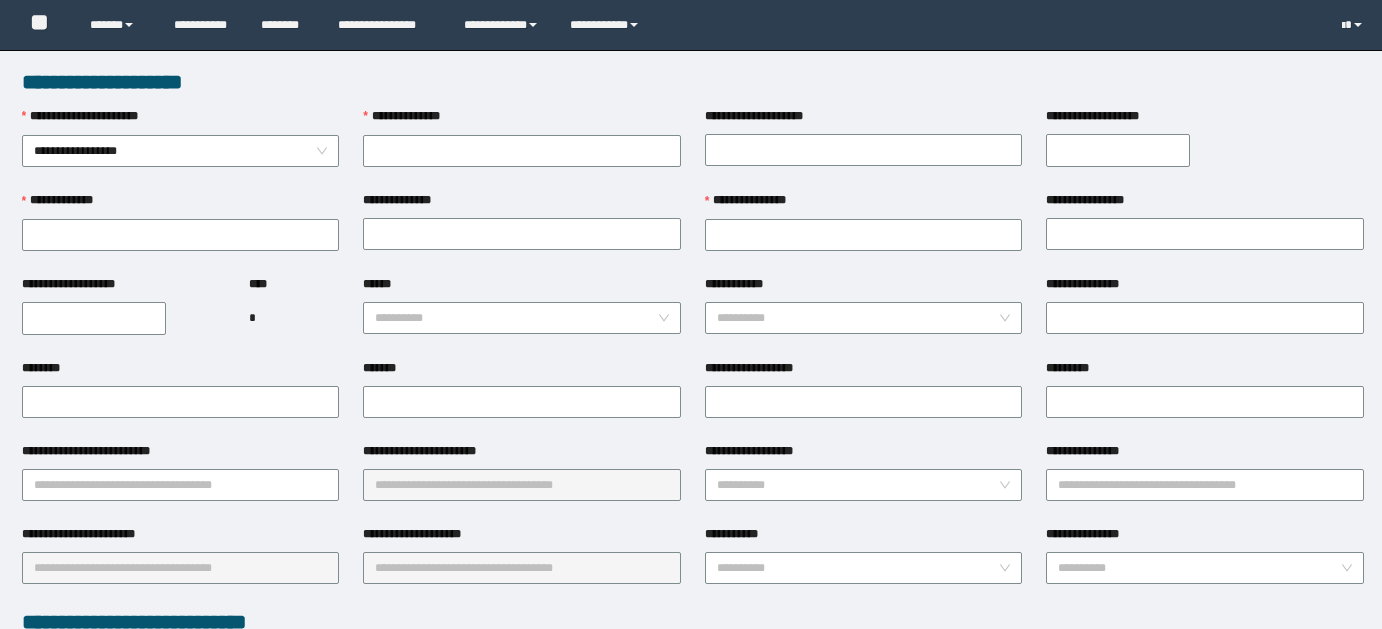 scroll, scrollTop: 0, scrollLeft: 0, axis: both 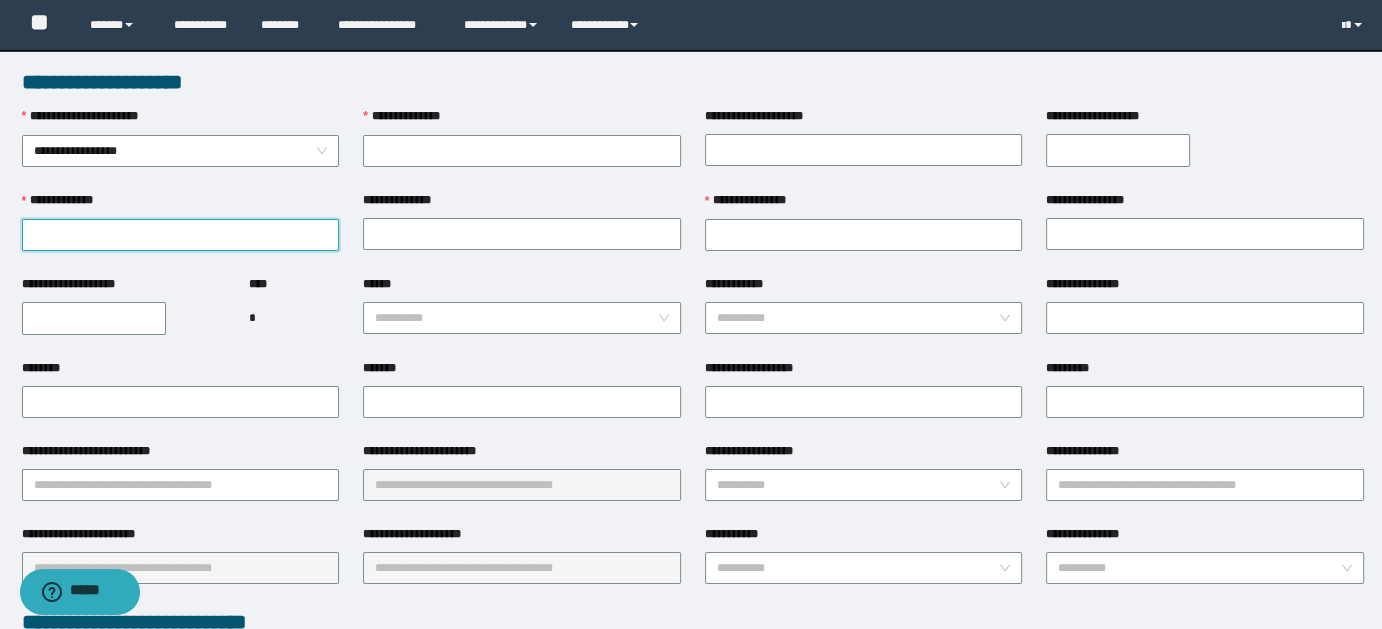paste on "**********" 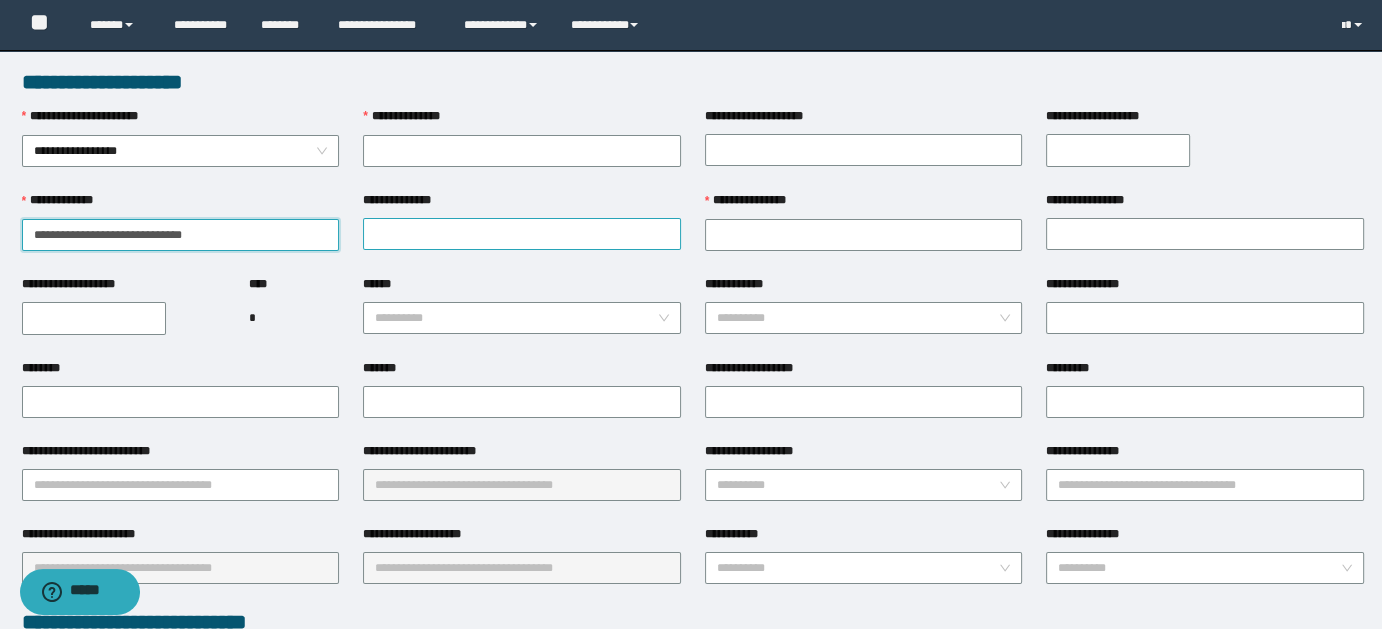 type on "**********" 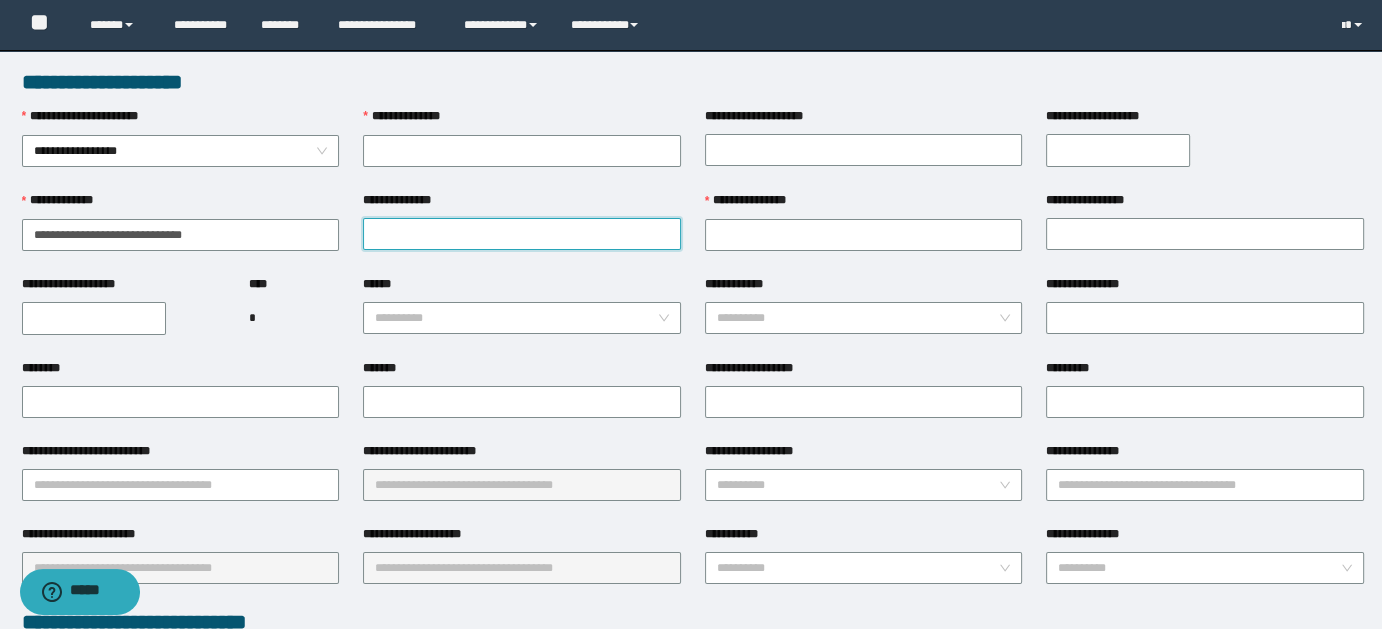 paste on "**********" 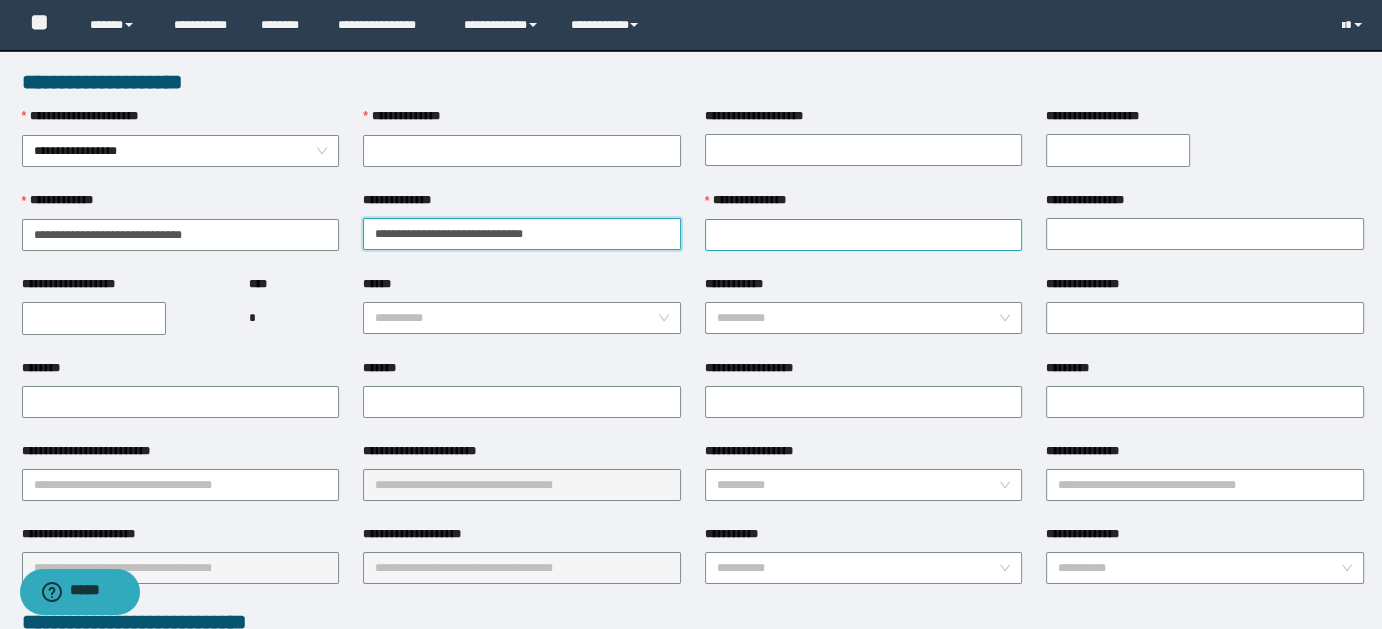 type on "**********" 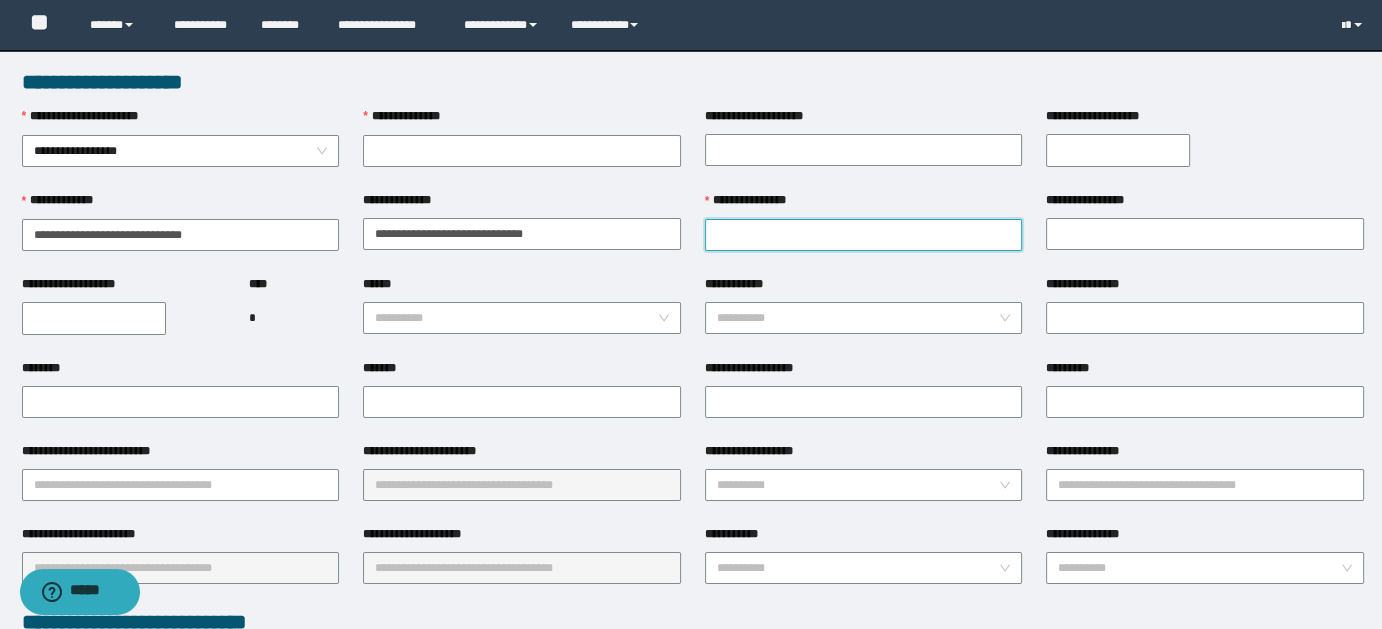 paste on "**********" 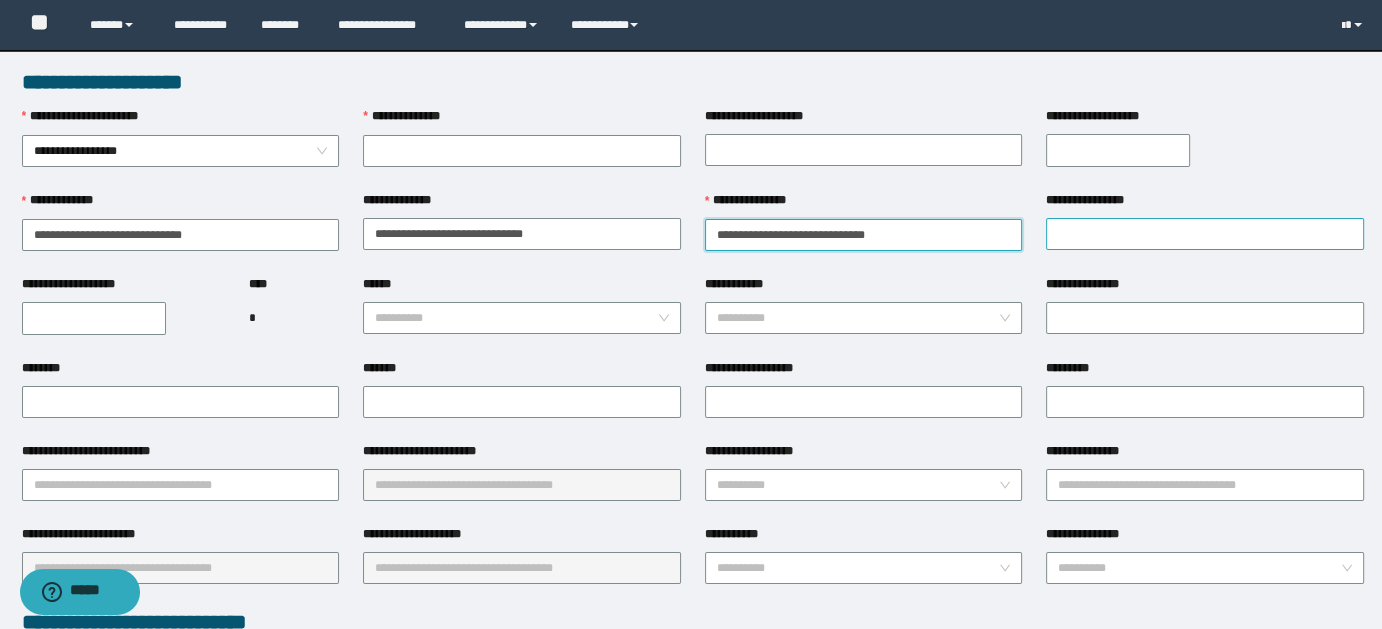 type on "**********" 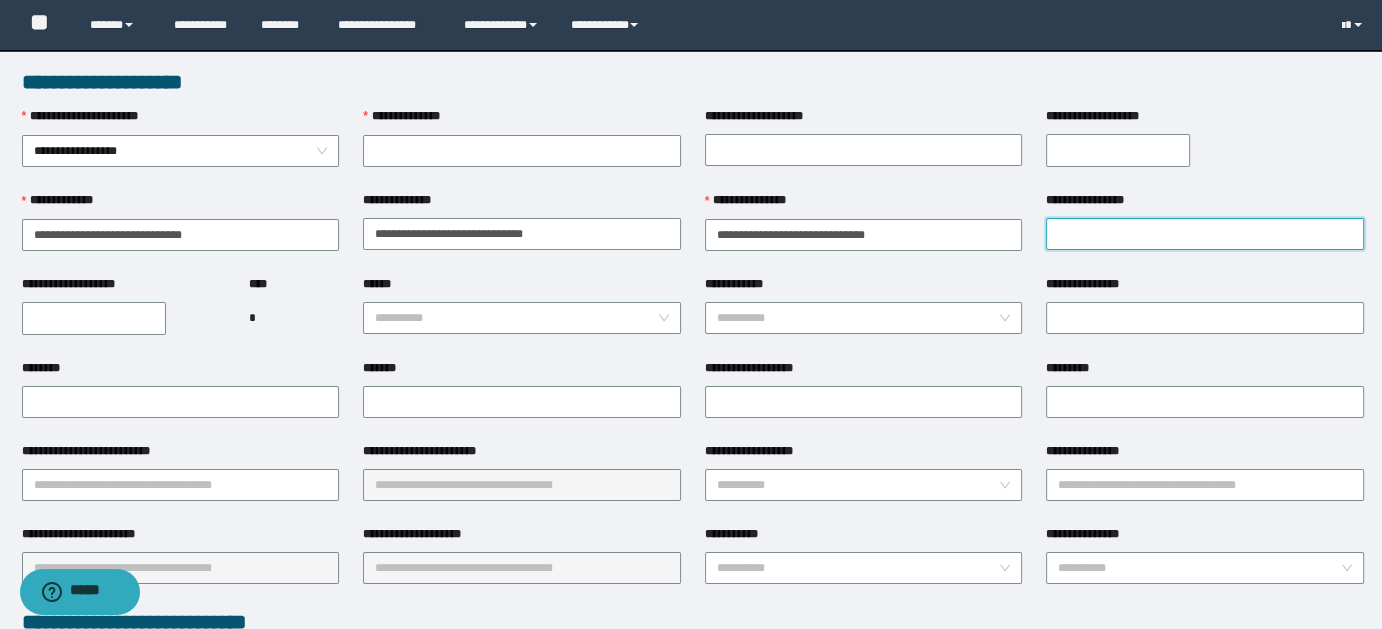 paste on "**********" 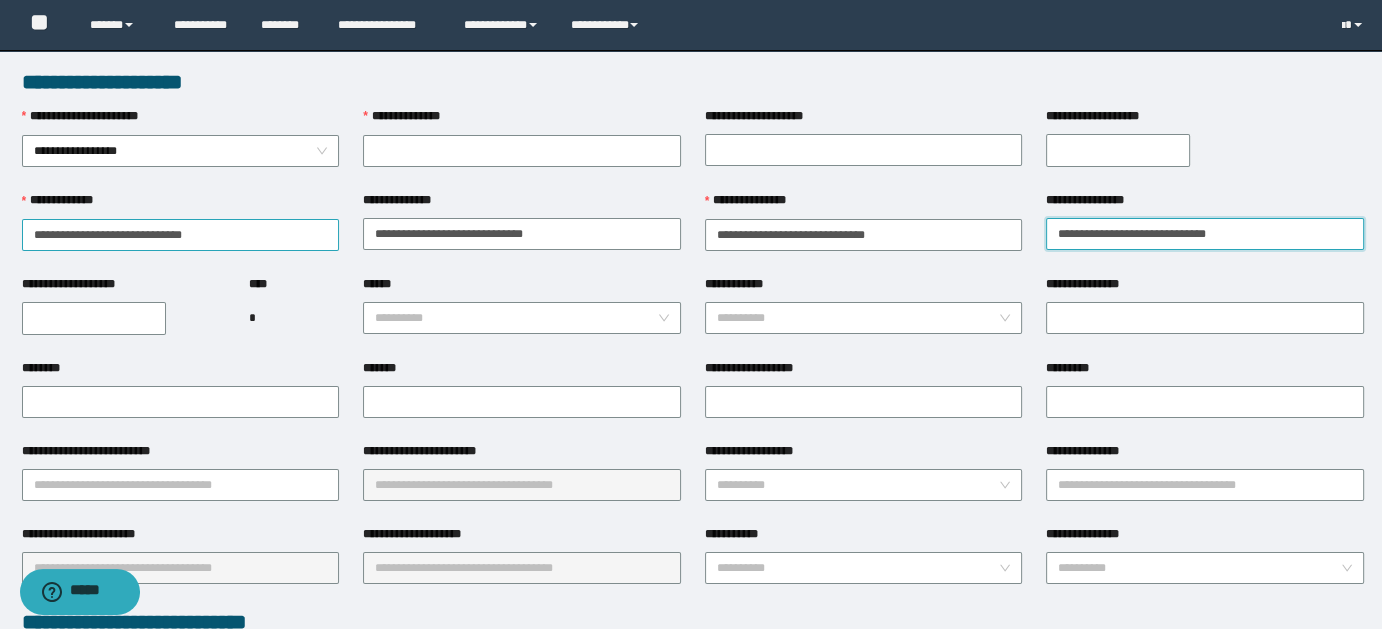 type on "**********" 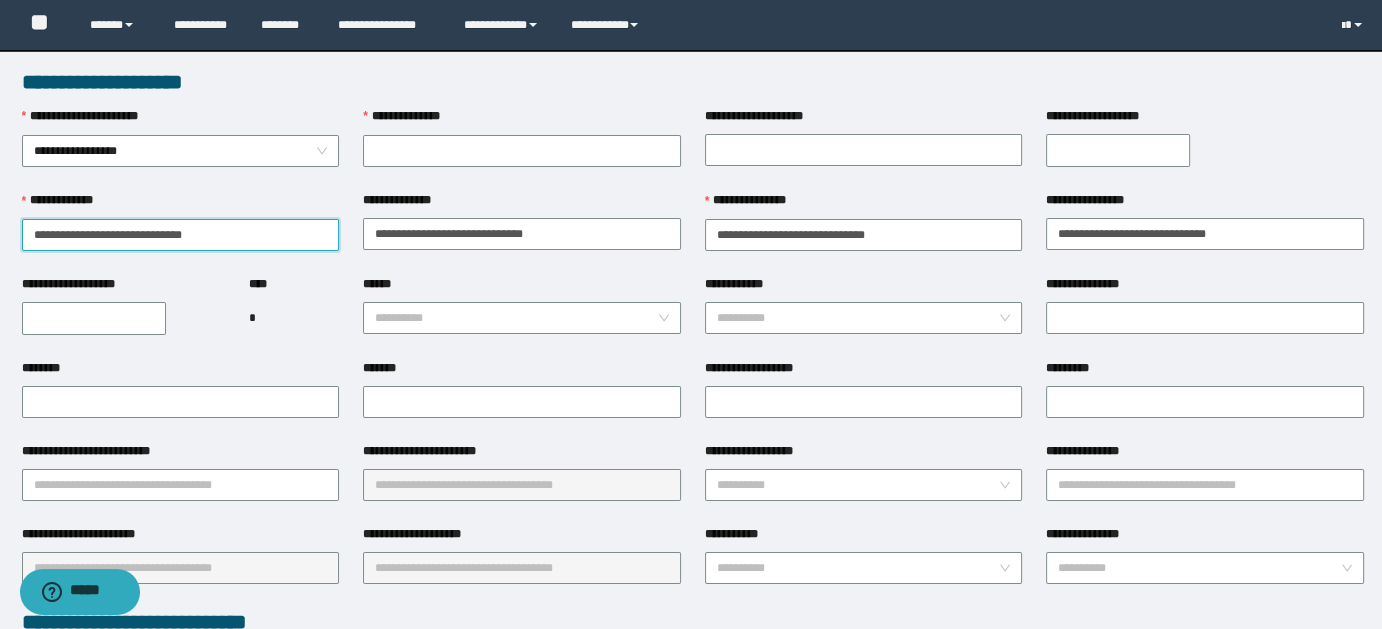 drag, startPoint x: 74, startPoint y: 237, endPoint x: 282, endPoint y: 239, distance: 208.00961 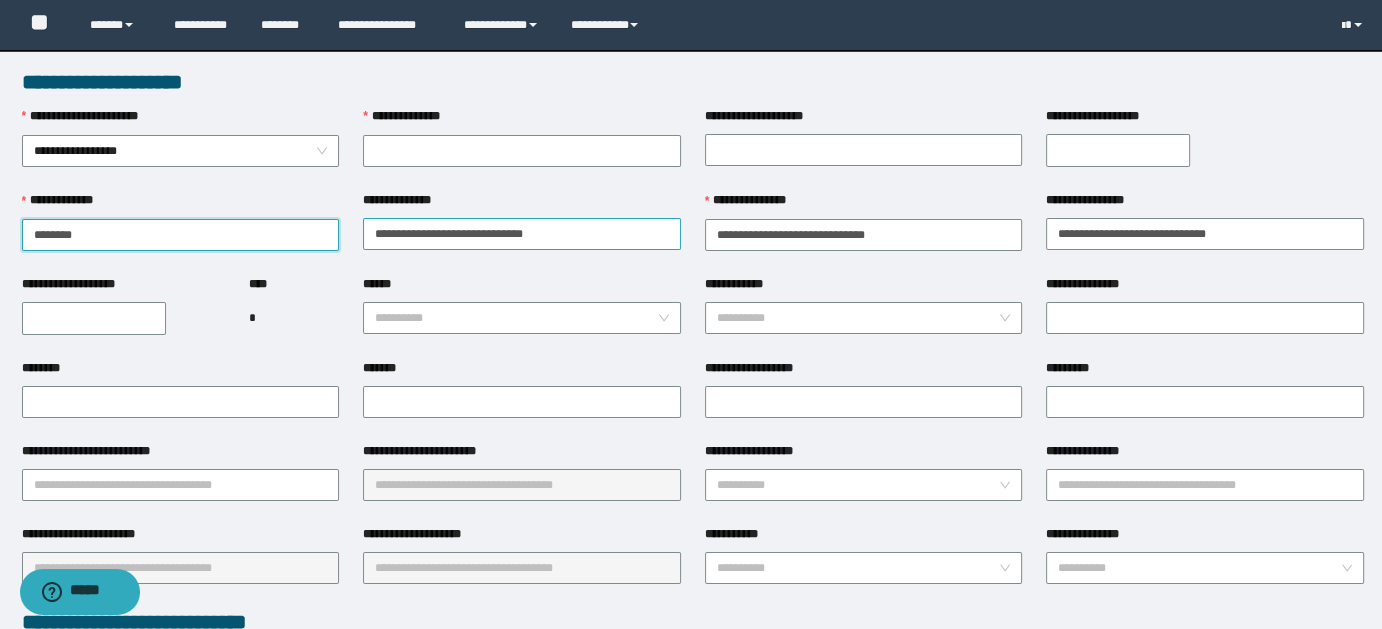 type on "*******" 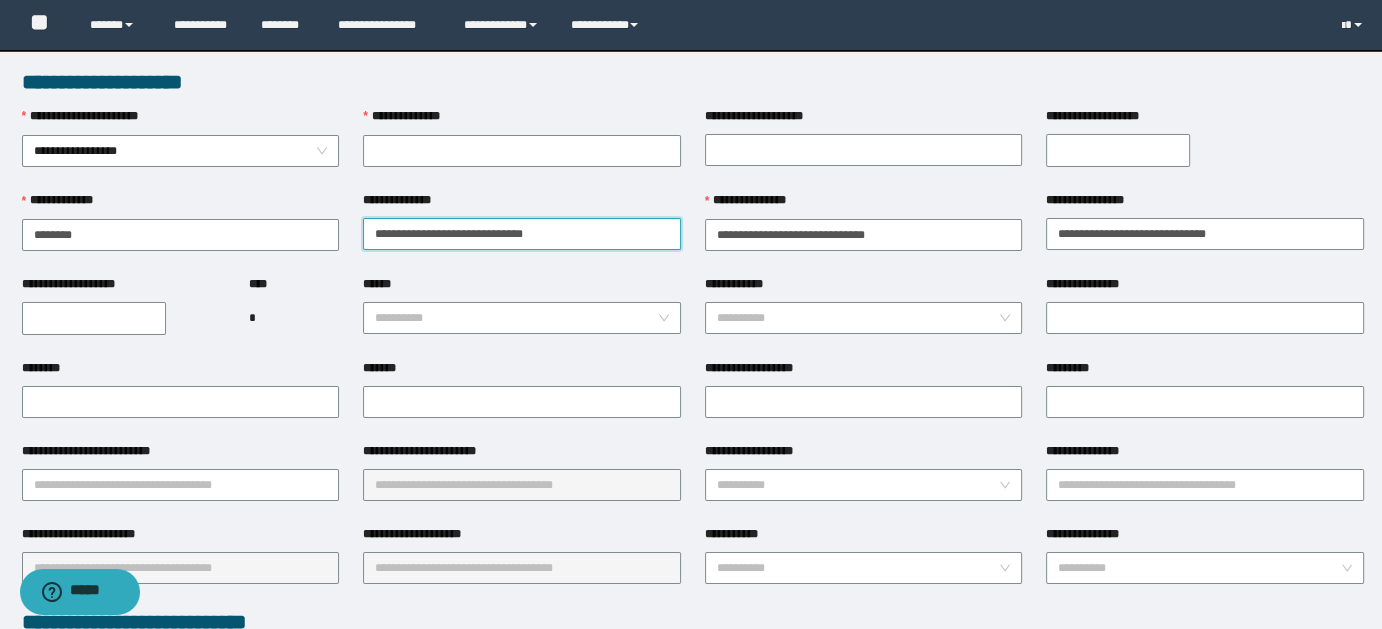 drag, startPoint x: 413, startPoint y: 232, endPoint x: 352, endPoint y: 221, distance: 61.983868 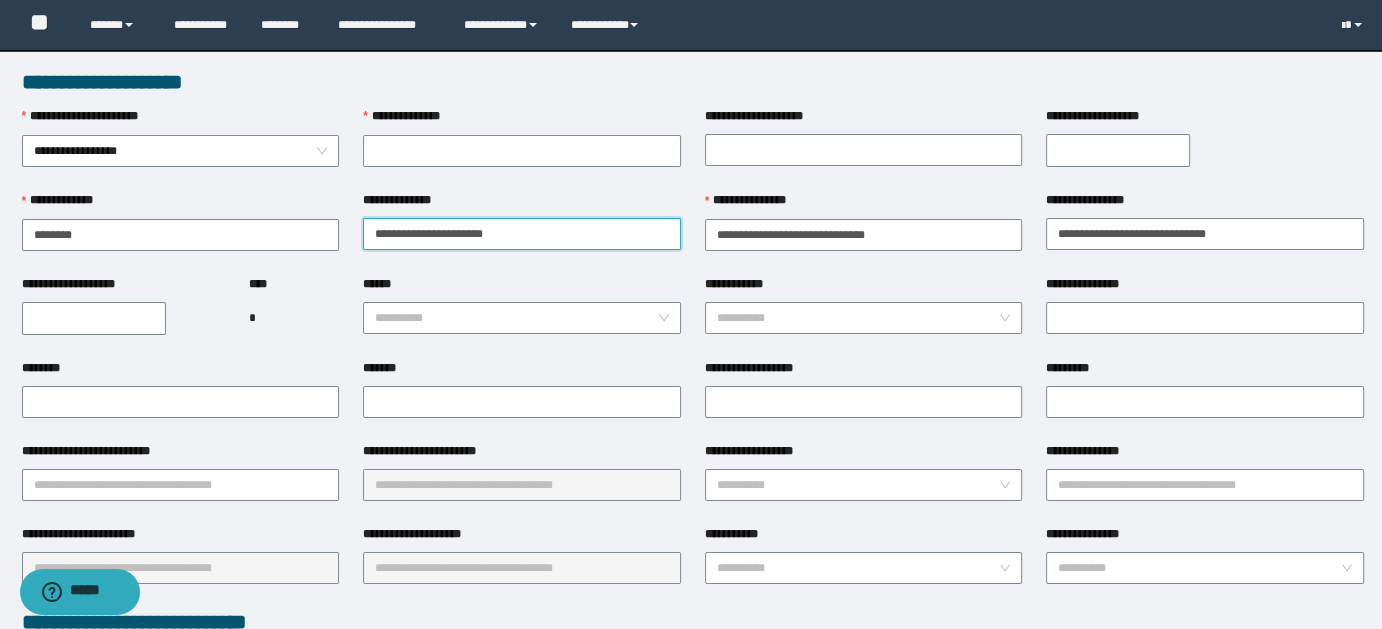 drag, startPoint x: 418, startPoint y: 229, endPoint x: 509, endPoint y: 229, distance: 91 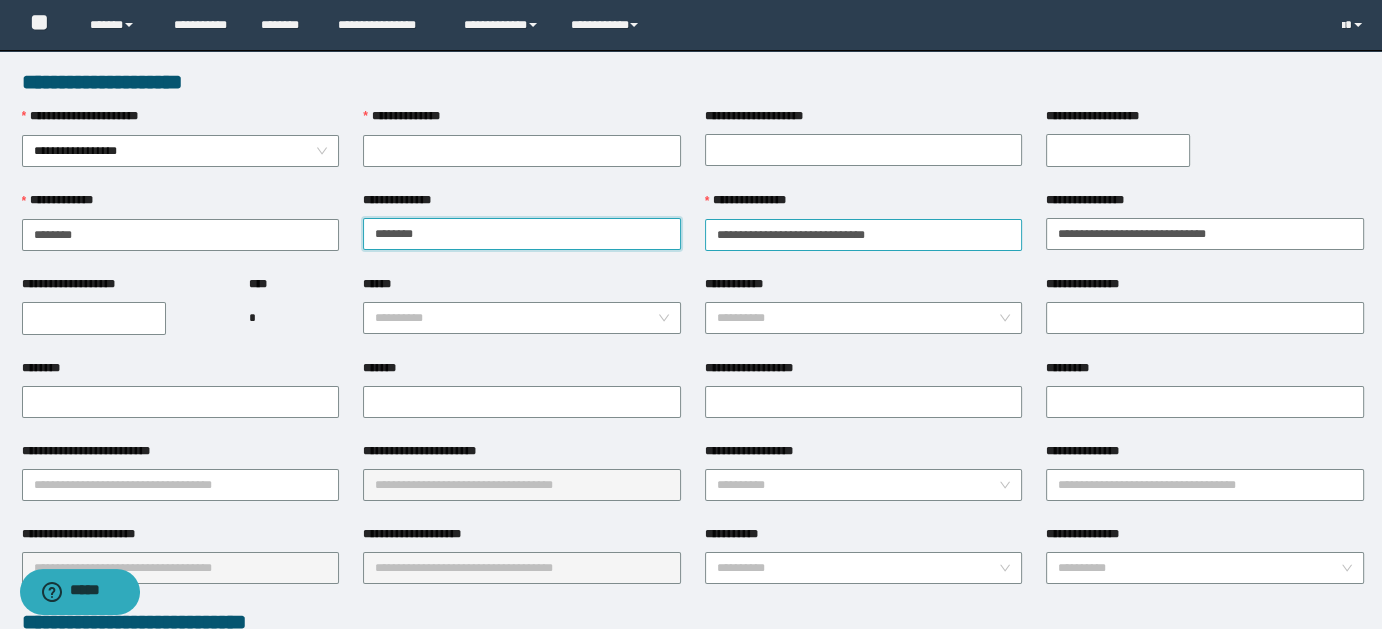 type on "*******" 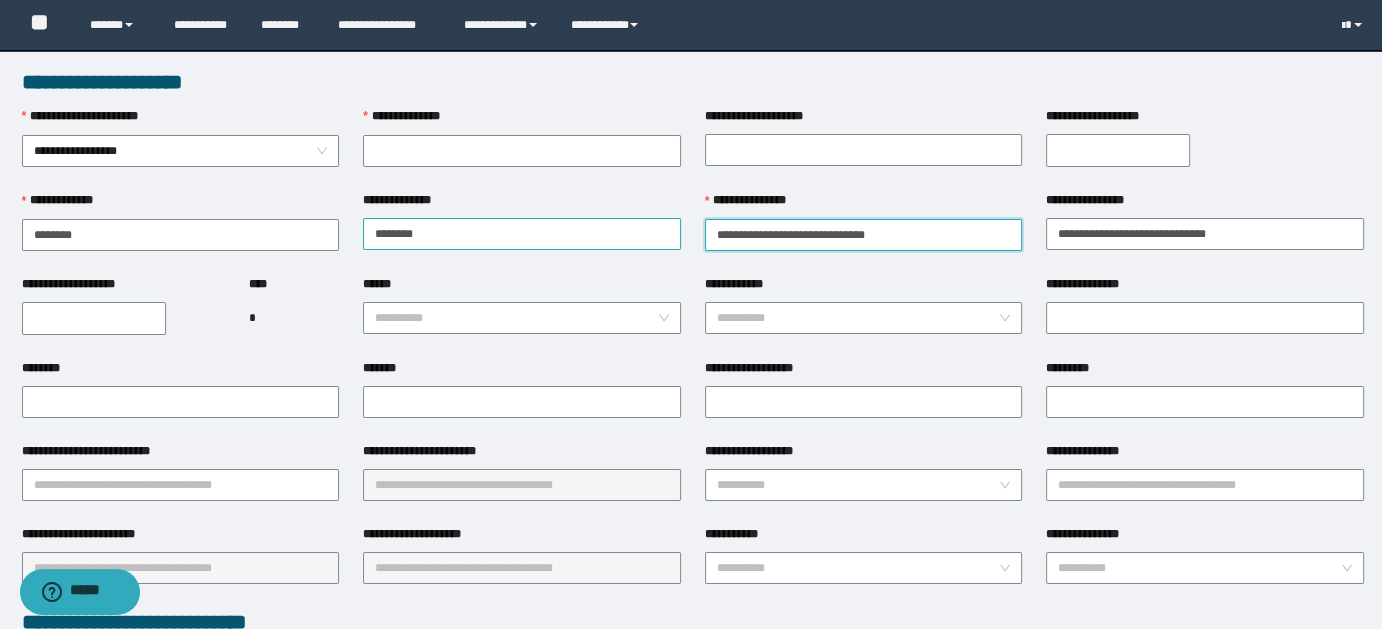 drag, startPoint x: 795, startPoint y: 230, endPoint x: 640, endPoint y: 231, distance: 155.00322 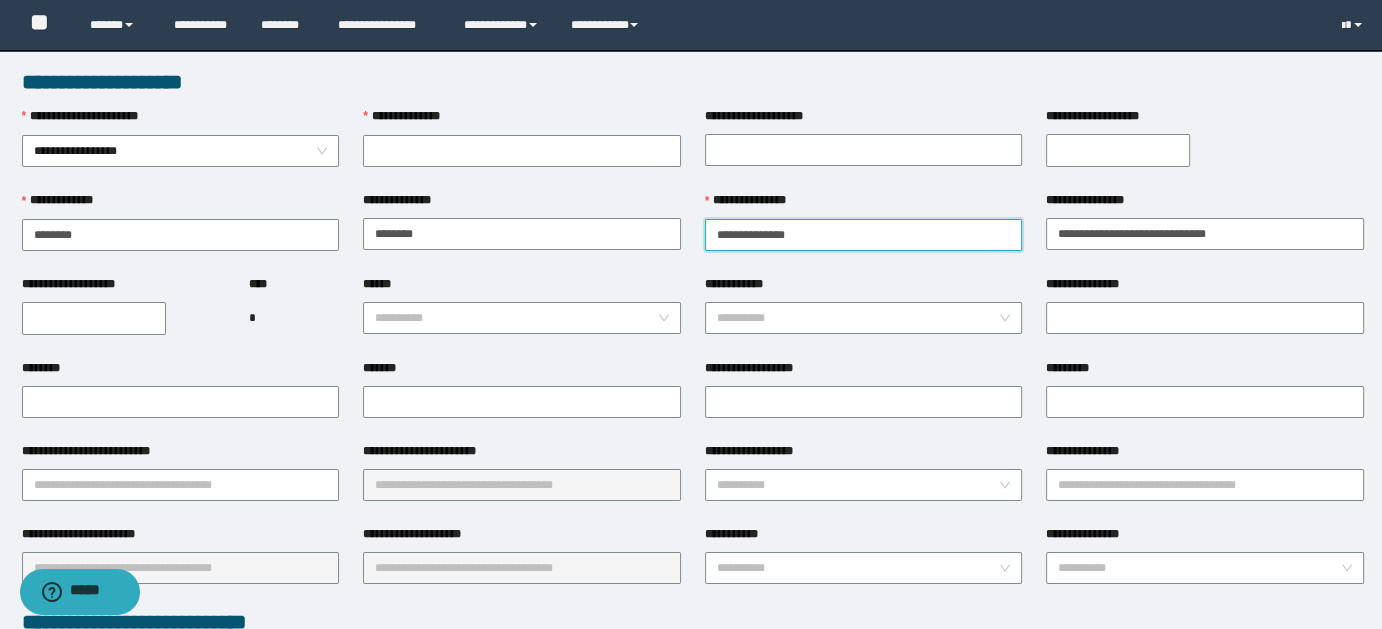 drag, startPoint x: 757, startPoint y: 234, endPoint x: 906, endPoint y: 251, distance: 149.96666 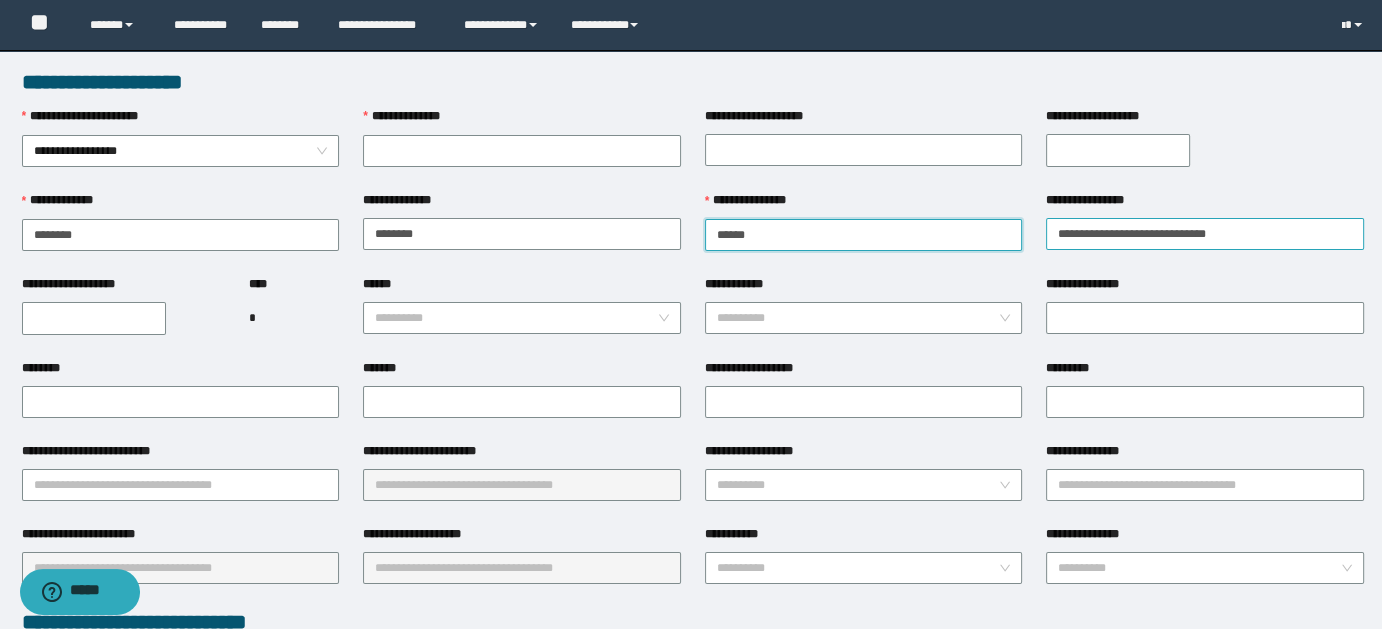 type on "*****" 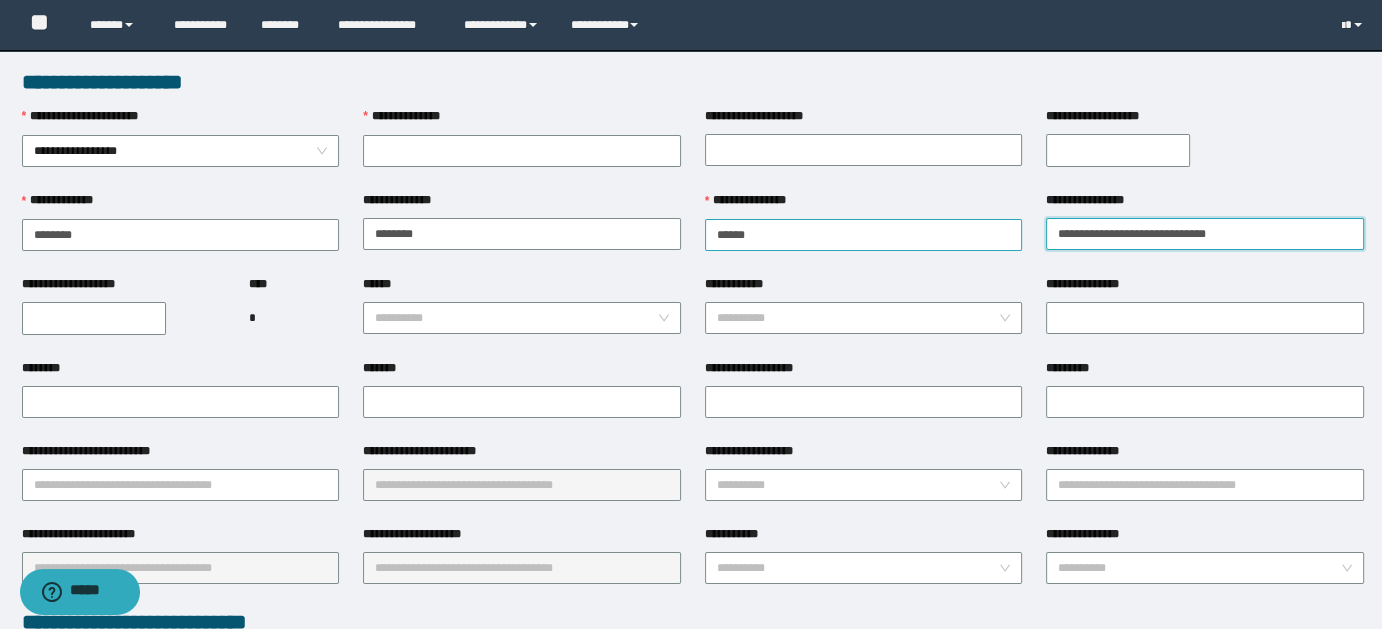 drag, startPoint x: 1176, startPoint y: 230, endPoint x: 1018, endPoint y: 230, distance: 158 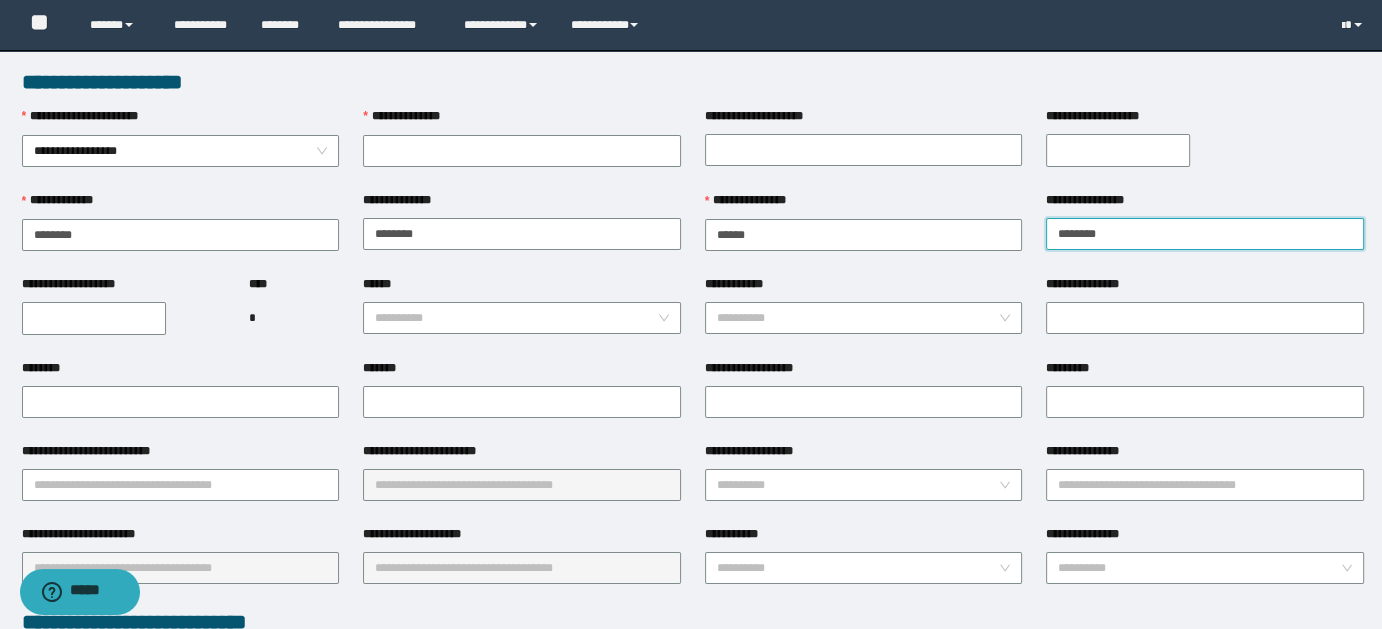 type on "*******" 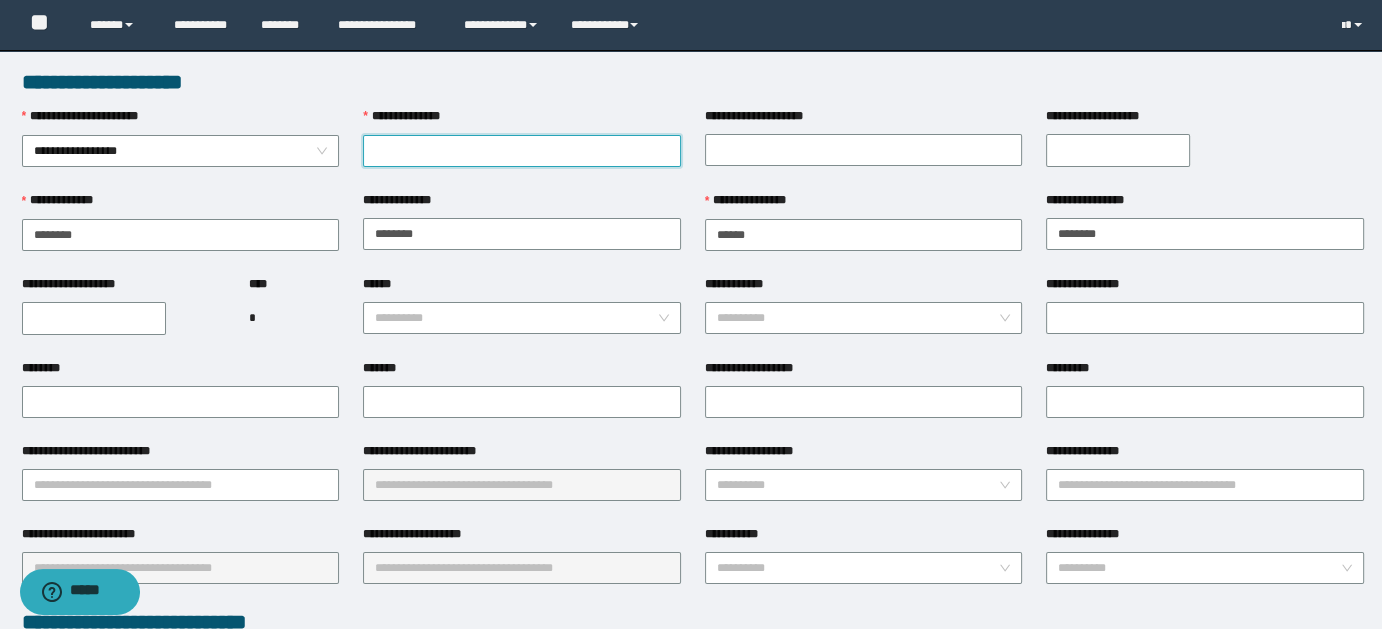 paste on "**********" 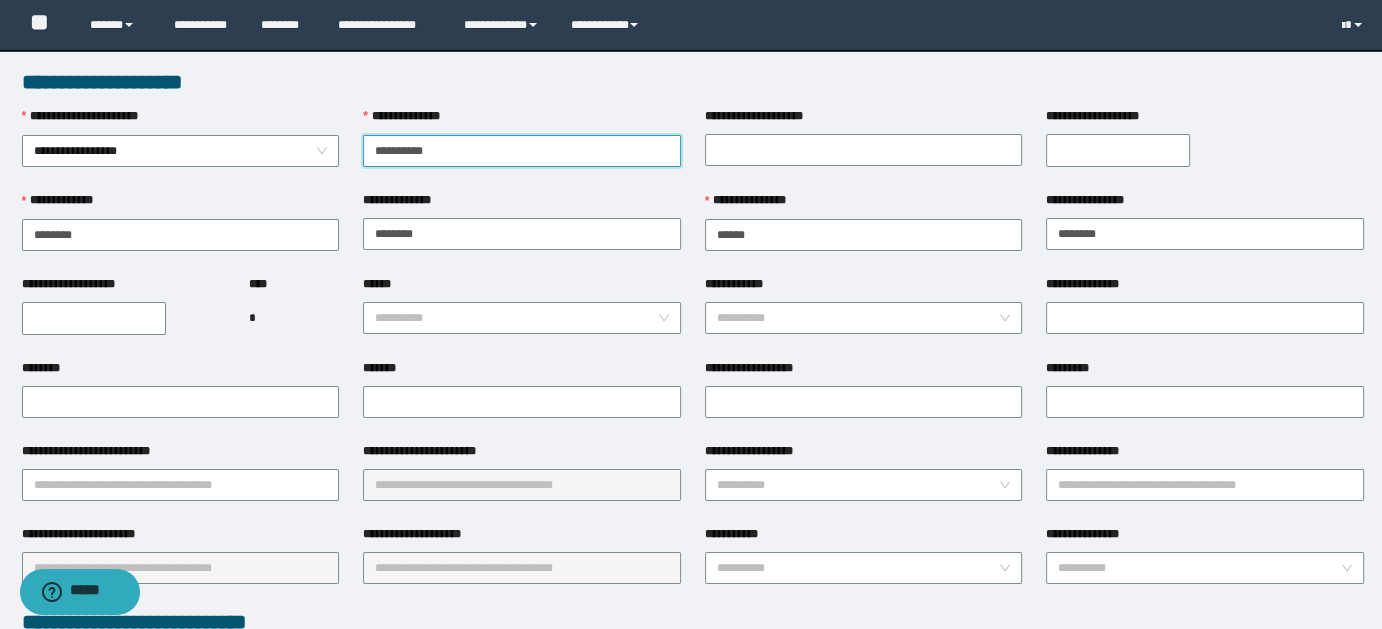 type on "**********" 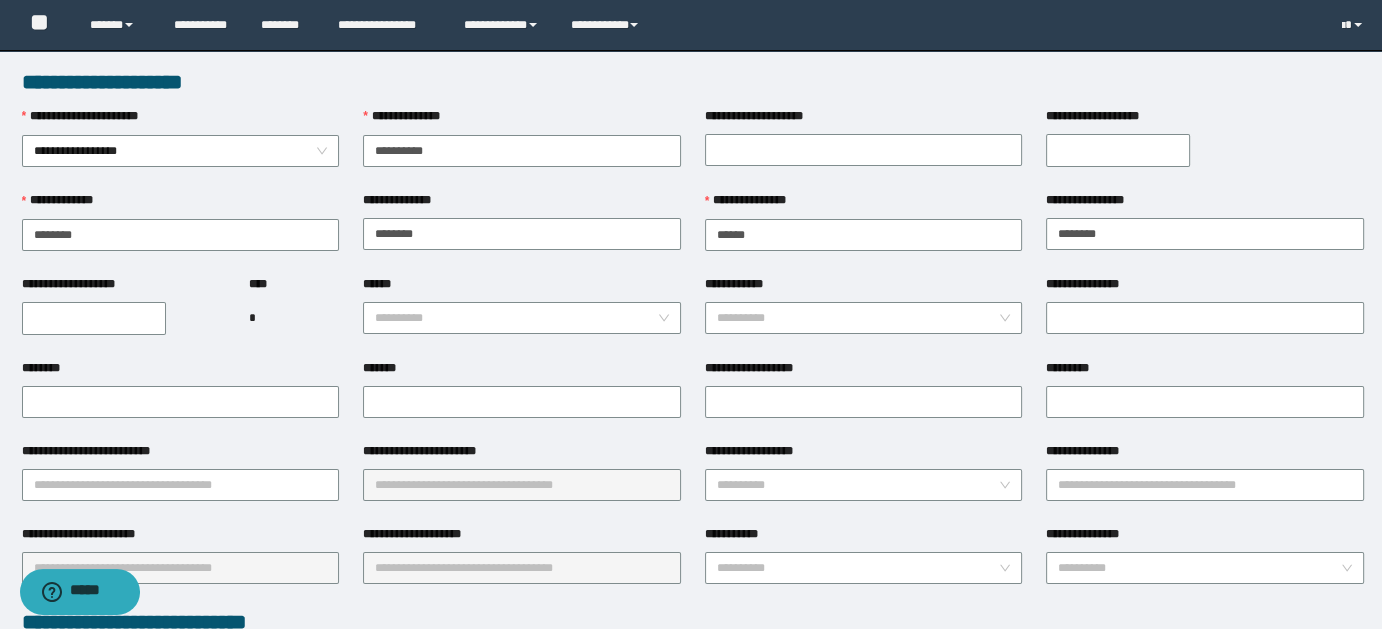 click on "**********" at bounding box center [94, 318] 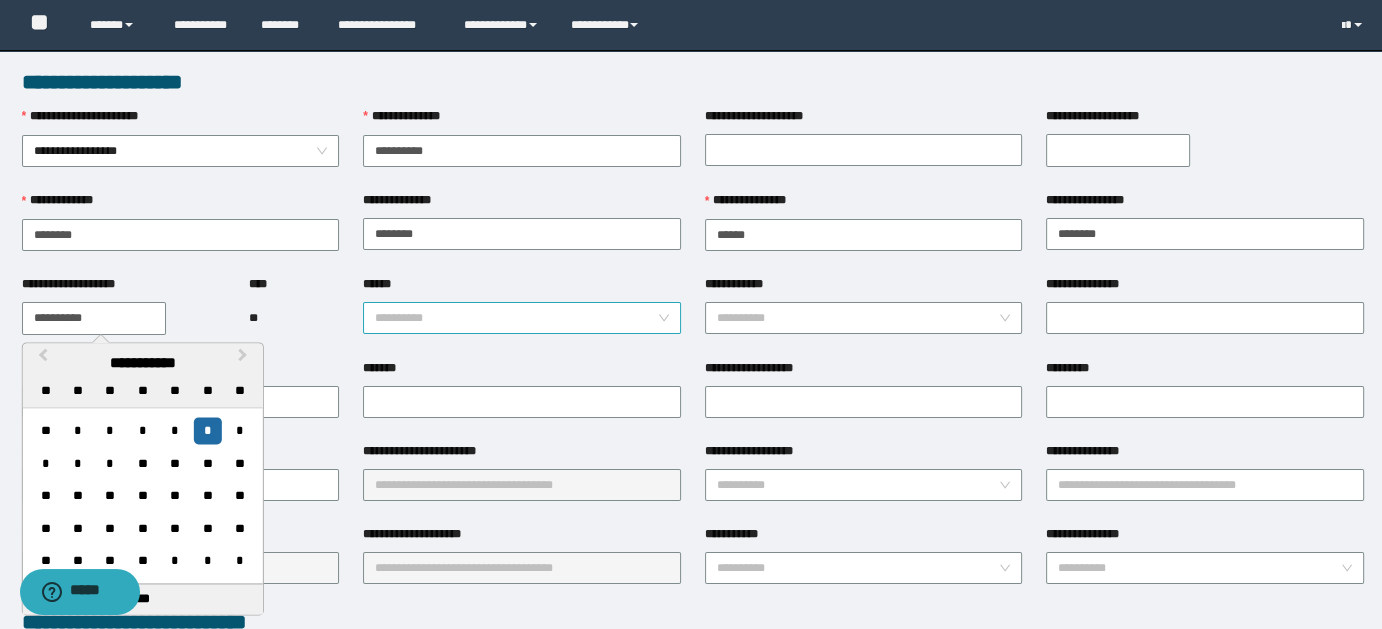 type on "**********" 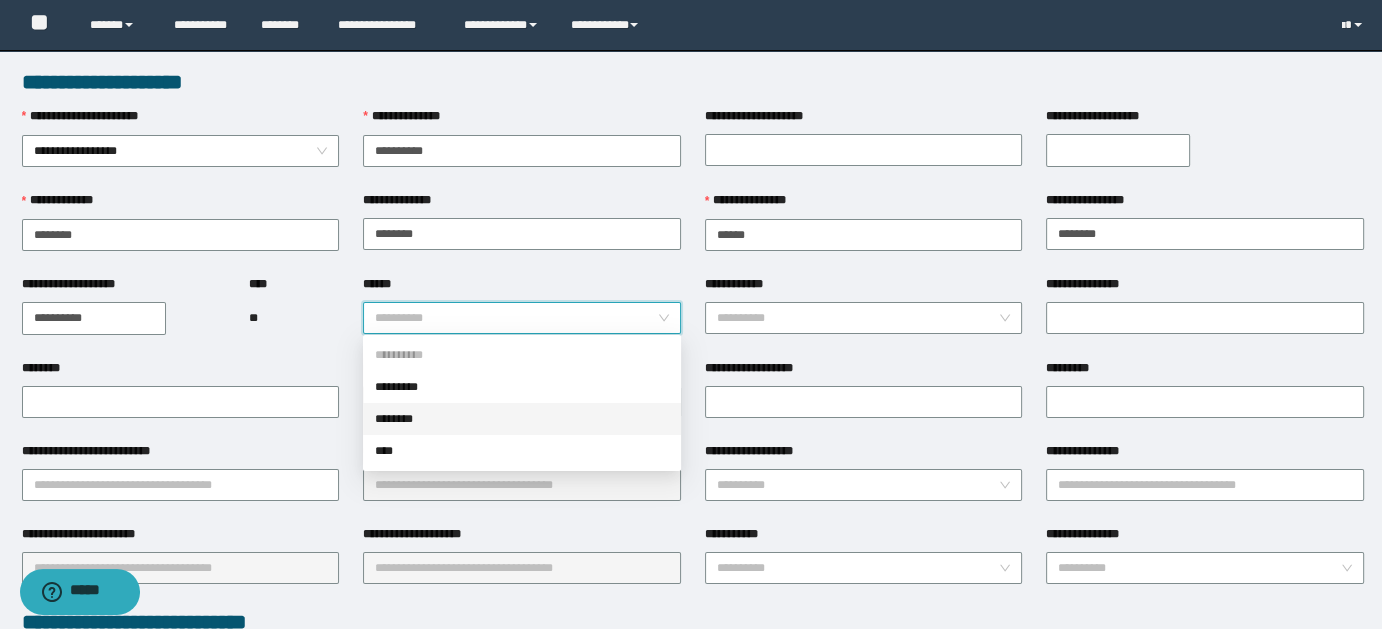 click on "********" at bounding box center [522, 419] 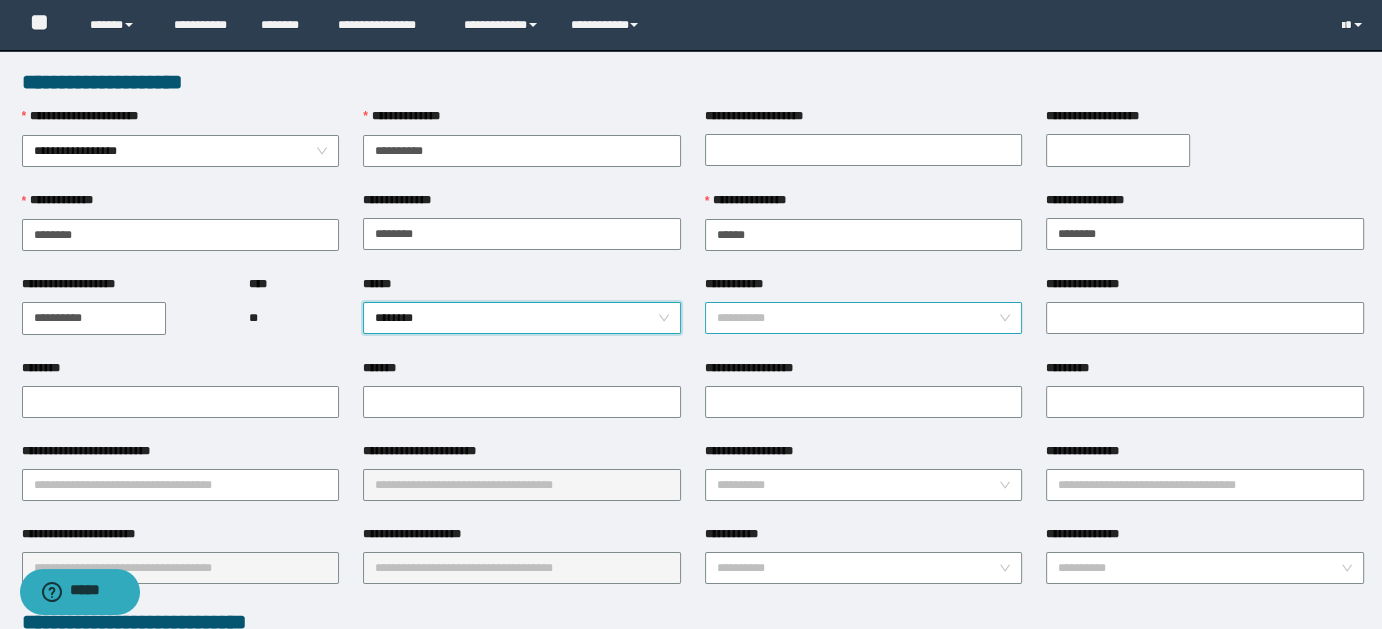 click on "**********" at bounding box center (864, 318) 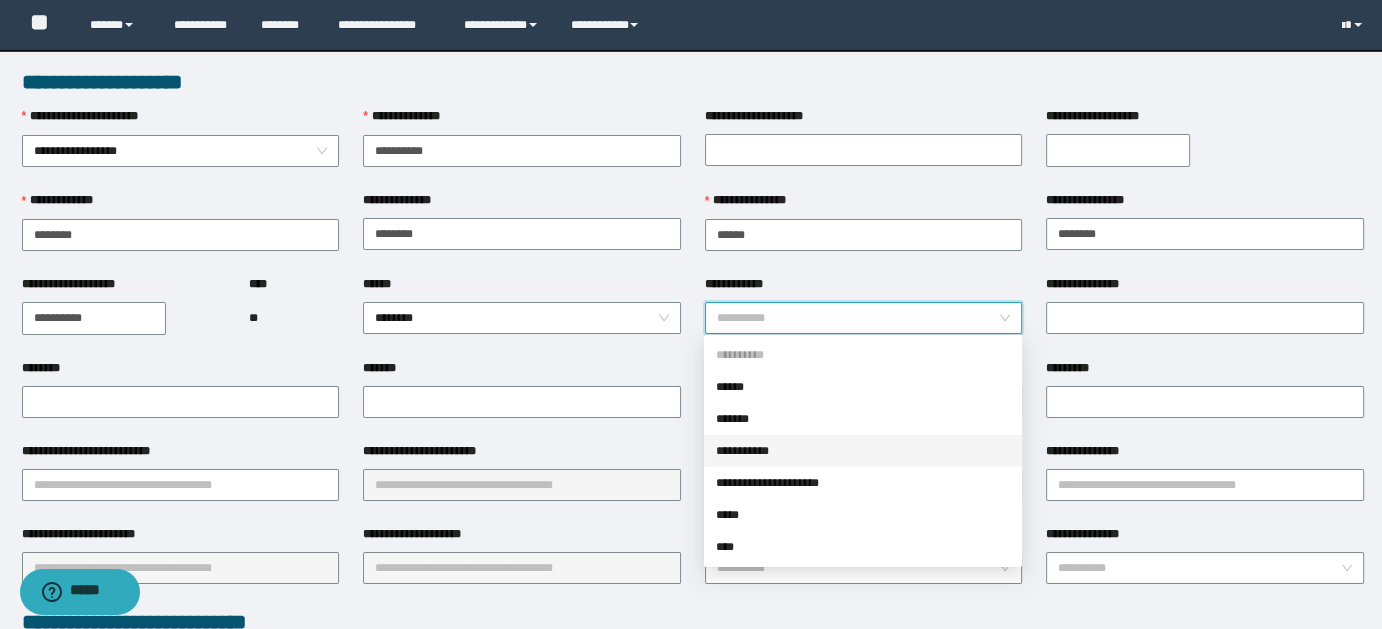click on "**********" at bounding box center (863, 451) 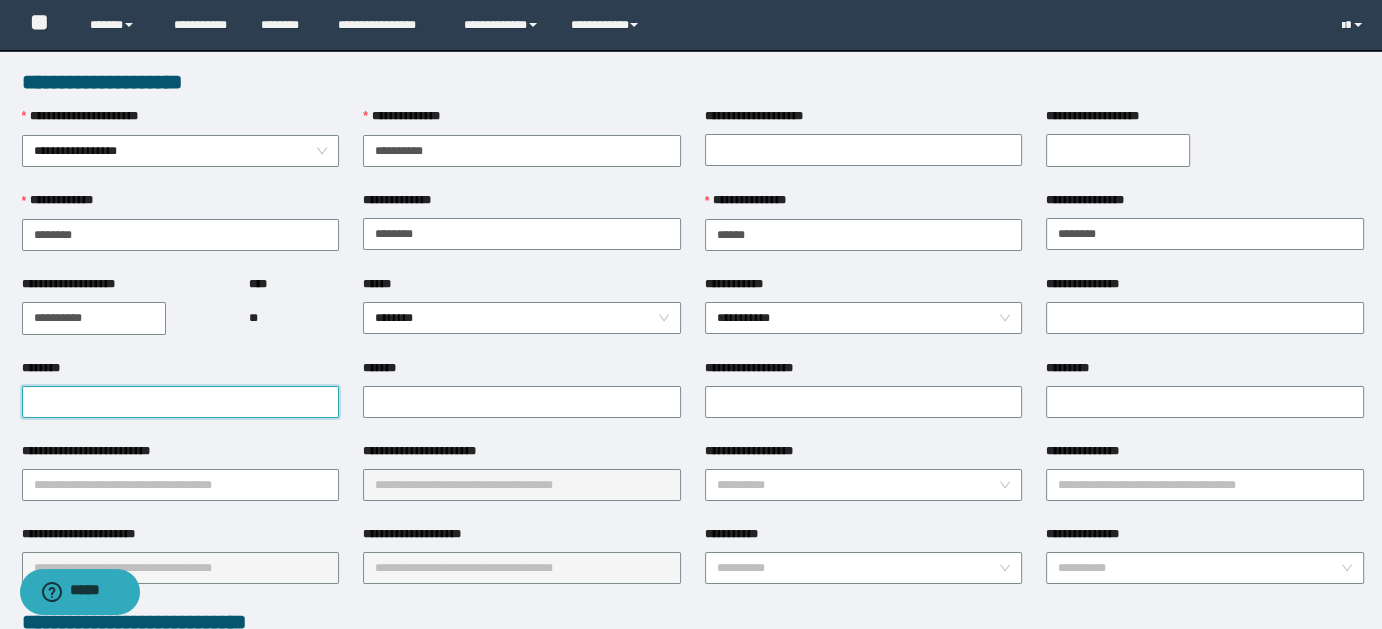 paste on "**********" 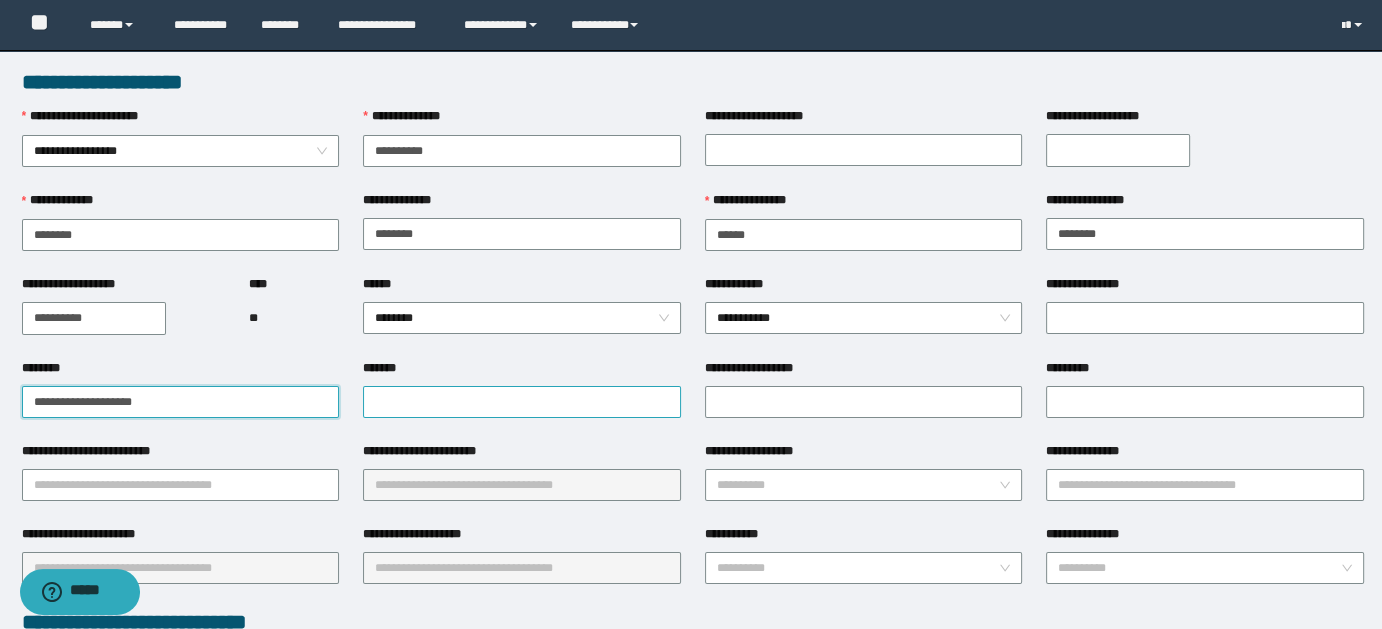 type on "**********" 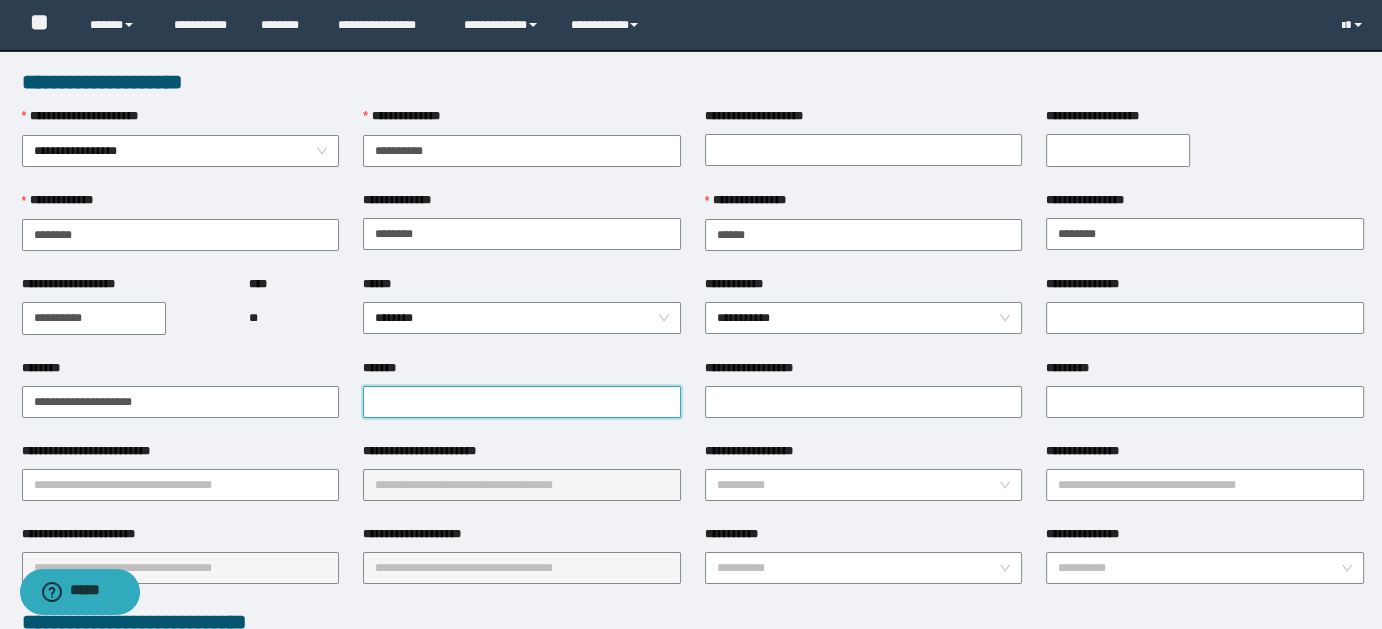paste on "**********" 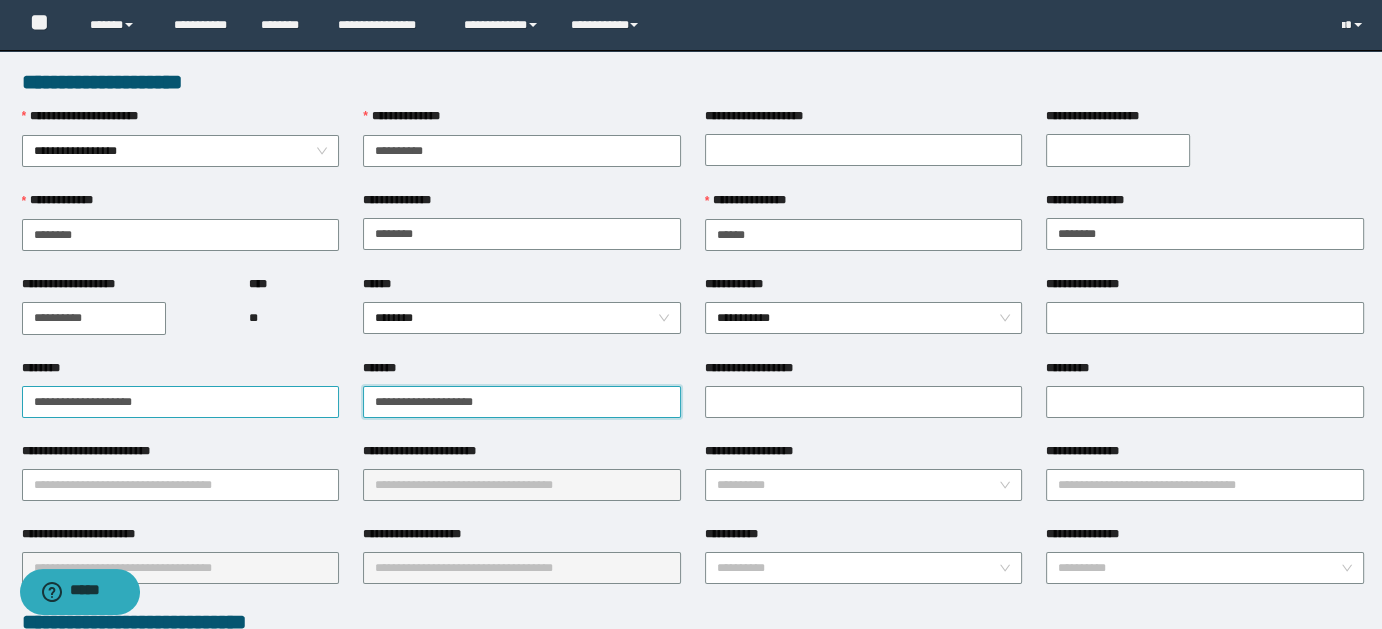 type on "**********" 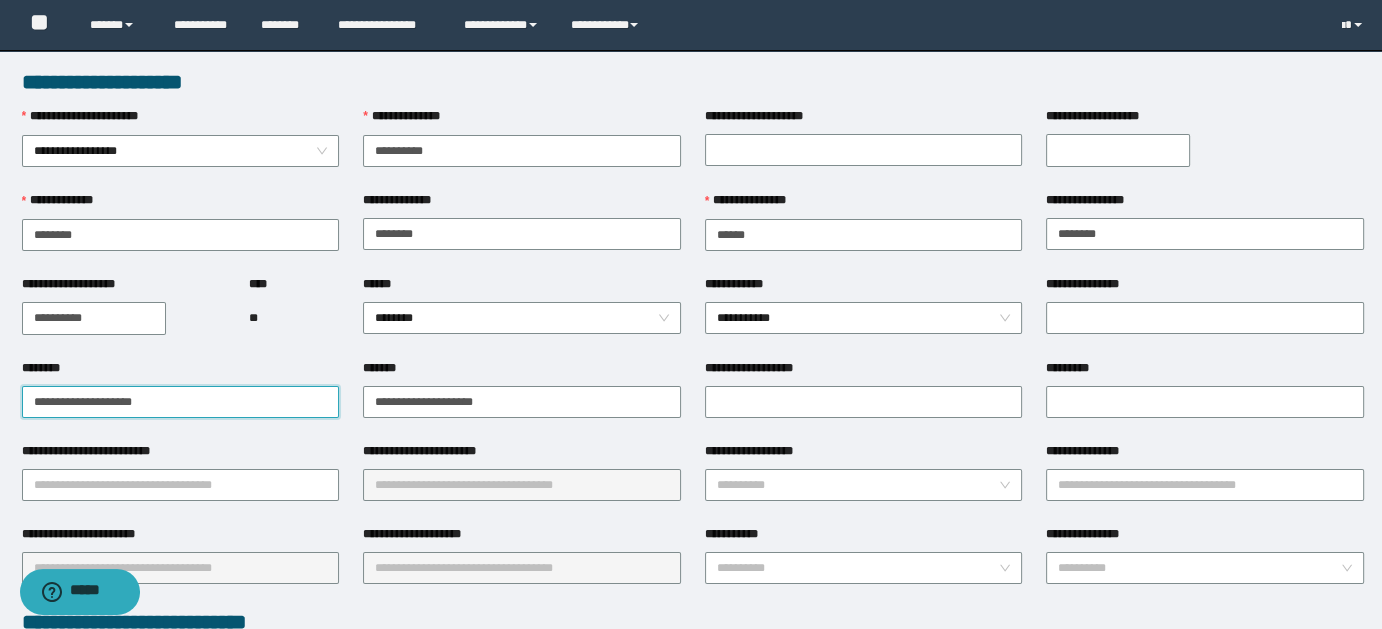 drag, startPoint x: 101, startPoint y: 396, endPoint x: 176, endPoint y: 388, distance: 75.42546 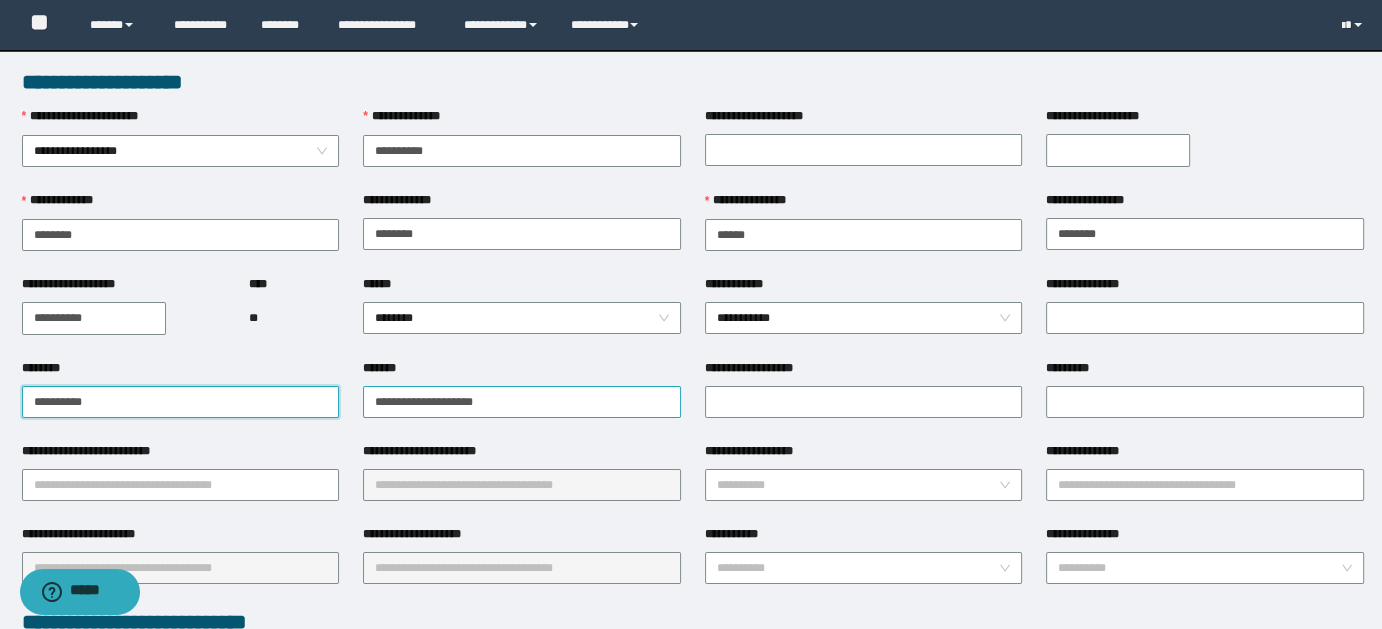 type on "**********" 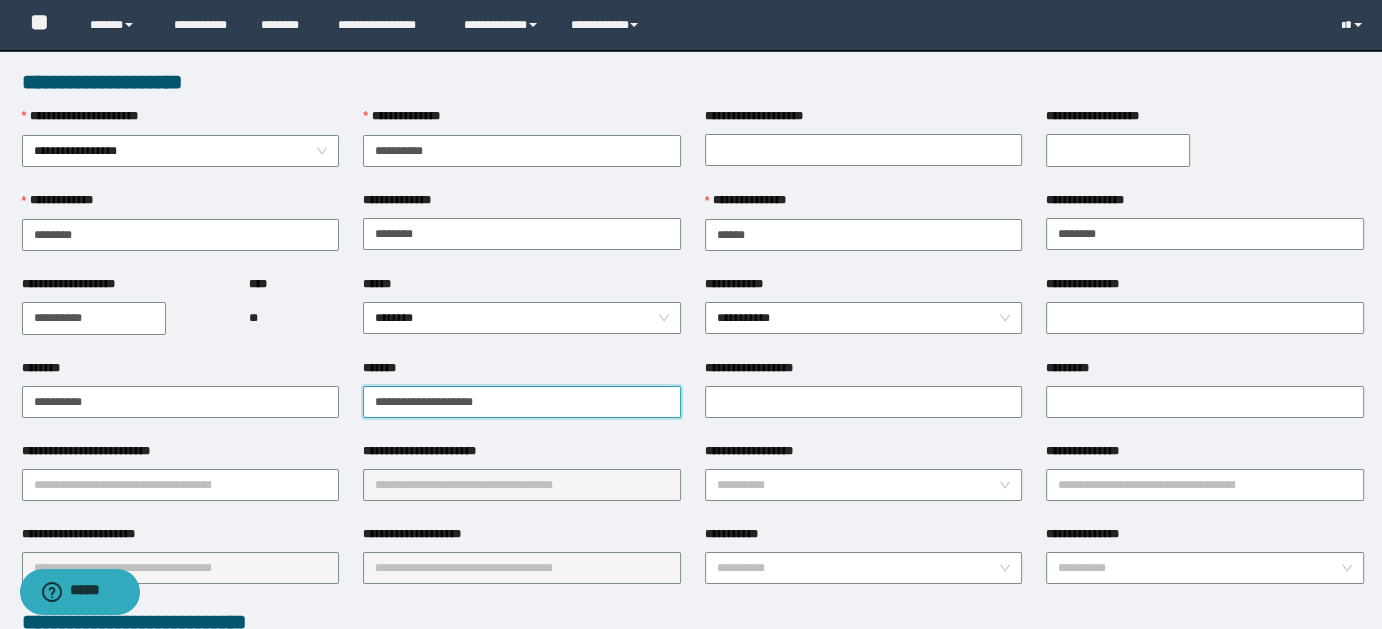 drag, startPoint x: 440, startPoint y: 399, endPoint x: 346, endPoint y: 394, distance: 94.13288 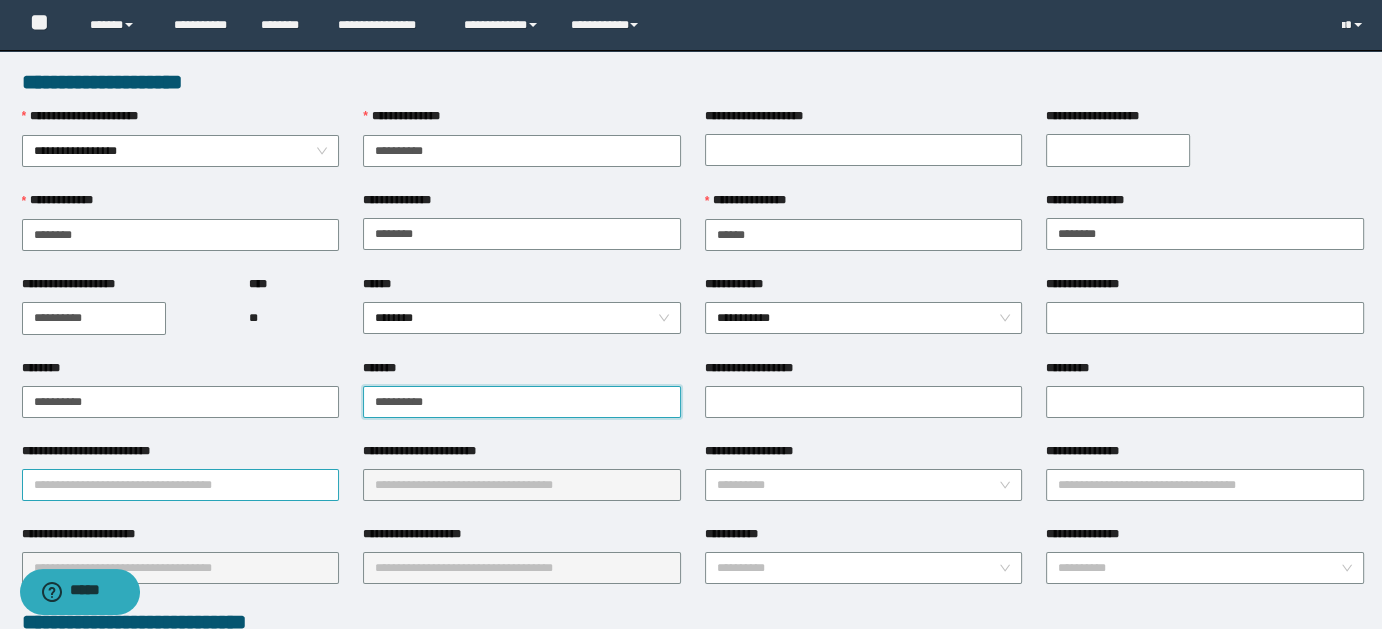 type on "**********" 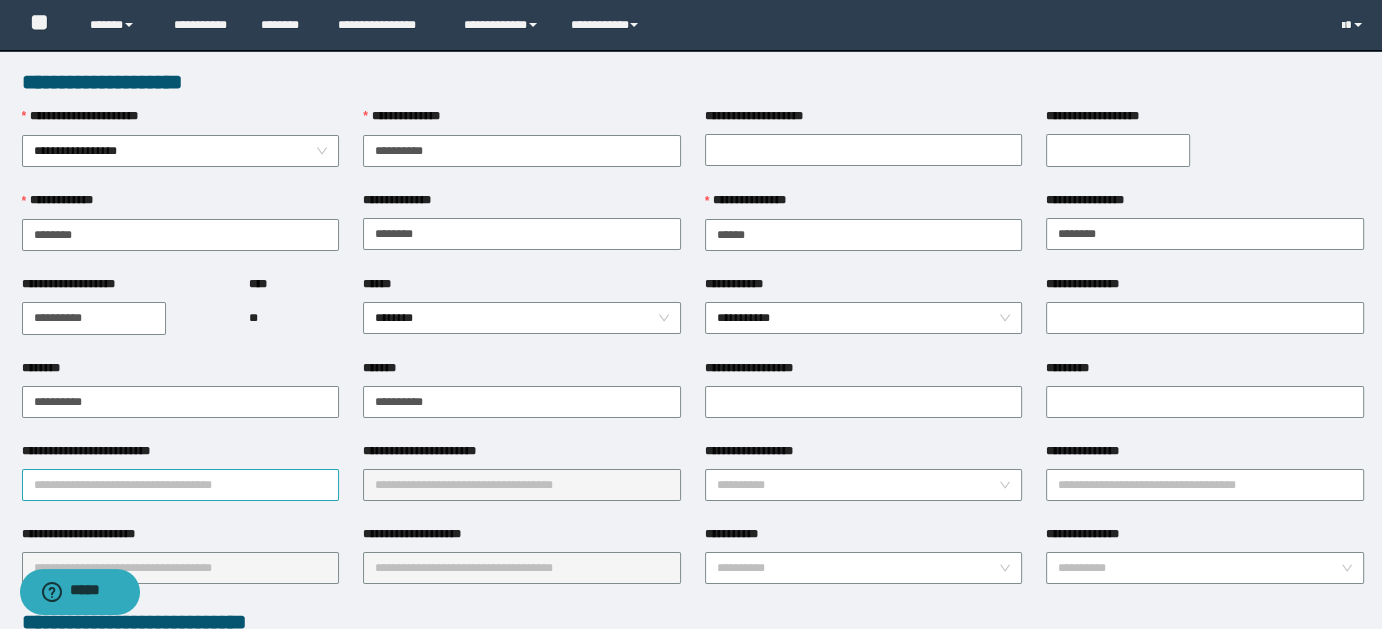 click on "**********" at bounding box center [181, 485] 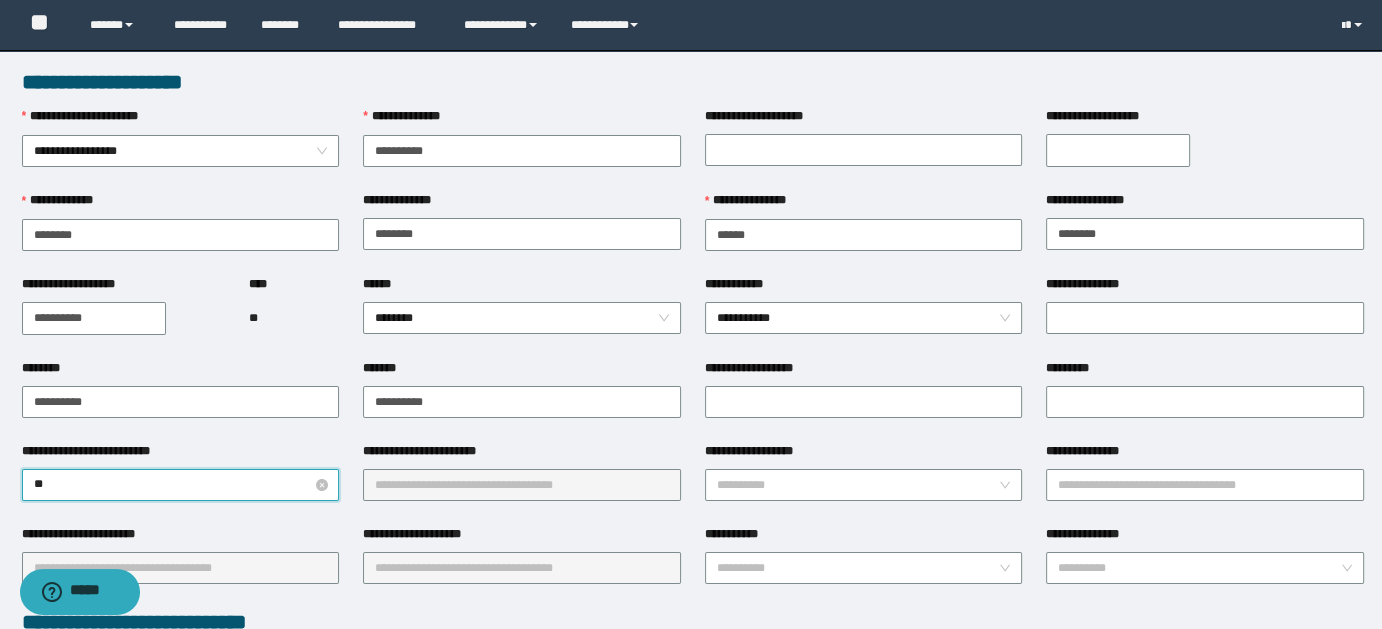 type on "***" 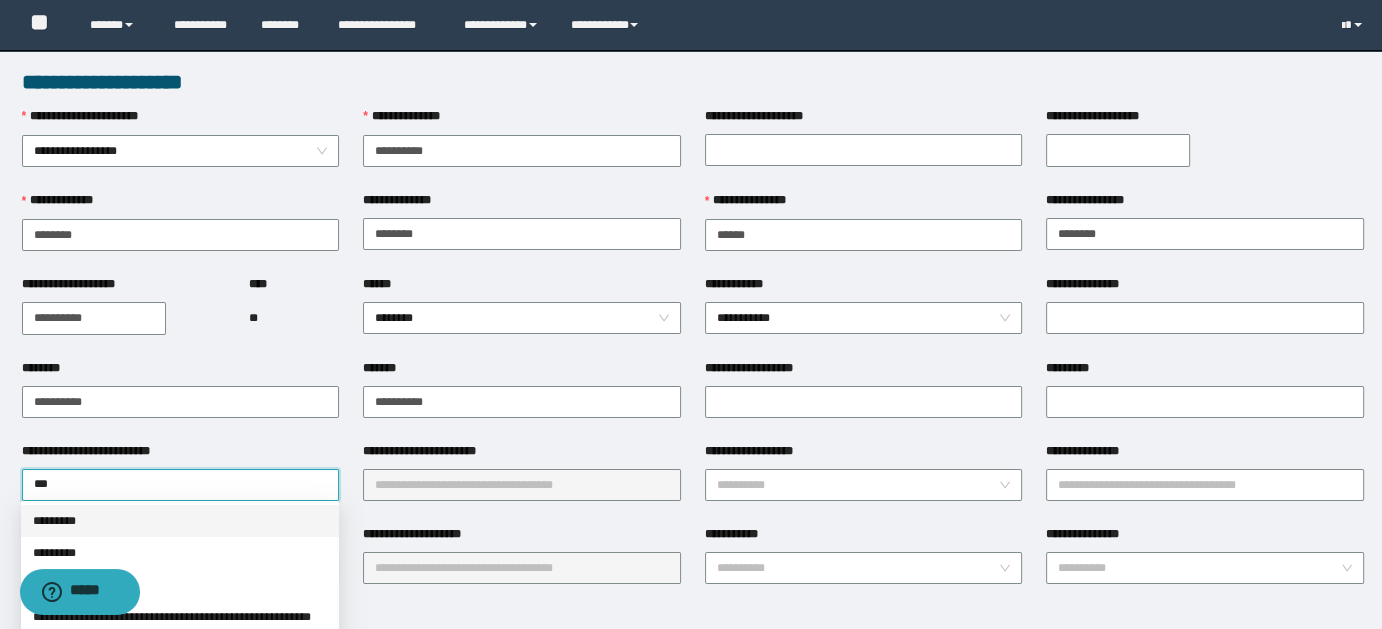 click on "*********" at bounding box center [180, 521] 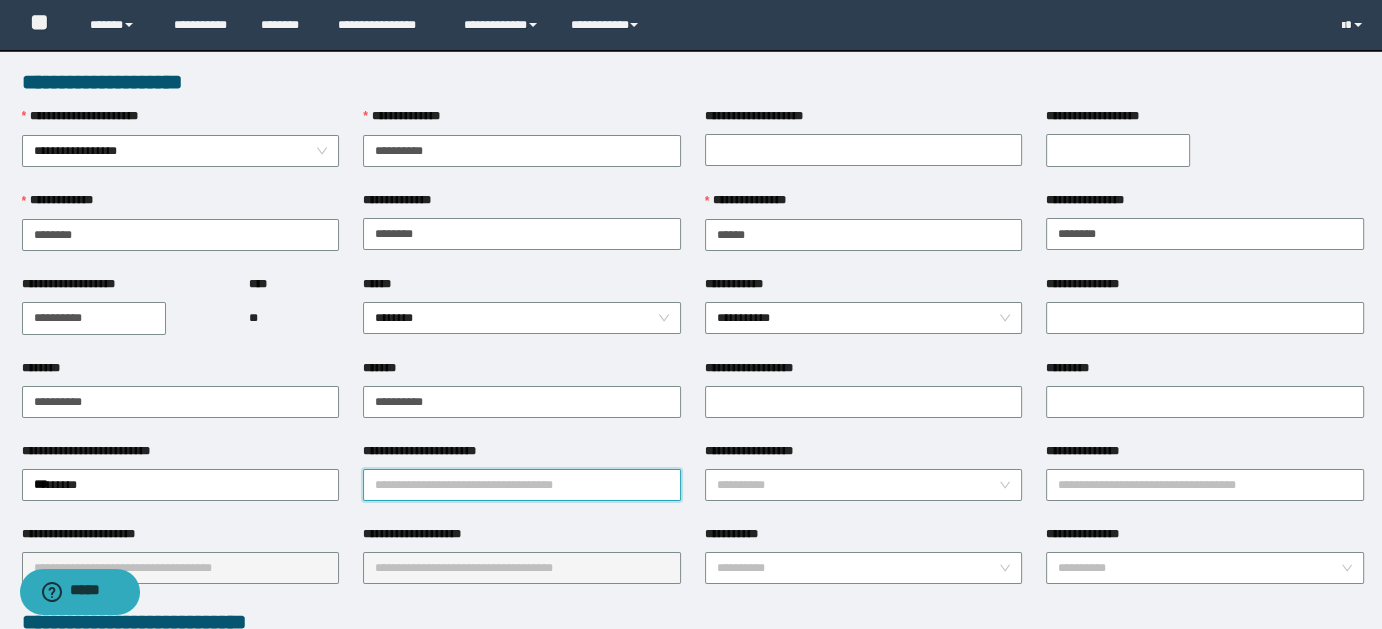 drag, startPoint x: 432, startPoint y: 476, endPoint x: 379, endPoint y: 459, distance: 55.65968 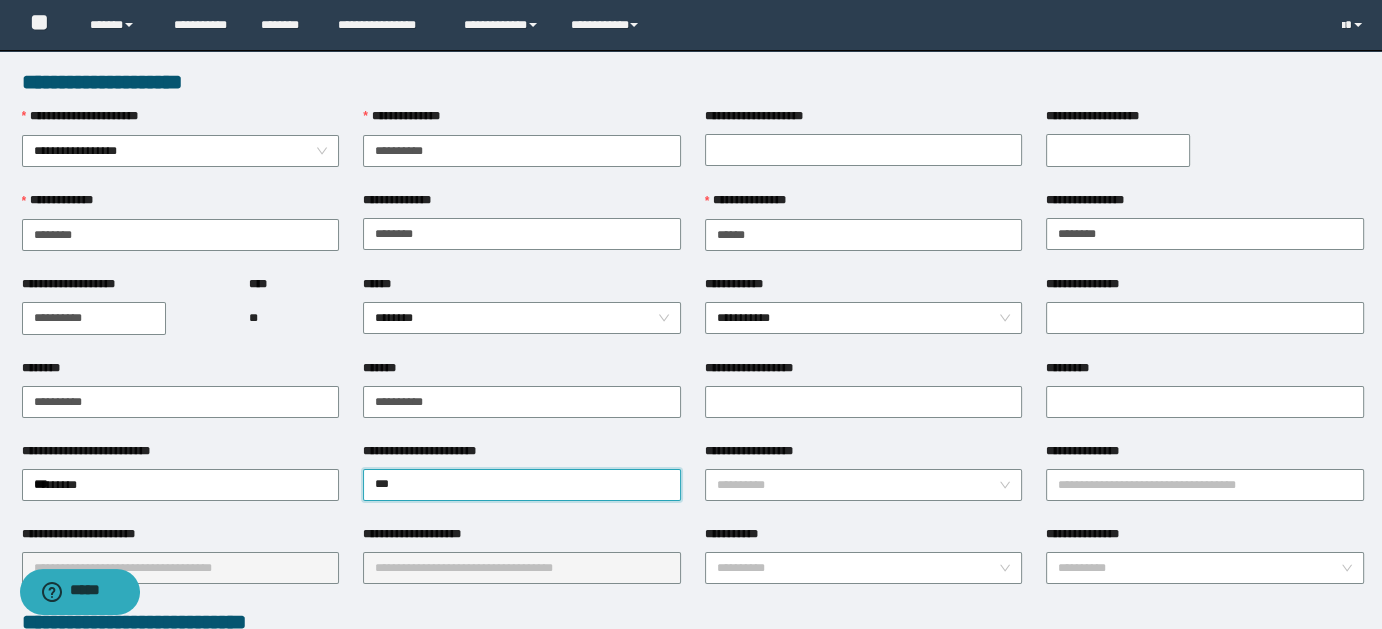 type on "****" 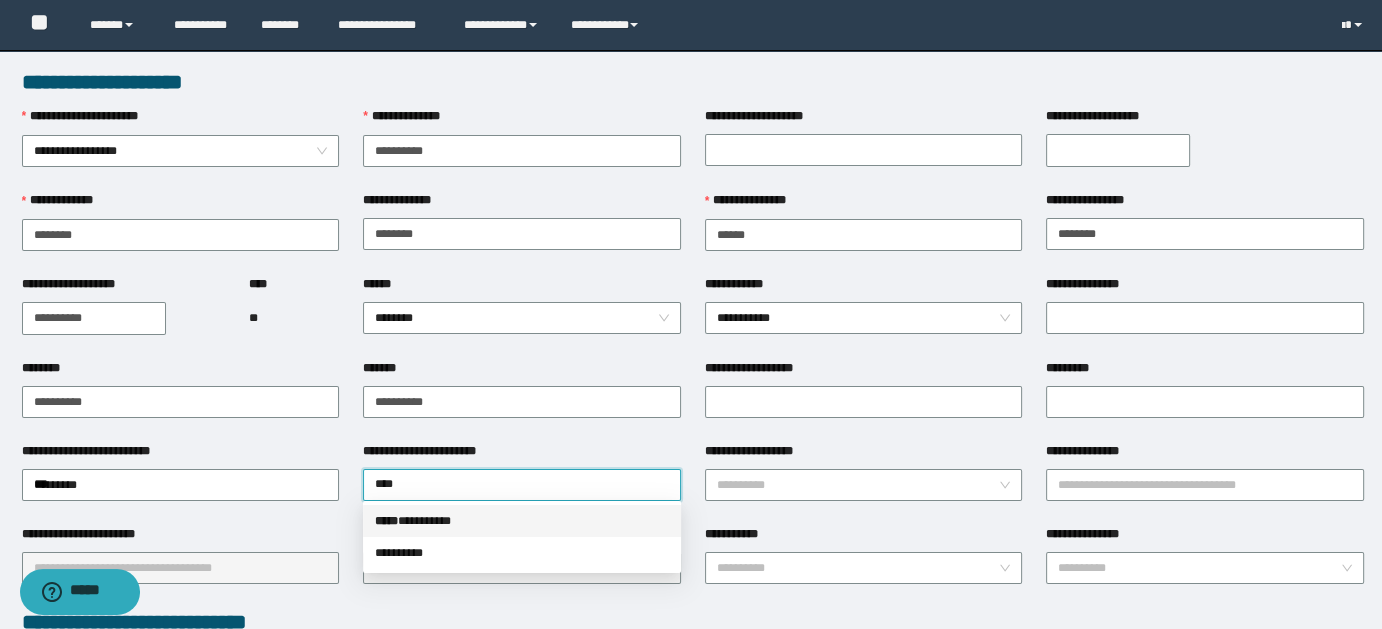 click on "***** * ********" at bounding box center [522, 521] 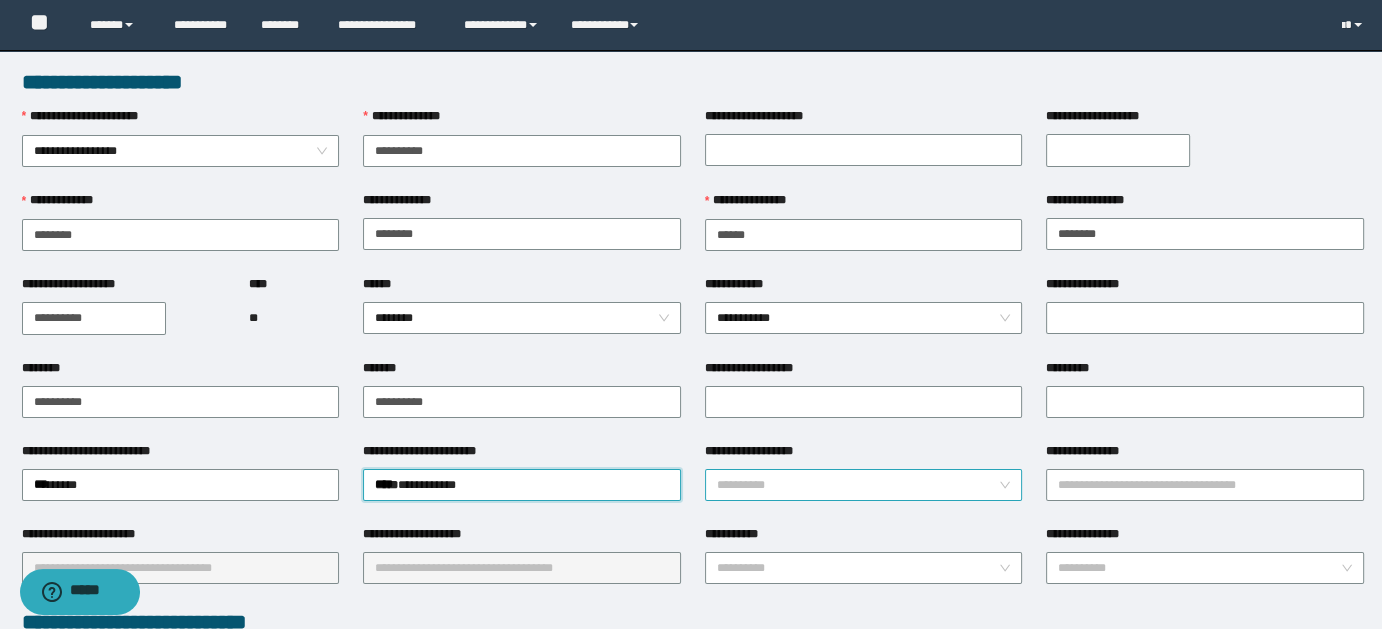 click on "**********" at bounding box center (864, 485) 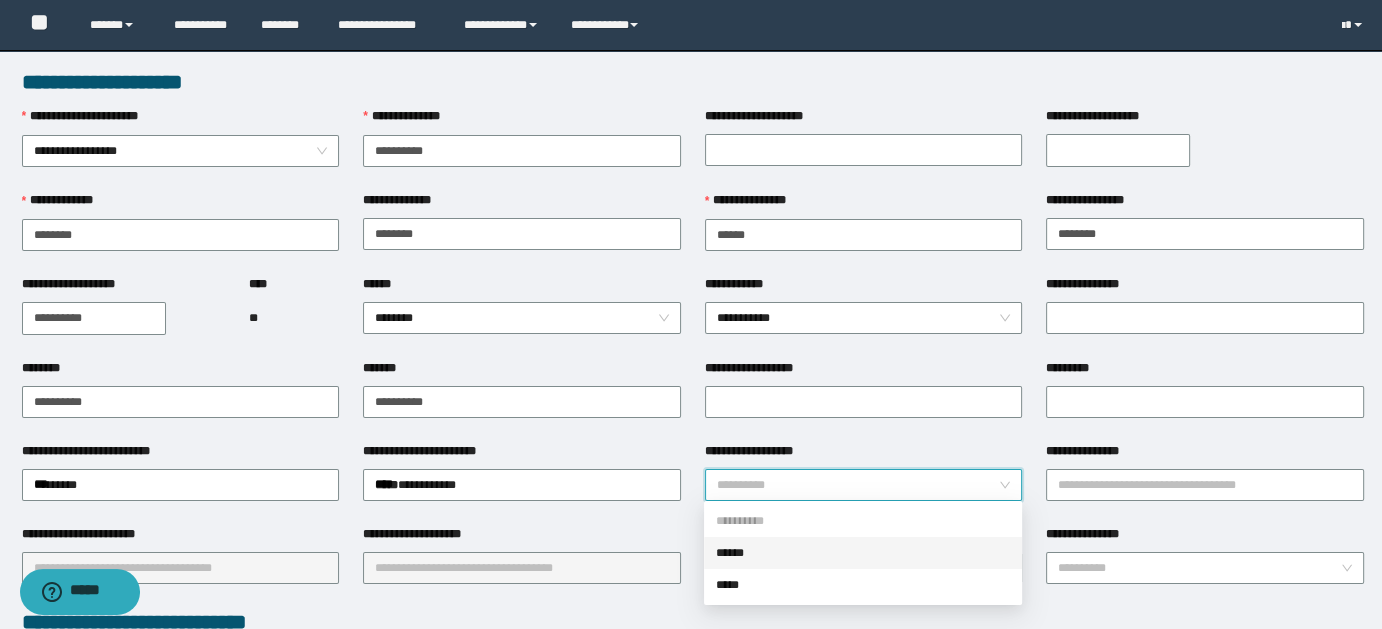 click on "******" at bounding box center [863, 553] 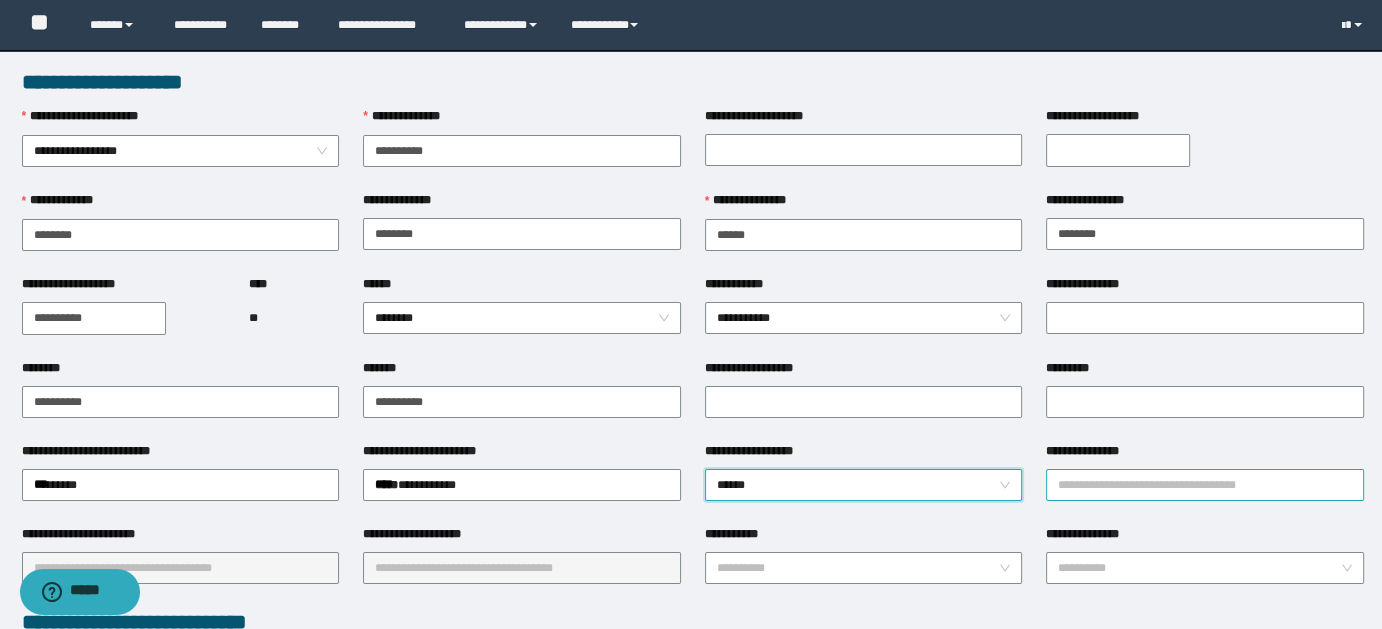 click on "**********" at bounding box center (1205, 485) 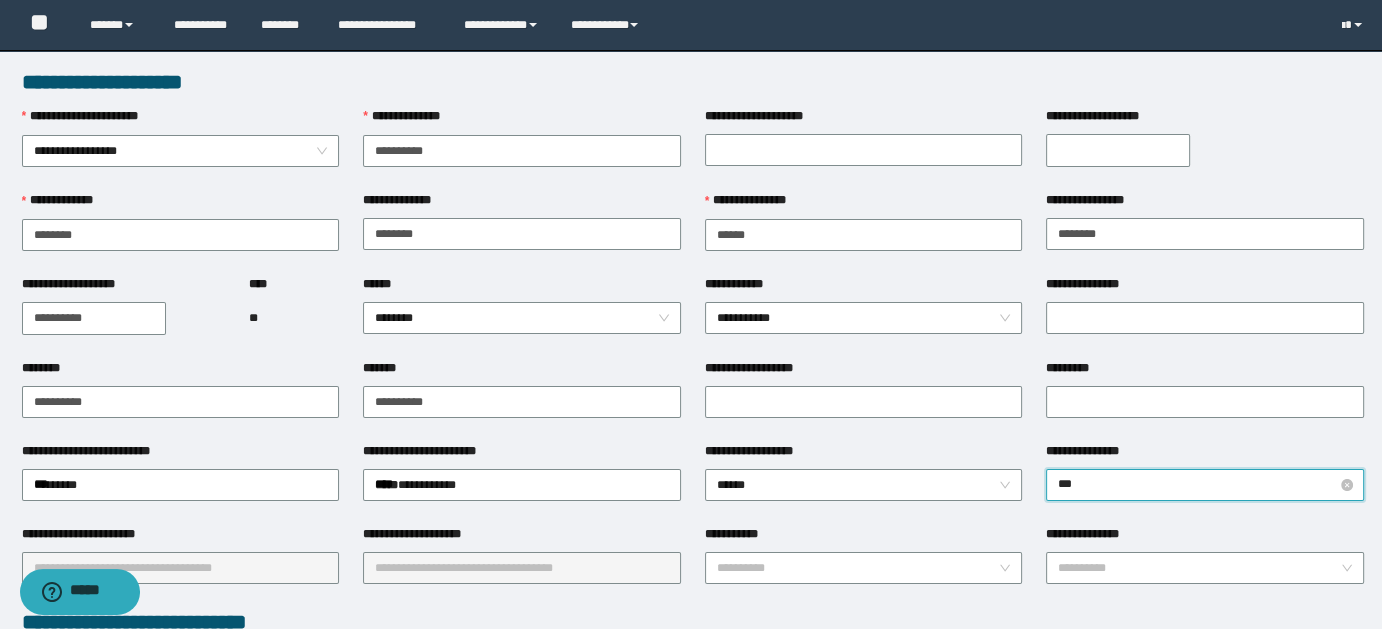 type on "****" 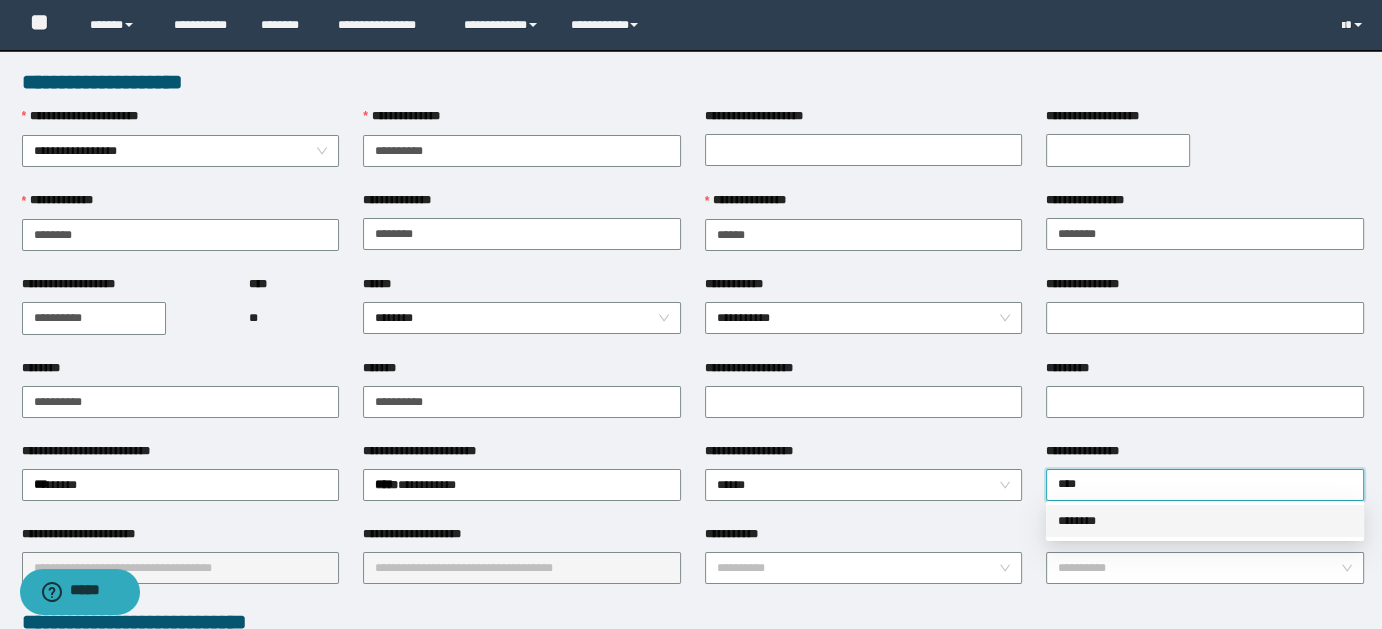 click on "********" at bounding box center (1205, 521) 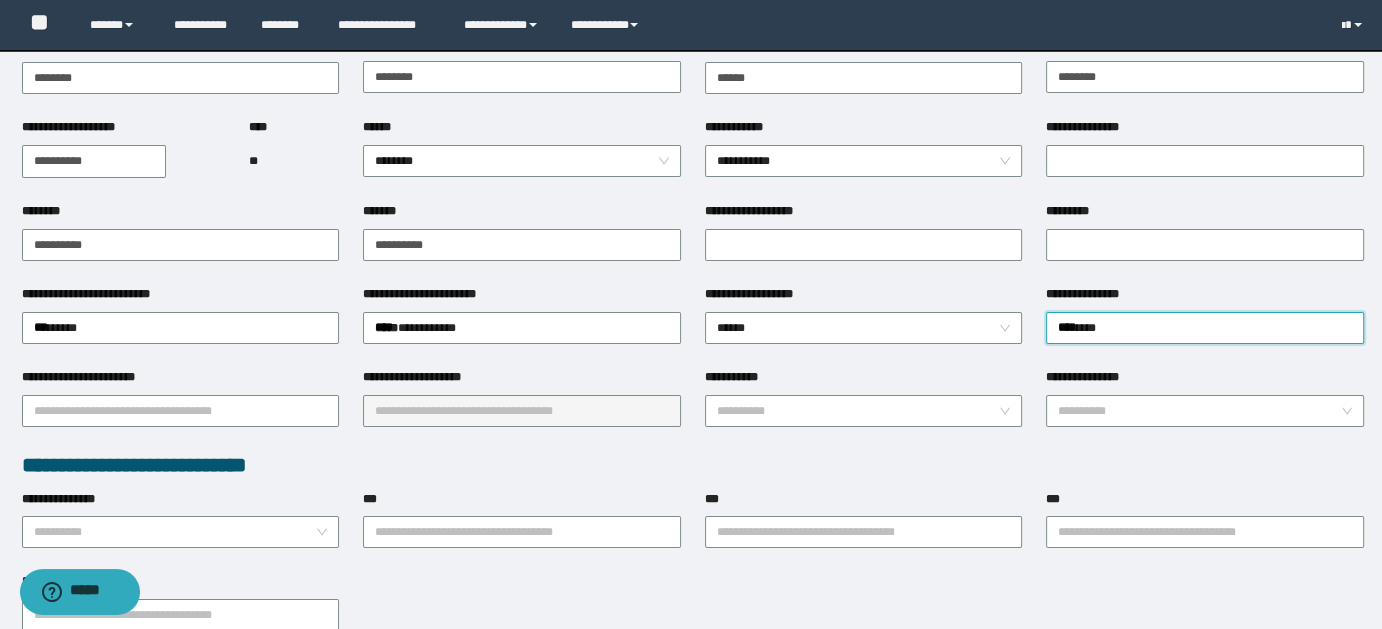 scroll, scrollTop: 205, scrollLeft: 0, axis: vertical 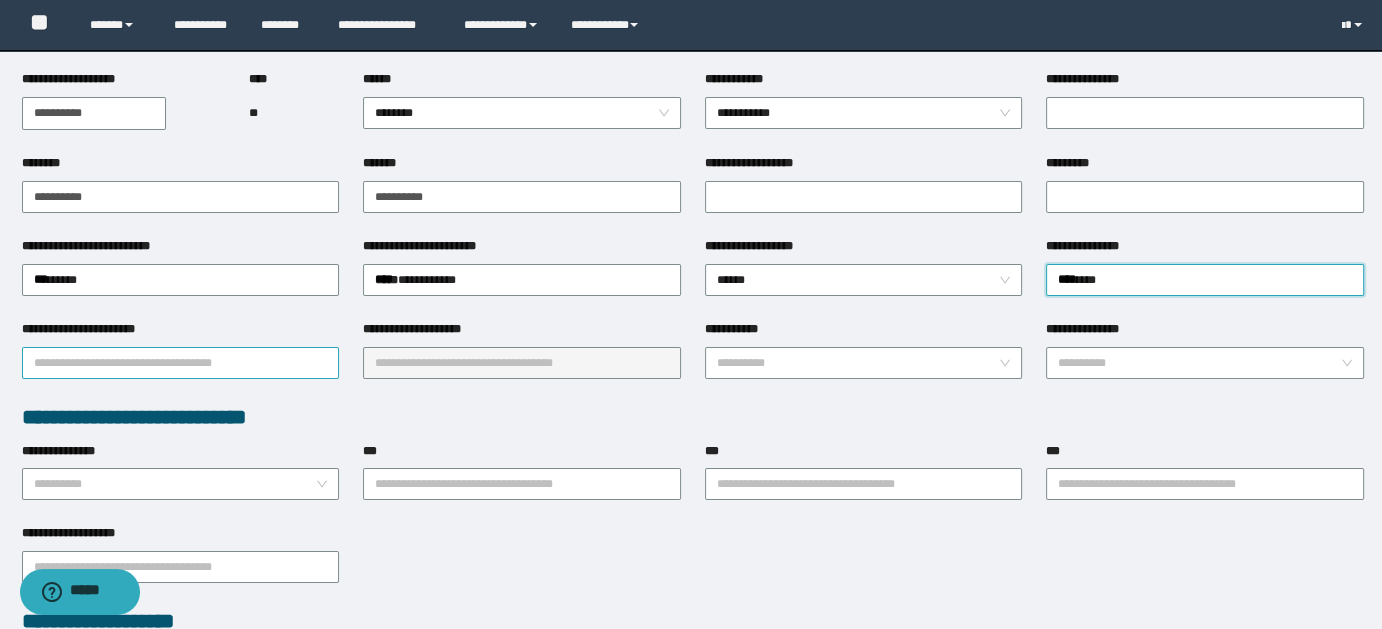 click on "**********" at bounding box center [181, 363] 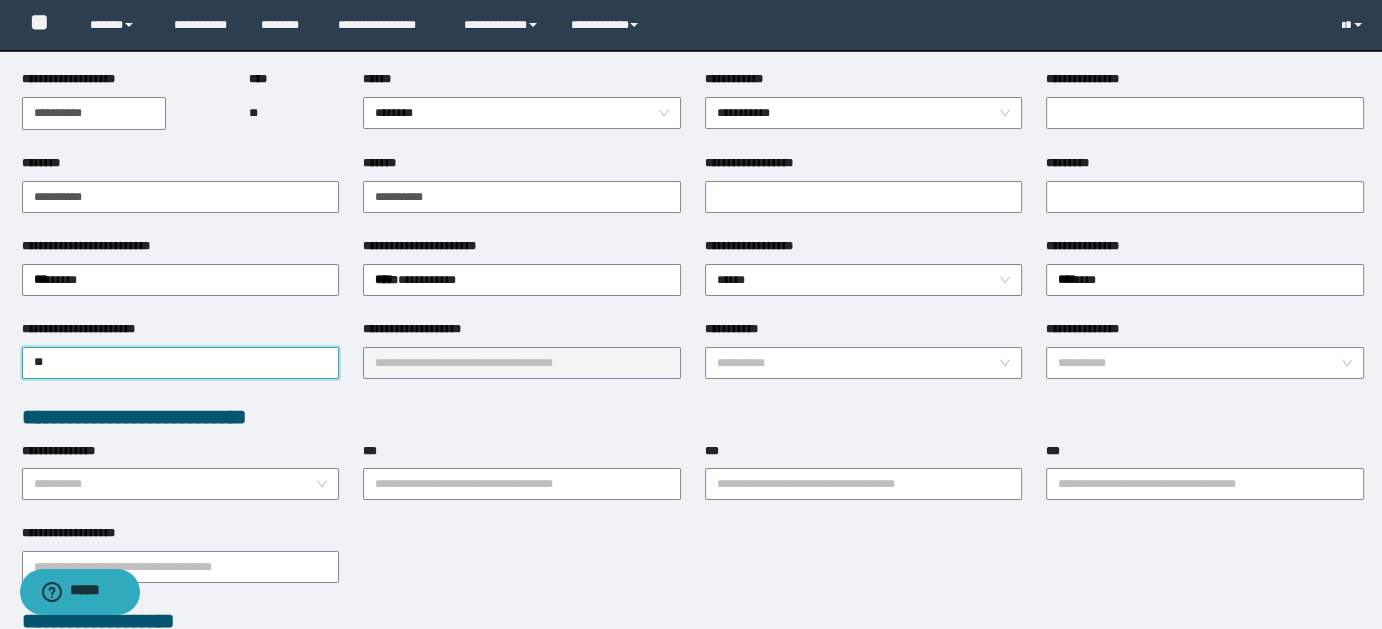 type on "***" 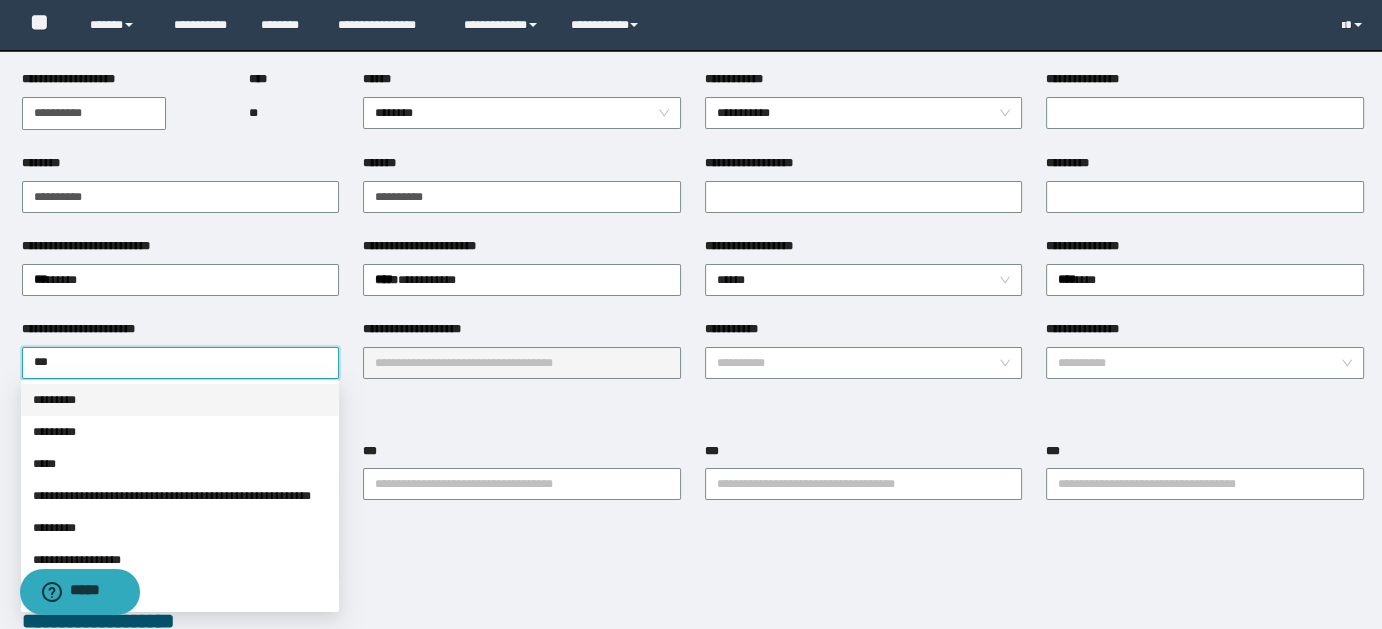 click on "*********" at bounding box center [180, 400] 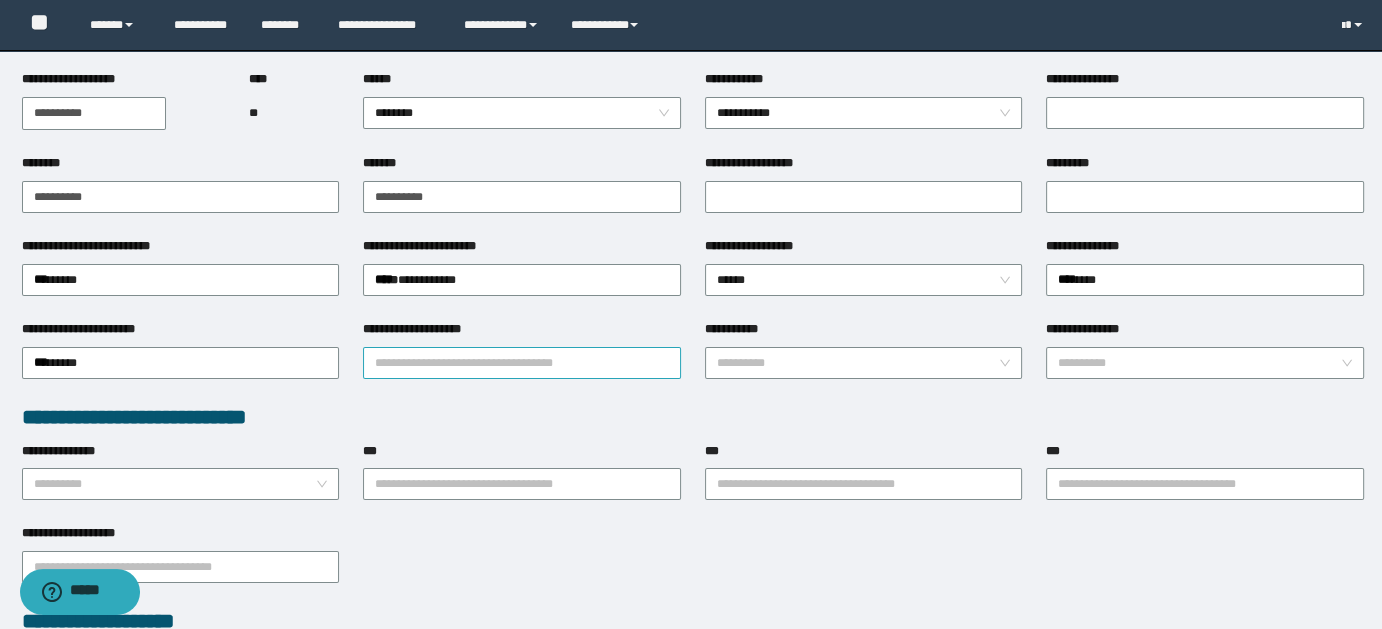 click on "**********" at bounding box center [522, 363] 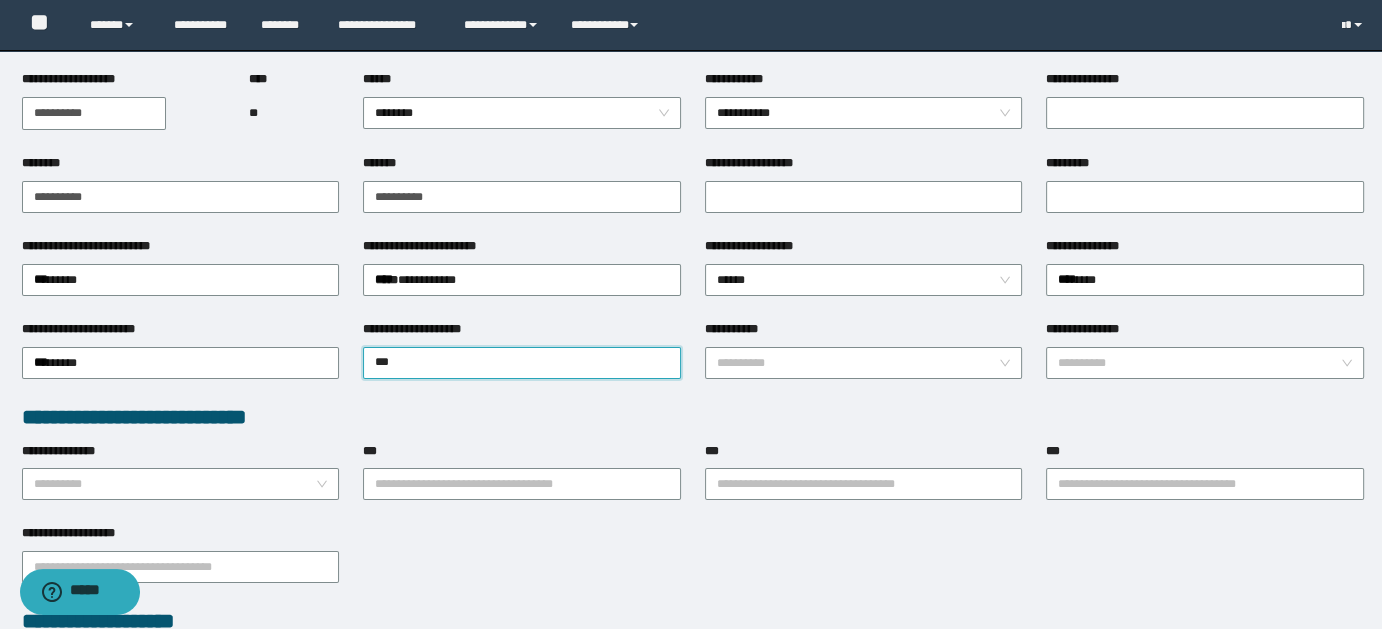 type on "****" 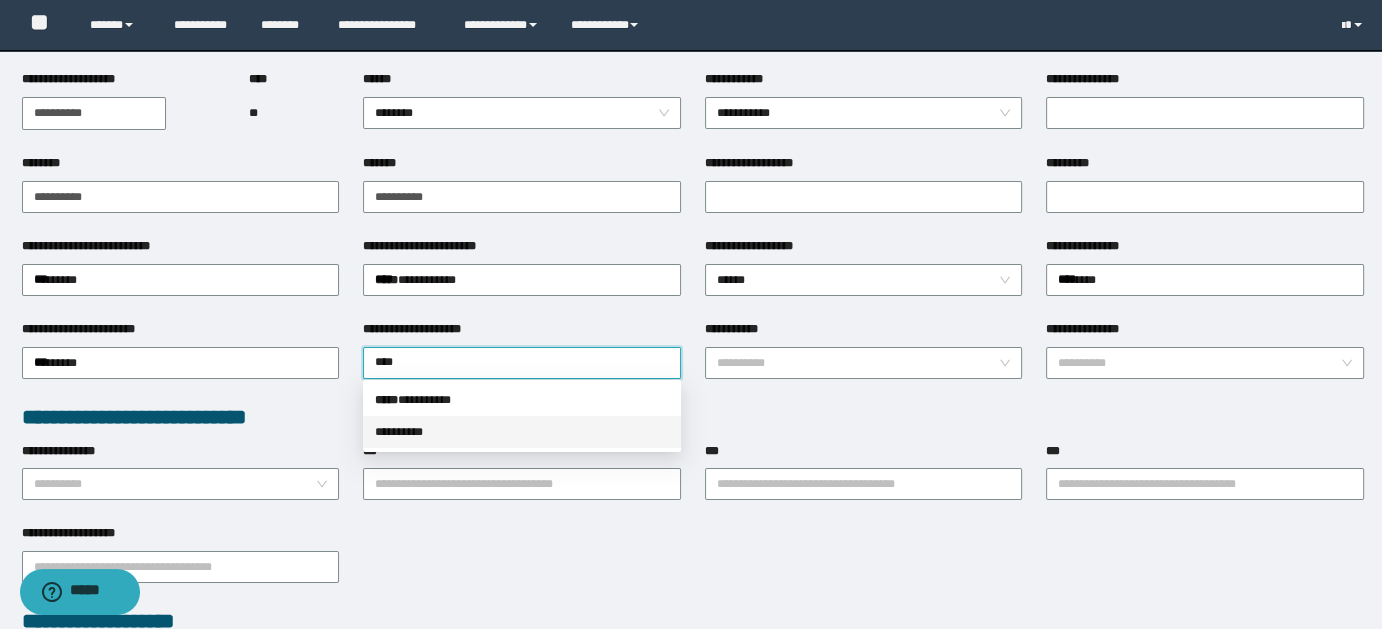 click on "* ********" at bounding box center [522, 432] 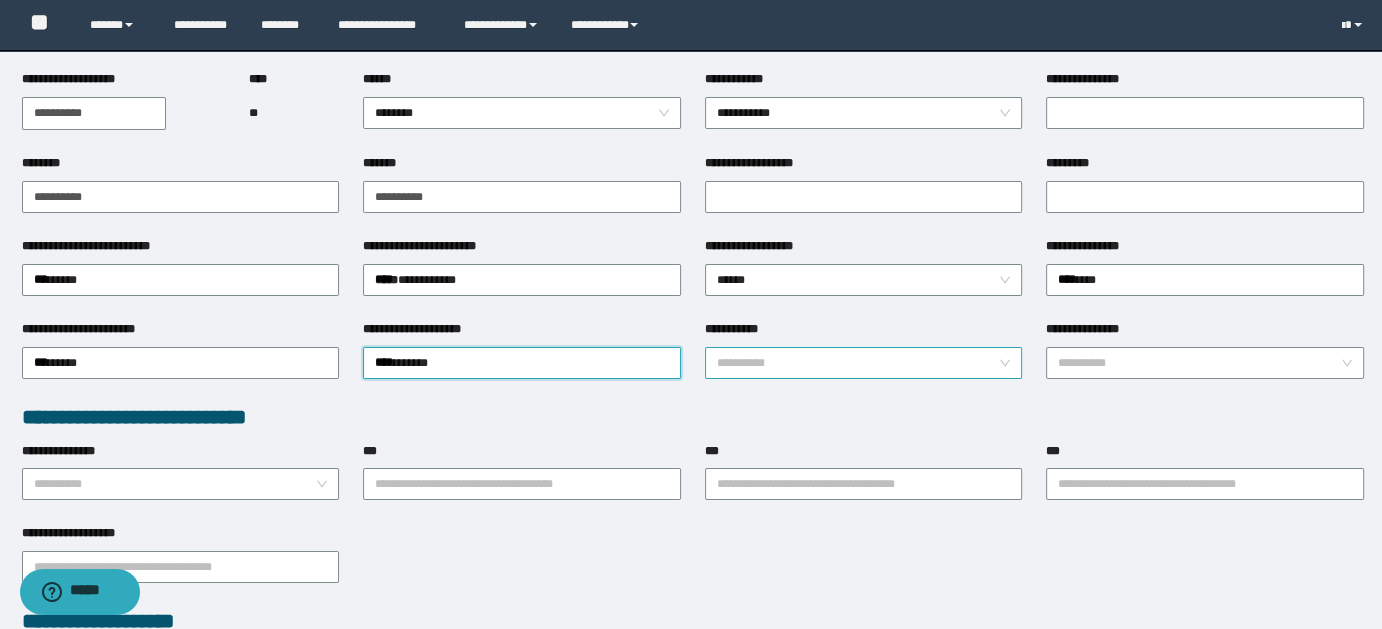 click on "**********" at bounding box center (864, 363) 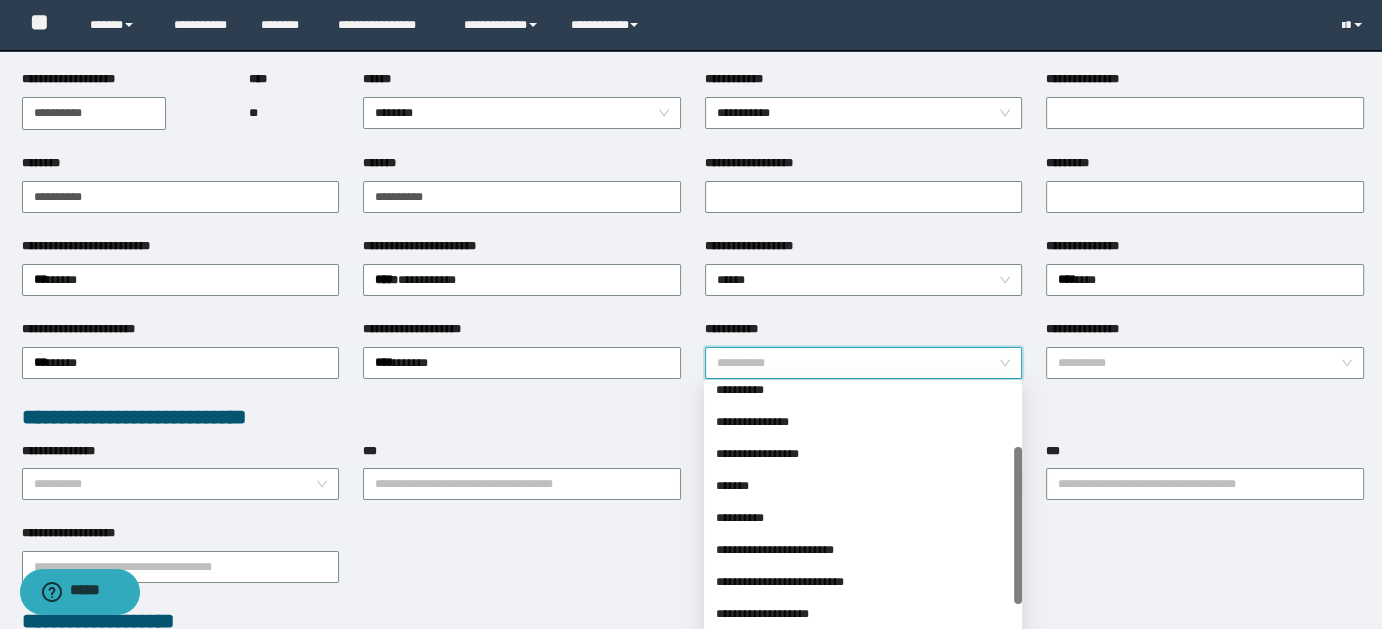 scroll, scrollTop: 106, scrollLeft: 0, axis: vertical 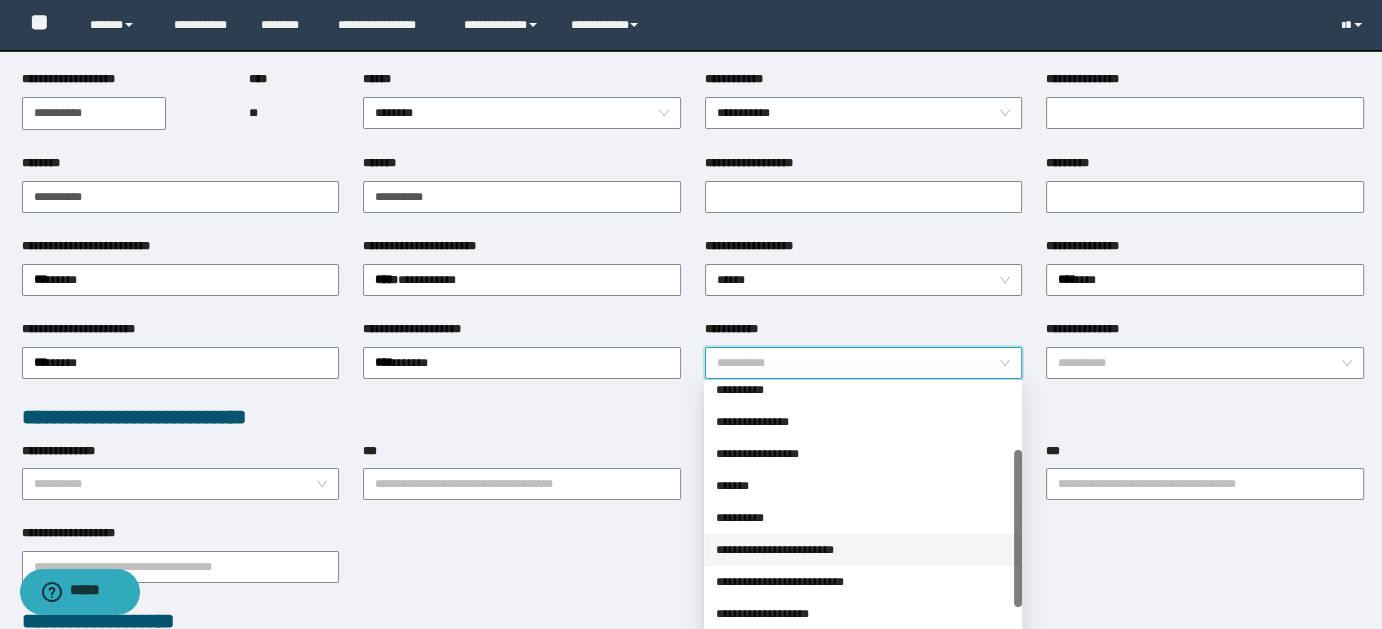 click on "**********" at bounding box center [863, 550] 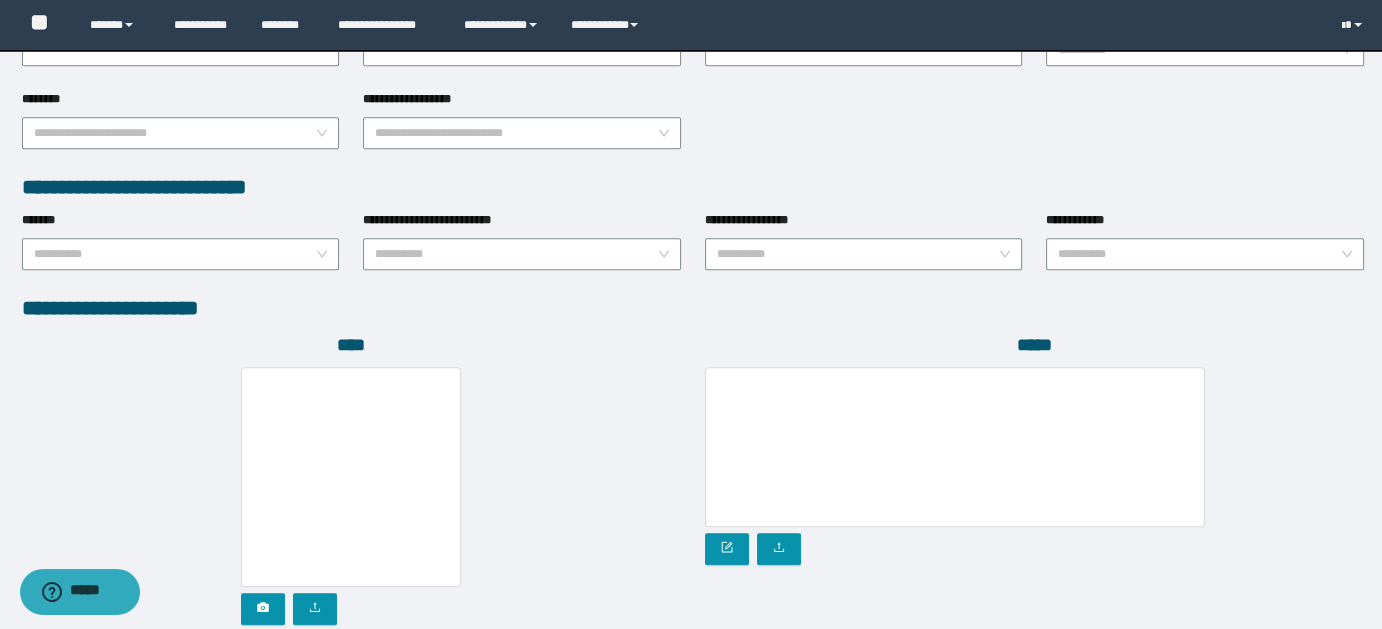 scroll, scrollTop: 1072, scrollLeft: 0, axis: vertical 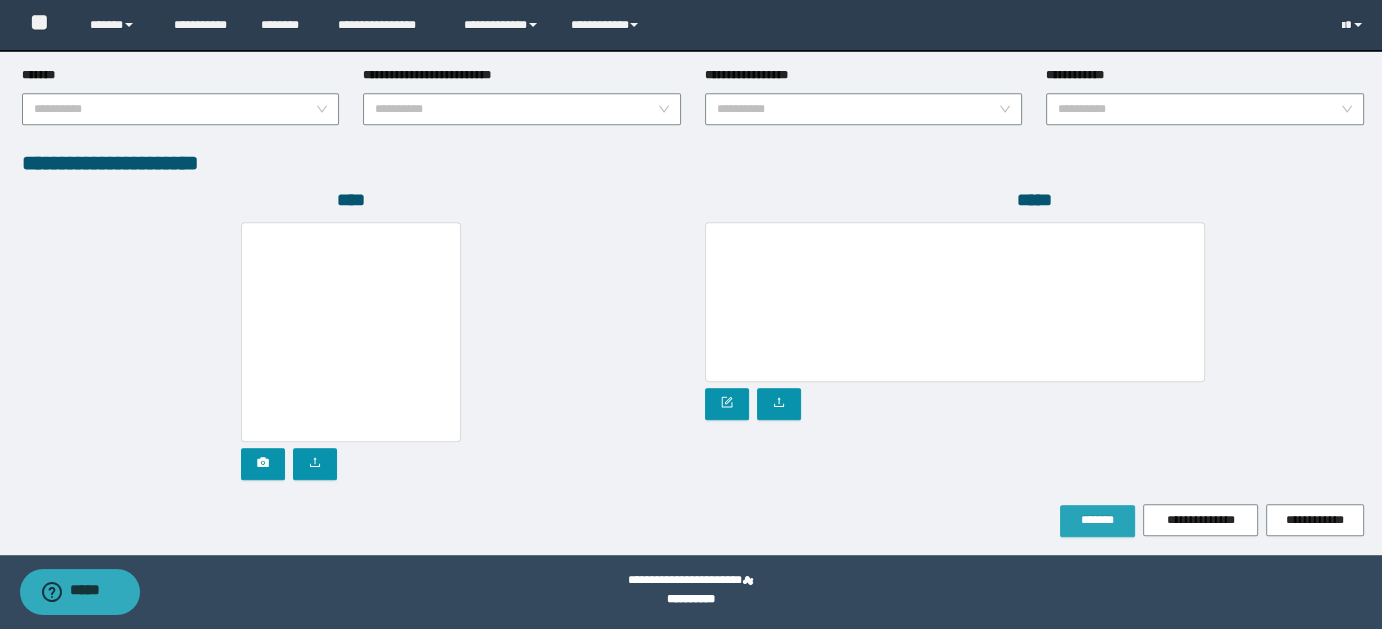 click on "*******" at bounding box center (1097, 520) 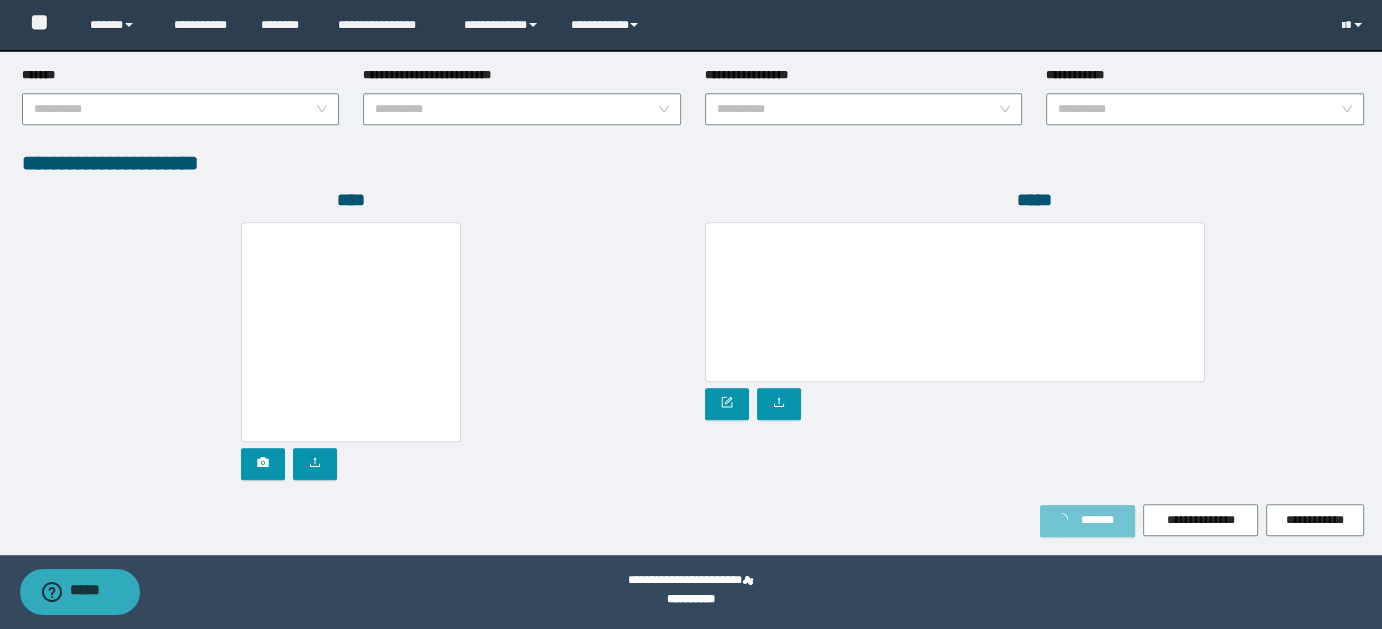 scroll, scrollTop: 1124, scrollLeft: 0, axis: vertical 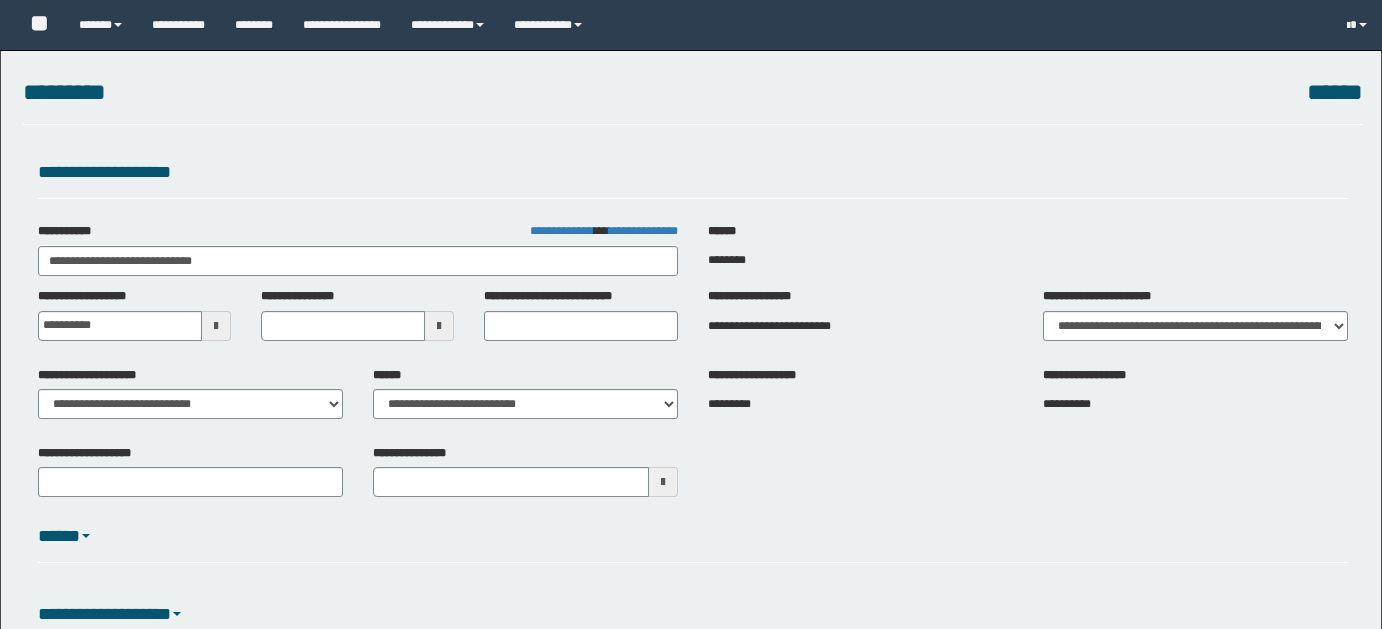 select on "**" 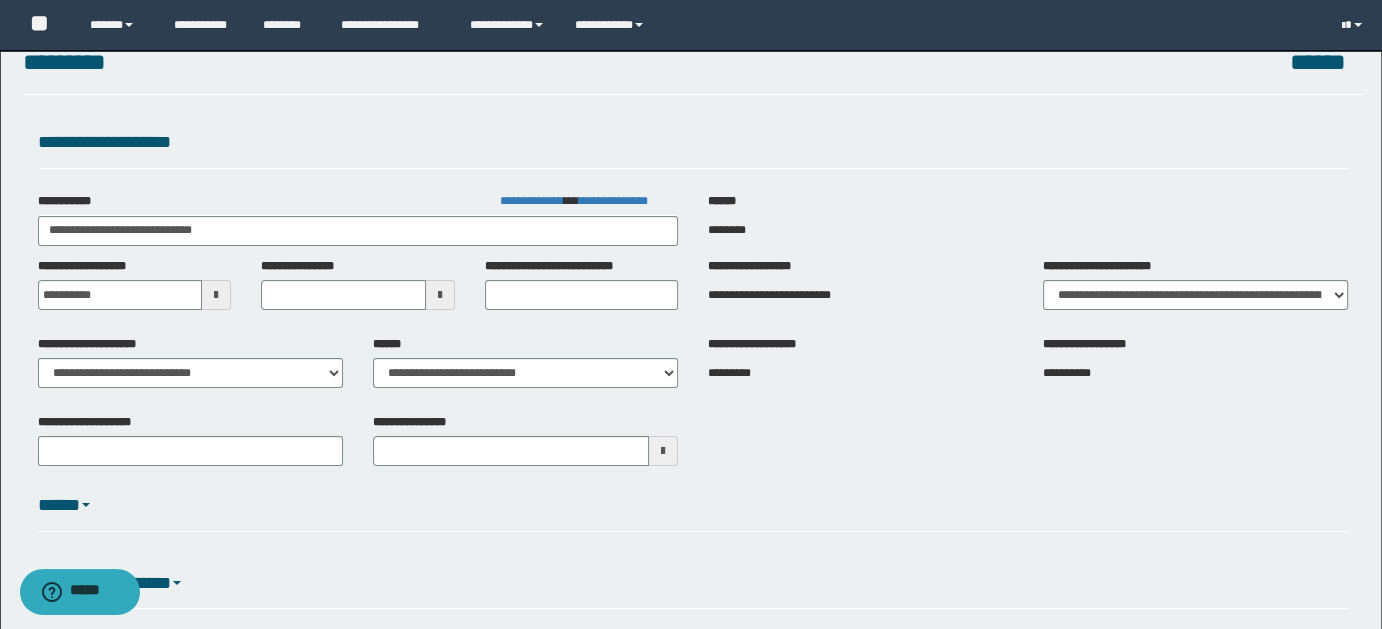 scroll, scrollTop: 30, scrollLeft: 0, axis: vertical 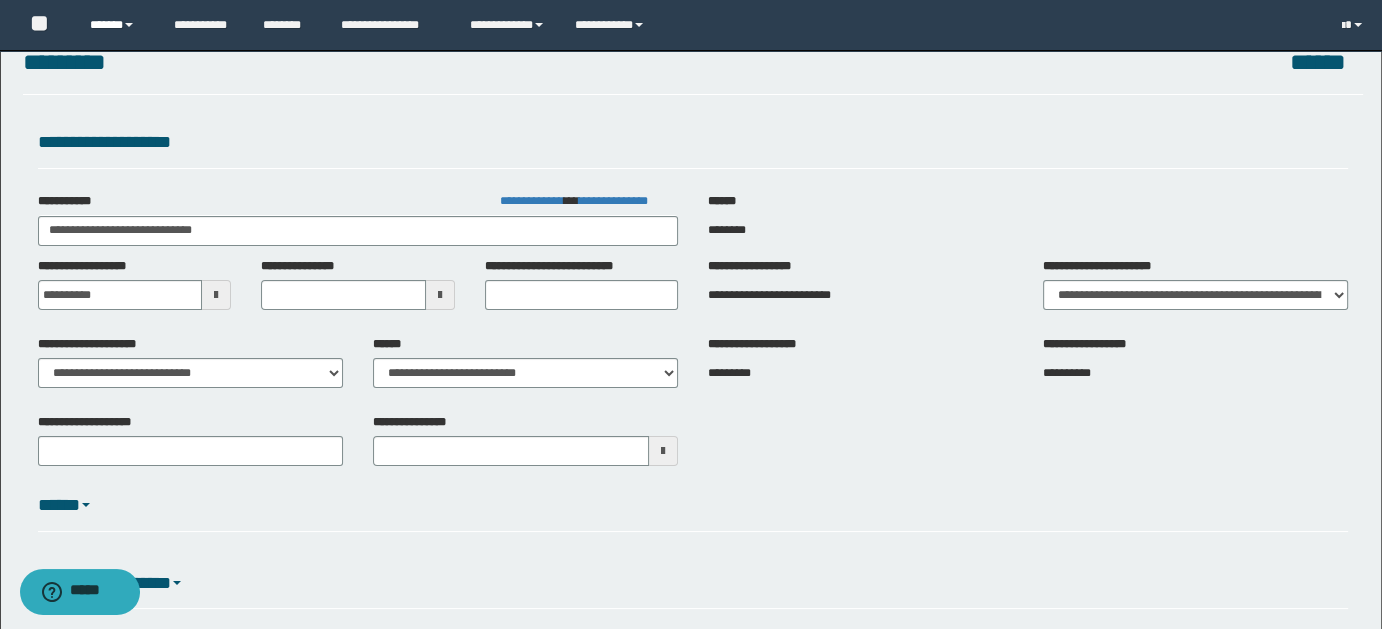 click on "******" at bounding box center [117, 25] 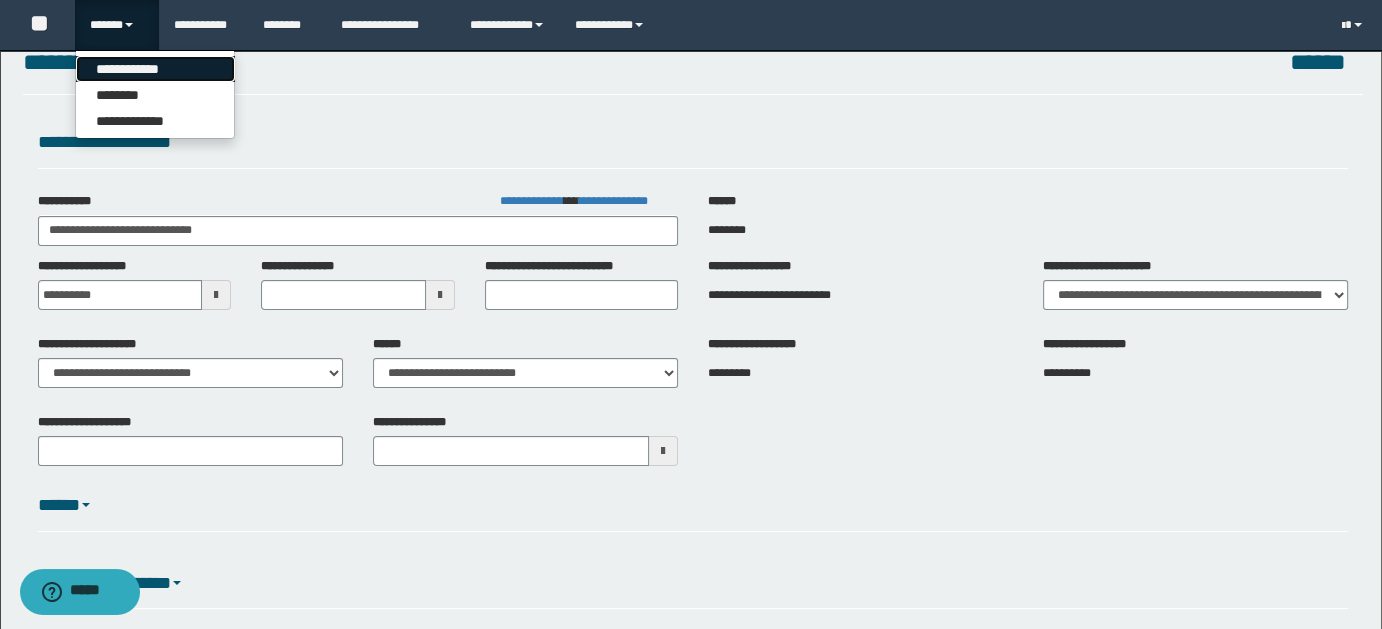 click on "**********" at bounding box center (155, 69) 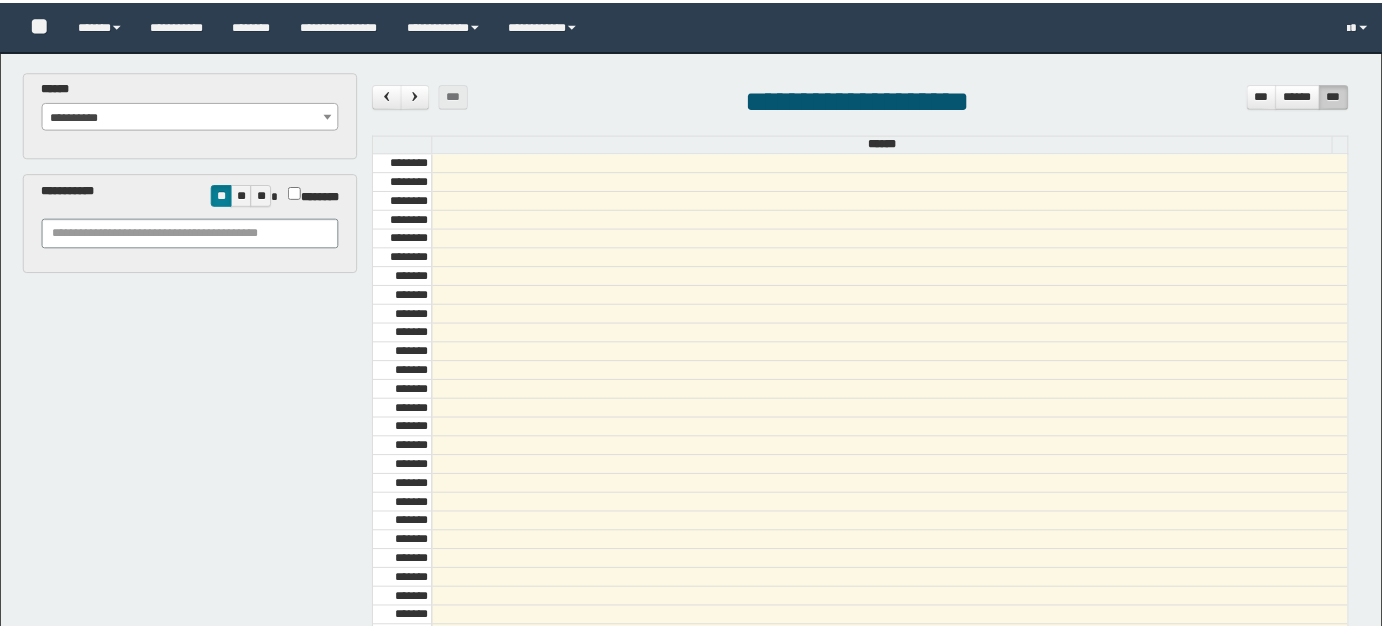 scroll, scrollTop: 0, scrollLeft: 0, axis: both 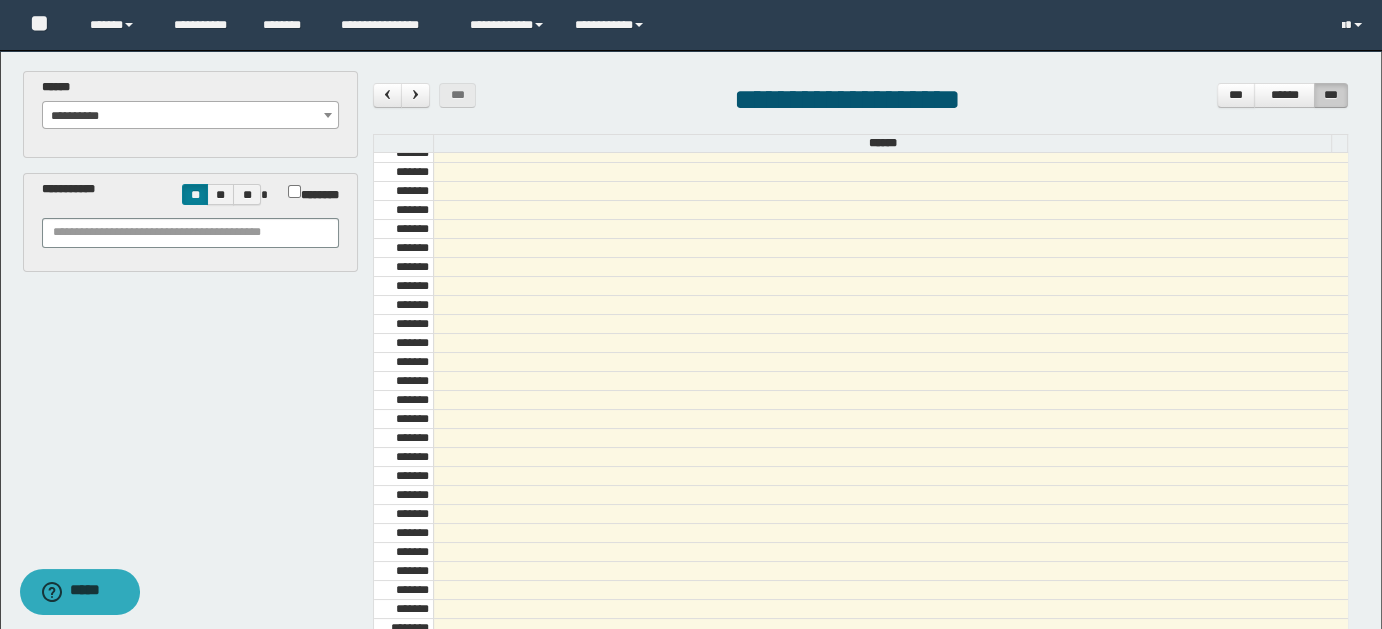 select on "******" 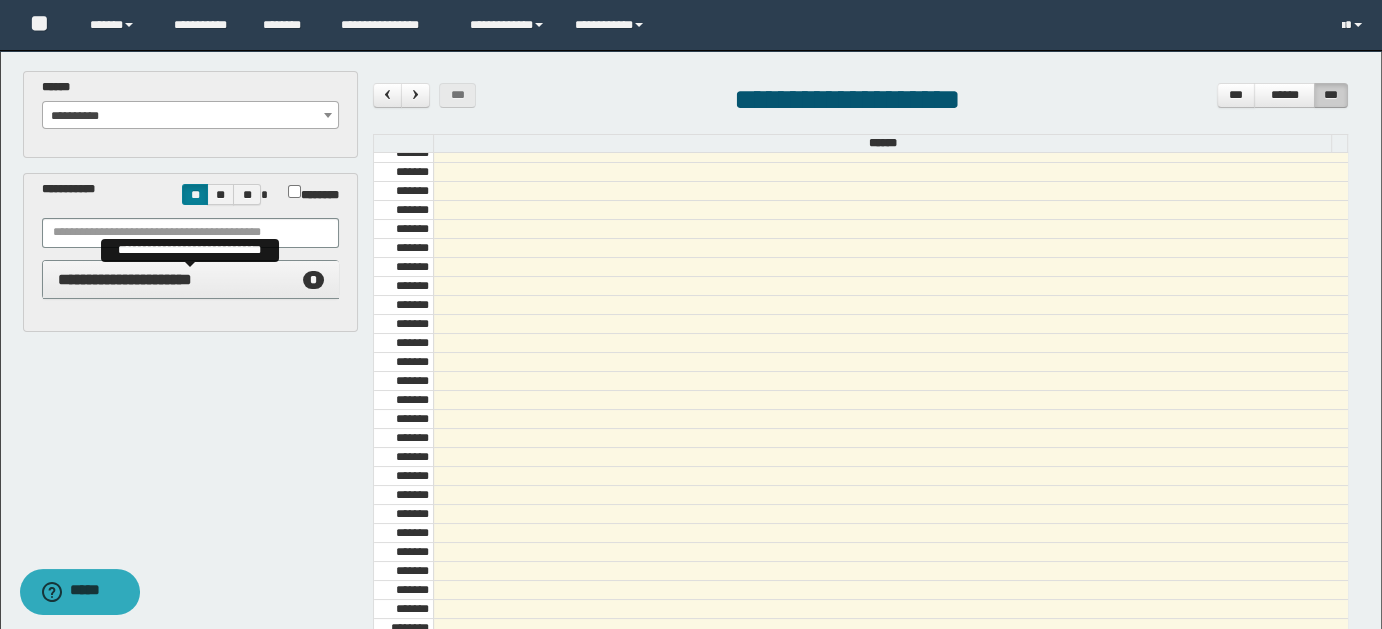 click on "**********" at bounding box center [125, 279] 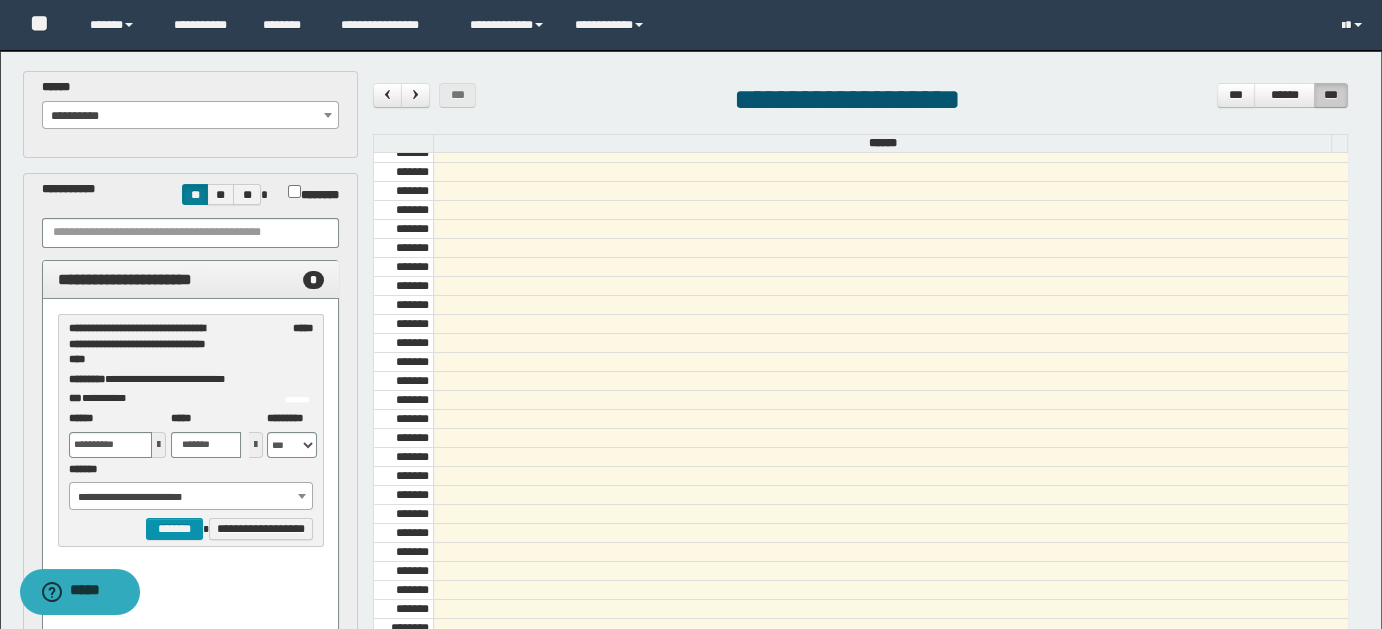 click at bounding box center (159, 445) 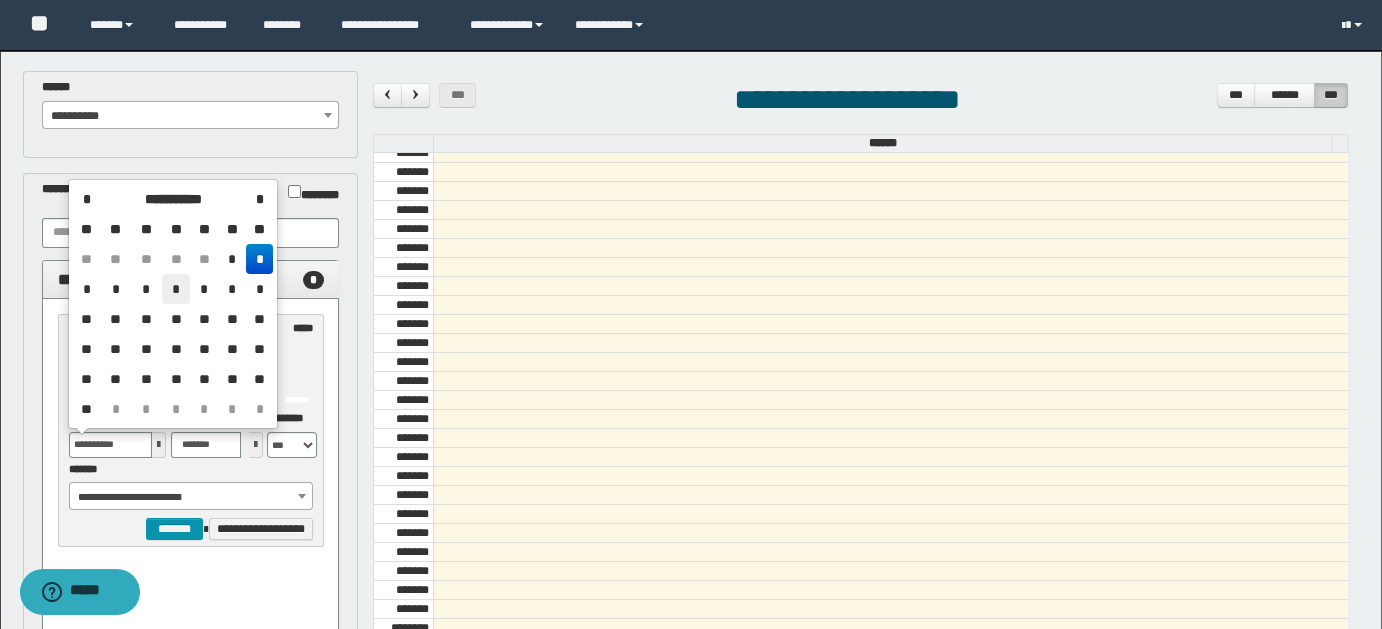 click on "*" at bounding box center (176, 289) 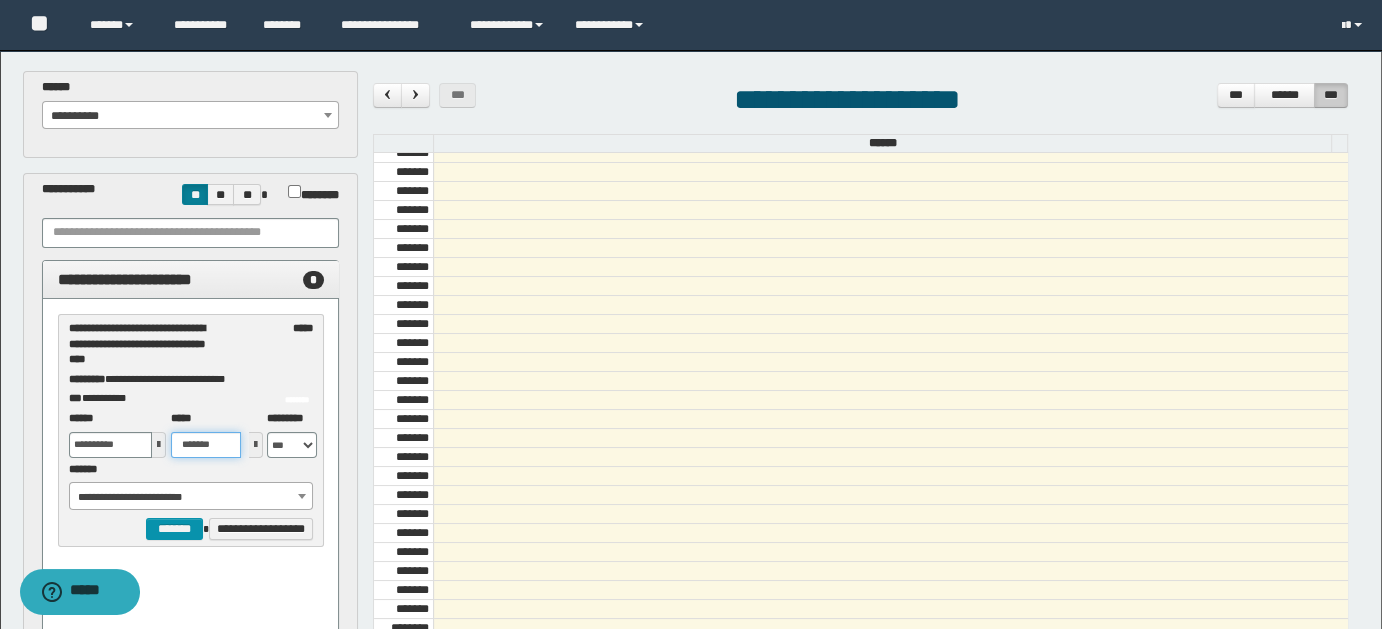 click on "*******" at bounding box center (206, 445) 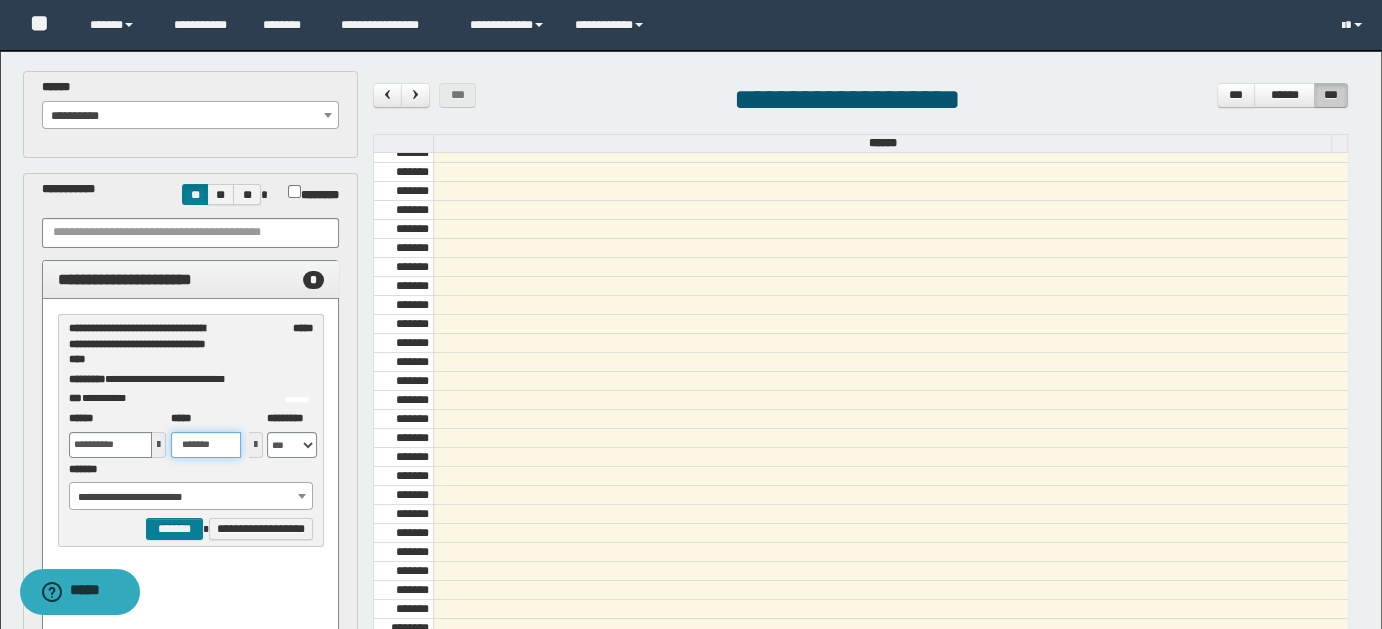 type on "*******" 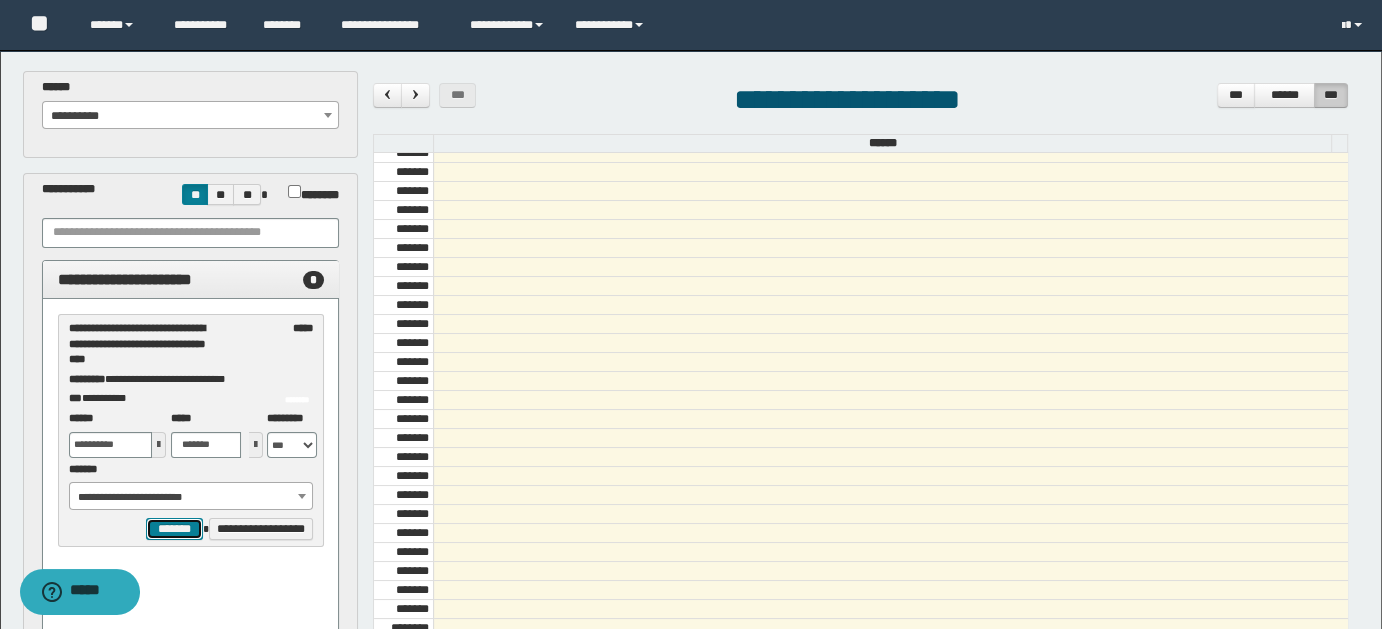 click on "*******" at bounding box center (174, 528) 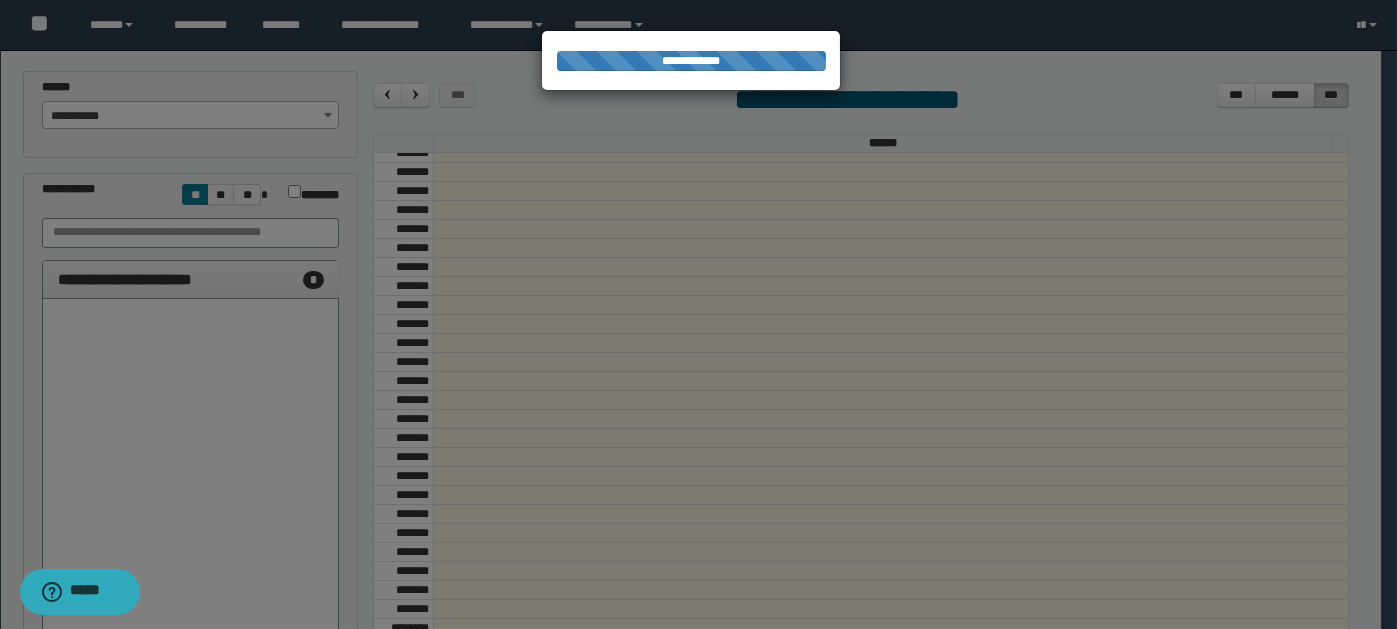 select on "******" 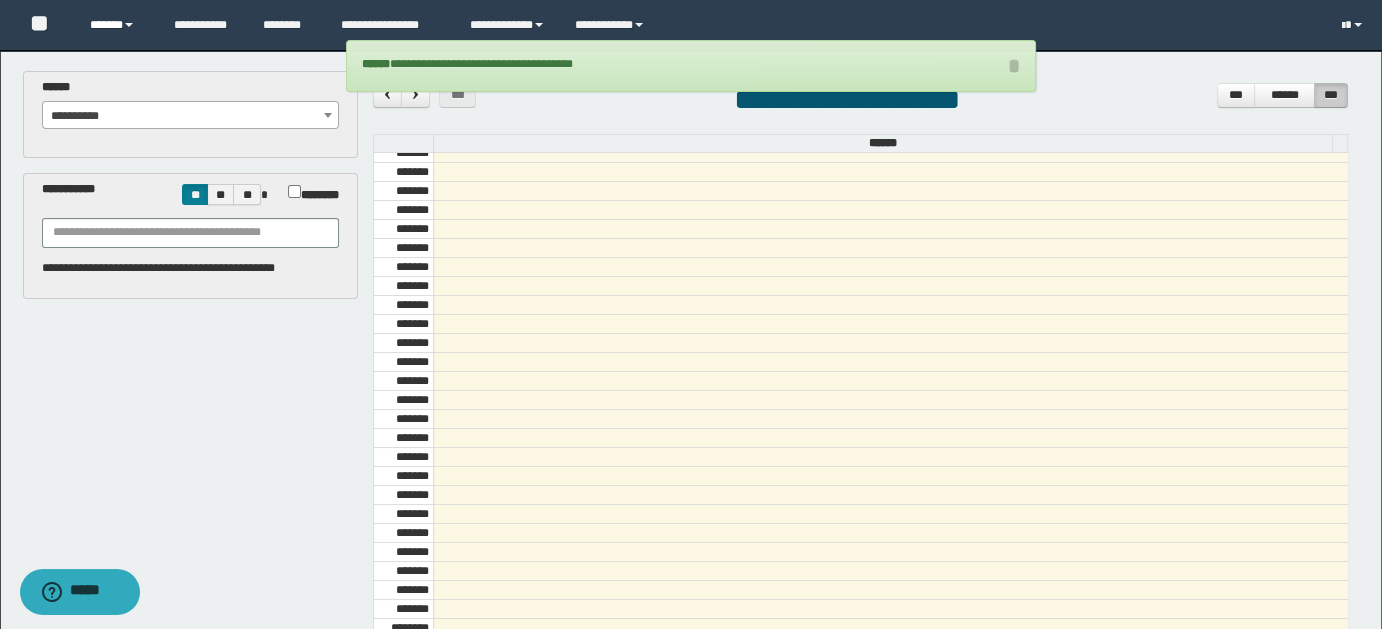 click on "******" at bounding box center [117, 25] 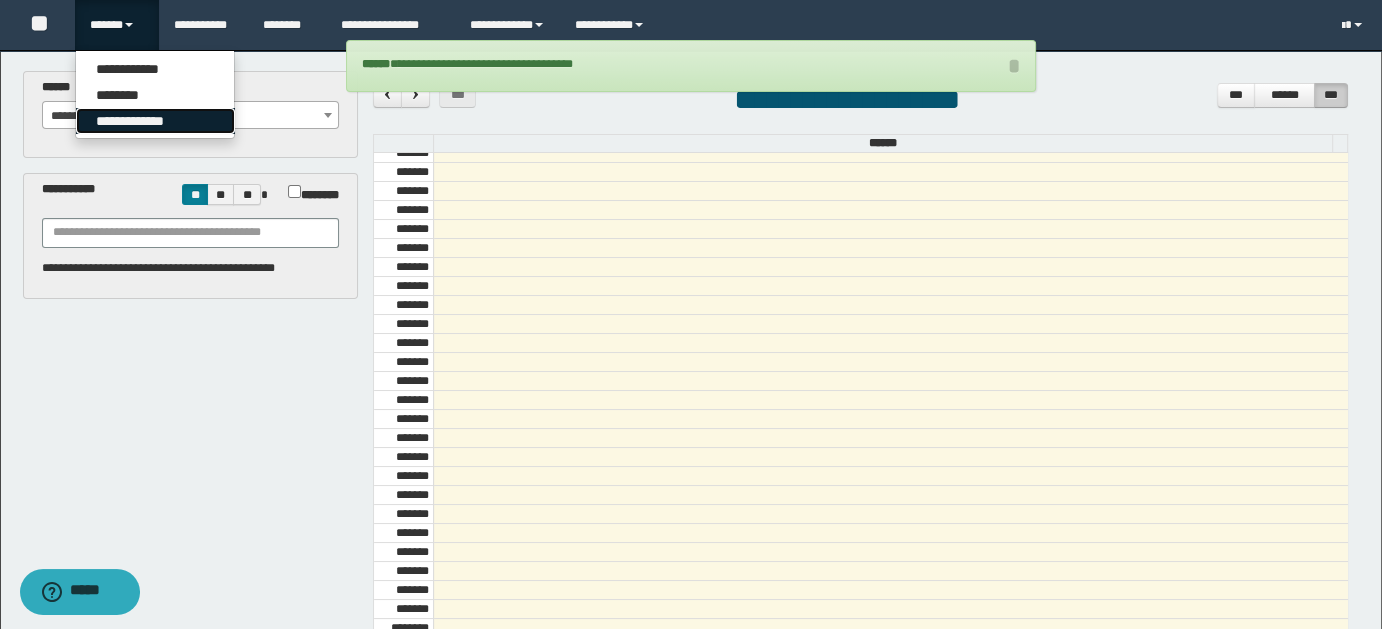 click on "**********" at bounding box center (155, 121) 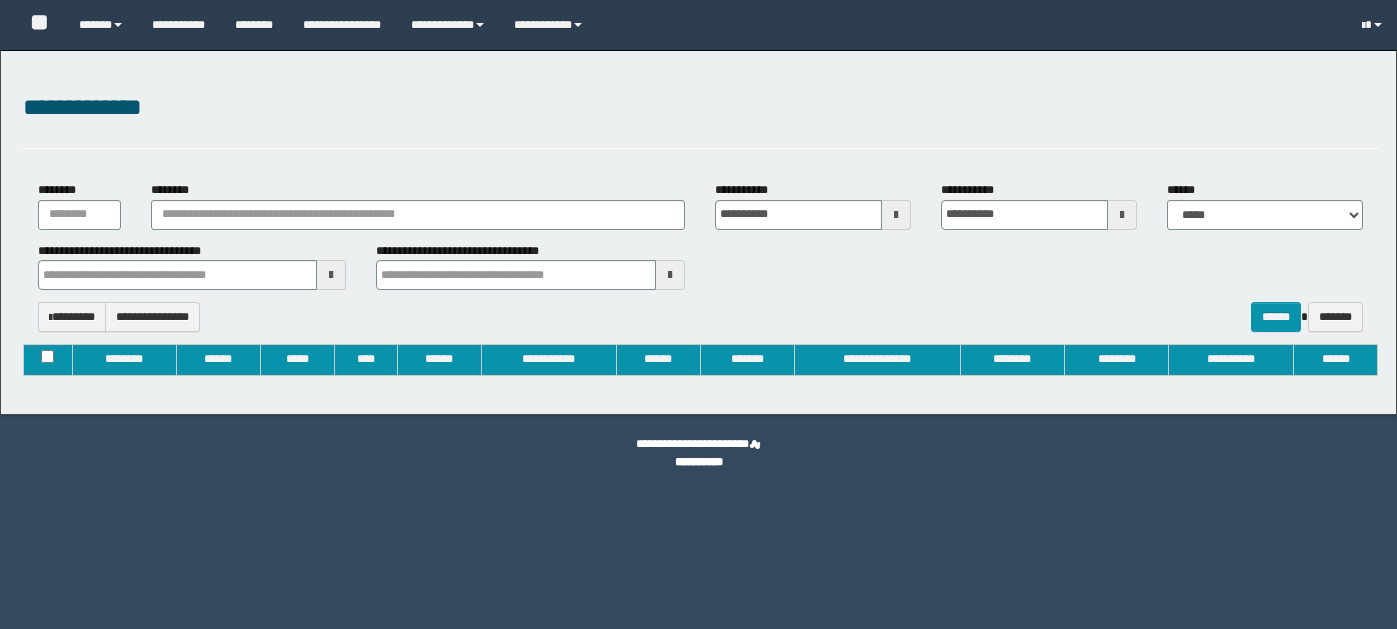 type on "**********" 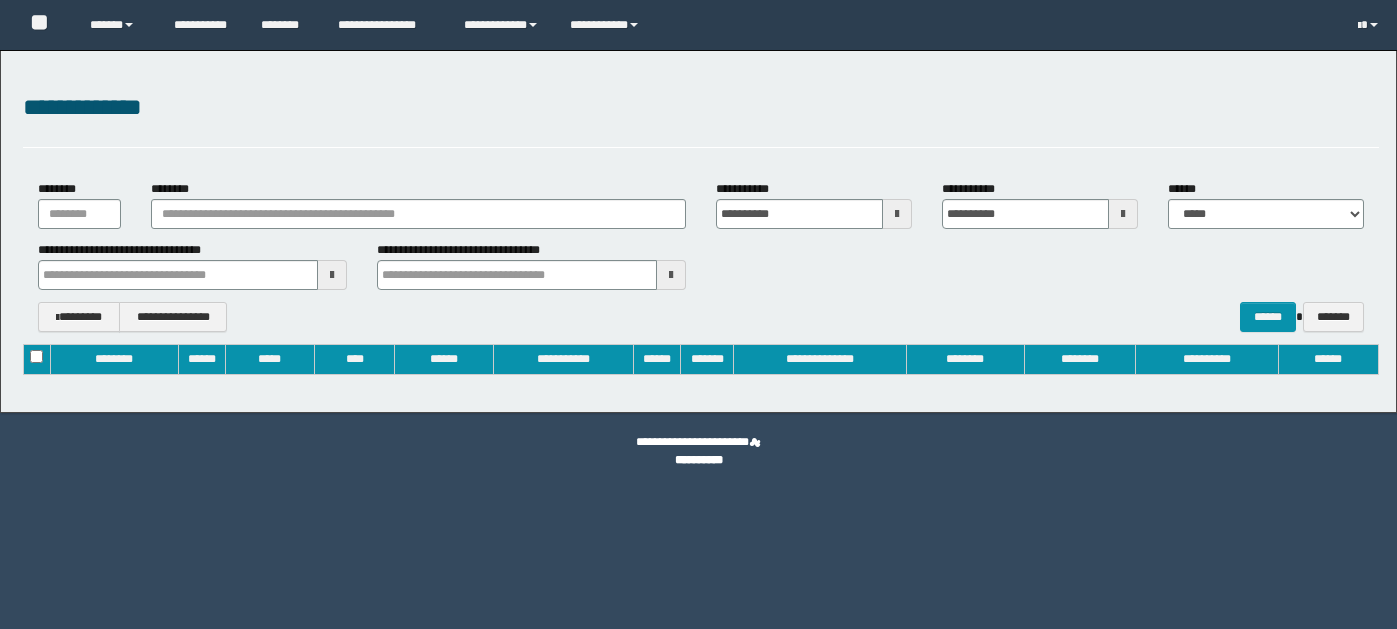 scroll, scrollTop: 0, scrollLeft: 0, axis: both 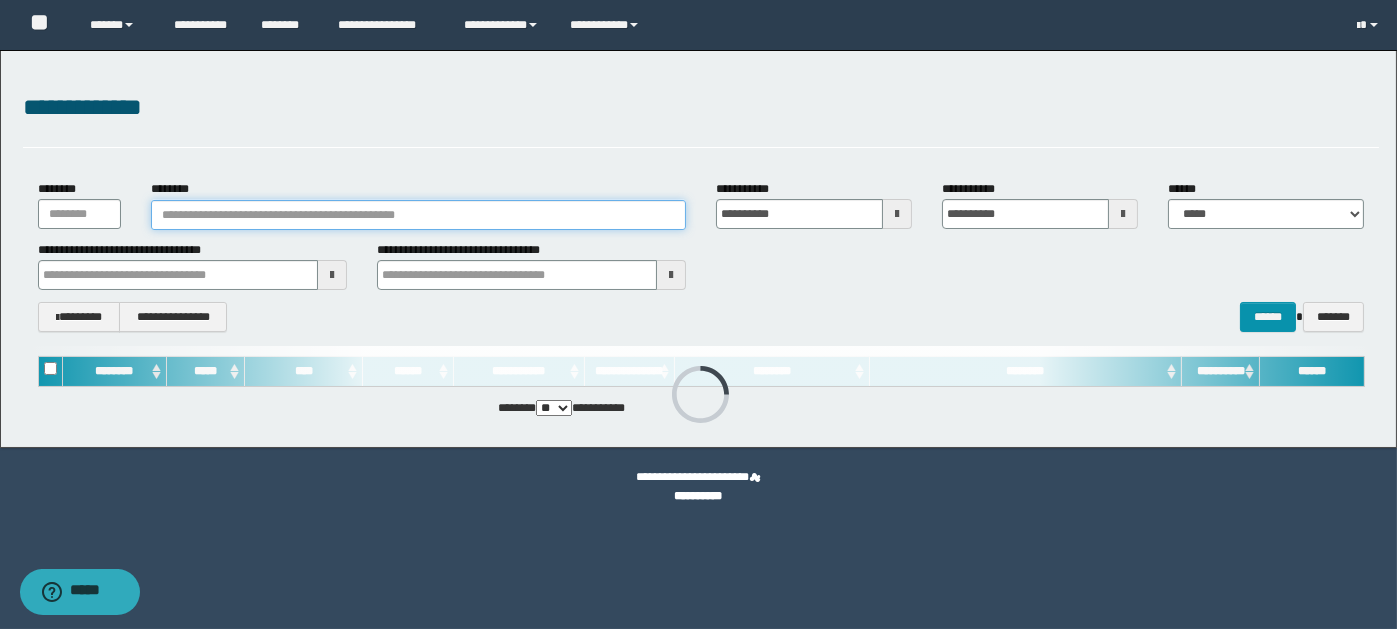 click on "********" at bounding box center [418, 215] 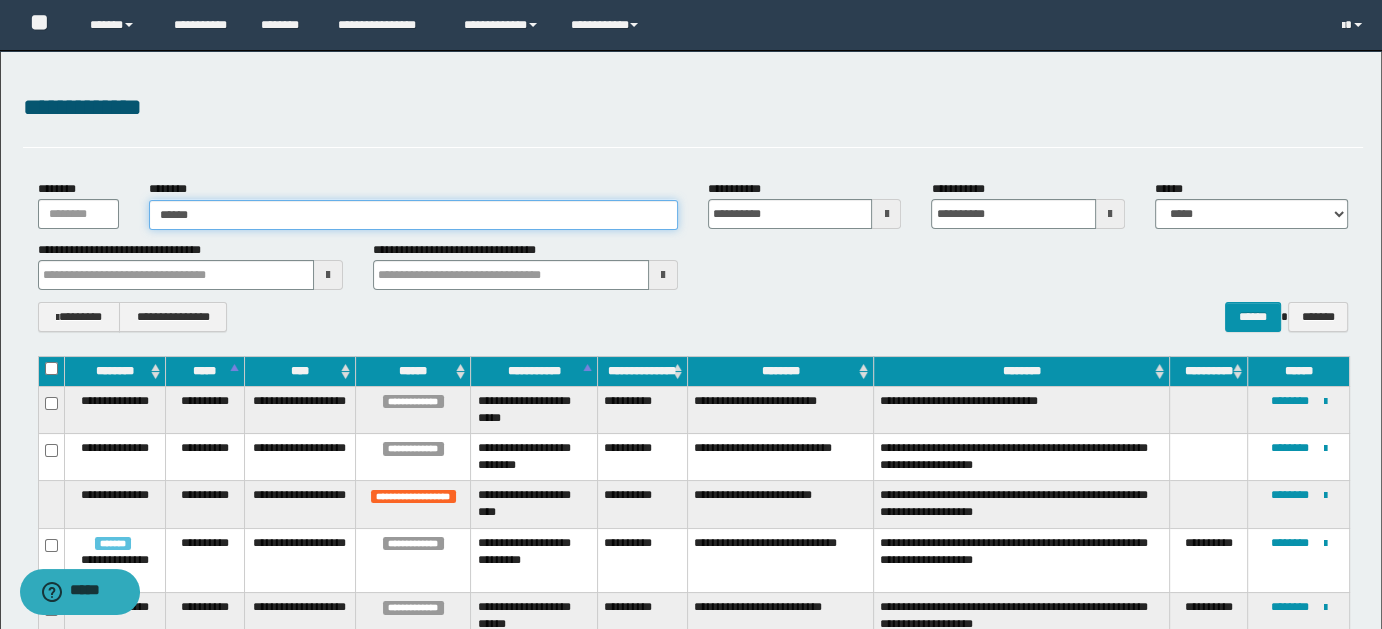 type on "*******" 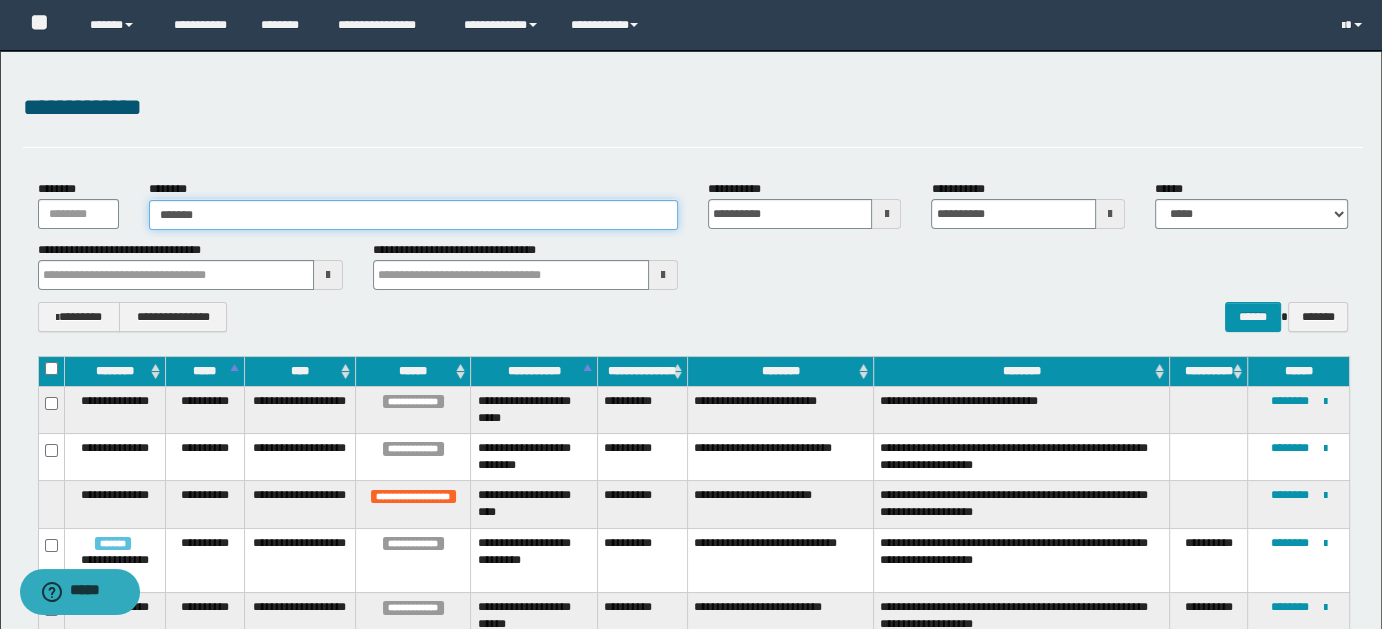 type 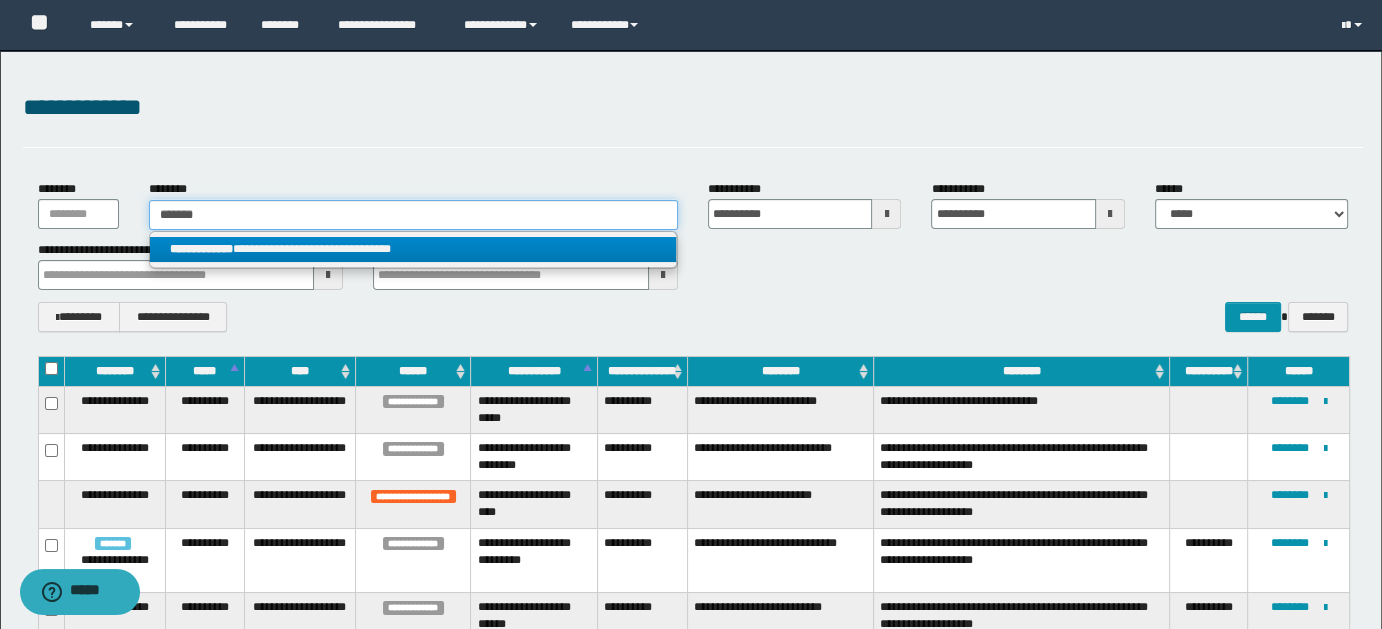 type on "*******" 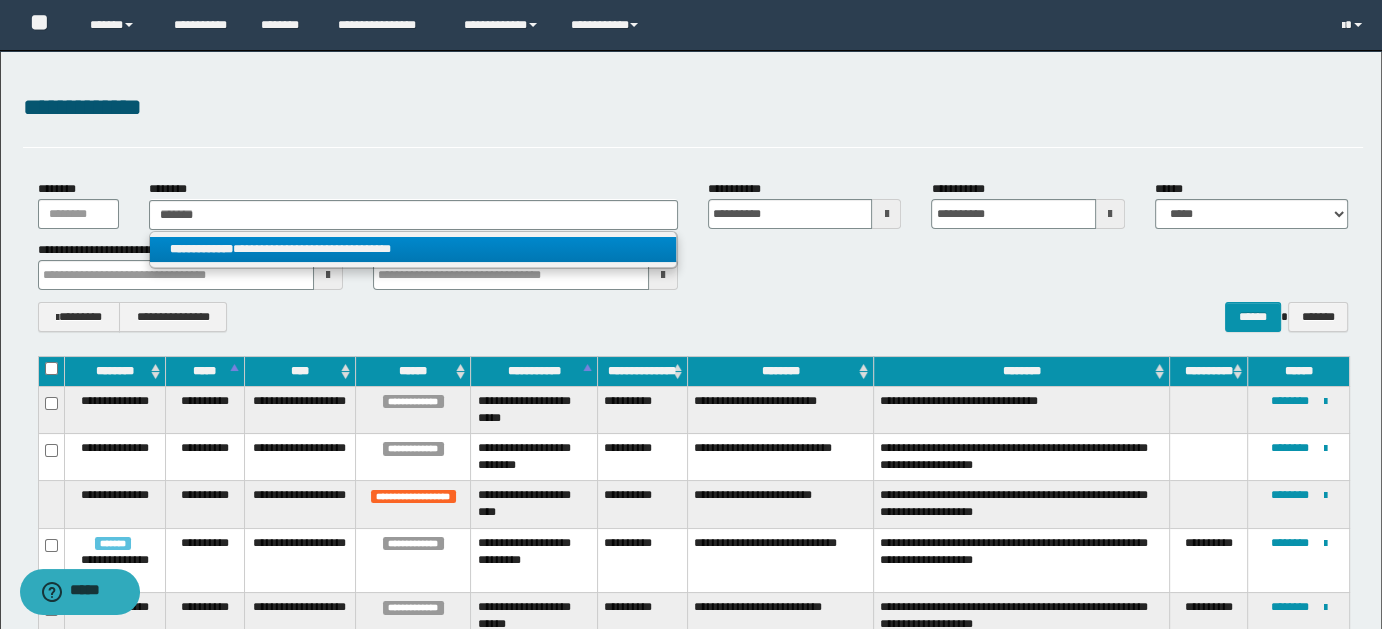 click on "**********" at bounding box center [413, 249] 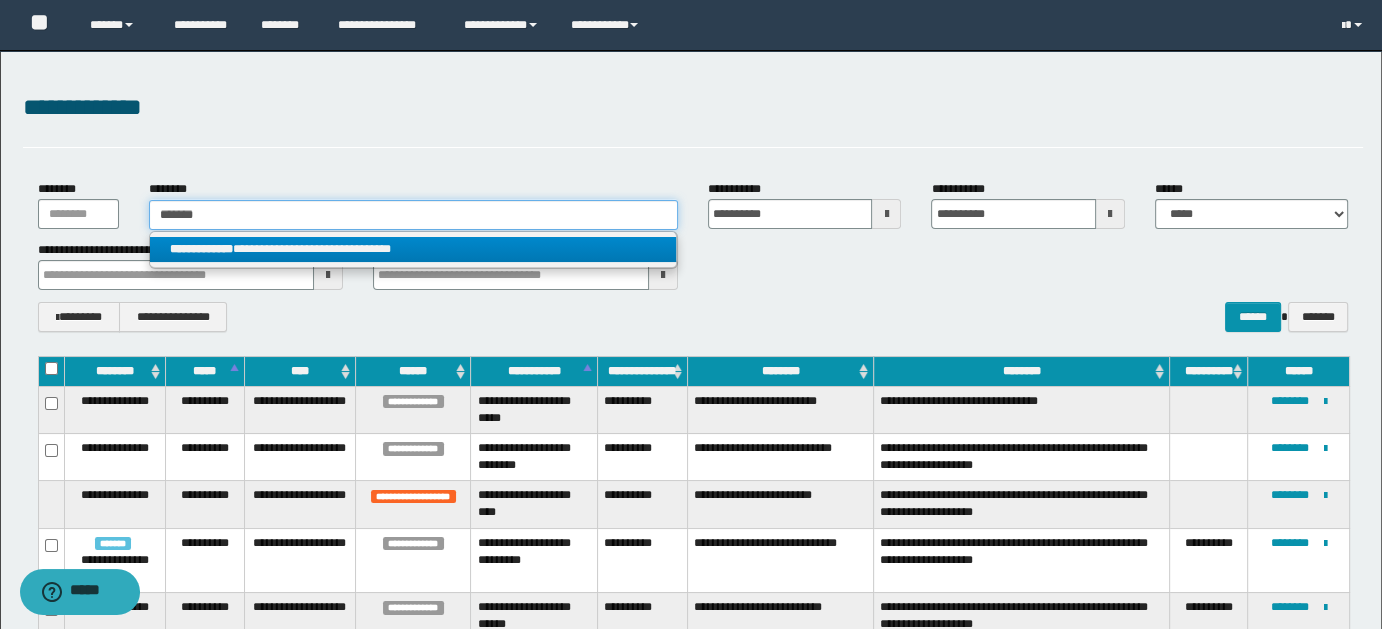 type 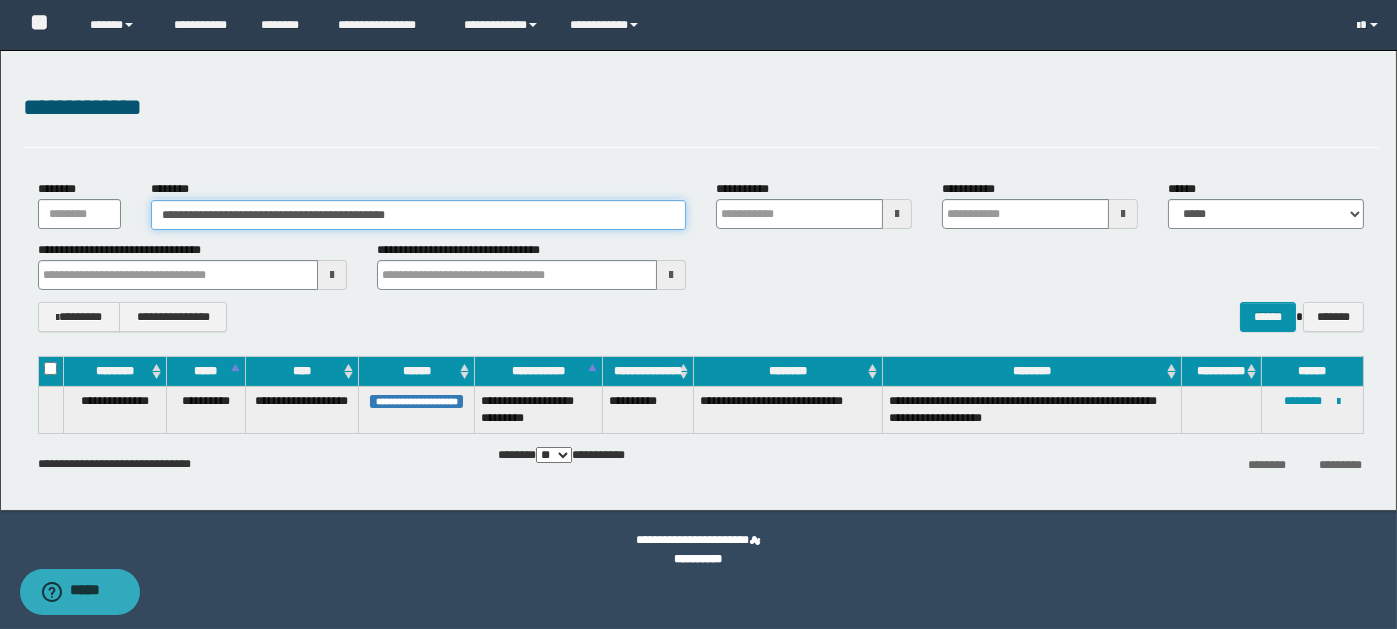 type 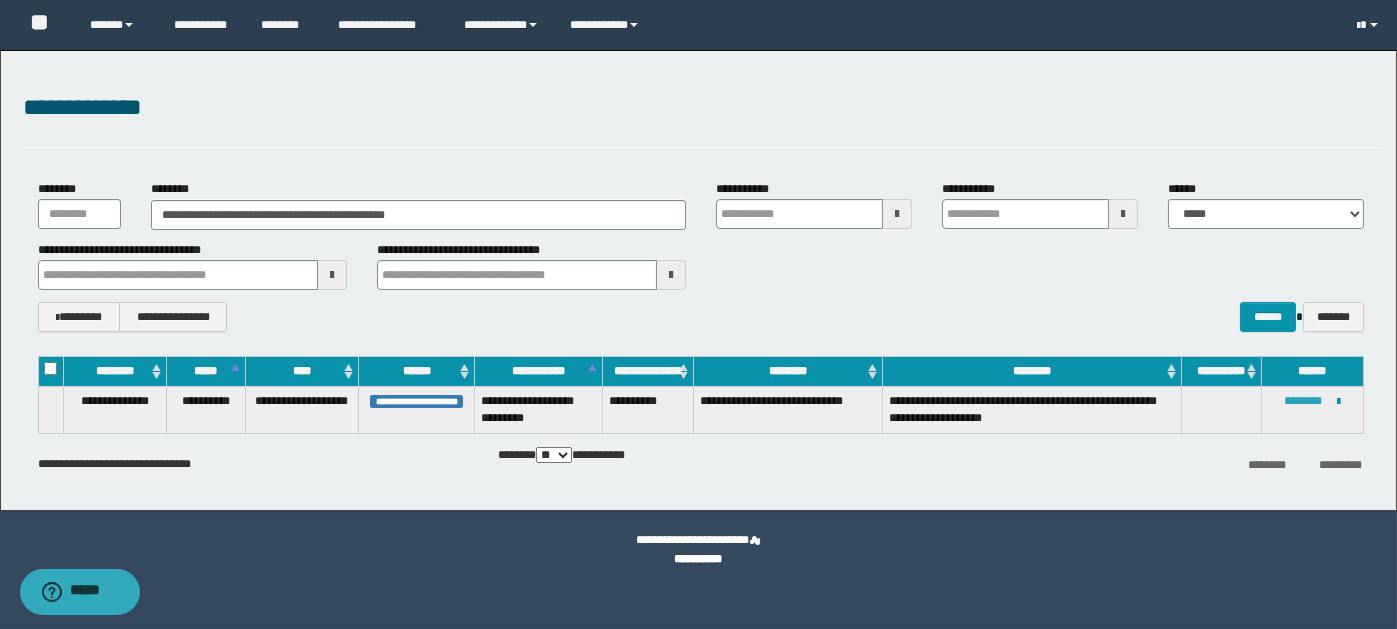 click on "********" at bounding box center [1304, 401] 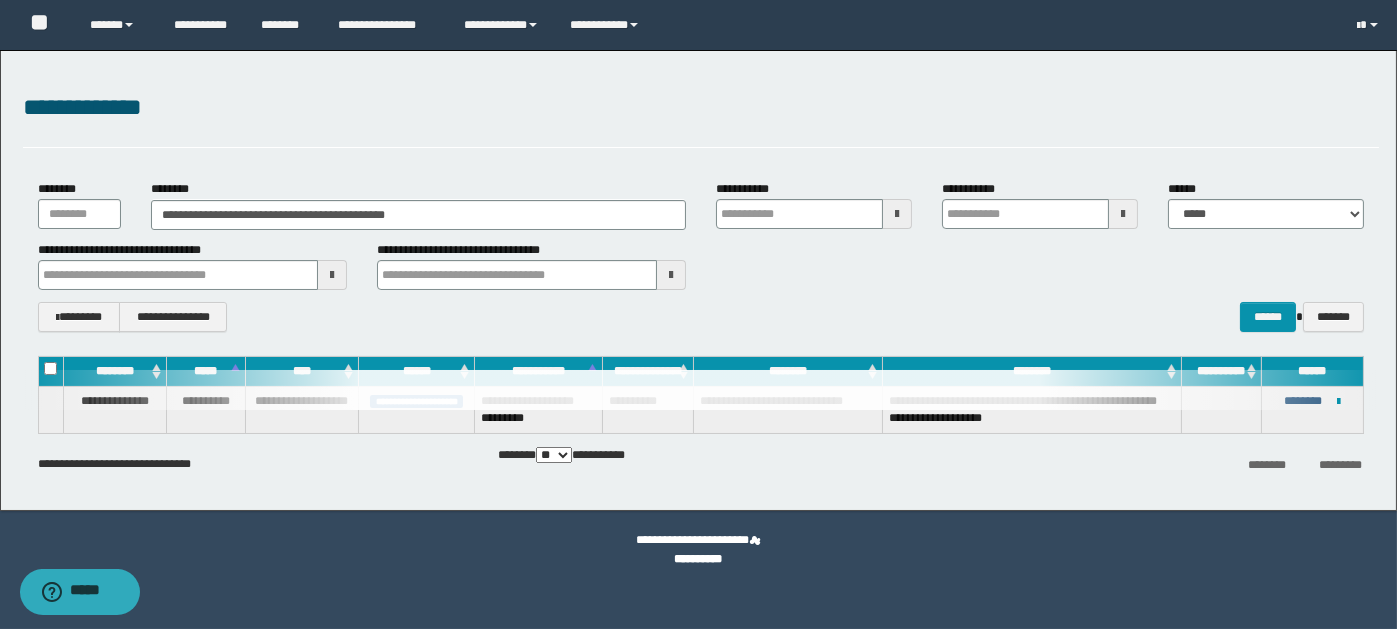 type 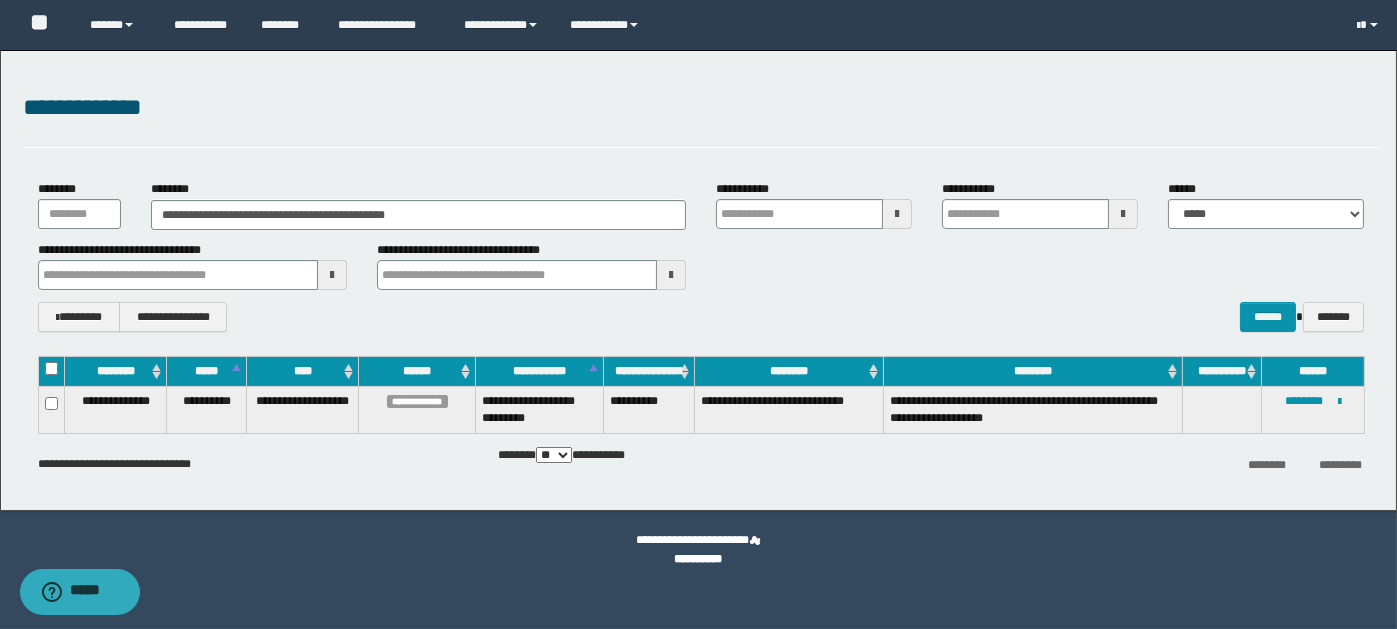 type 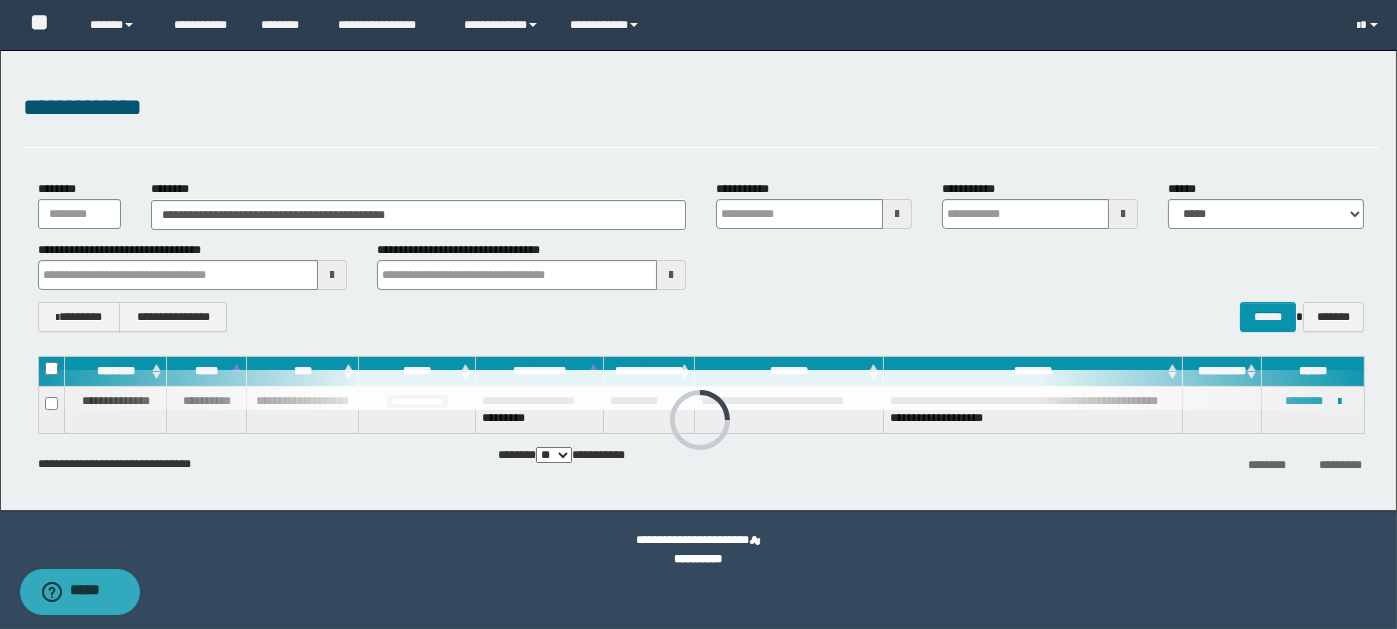 type 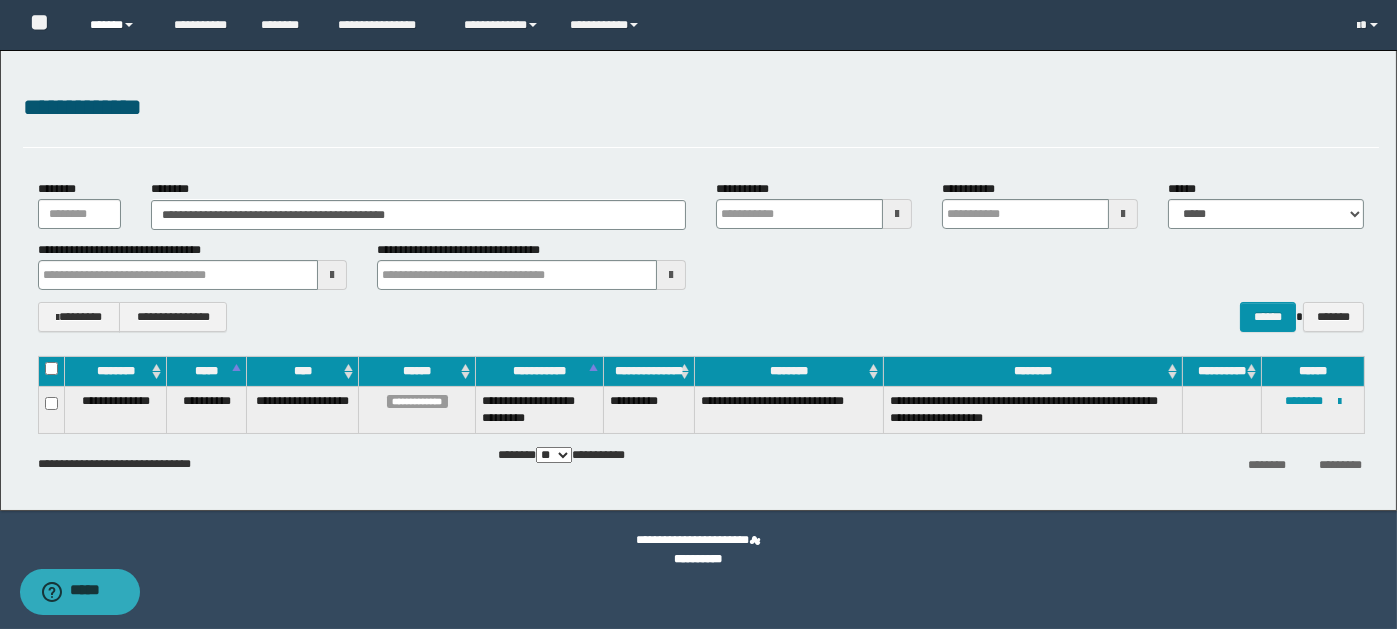 click on "******" at bounding box center (117, 25) 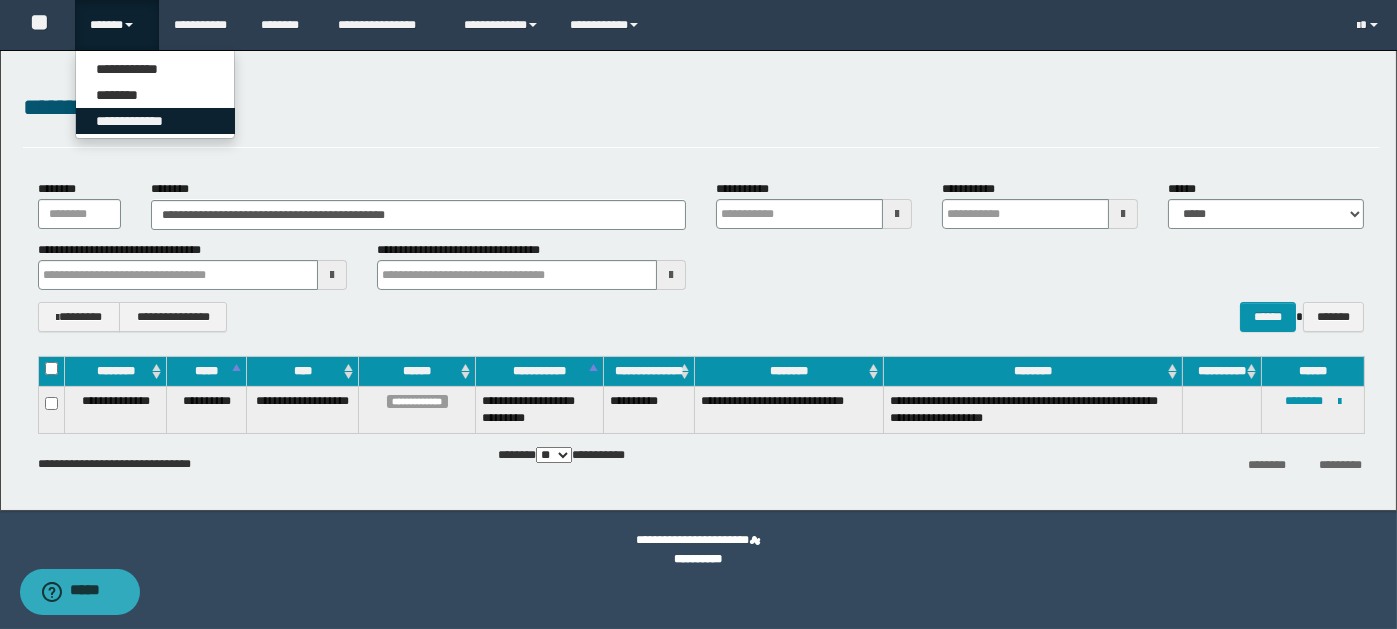 click on "**********" at bounding box center [155, 121] 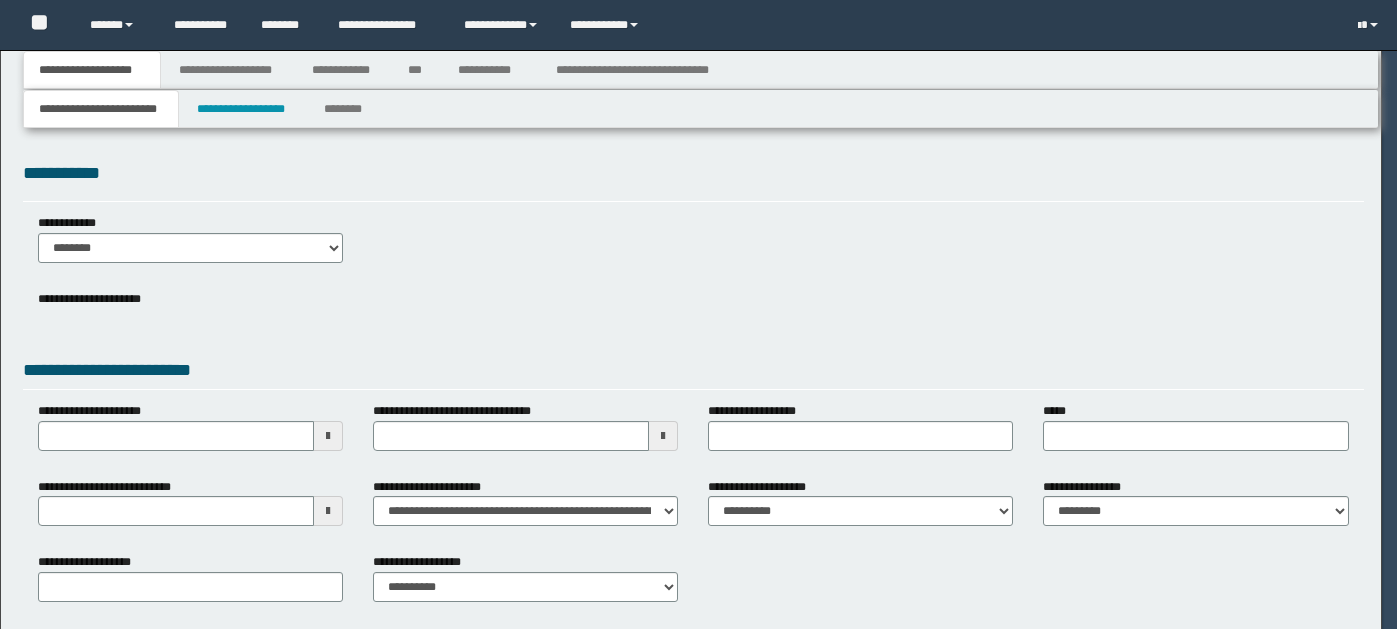 scroll, scrollTop: 0, scrollLeft: 0, axis: both 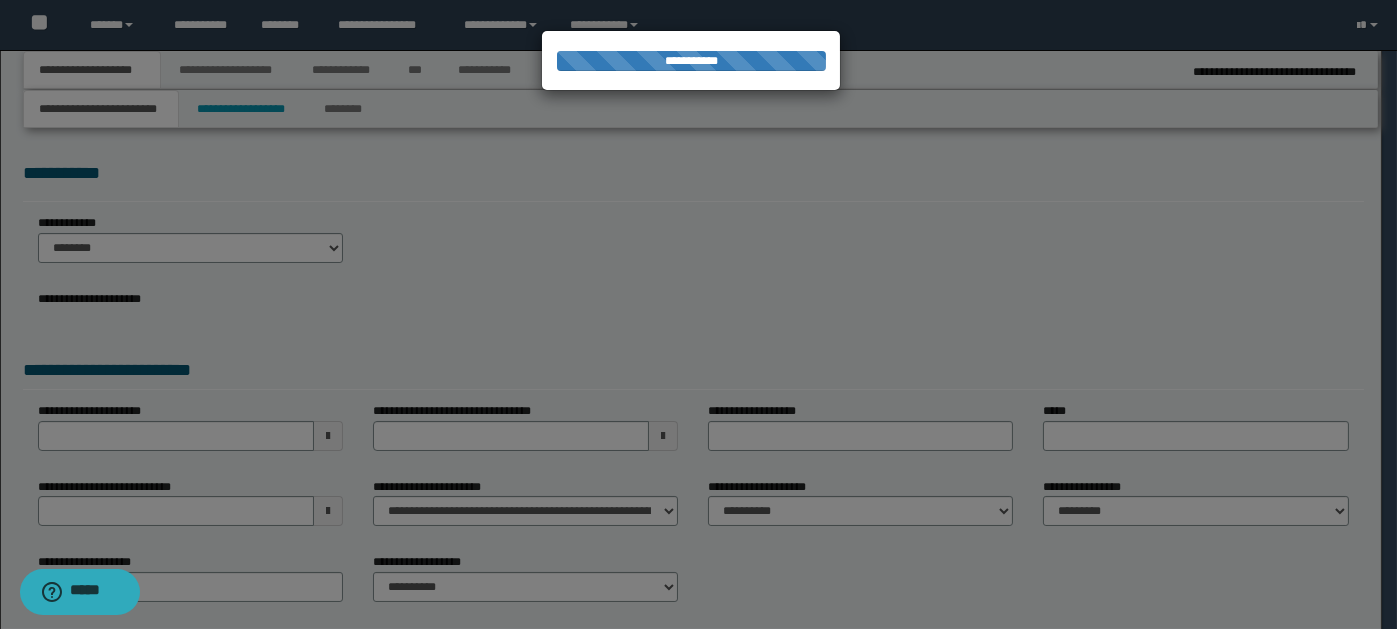 select on "*" 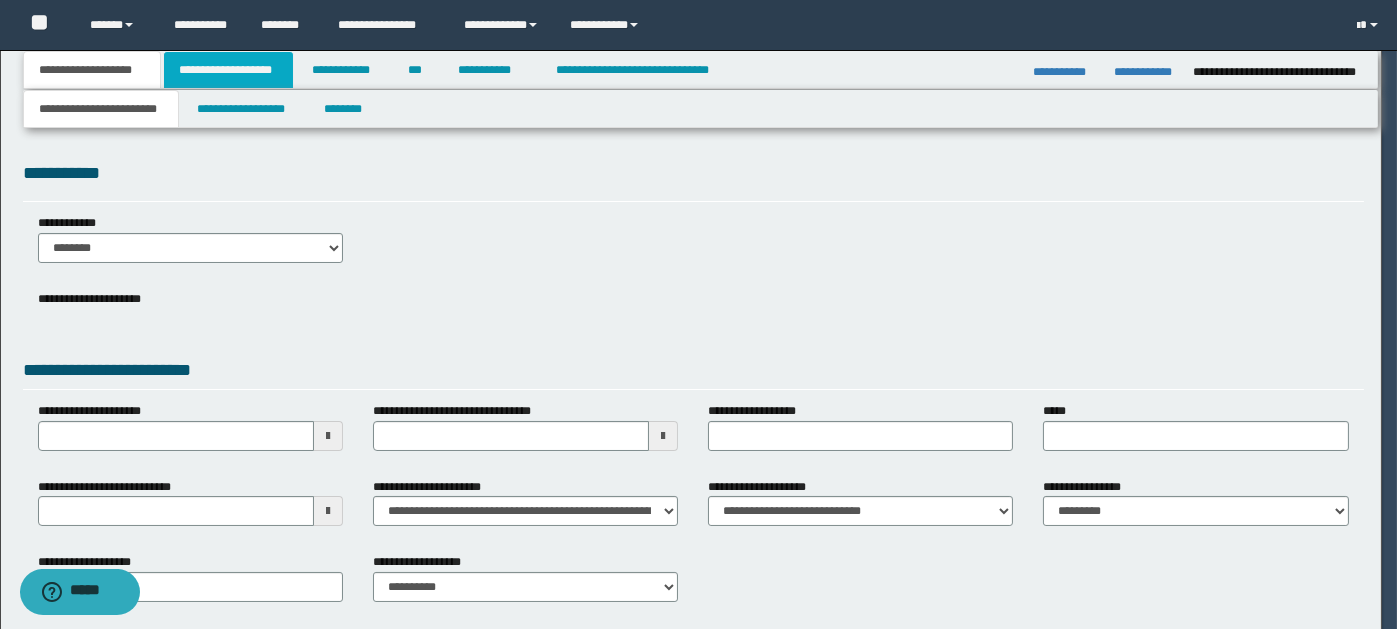 click on "**********" at bounding box center [228, 70] 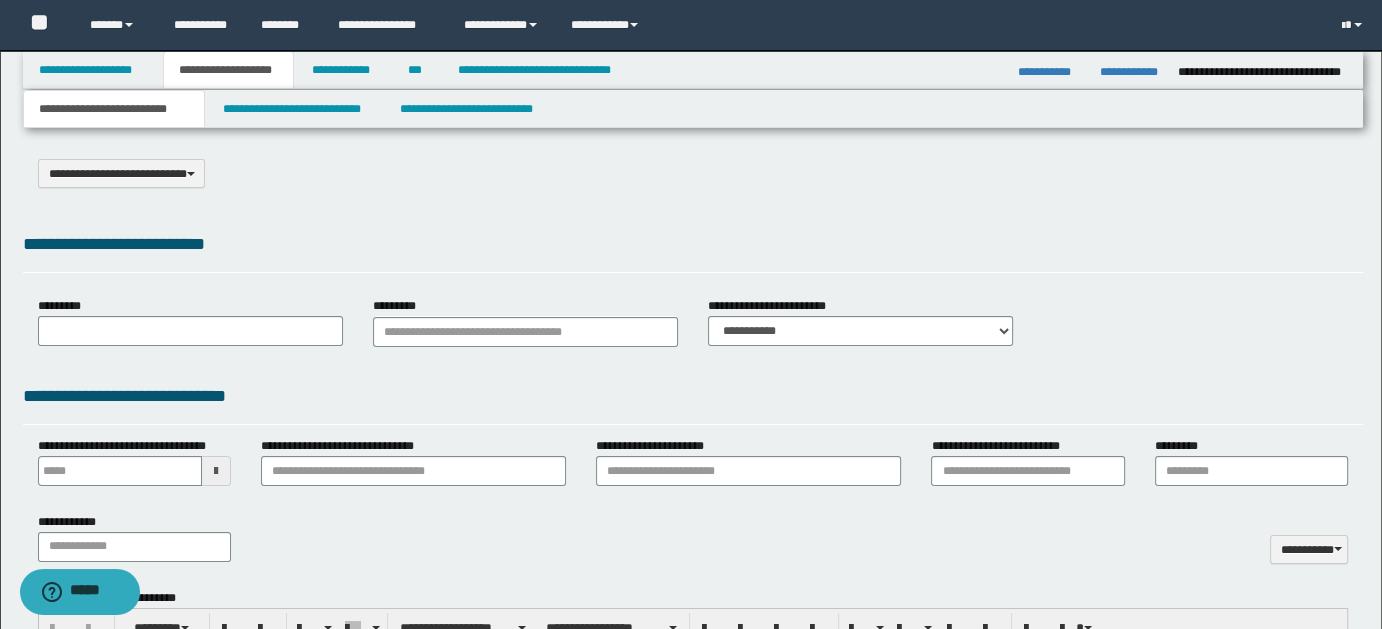 select on "*" 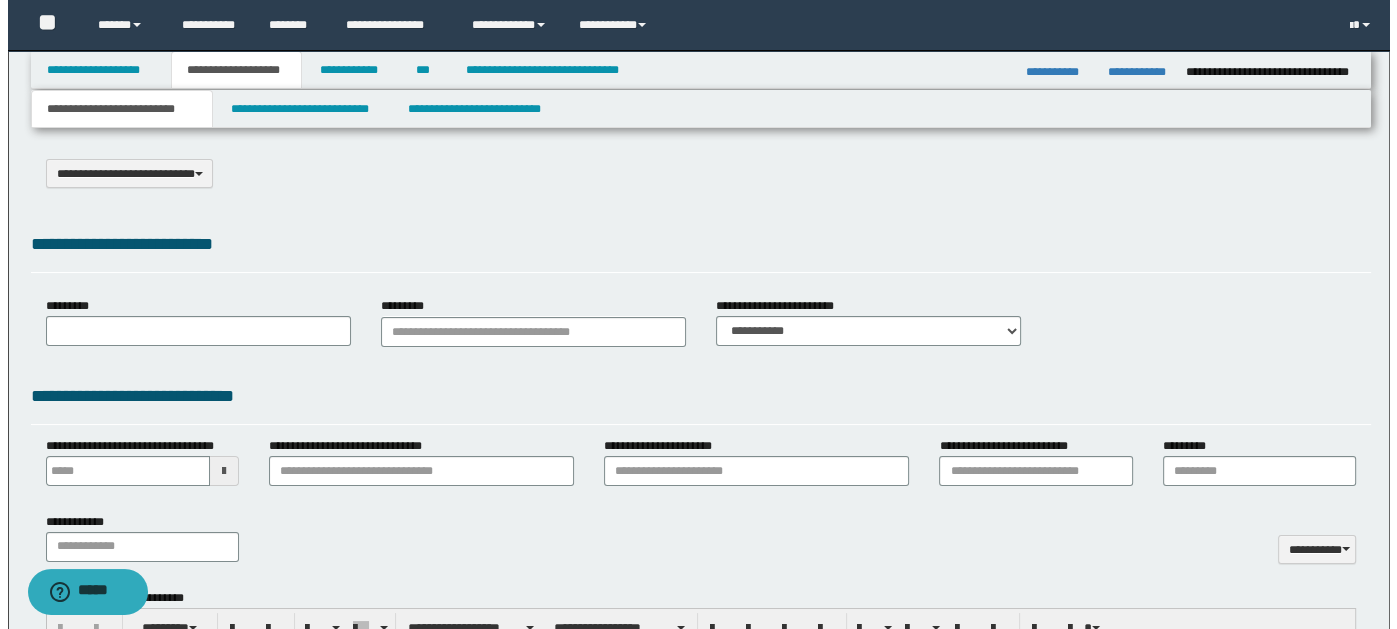 scroll, scrollTop: 0, scrollLeft: 0, axis: both 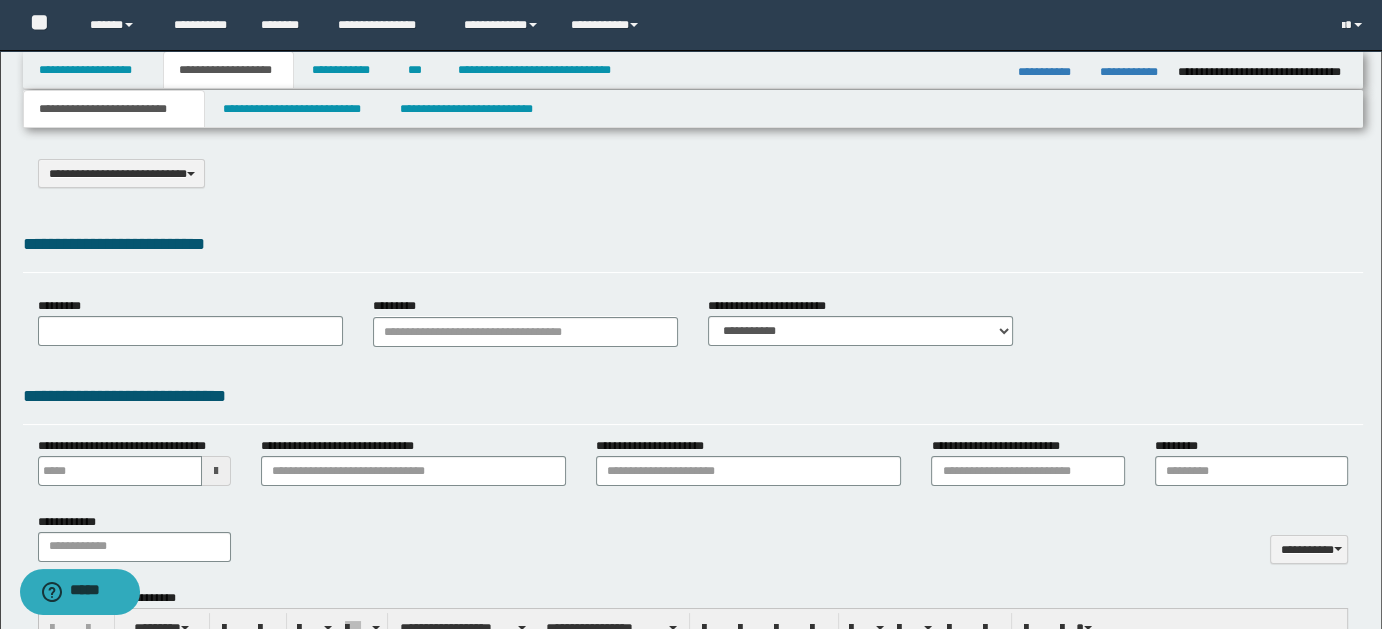 click on "**********" at bounding box center [114, 109] 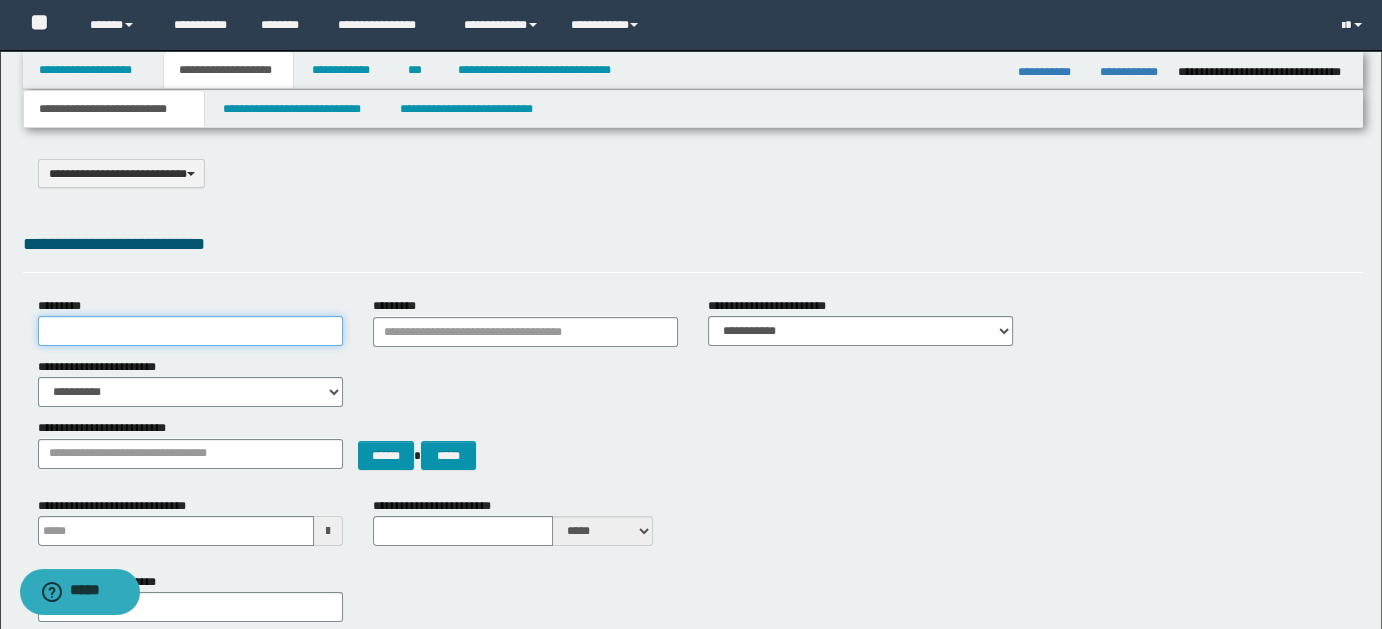 click on "*********" at bounding box center (190, 331) 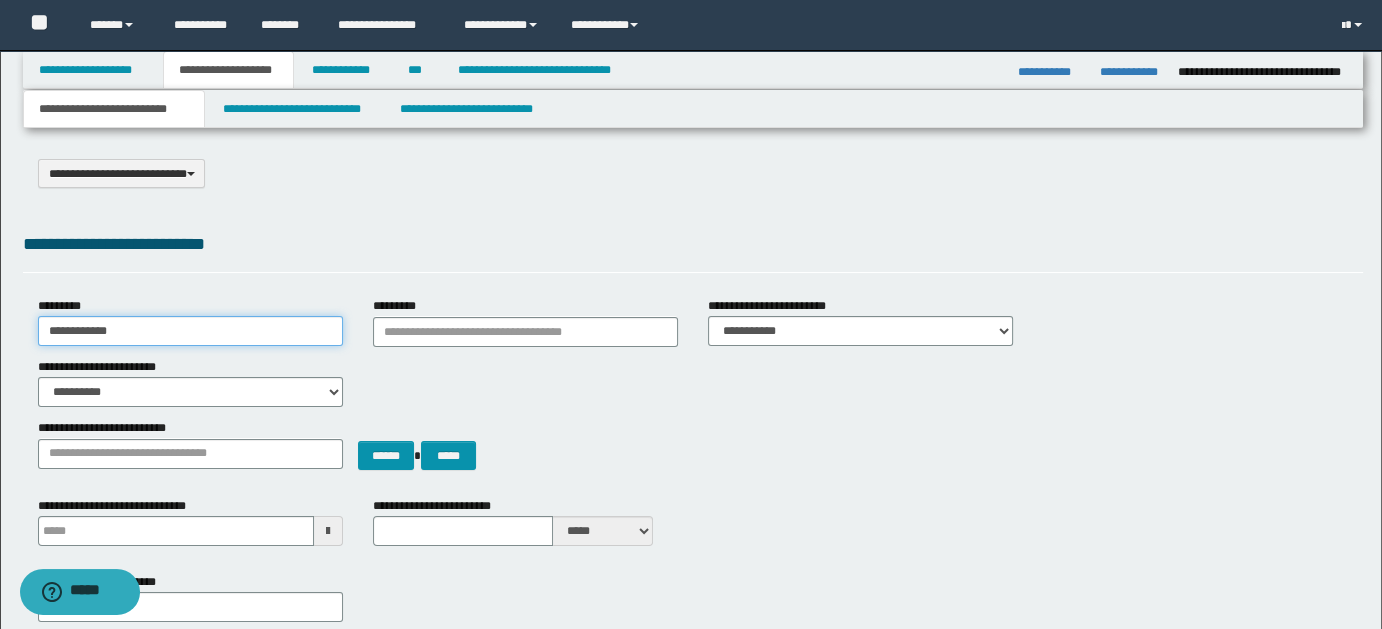 type 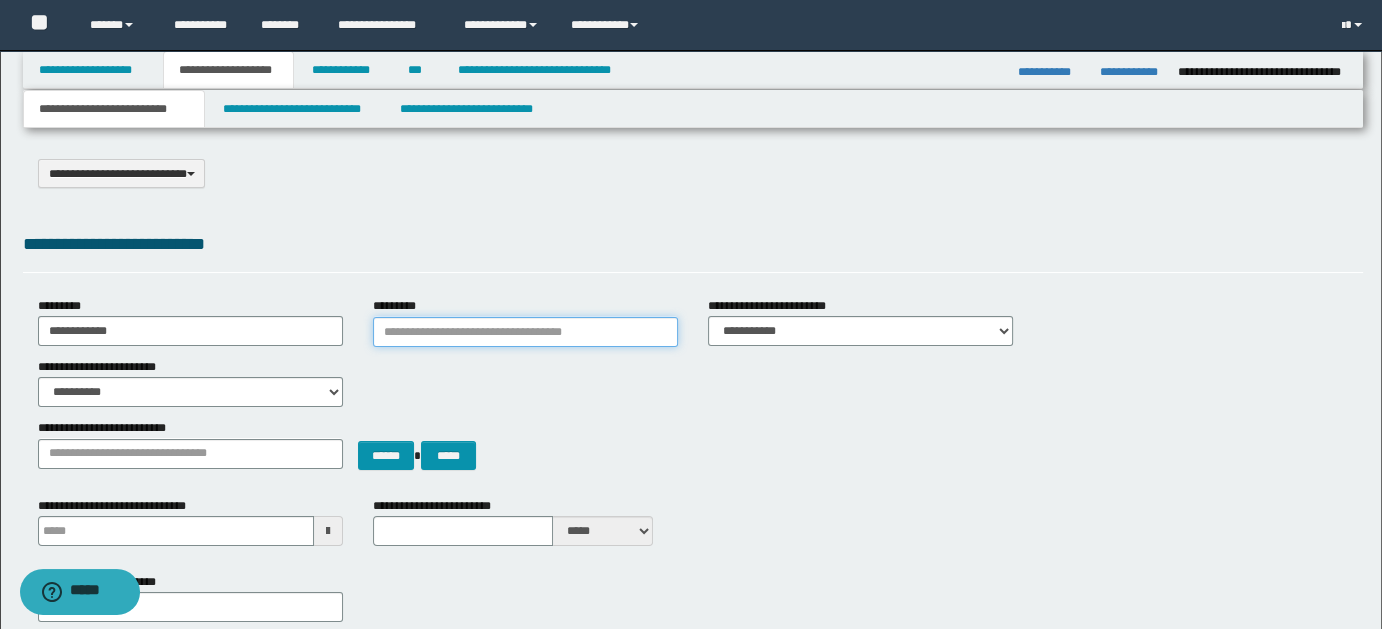 click on "*********" at bounding box center (525, 332) 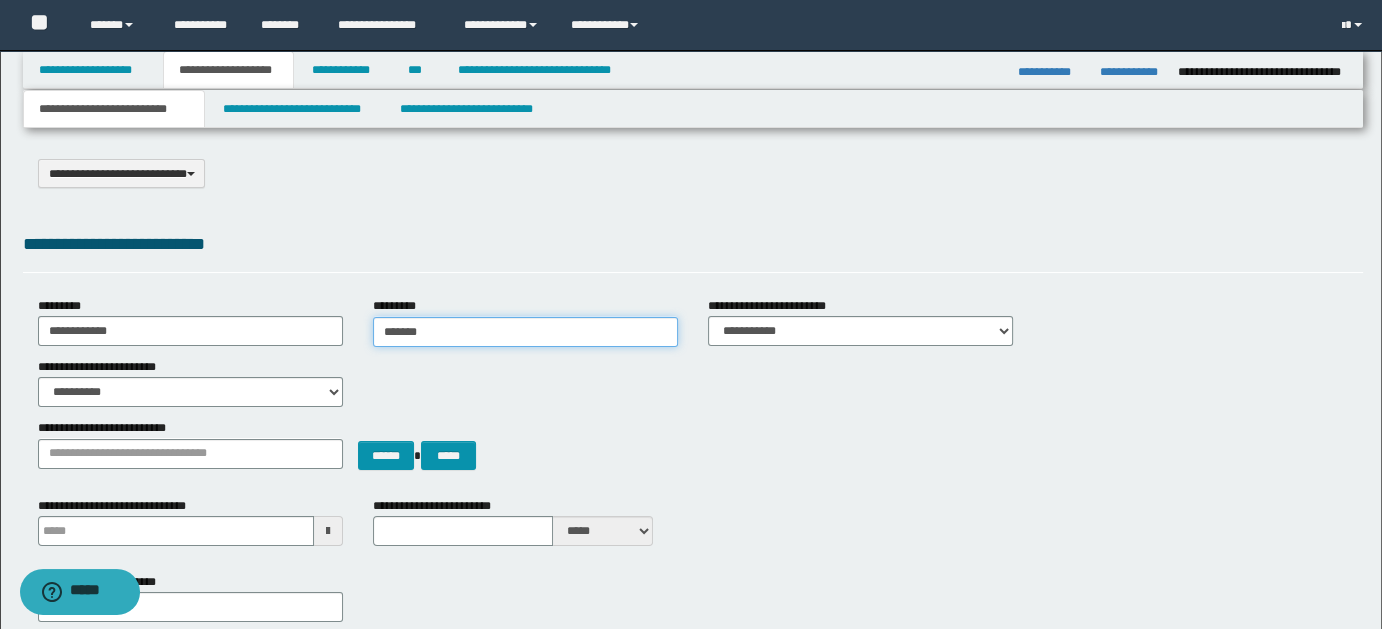 type on "*******" 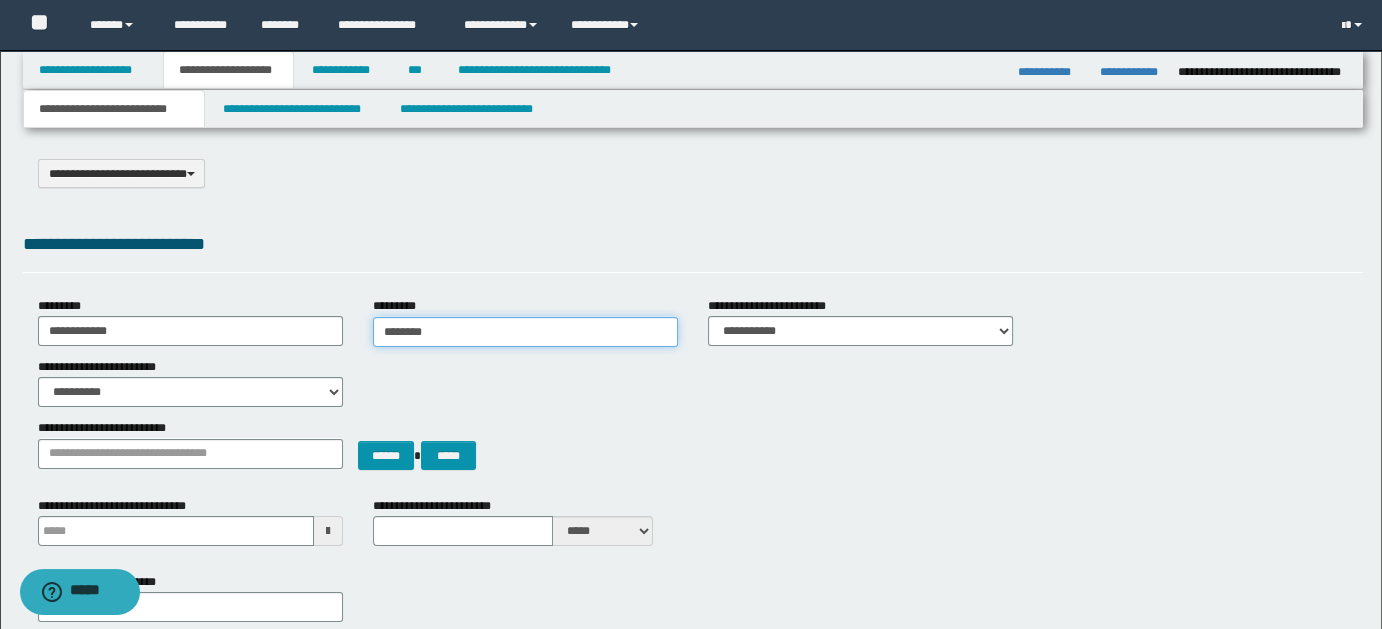 type on "*******" 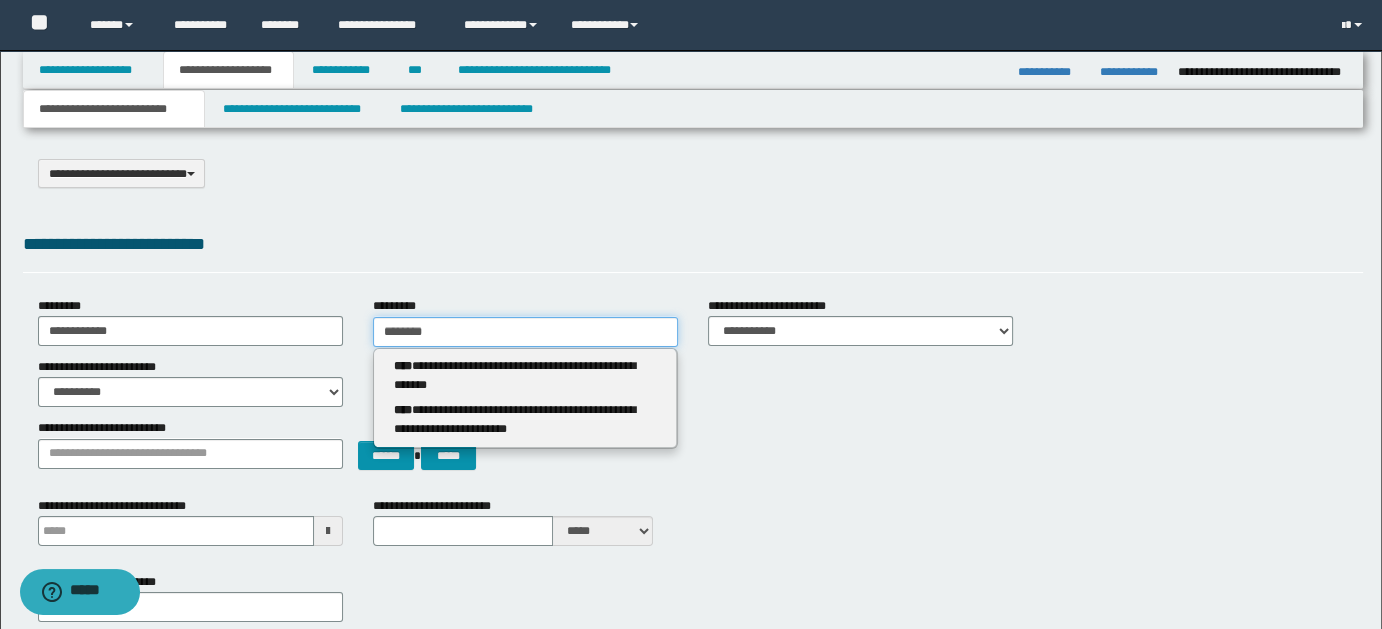 type 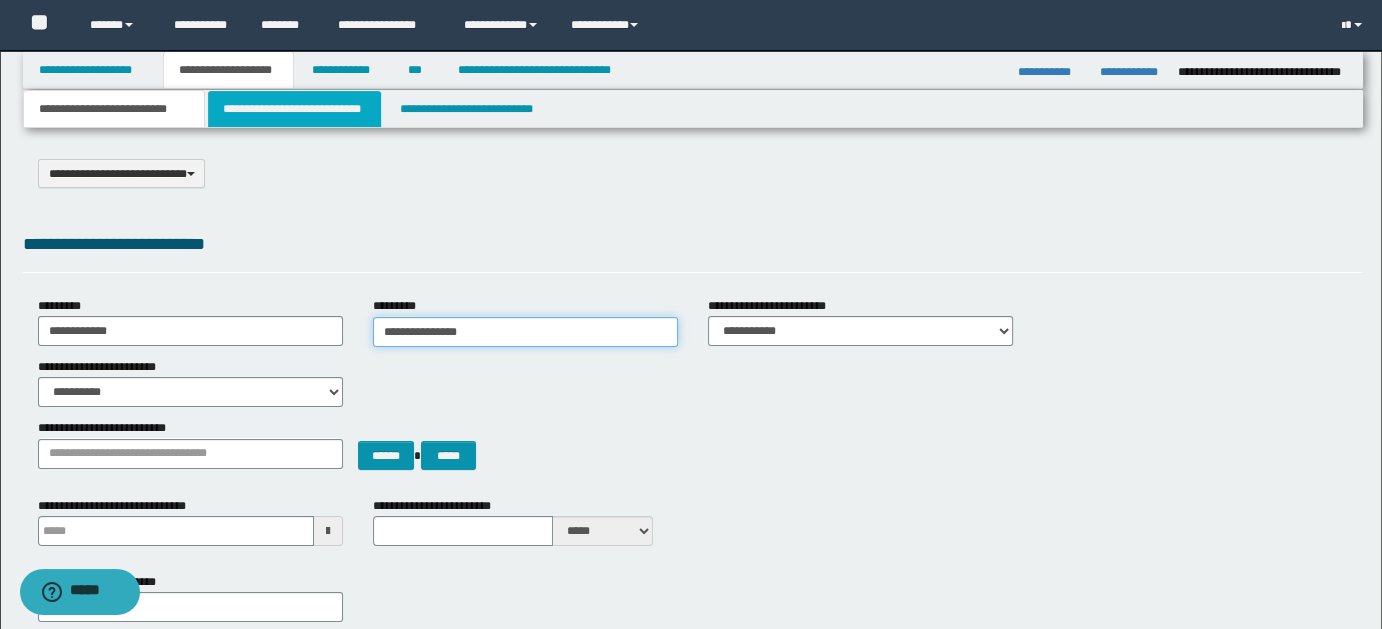 type on "**********" 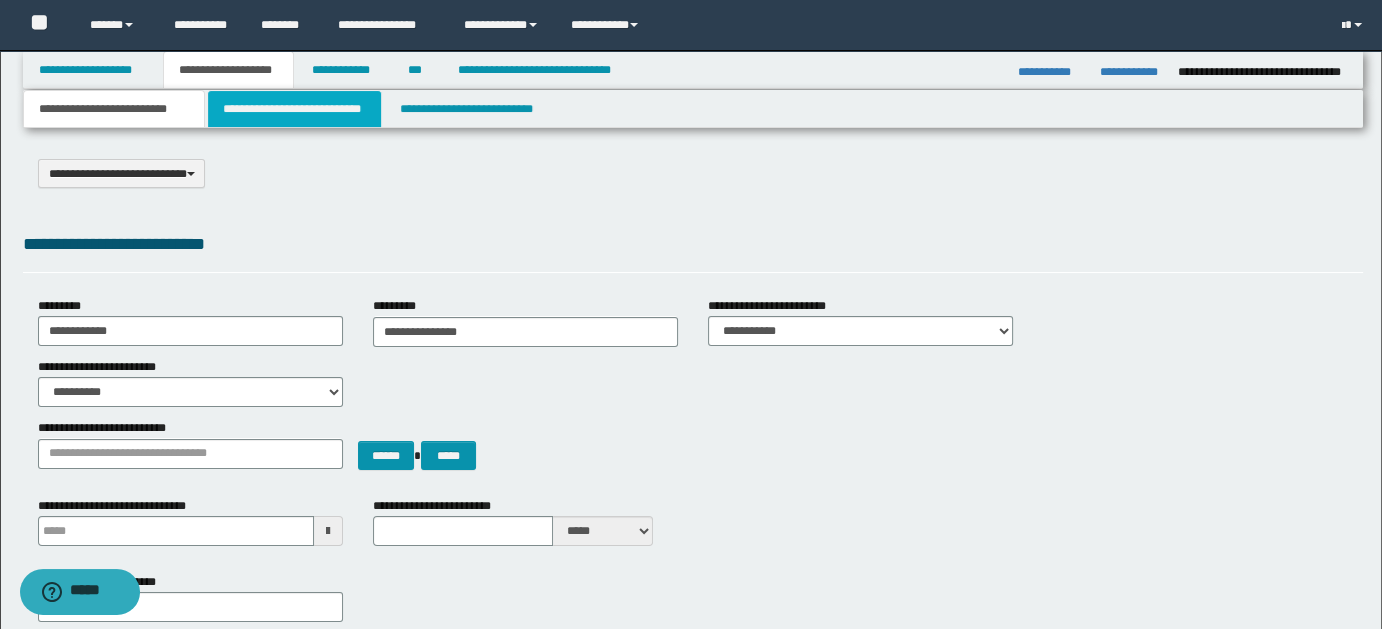 click on "**********" at bounding box center (294, 109) 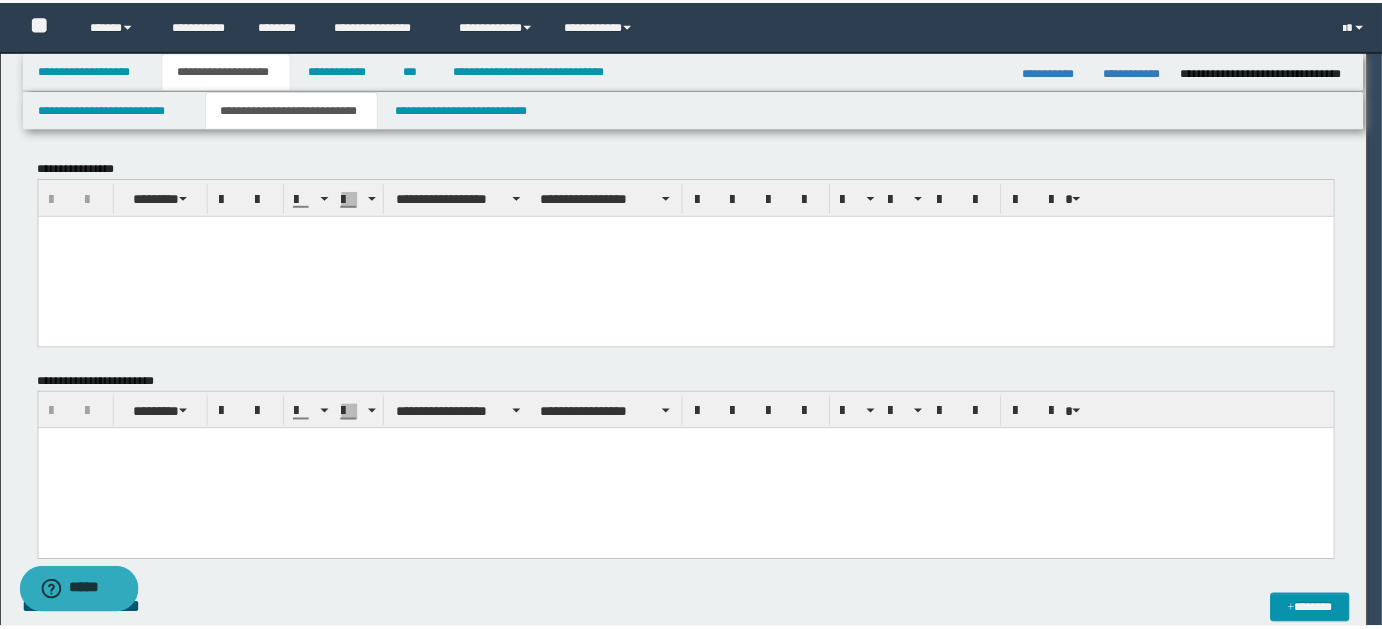 scroll, scrollTop: 0, scrollLeft: 0, axis: both 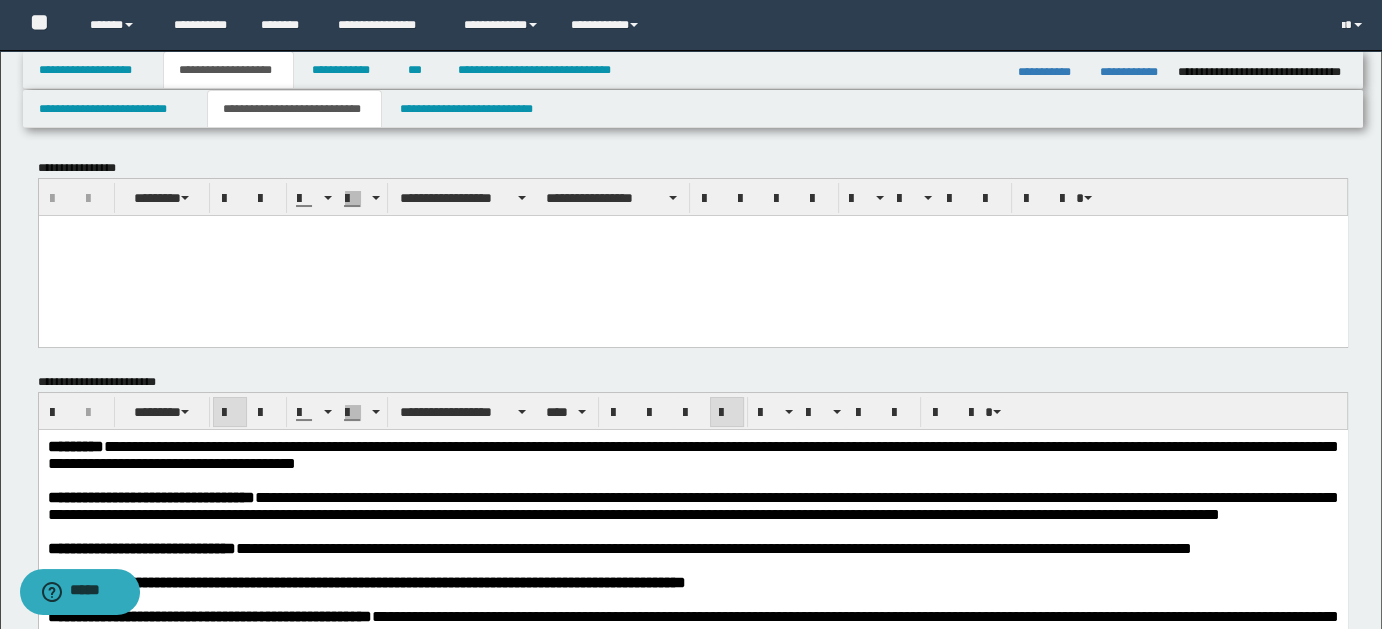 drag, startPoint x: 45, startPoint y: 443, endPoint x: 669, endPoint y: 602, distance: 643.93866 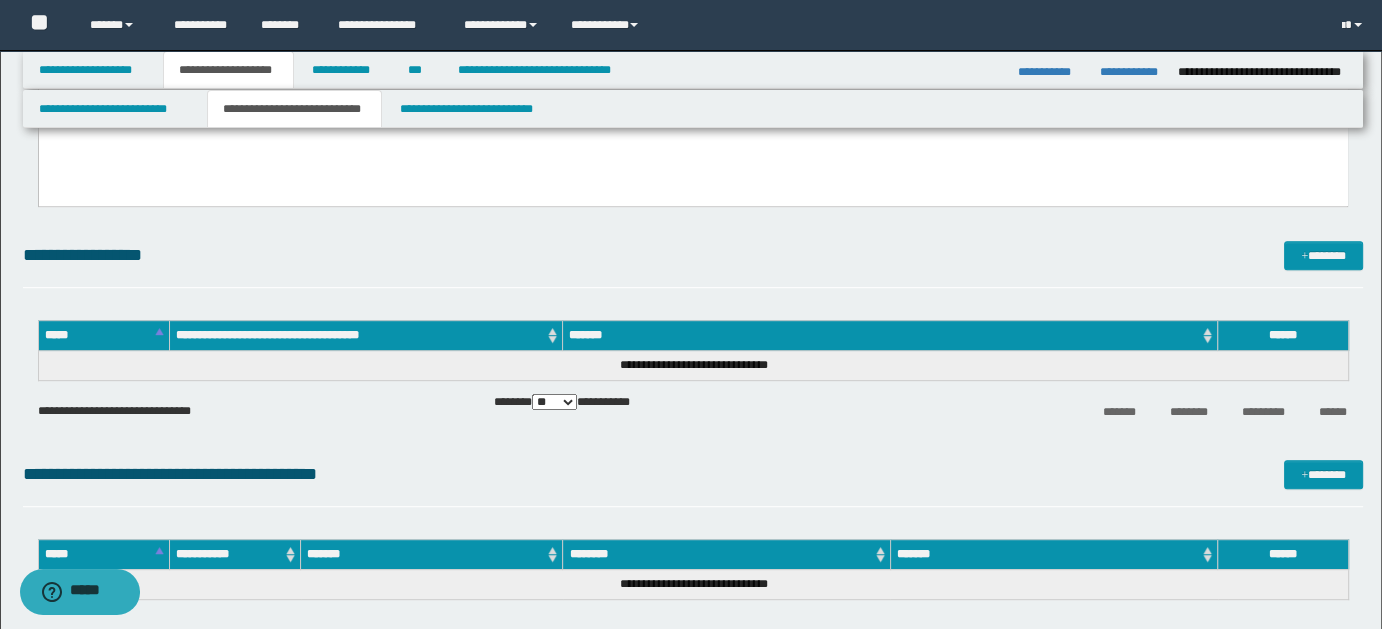 scroll, scrollTop: 976, scrollLeft: 0, axis: vertical 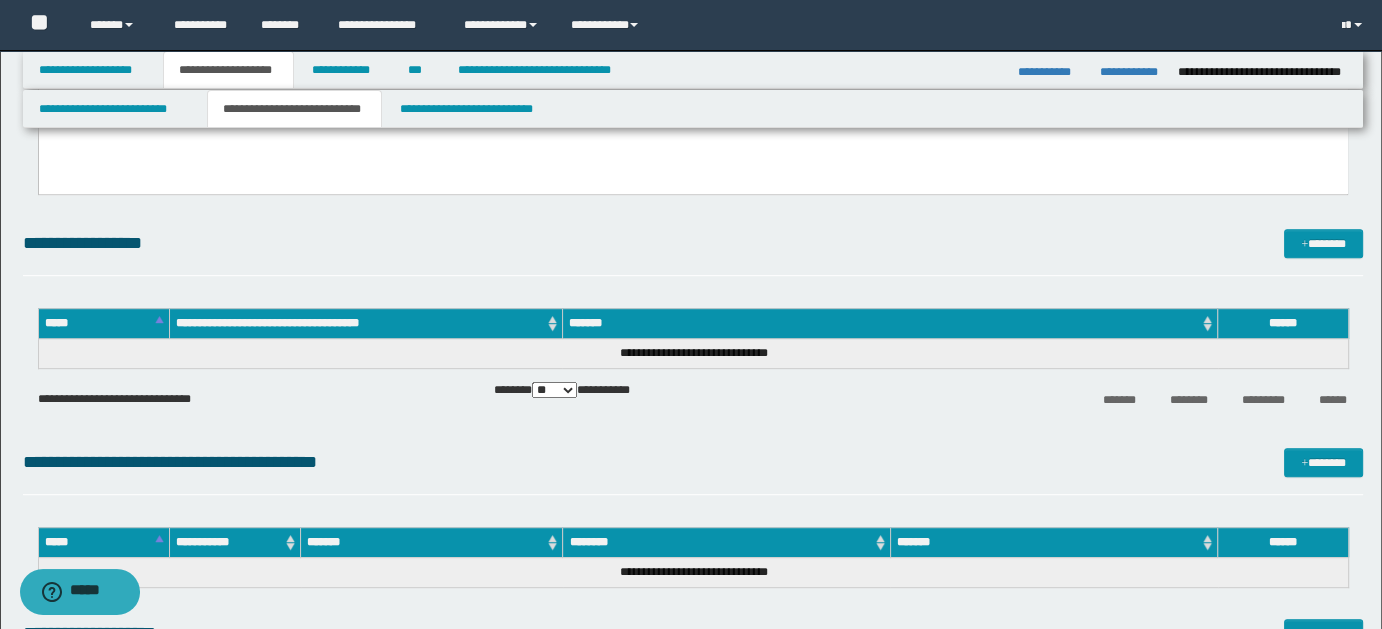 drag, startPoint x: 48, startPoint y: -531, endPoint x: 1433, endPoint y: -105, distance: 1449.0345 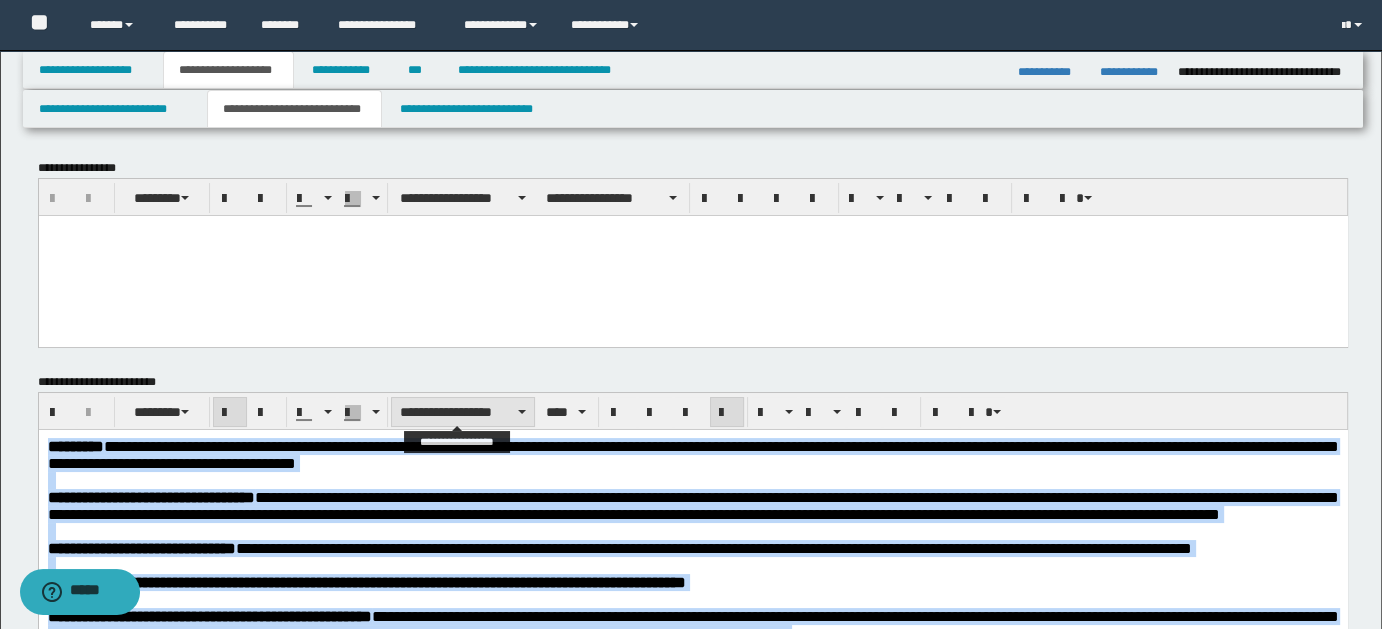 click at bounding box center [522, 412] 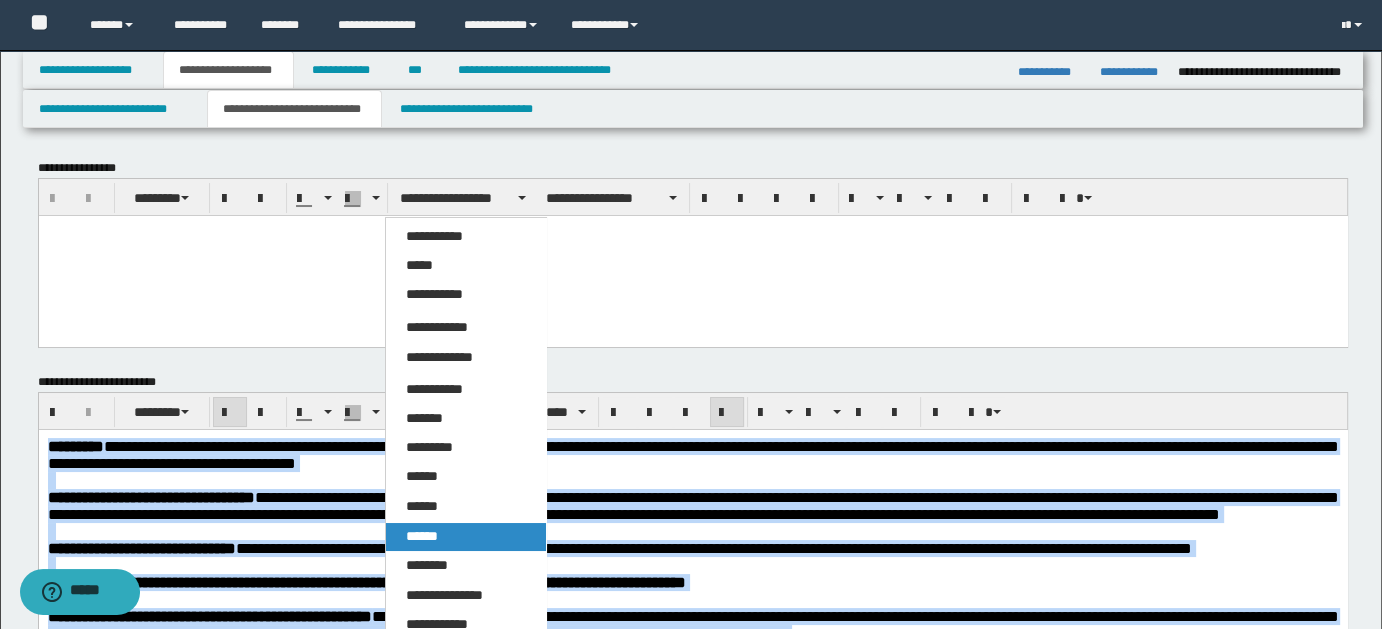 click on "******" at bounding box center [465, 537] 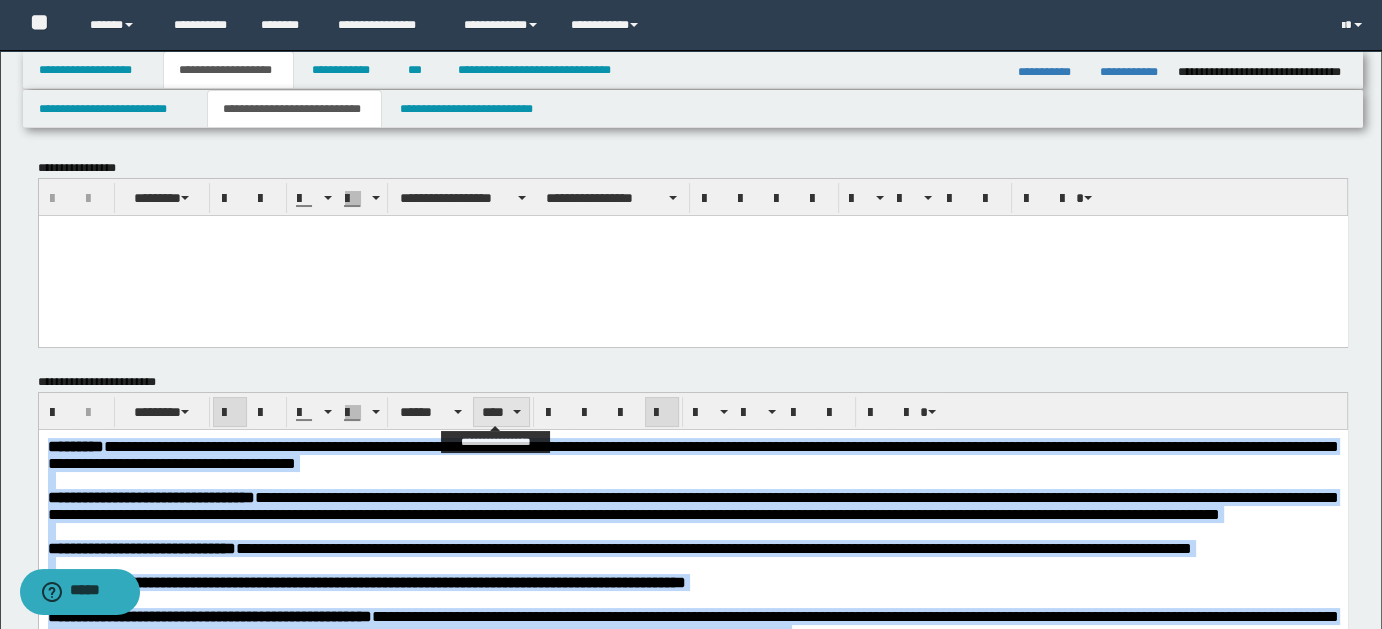 click at bounding box center [517, 412] 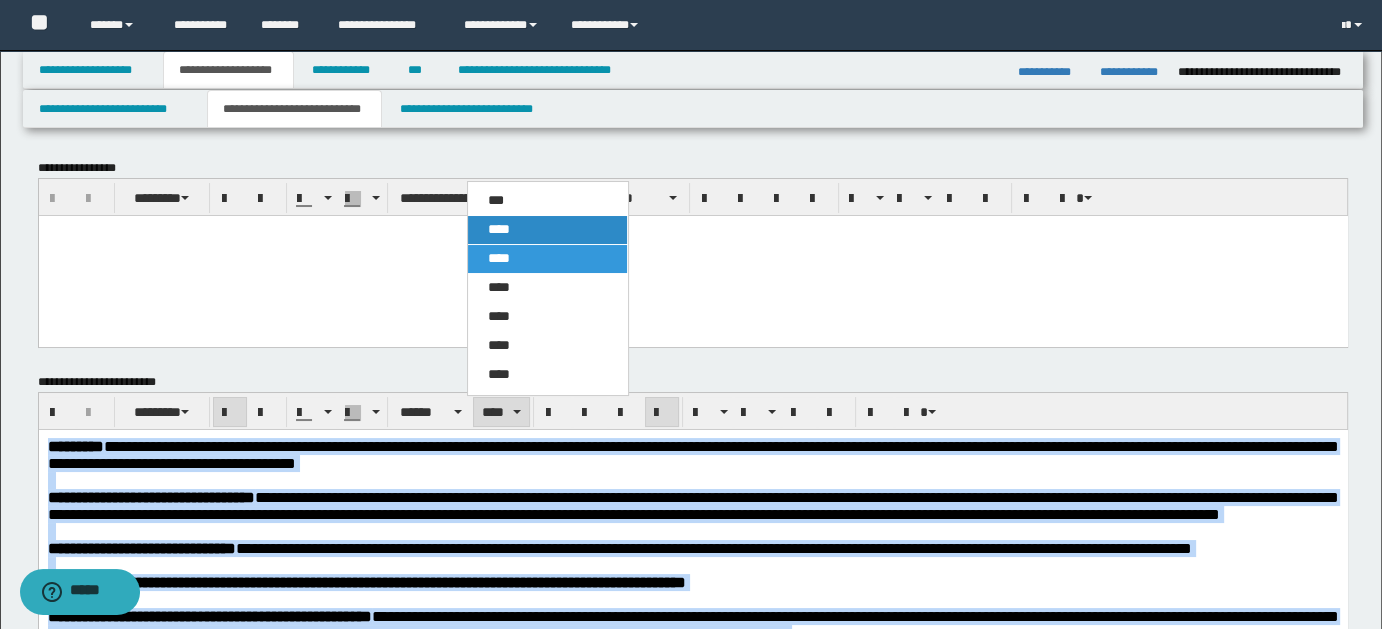 click on "****" at bounding box center [499, 229] 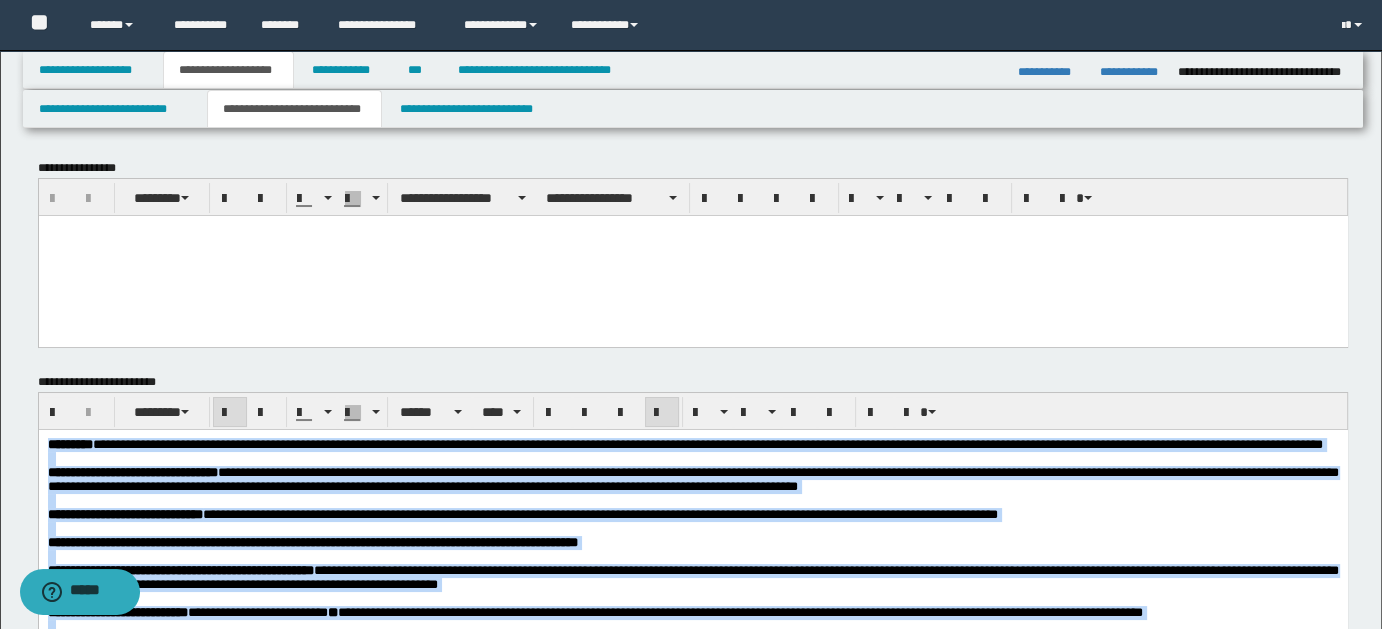 click at bounding box center [692, 459] 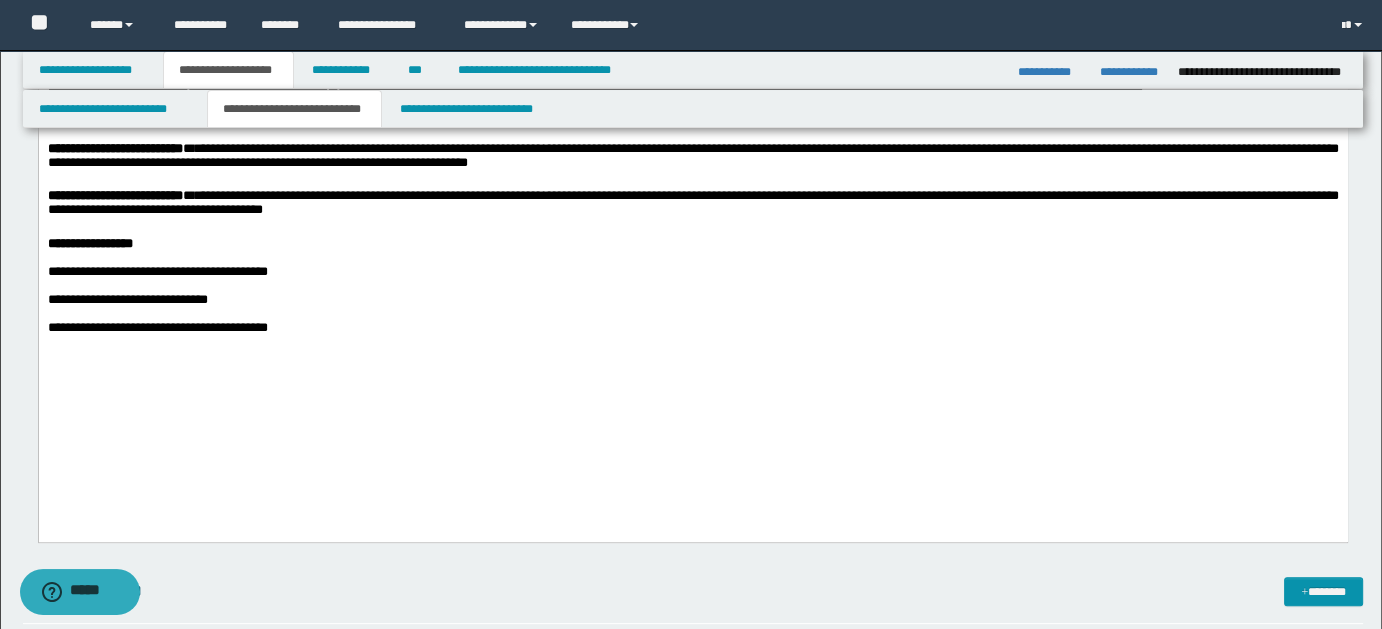 scroll, scrollTop: 515, scrollLeft: 0, axis: vertical 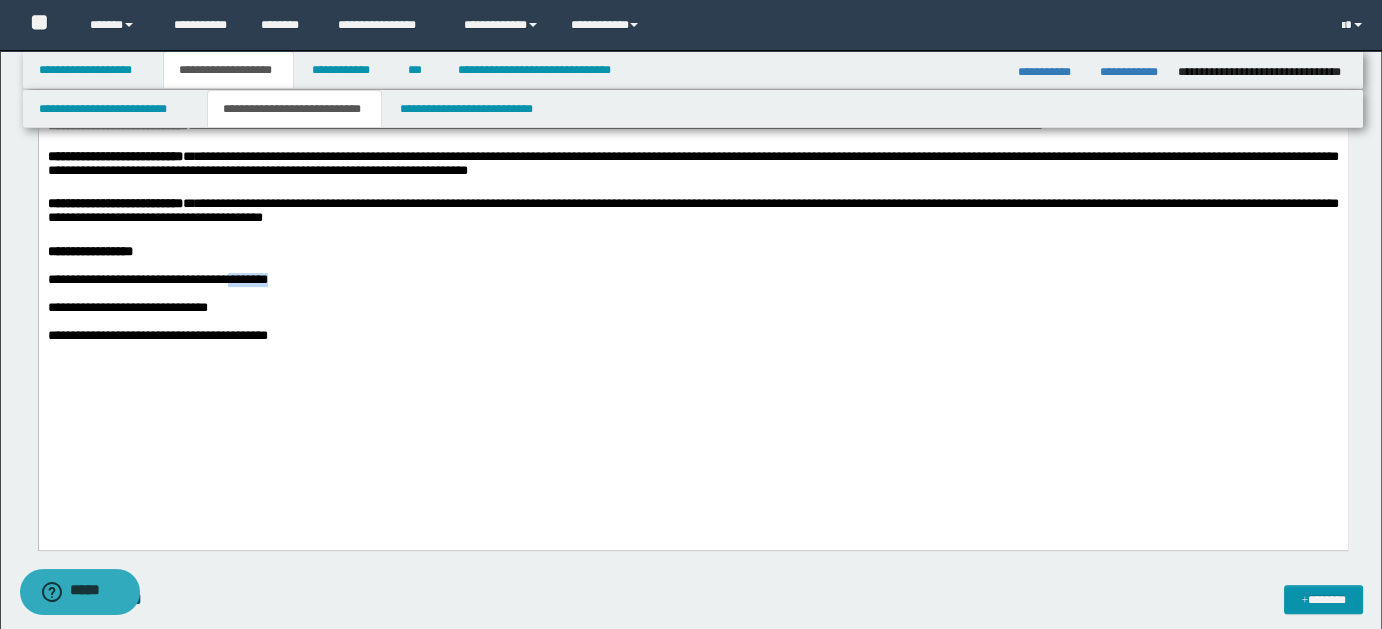 drag, startPoint x: 307, startPoint y: 350, endPoint x: 413, endPoint y: 349, distance: 106.004715 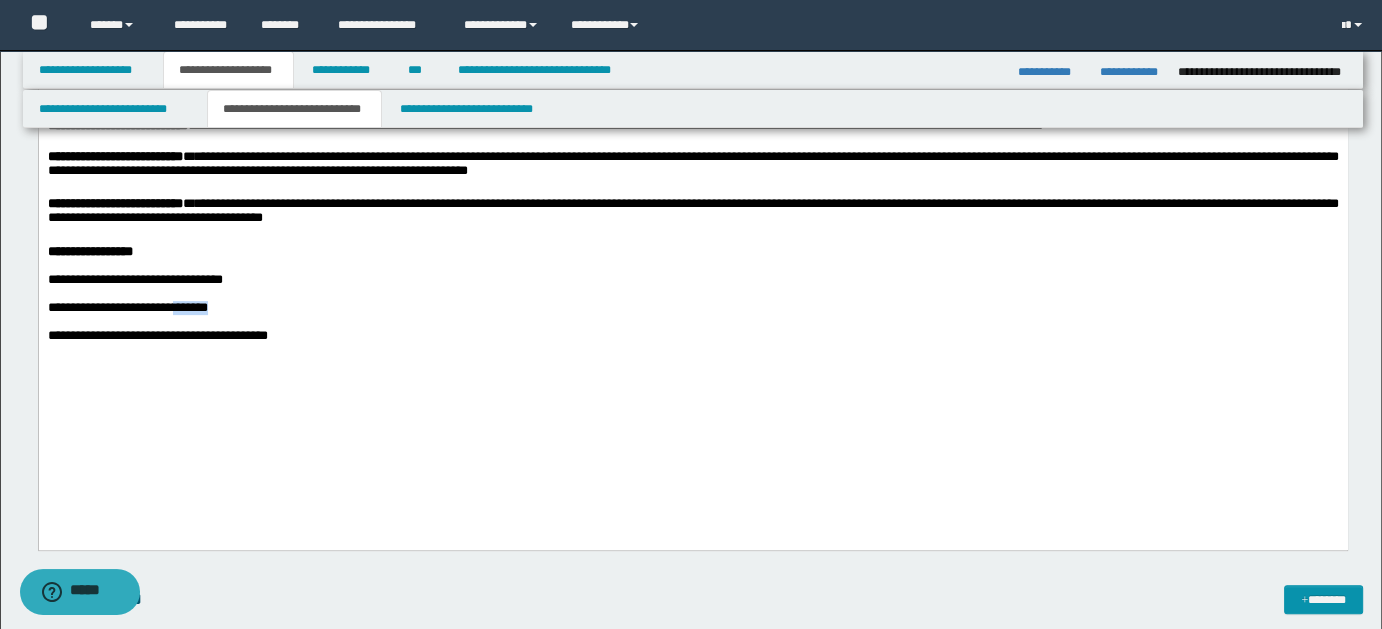 drag, startPoint x: 222, startPoint y: 382, endPoint x: 320, endPoint y: 382, distance: 98 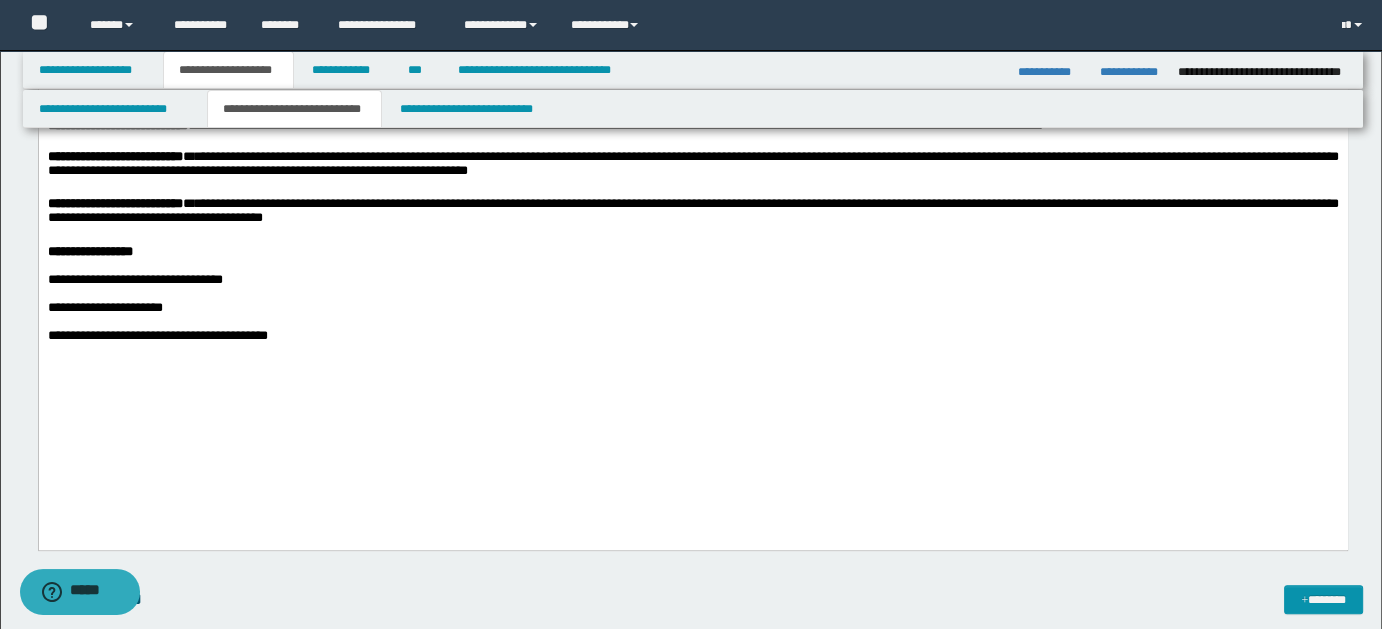 click on "**********" at bounding box center (692, 281) 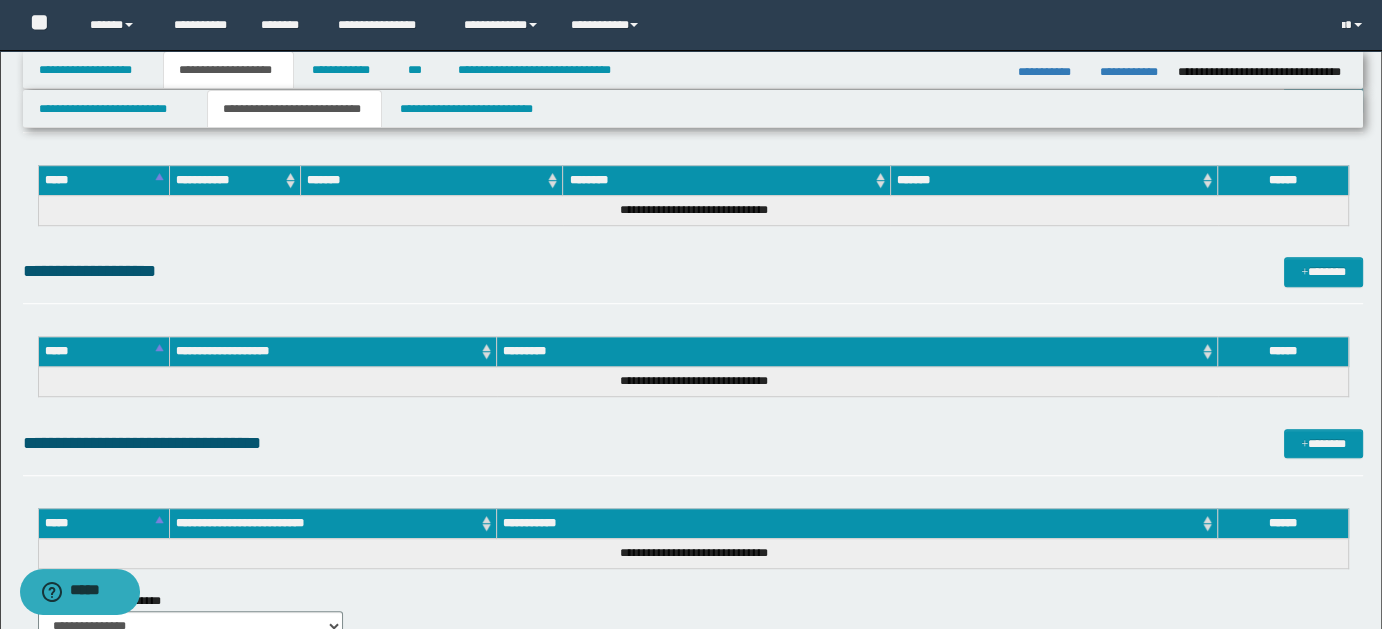 scroll, scrollTop: 1265, scrollLeft: 0, axis: vertical 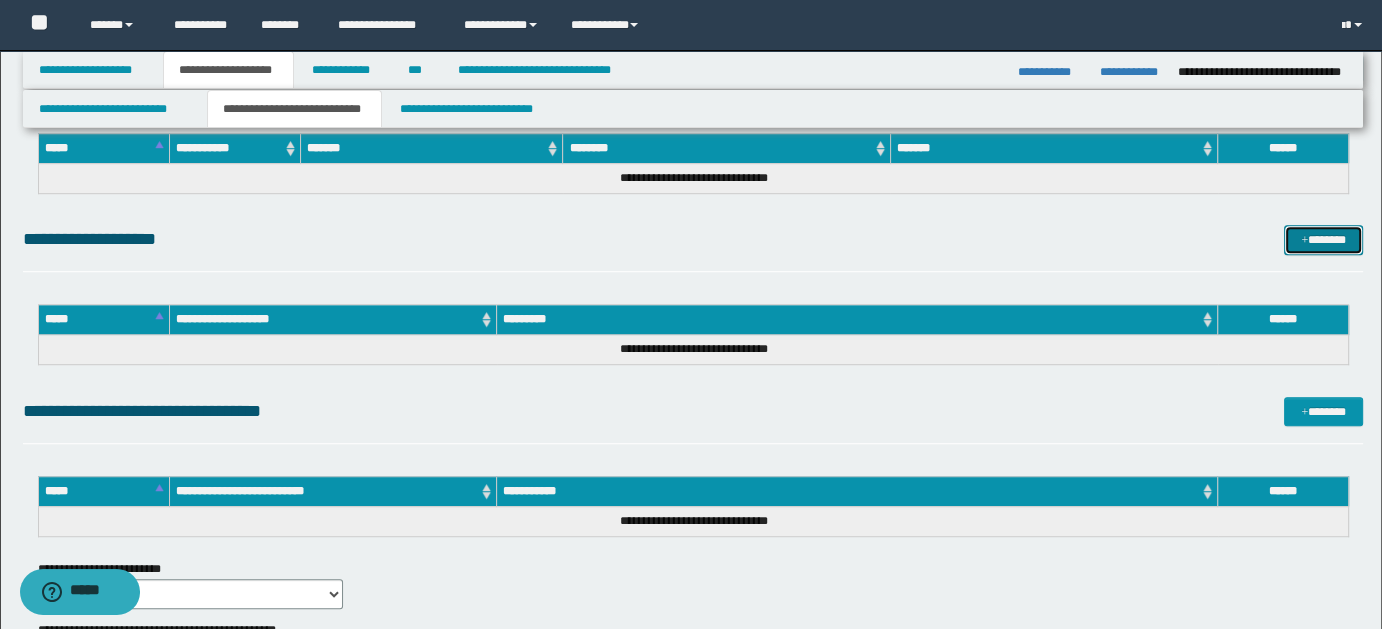 click on "*******" at bounding box center [1323, 239] 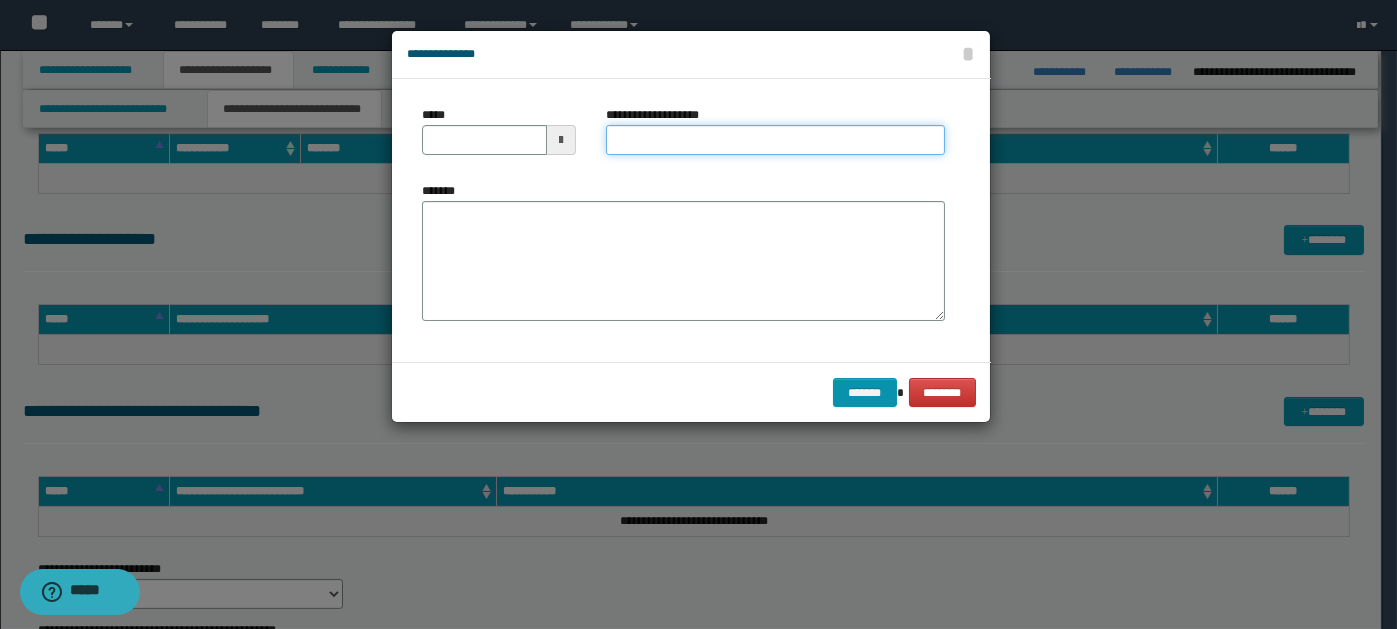 paste on "**********" 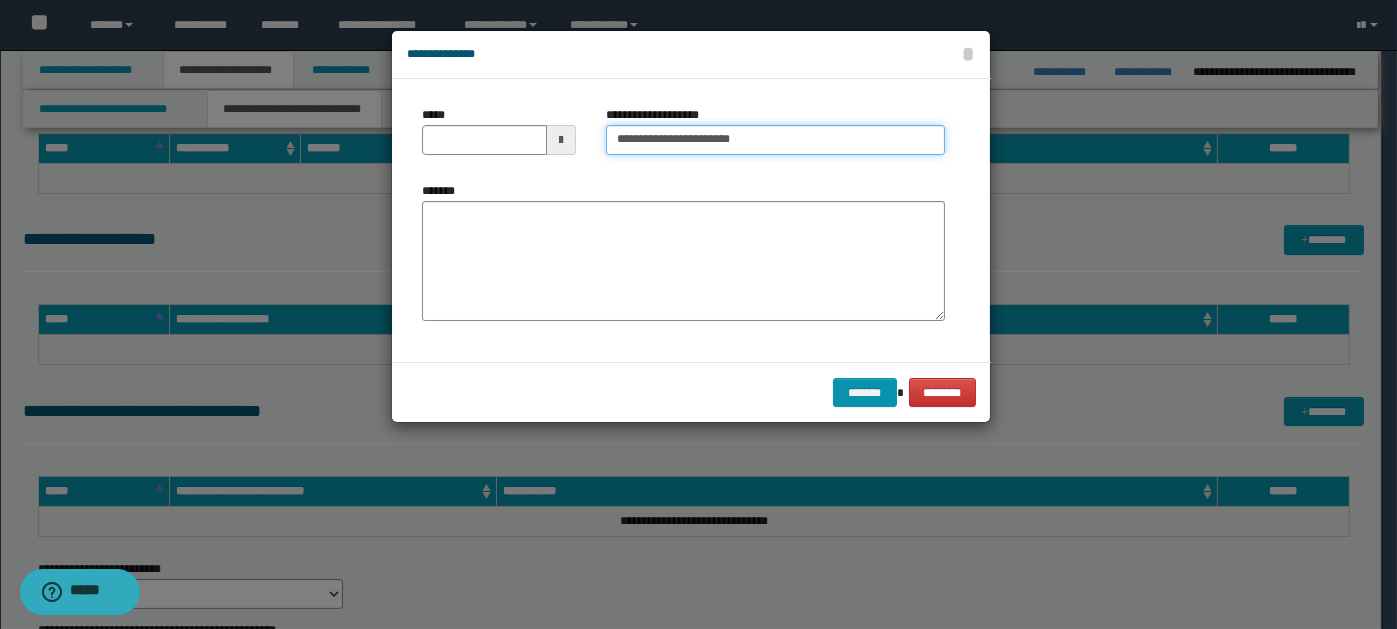type on "**********" 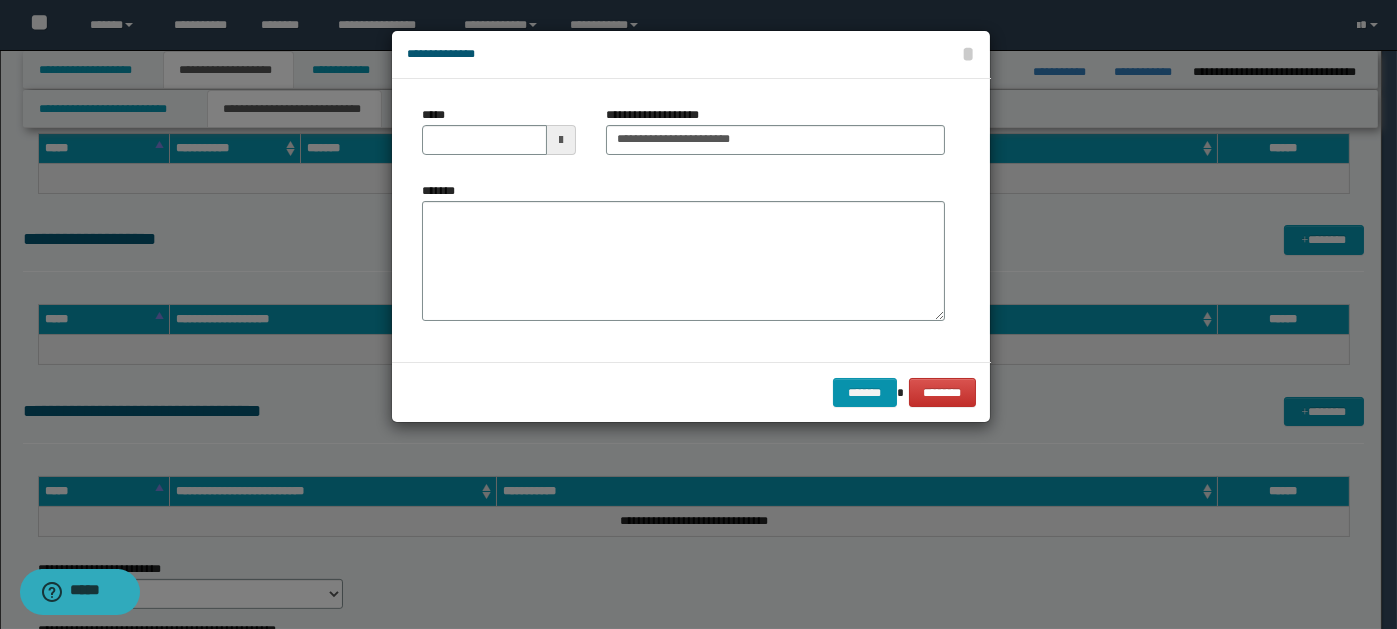 click at bounding box center [561, 140] 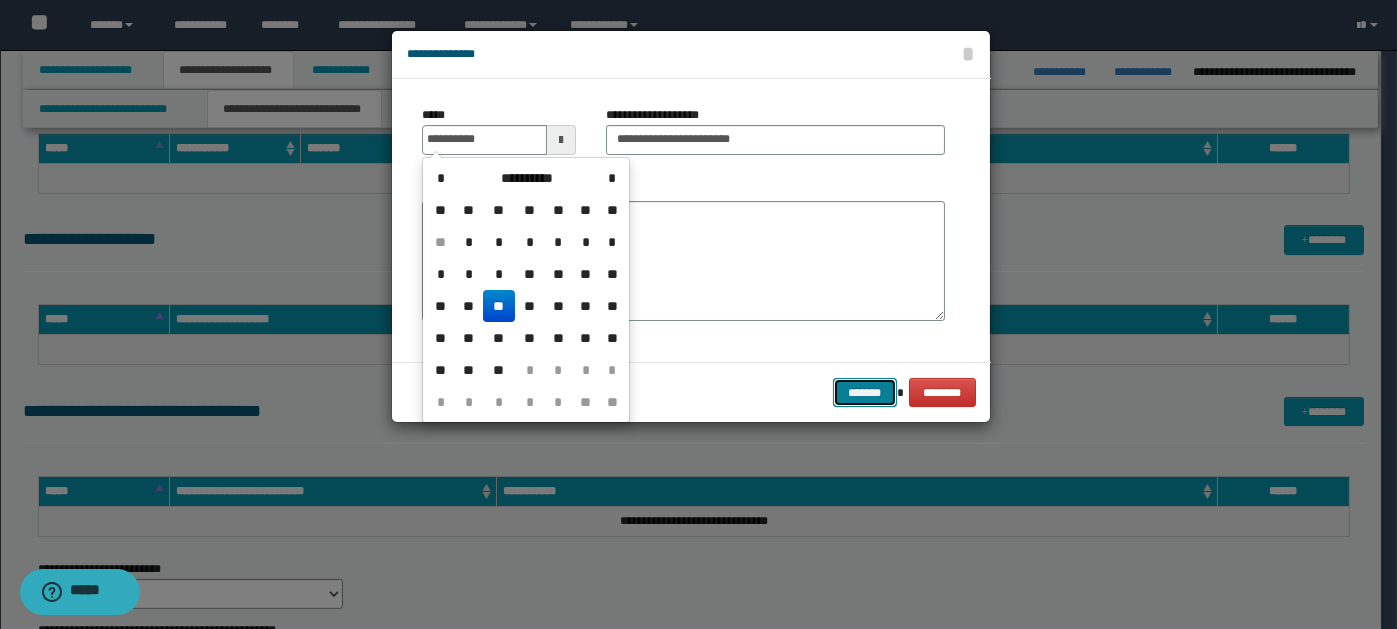 type on "**********" 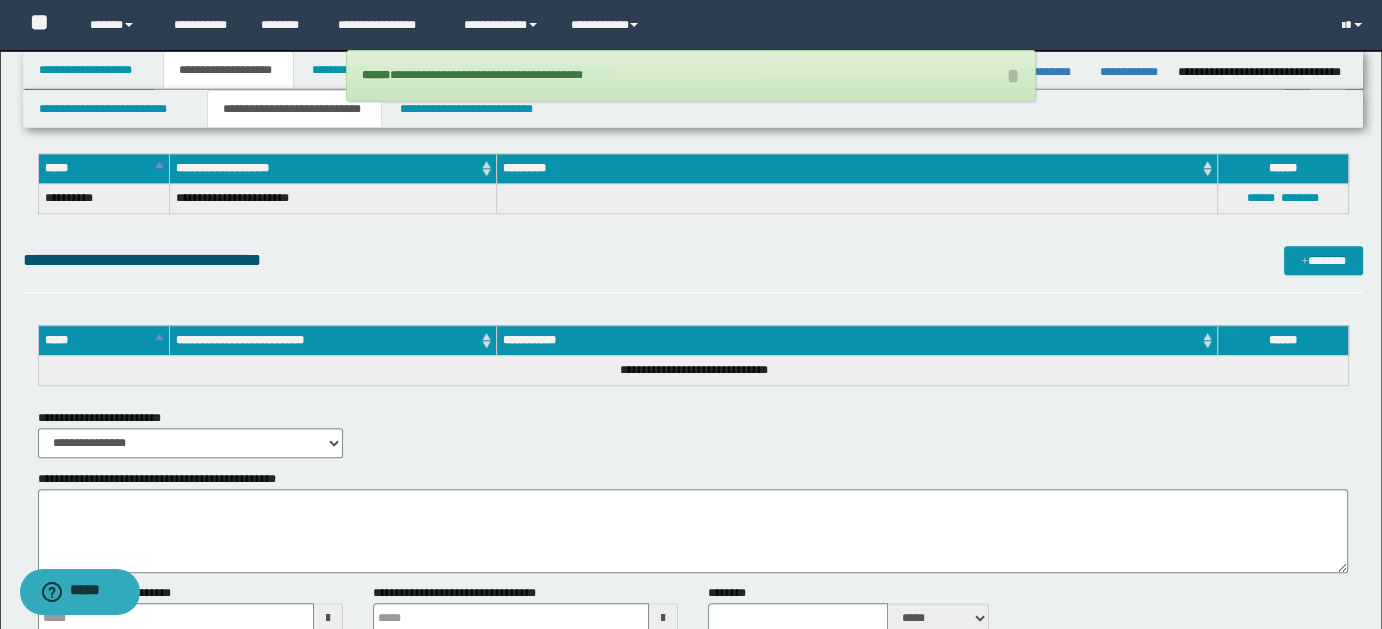 scroll, scrollTop: 1426, scrollLeft: 0, axis: vertical 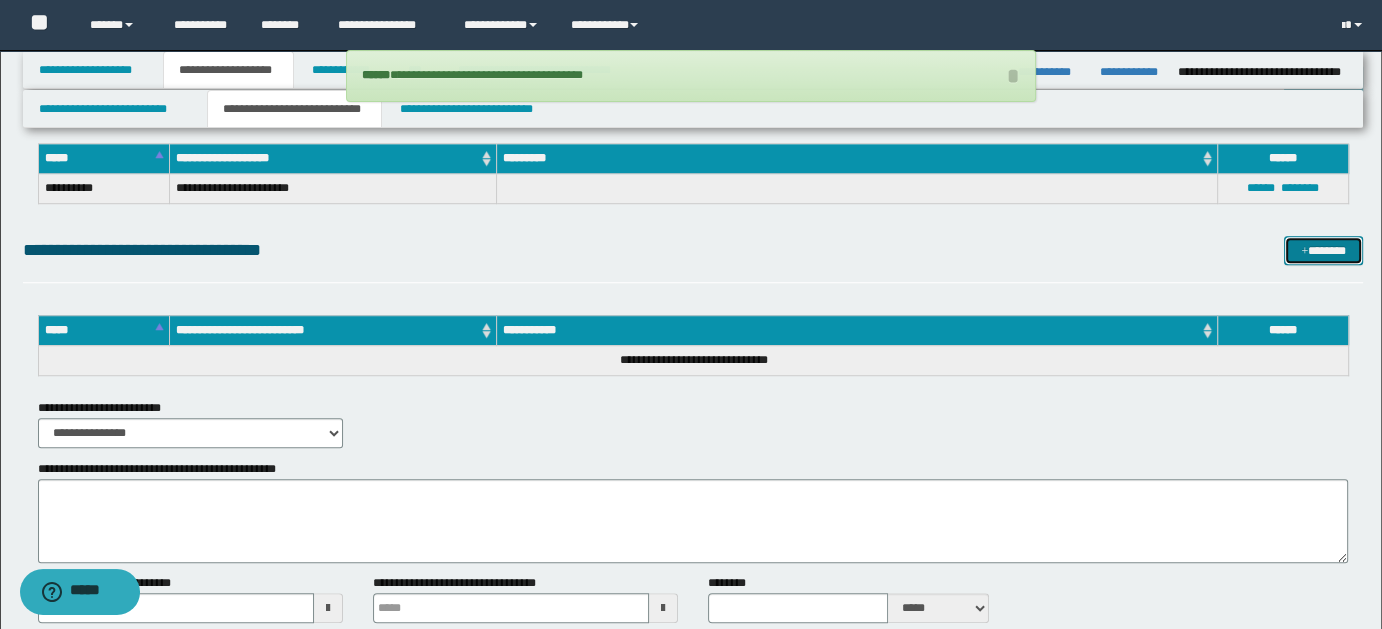 click on "*******" at bounding box center (1323, 250) 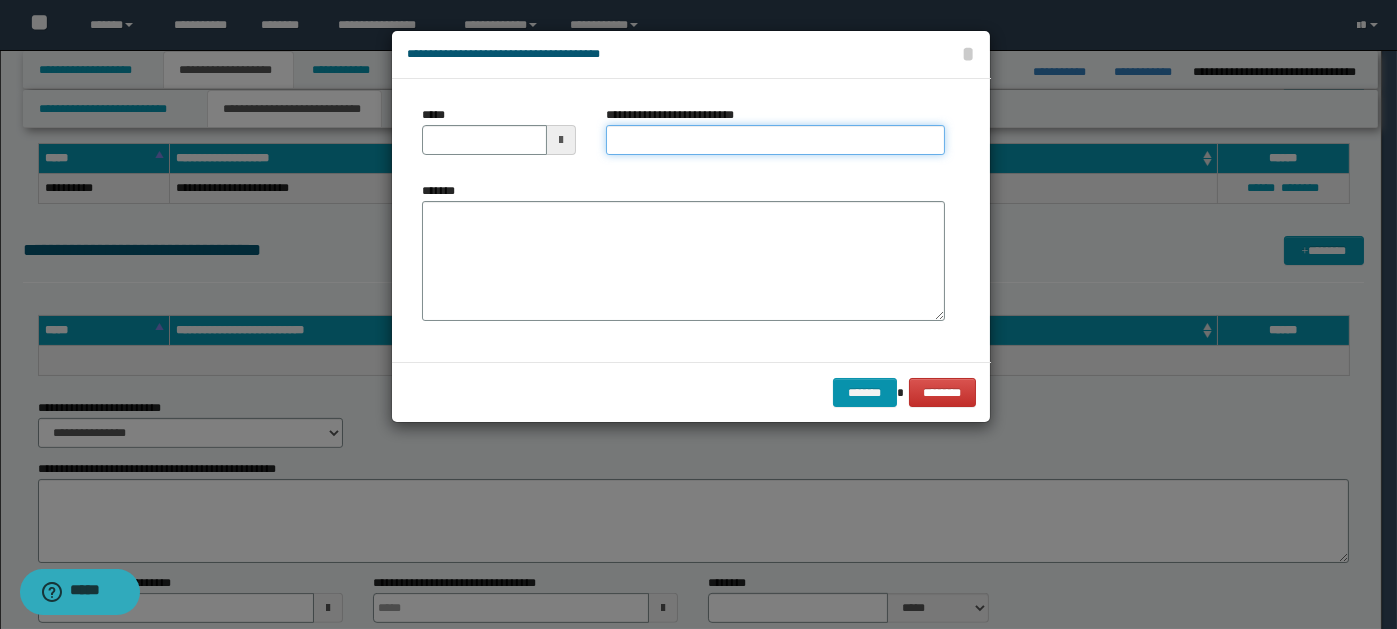 paste on "**********" 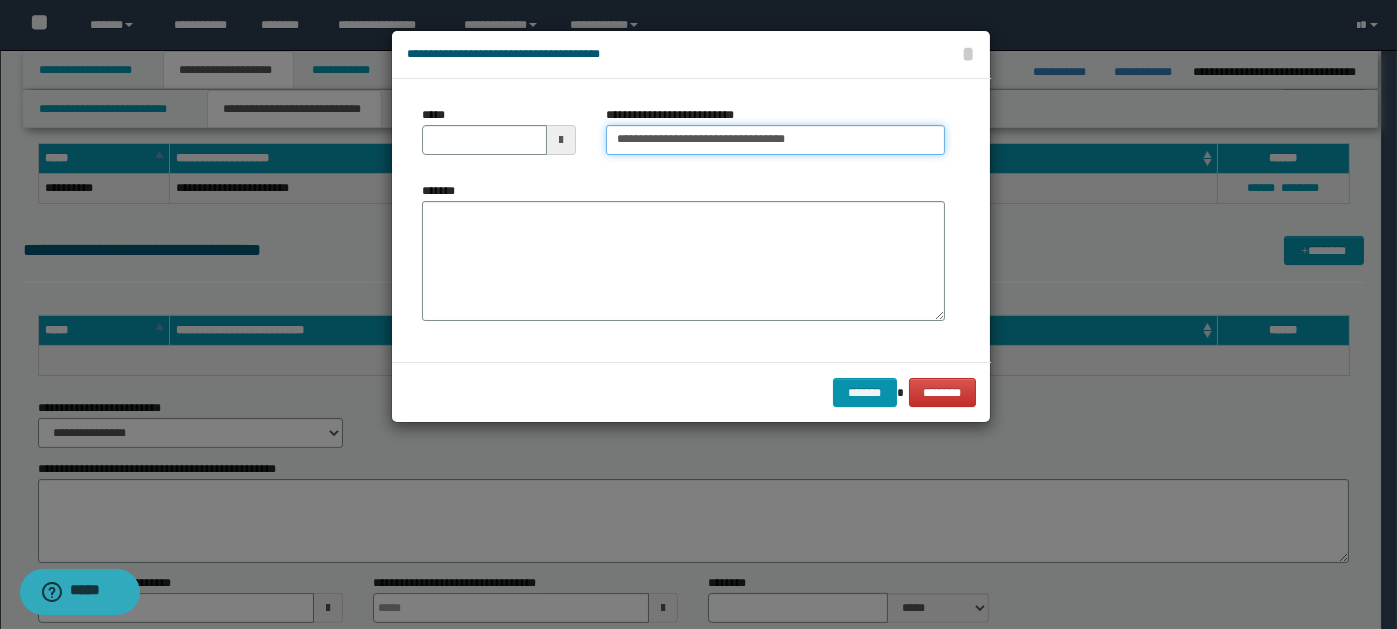 type 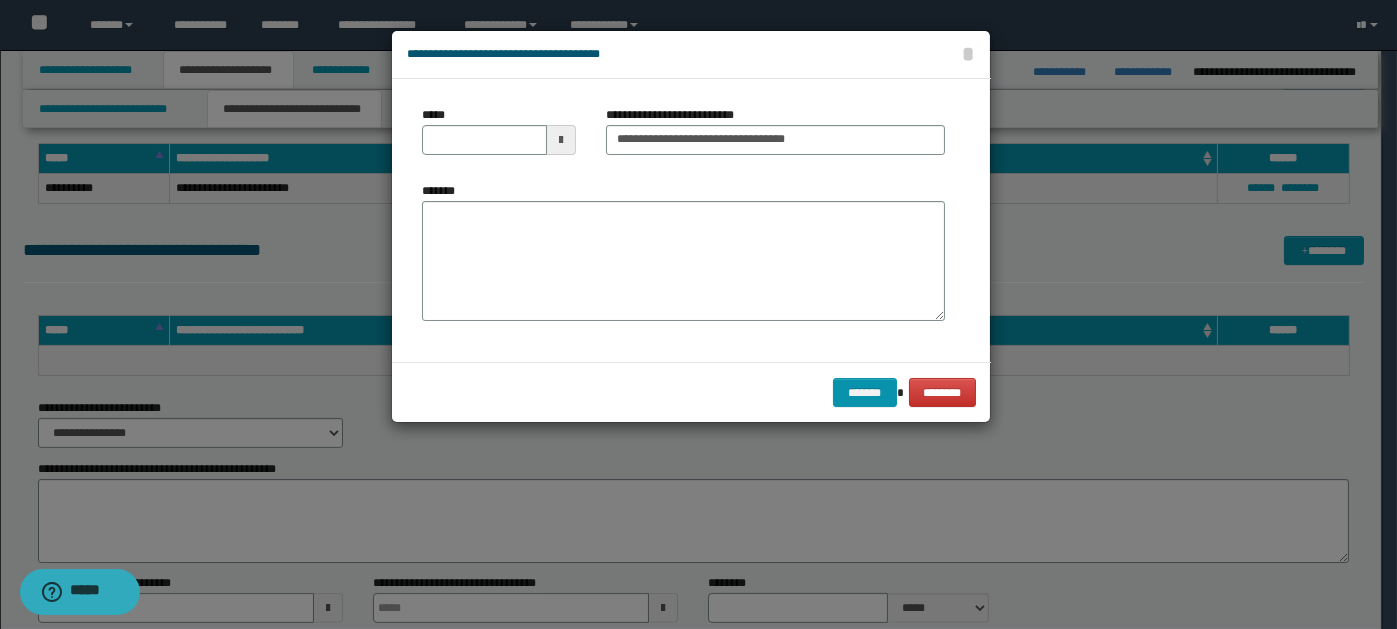 click at bounding box center [561, 140] 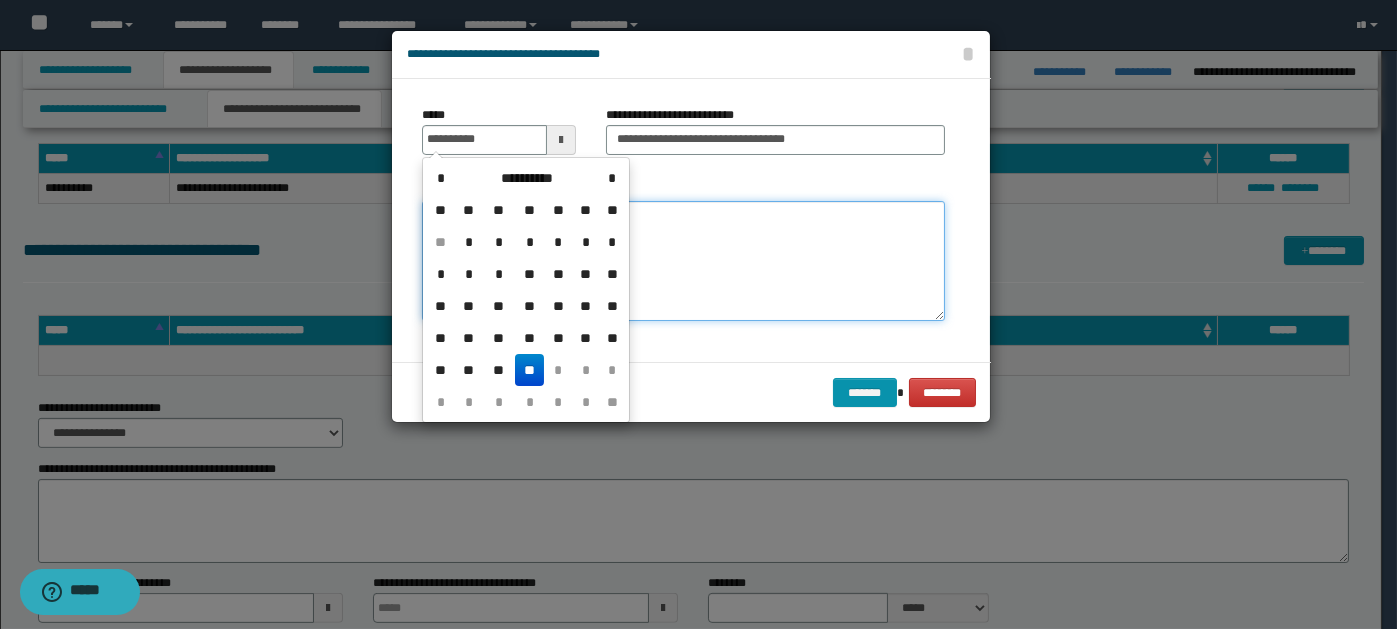 type on "**********" 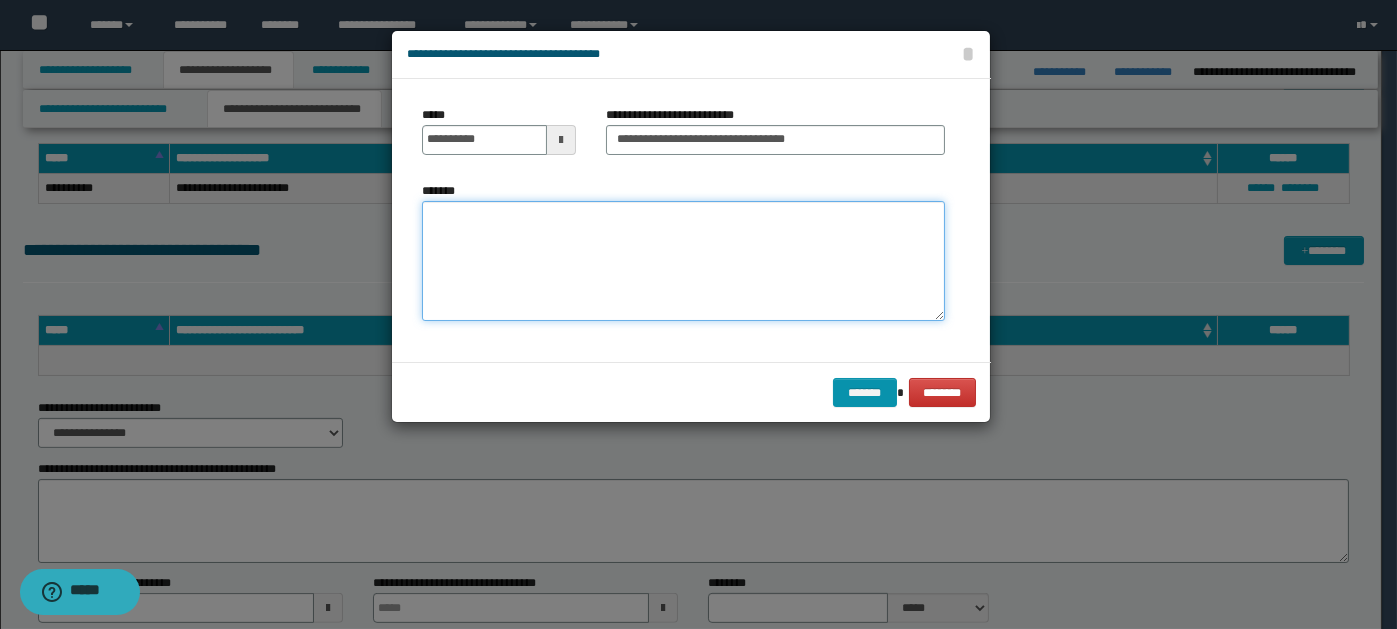 click on "*******" at bounding box center [683, 261] 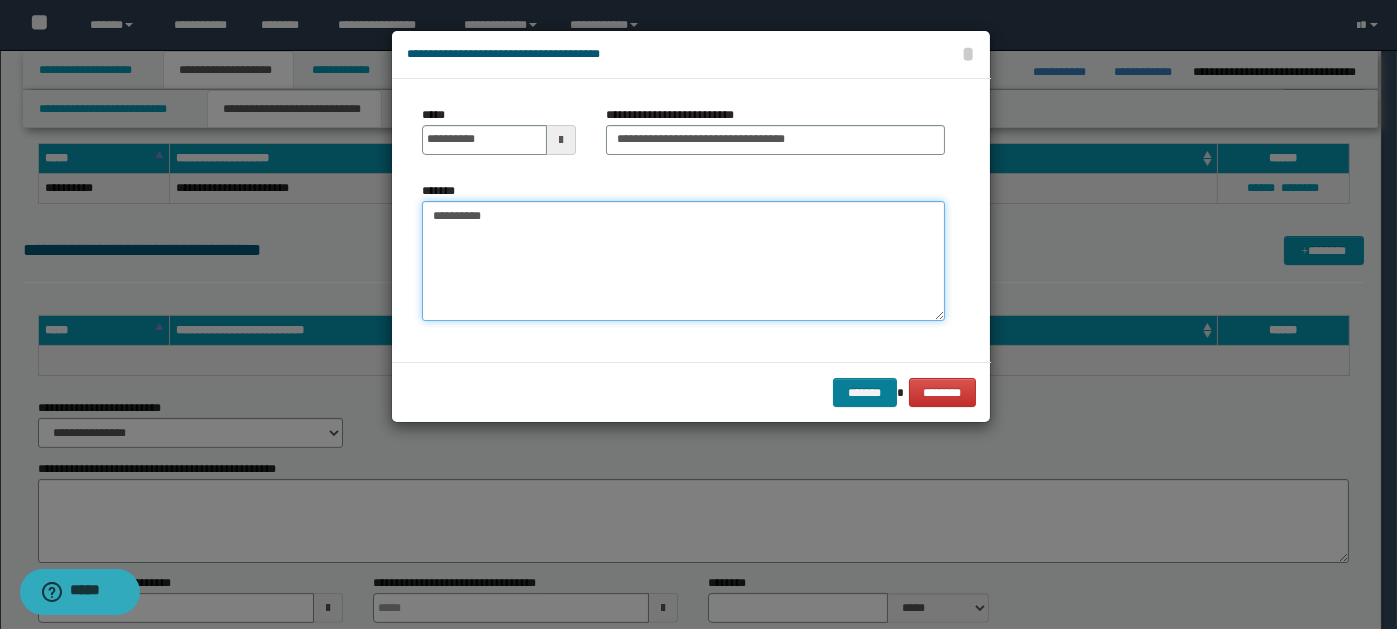 type on "*********" 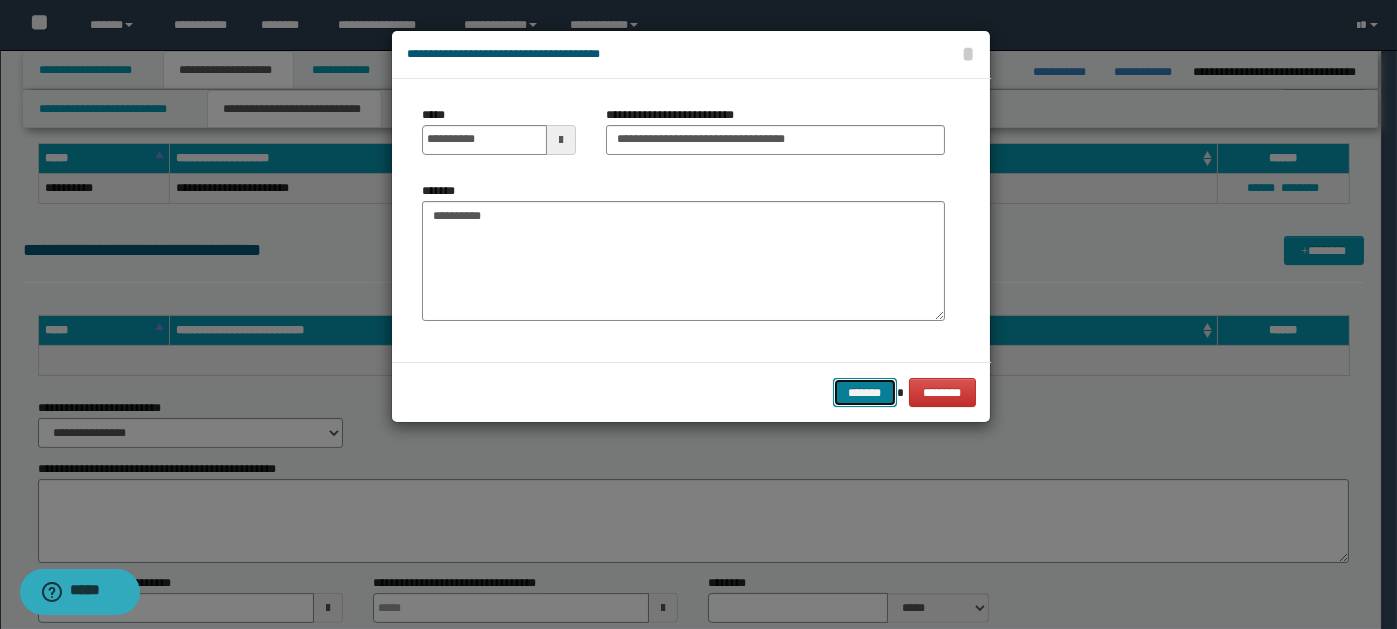 click on "*******" at bounding box center (865, 392) 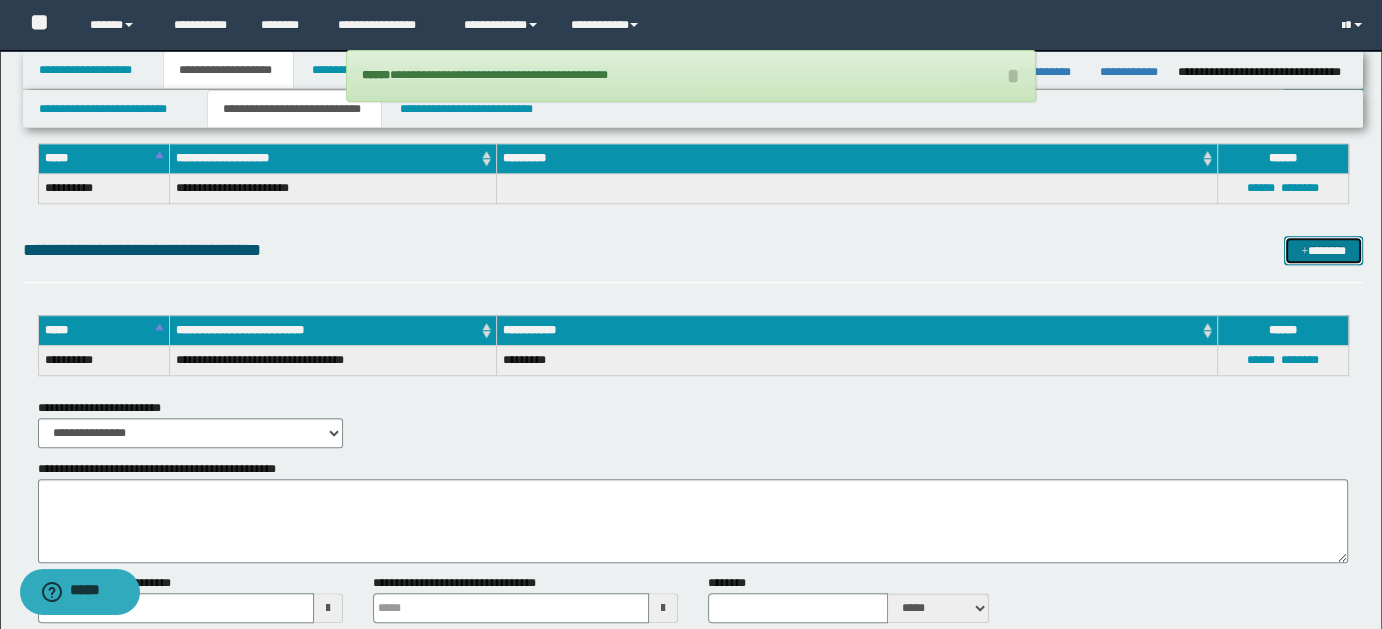 scroll, scrollTop: 1543, scrollLeft: 0, axis: vertical 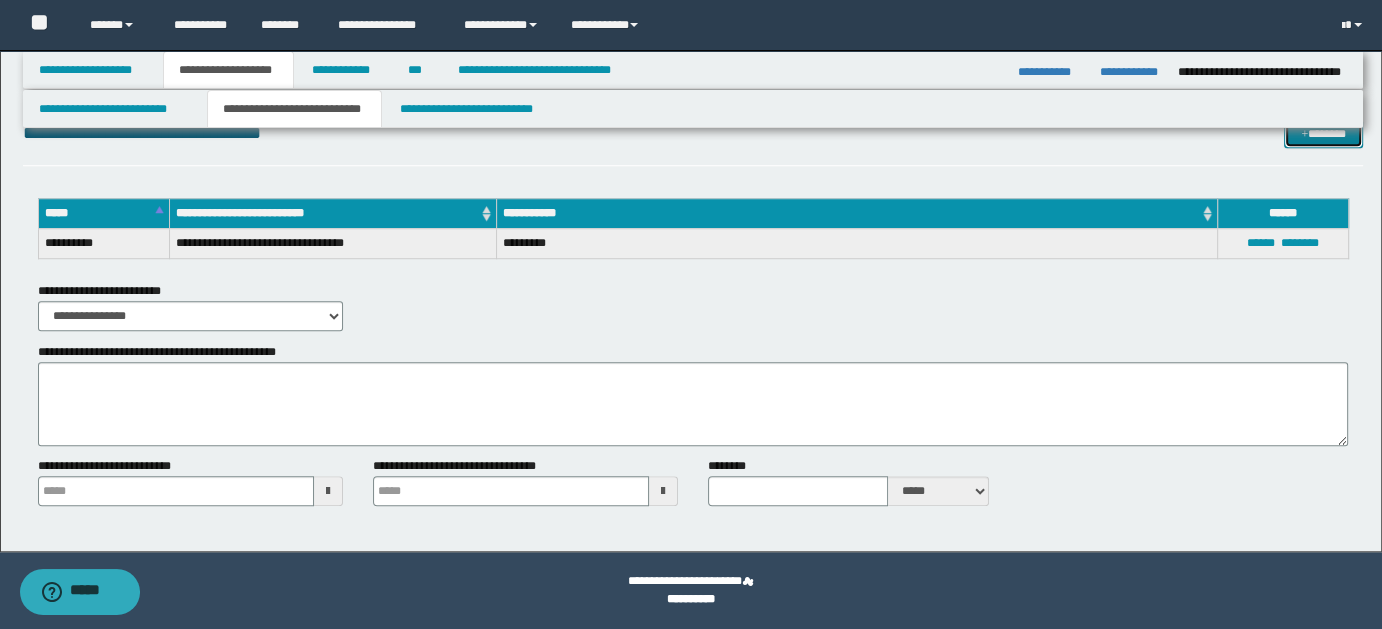 type 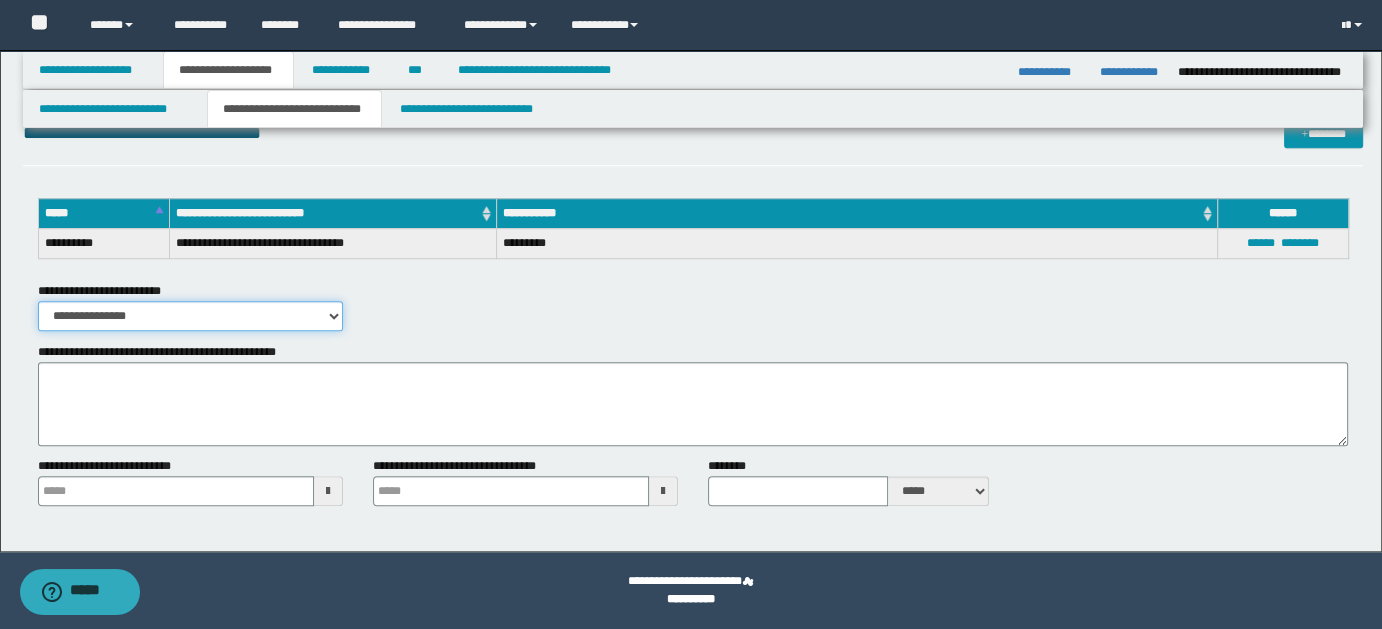 drag, startPoint x: 327, startPoint y: 309, endPoint x: 290, endPoint y: 327, distance: 41.14608 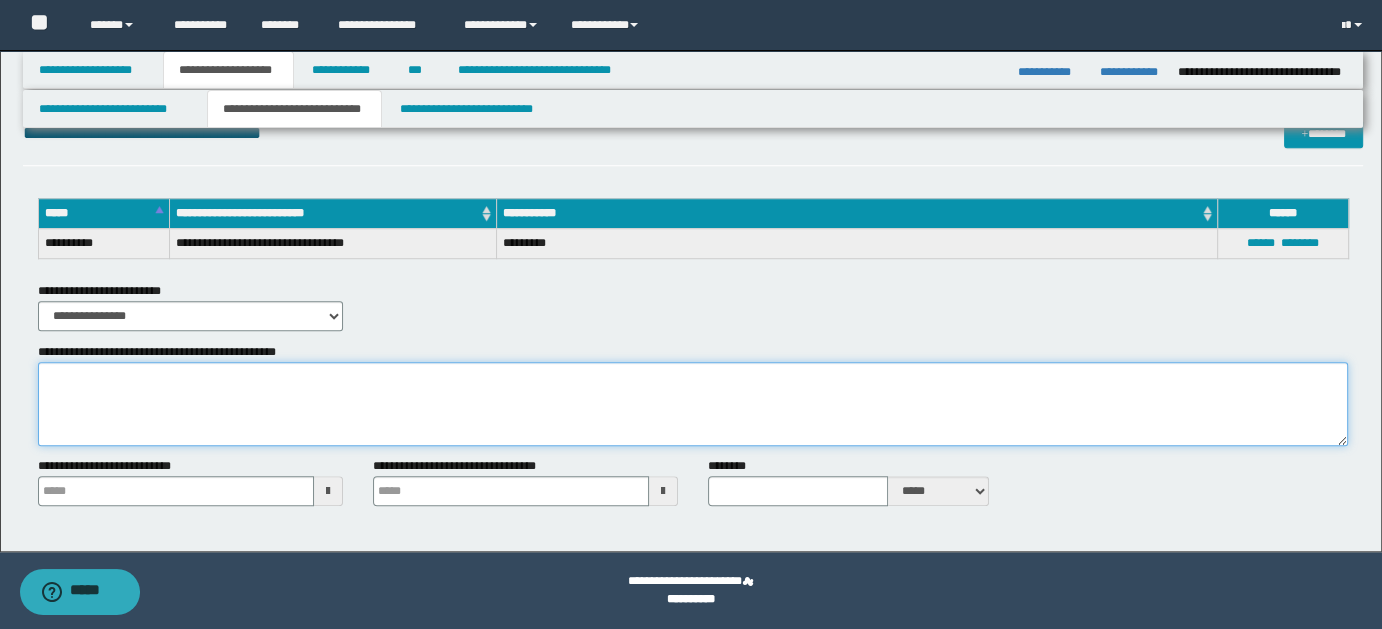click on "**********" at bounding box center [693, 404] 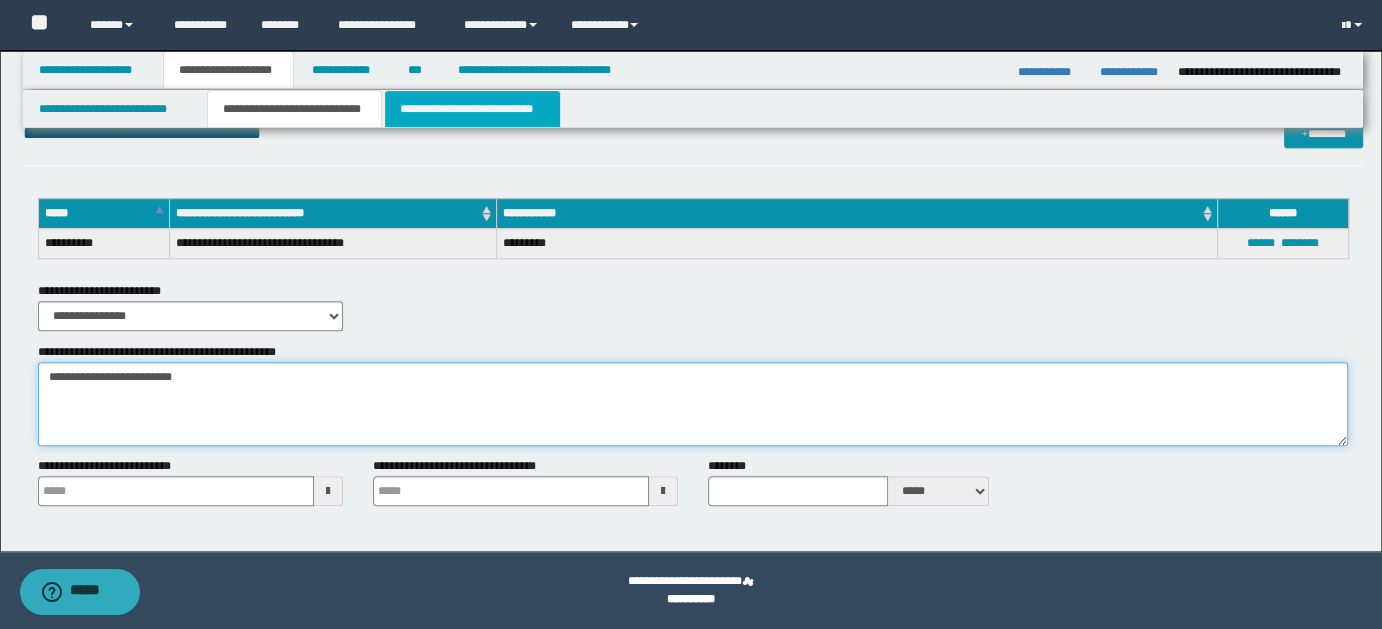 type on "**********" 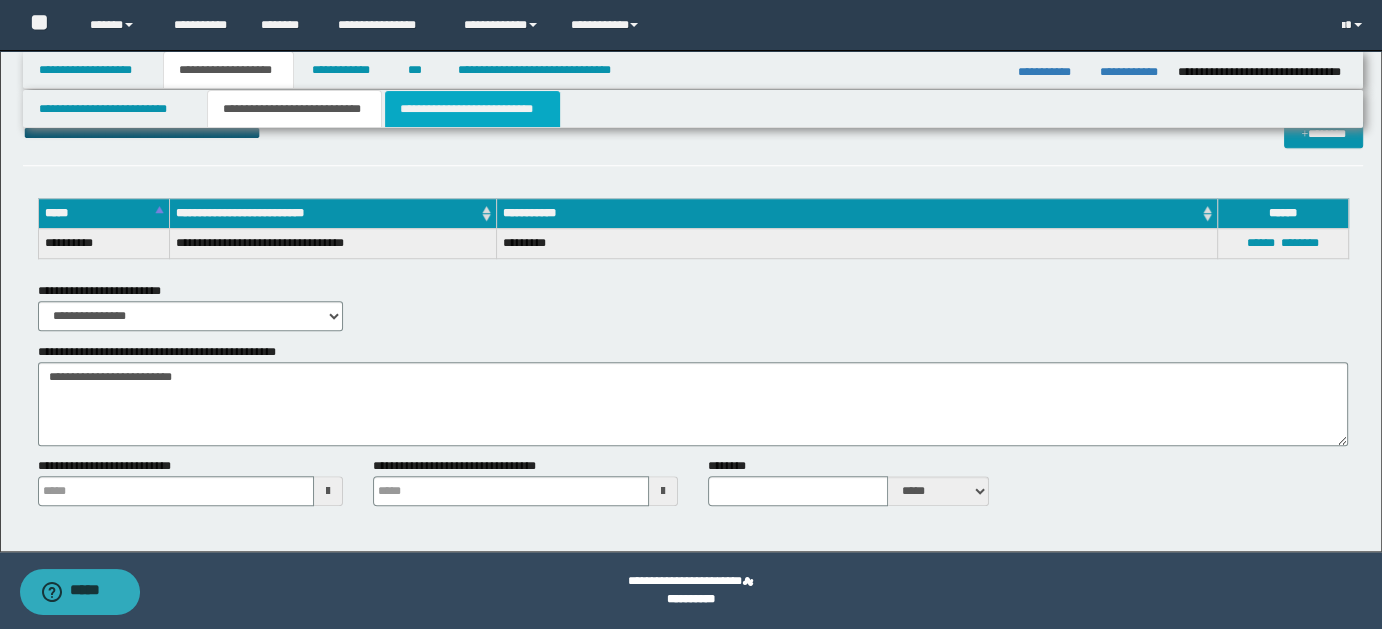 click on "**********" at bounding box center [472, 109] 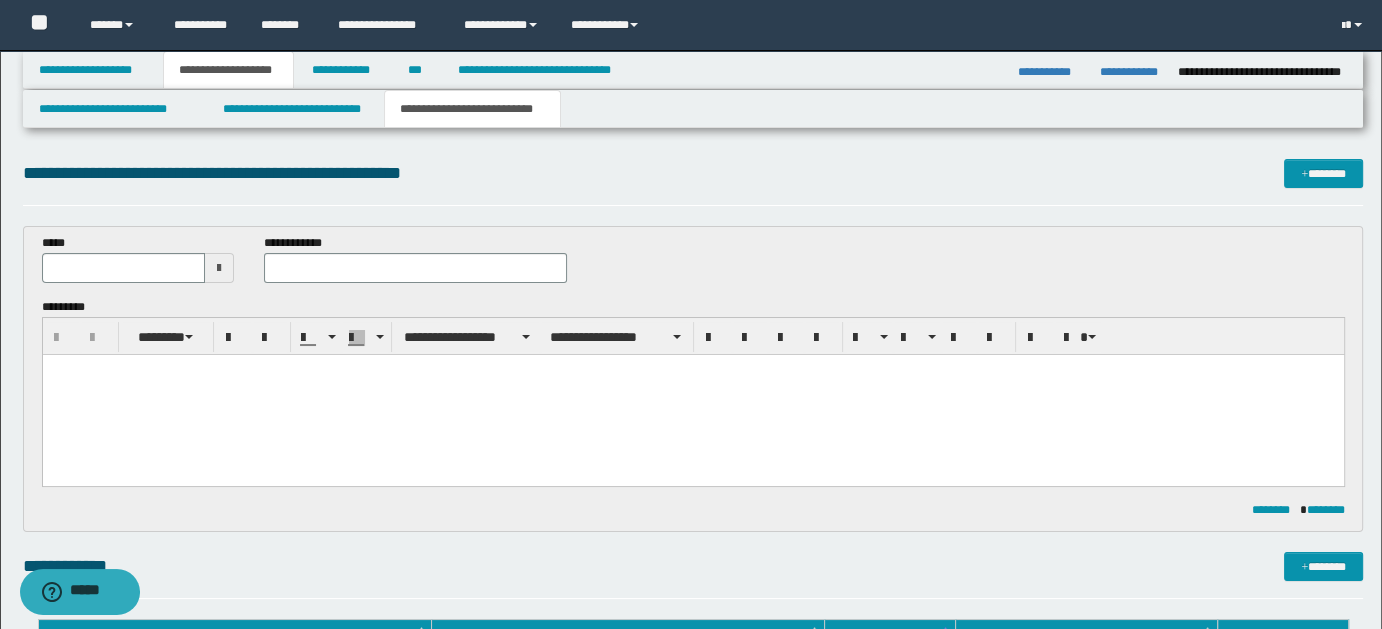 scroll, scrollTop: 0, scrollLeft: 0, axis: both 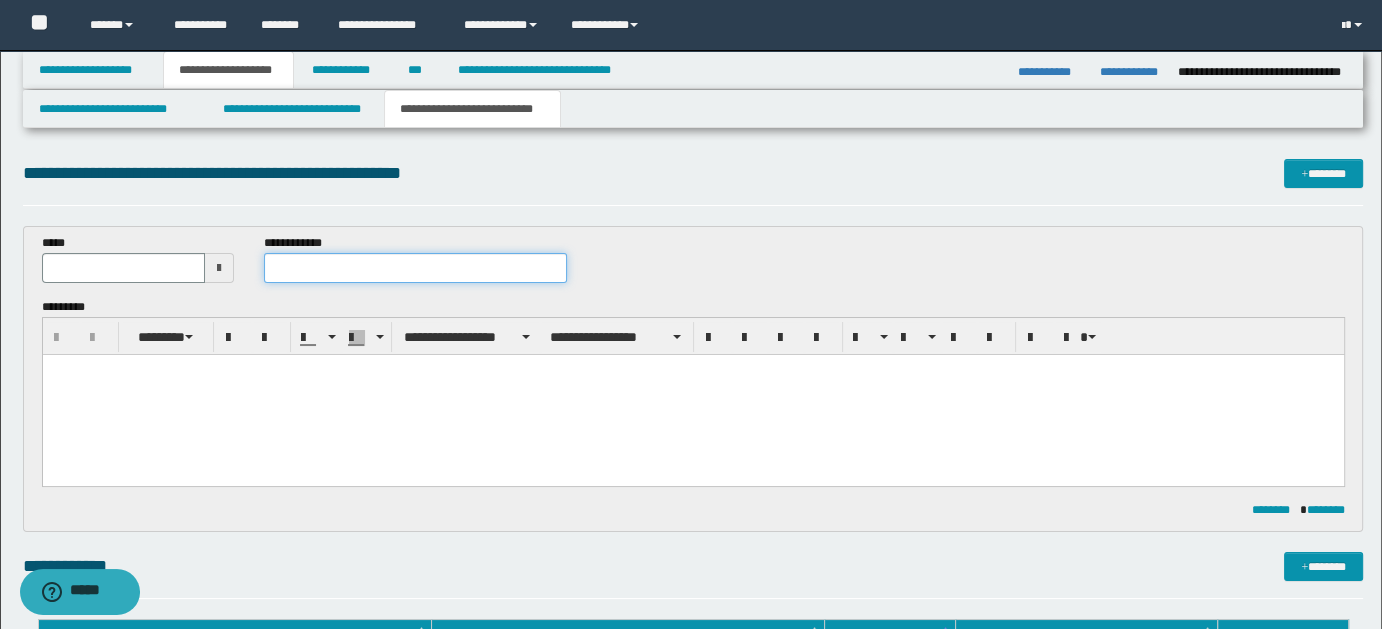 click at bounding box center [415, 268] 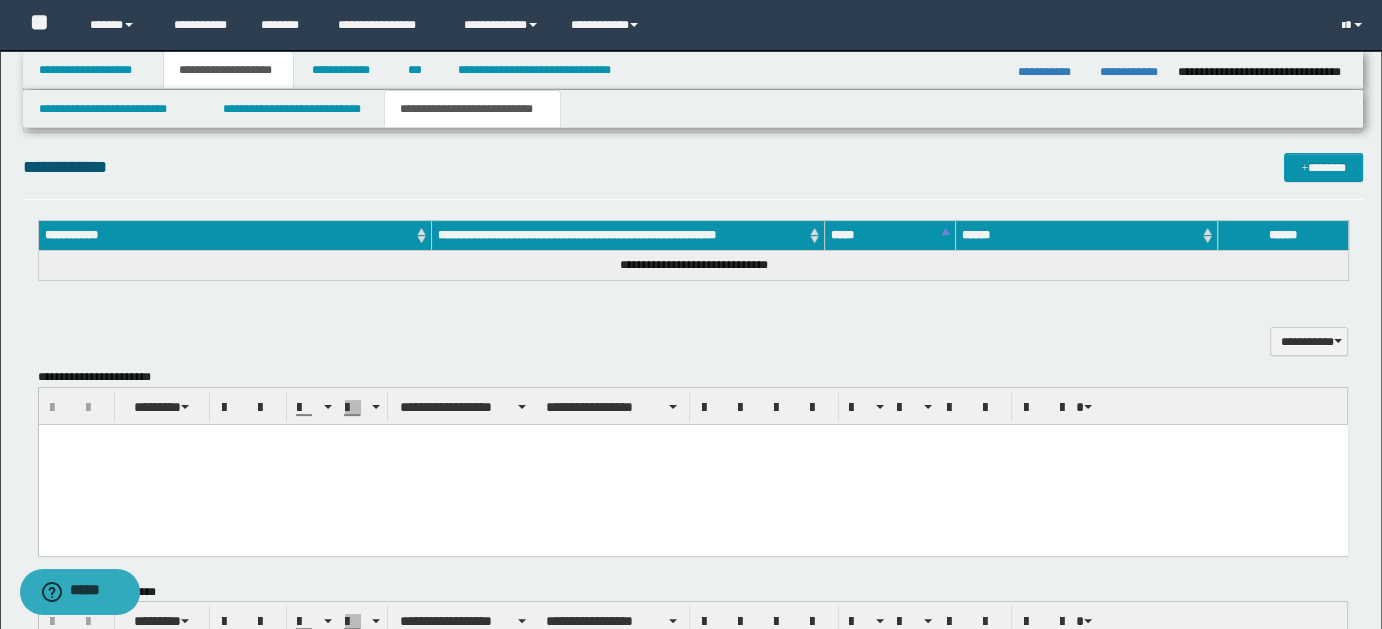 scroll, scrollTop: 416, scrollLeft: 0, axis: vertical 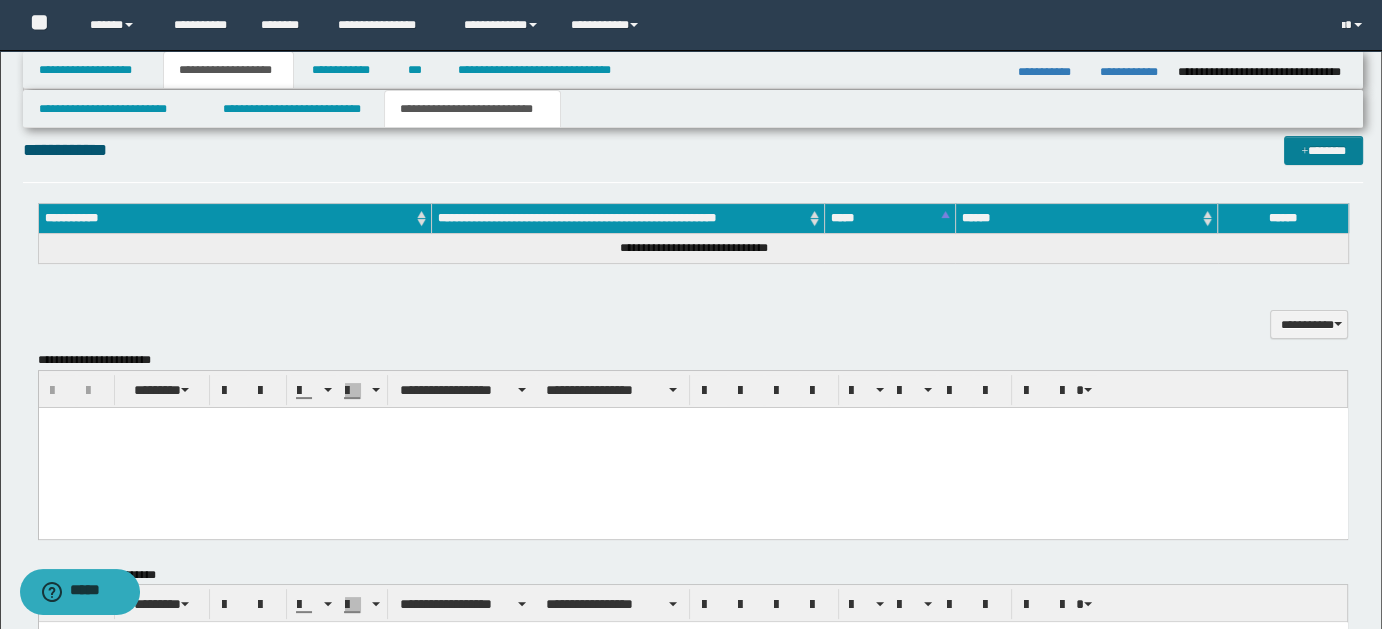 type on "**********" 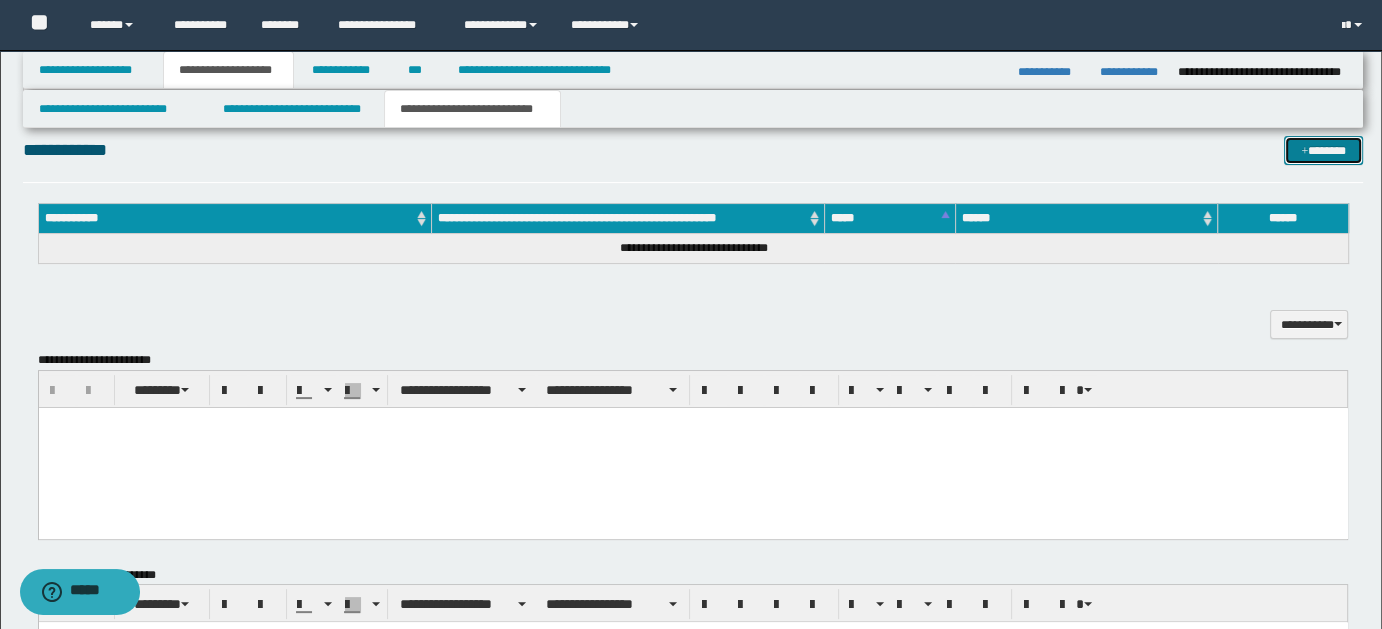 click on "*******" at bounding box center (1323, 150) 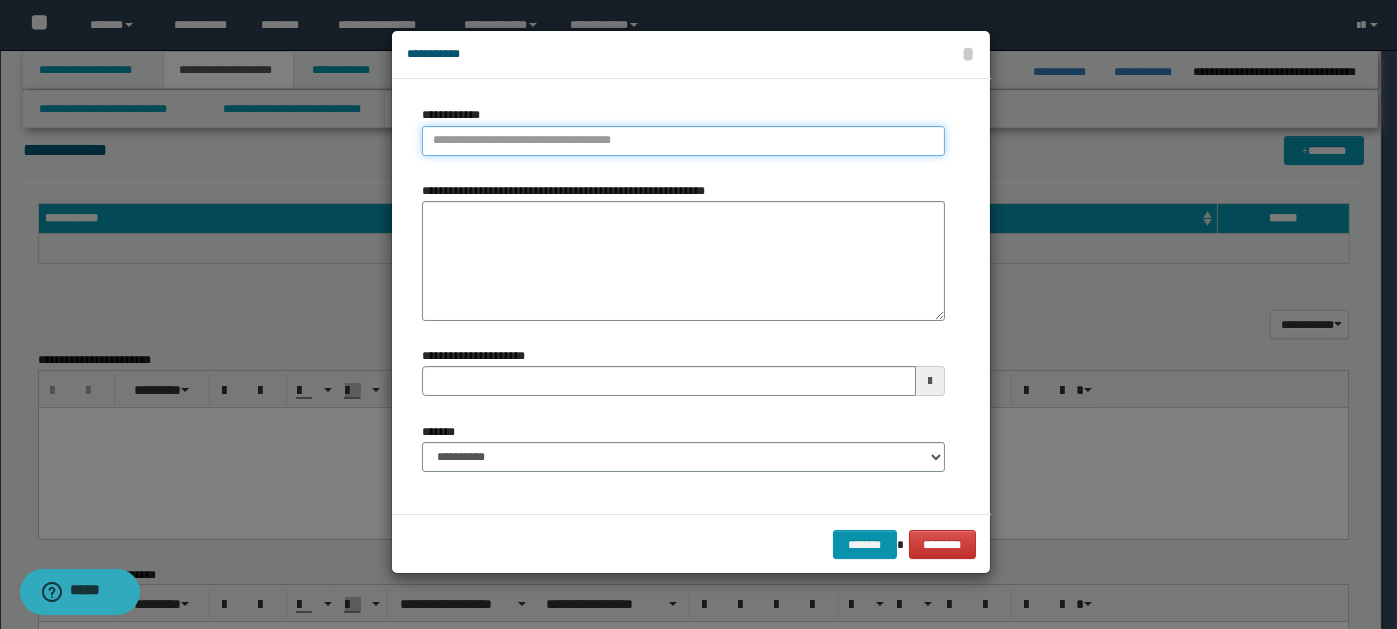 paste on "****" 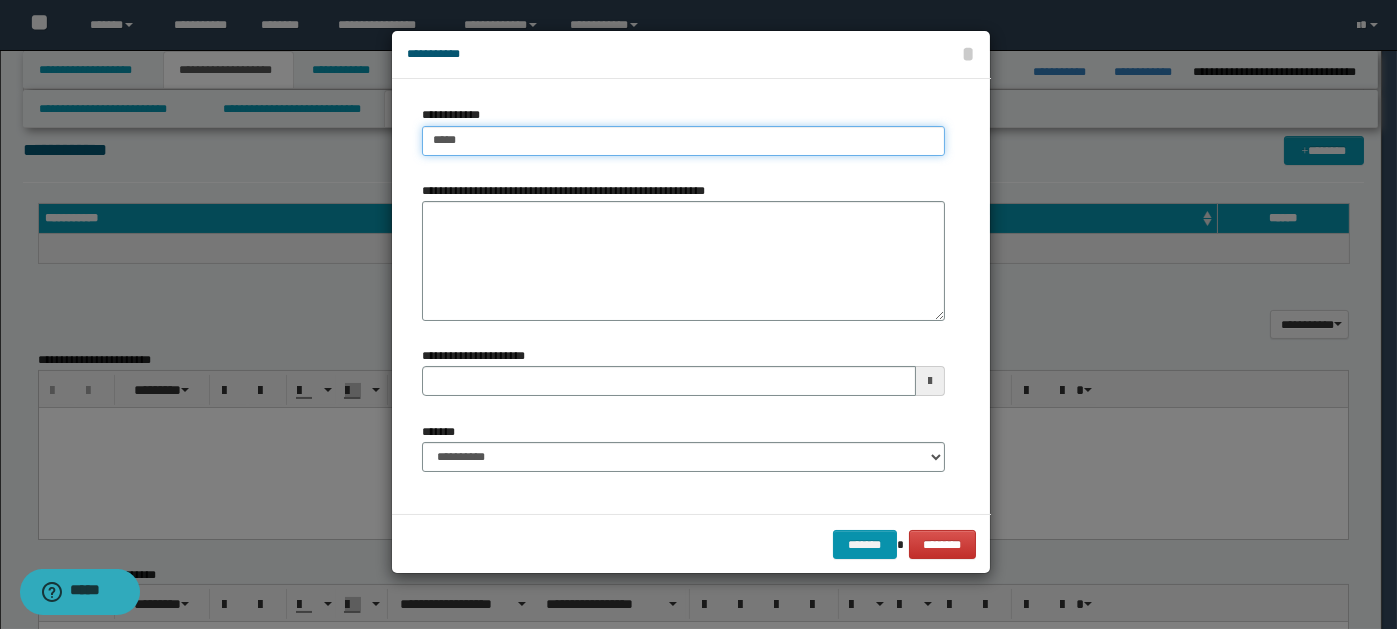 type on "****" 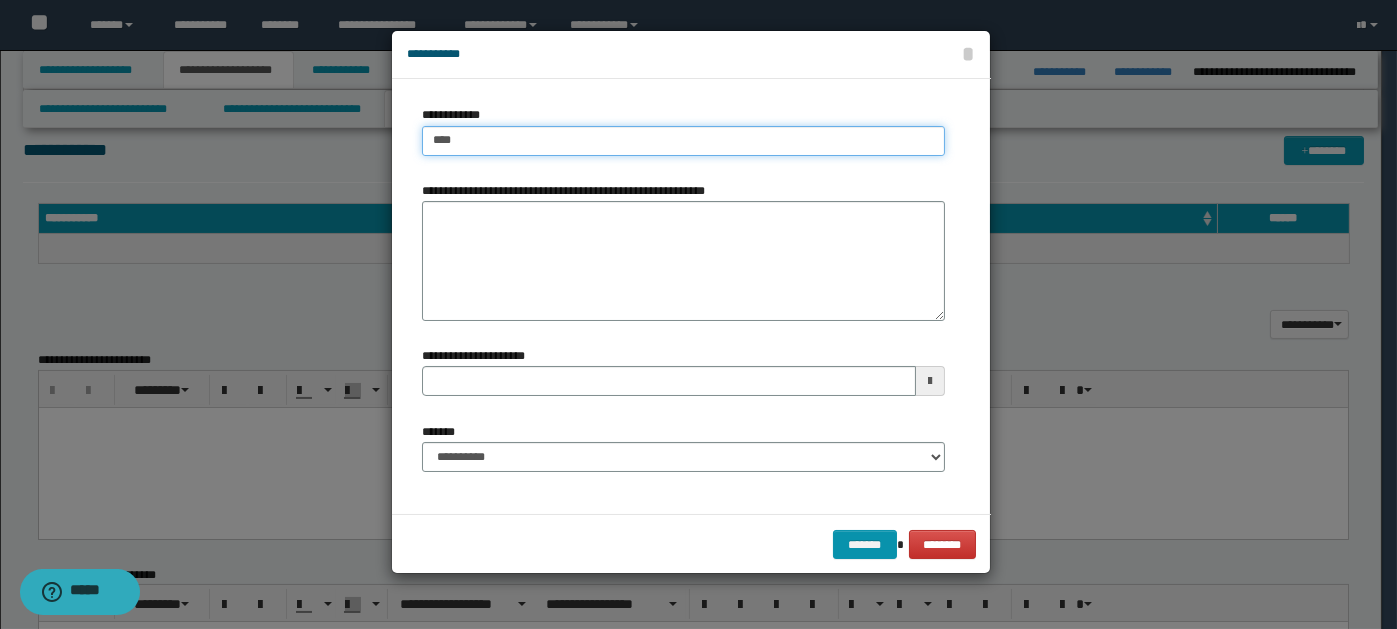 type on "****" 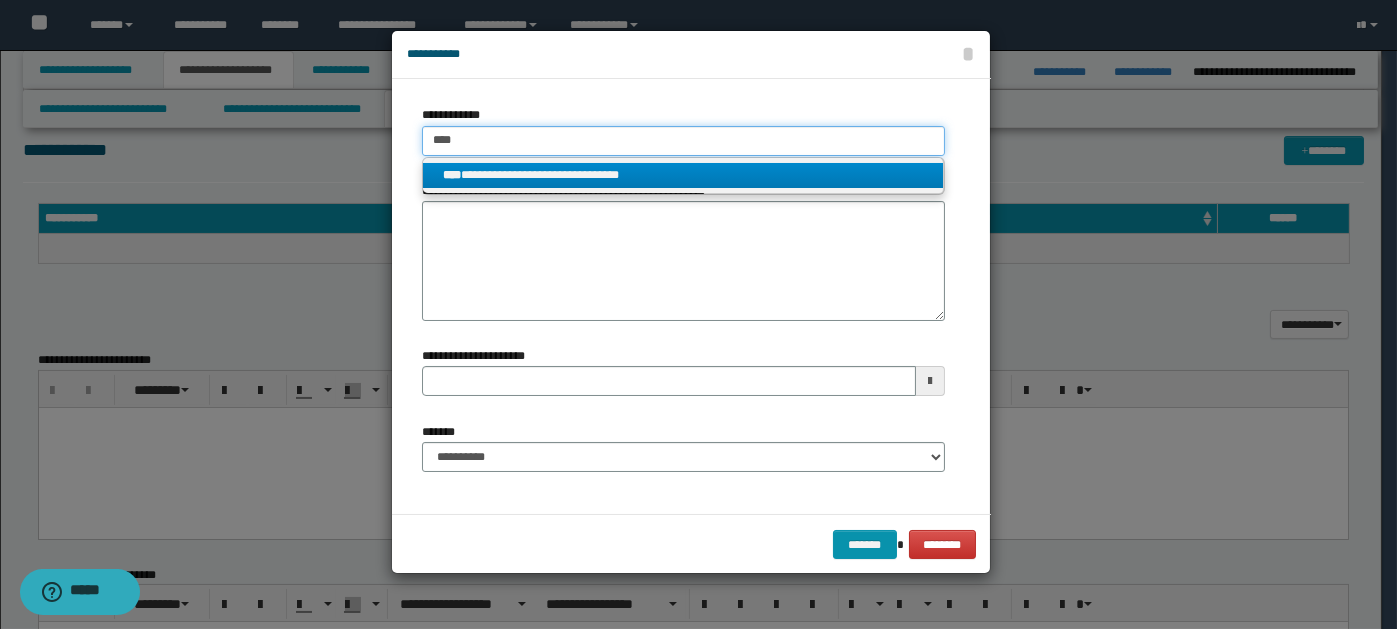type on "****" 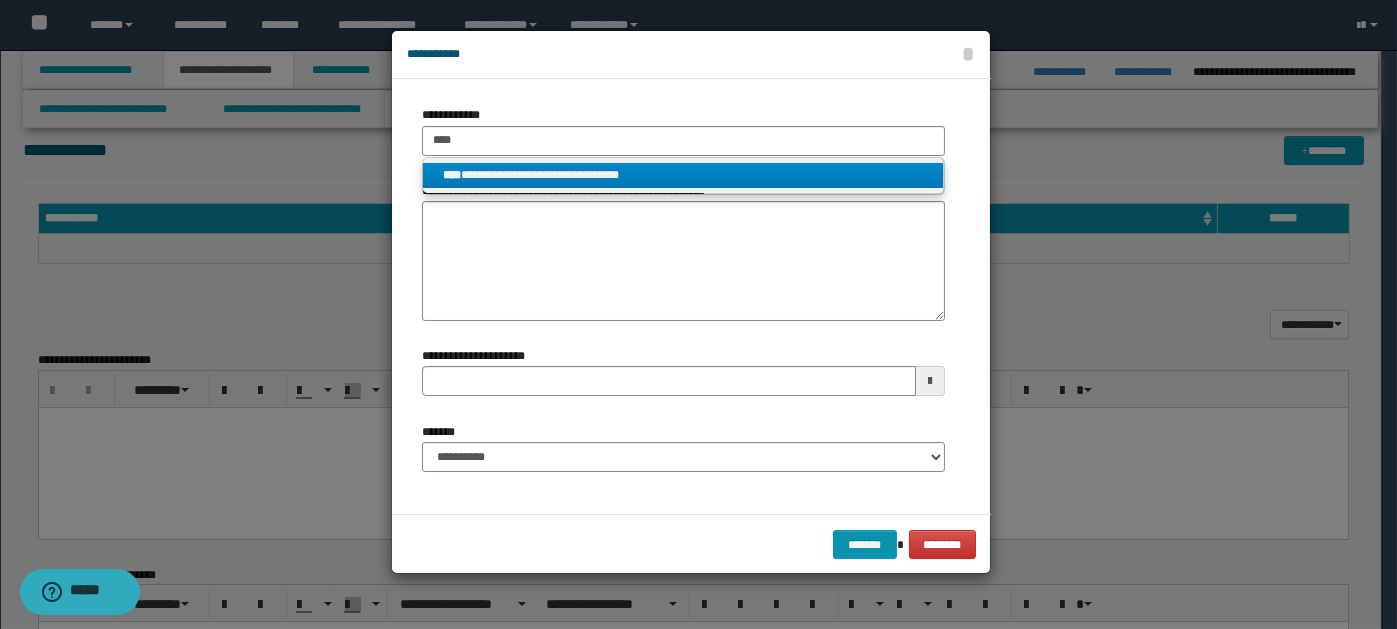 click on "**********" at bounding box center [683, 175] 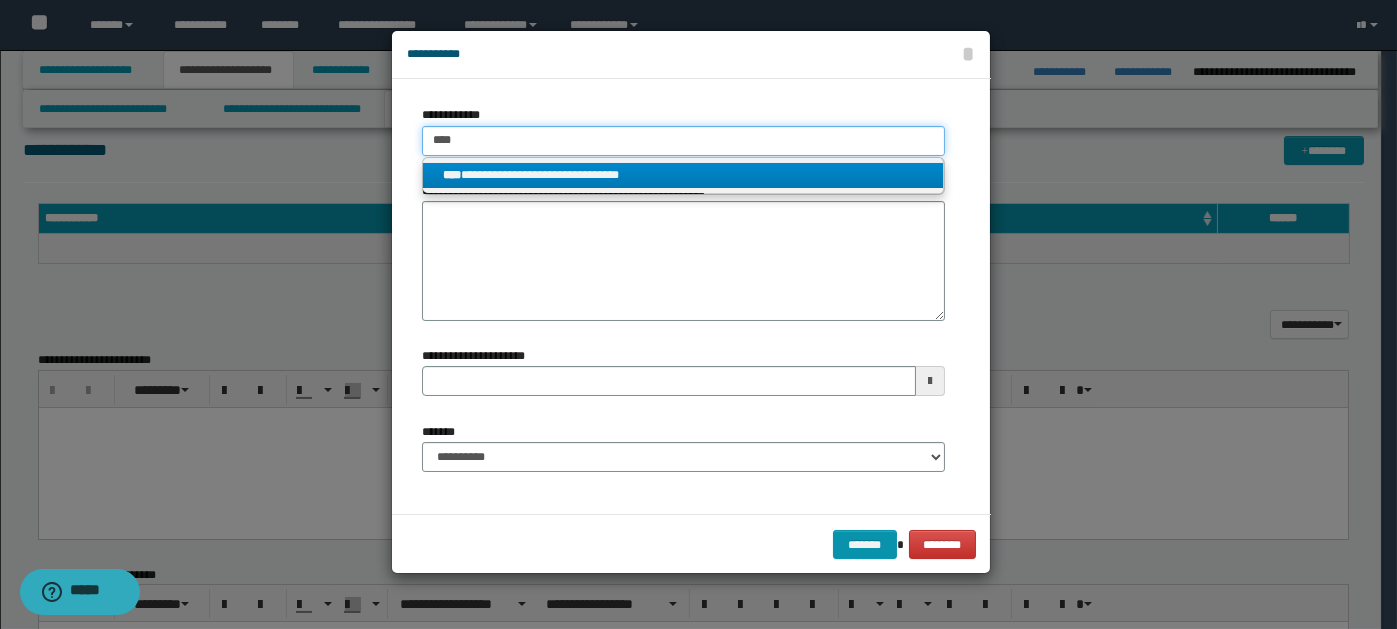 type 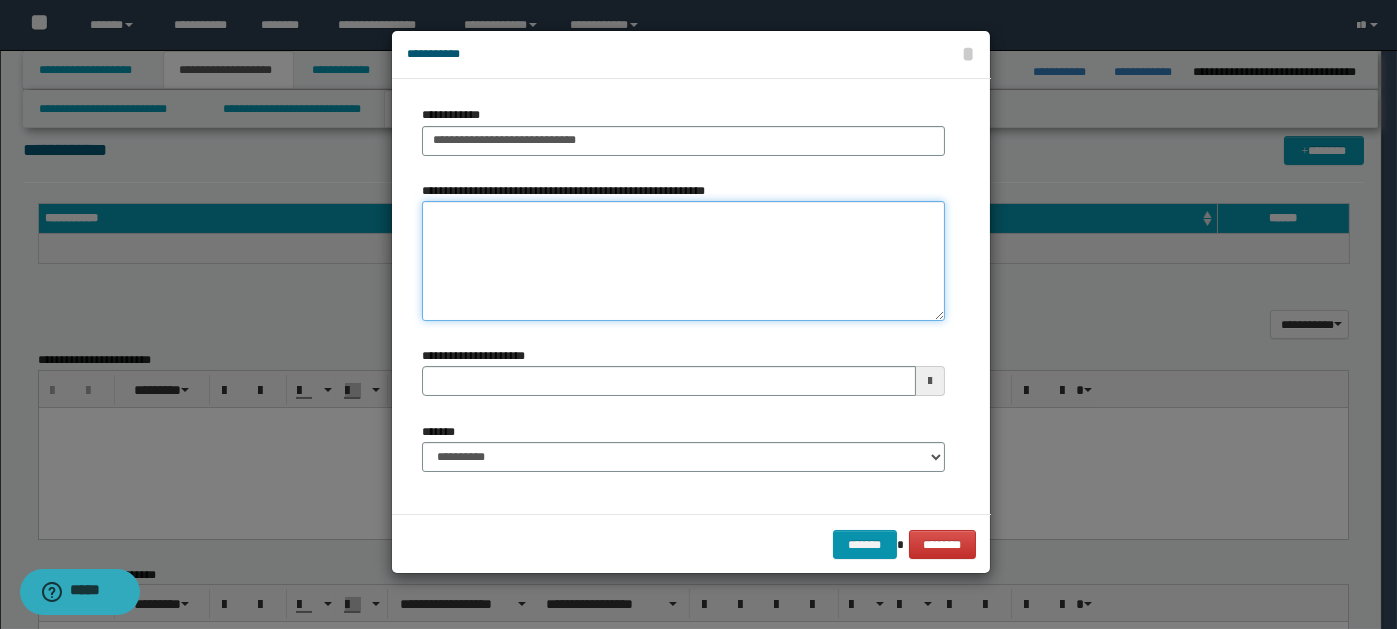 click on "**********" at bounding box center [683, 261] 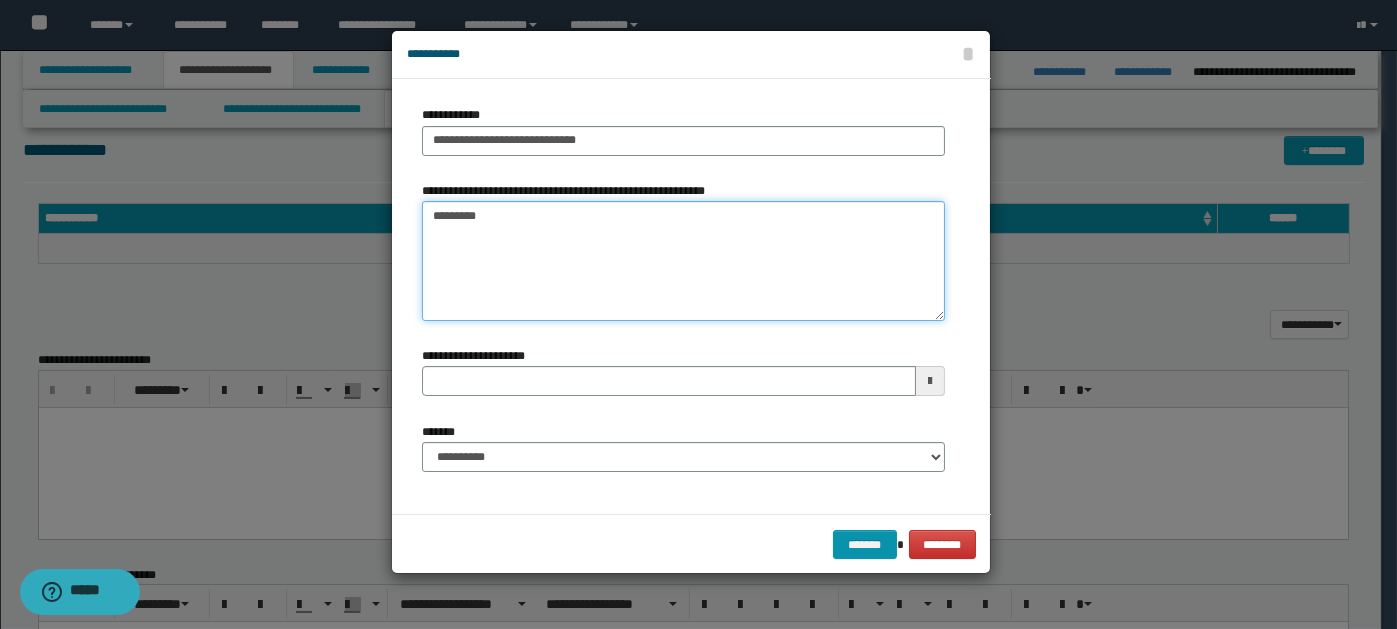 type on "*********" 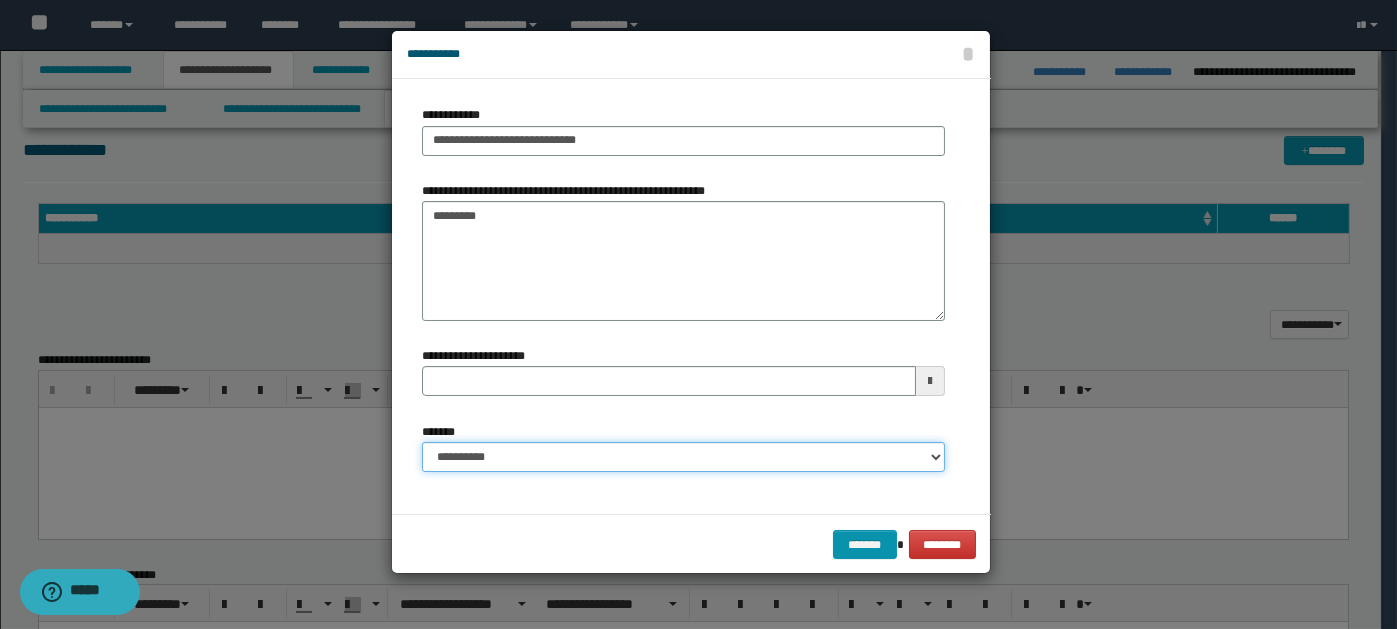 drag, startPoint x: 925, startPoint y: 449, endPoint x: 829, endPoint y: 449, distance: 96 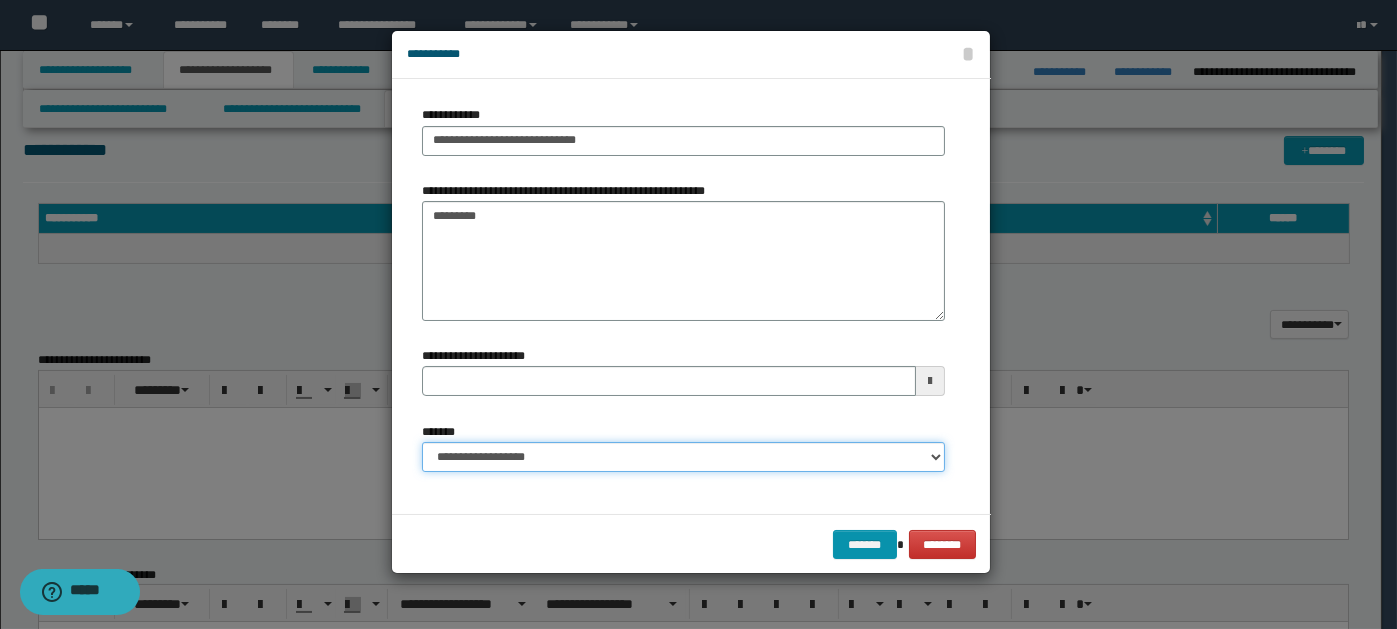 click on "**********" at bounding box center (683, 457) 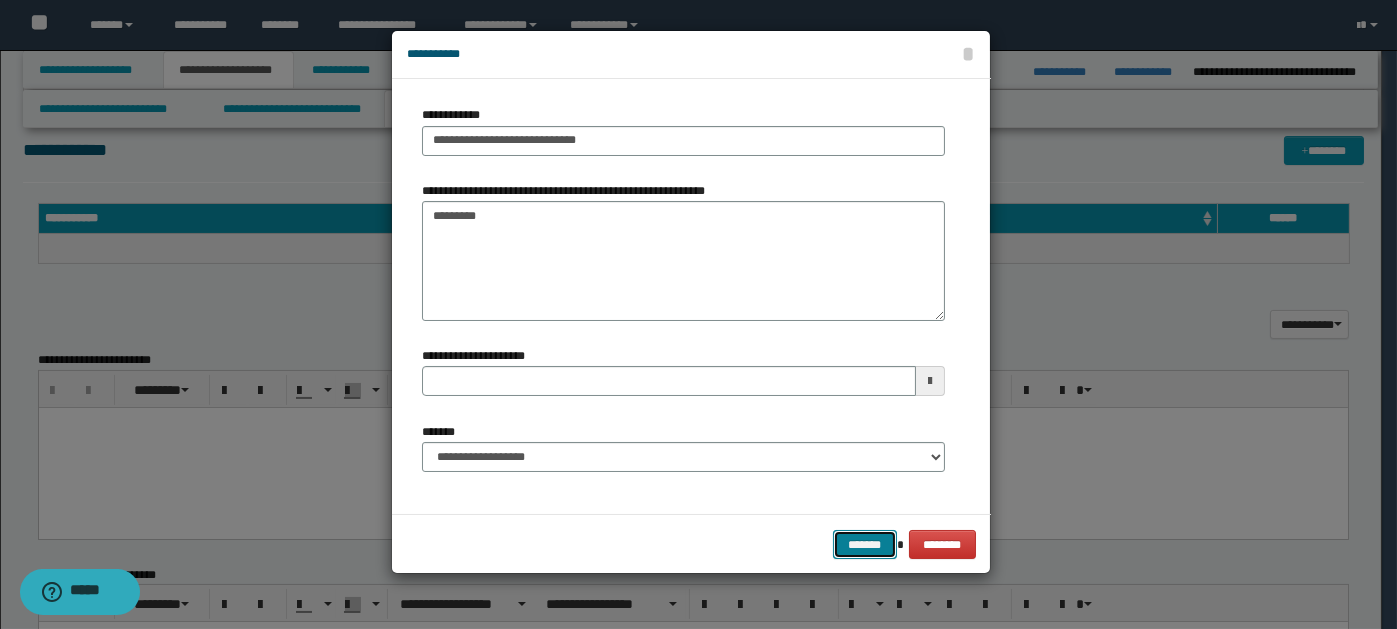 click on "*******" at bounding box center [865, 544] 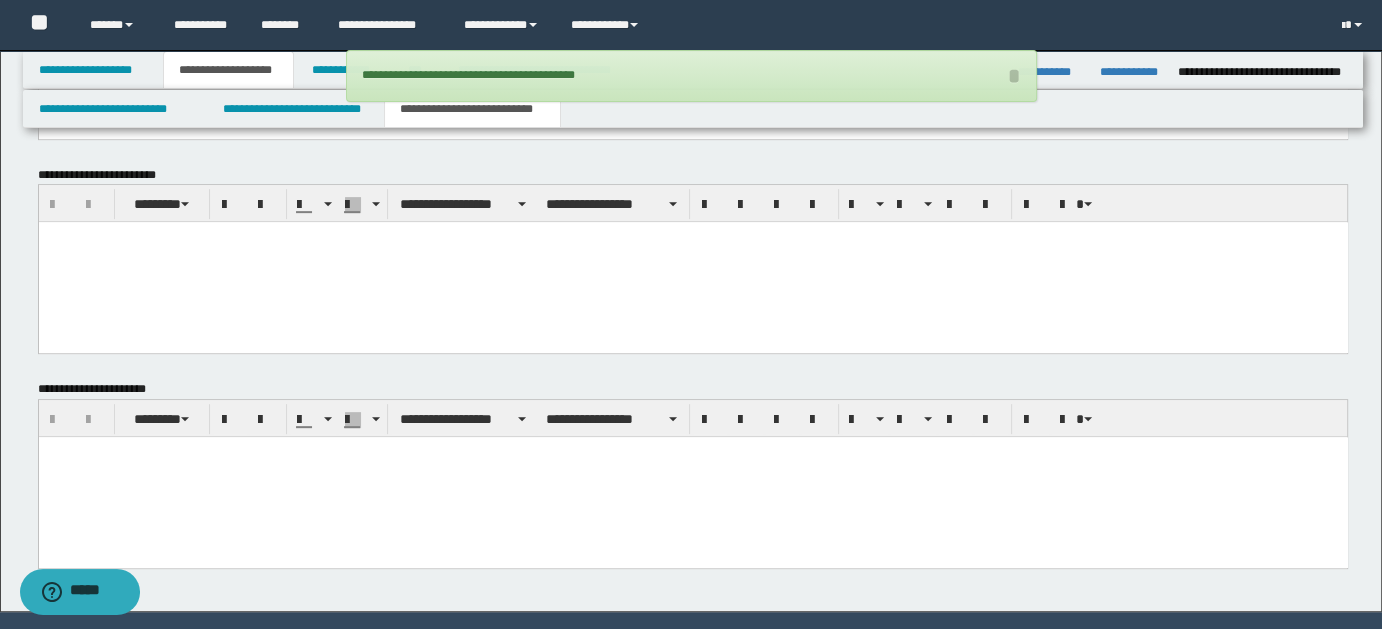 scroll, scrollTop: 832, scrollLeft: 0, axis: vertical 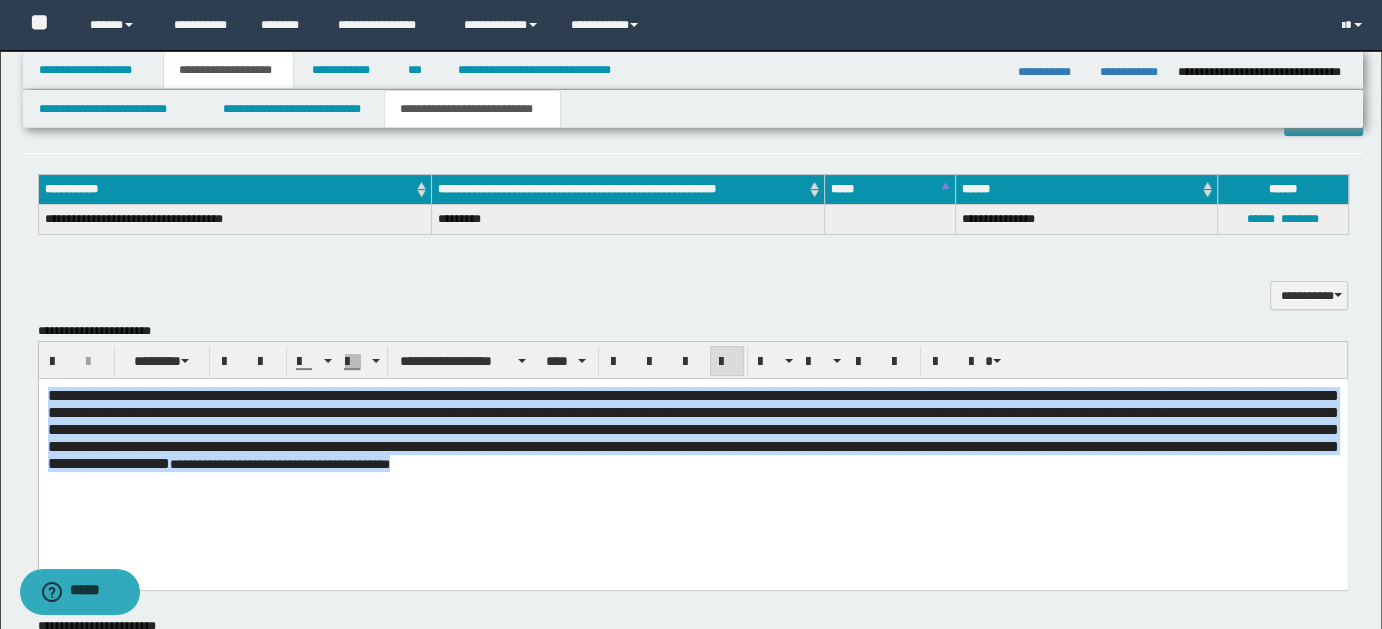 drag, startPoint x: 47, startPoint y: 389, endPoint x: 945, endPoint y: 492, distance: 903.8877 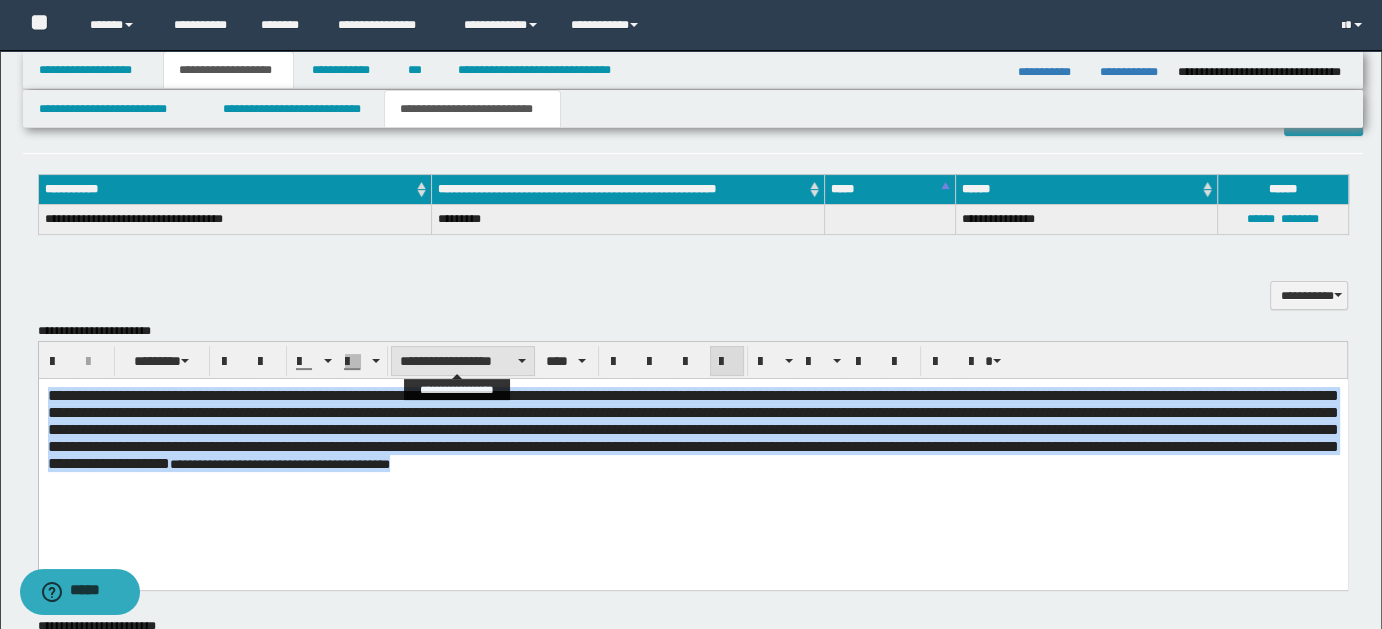 click on "**********" at bounding box center [463, 361] 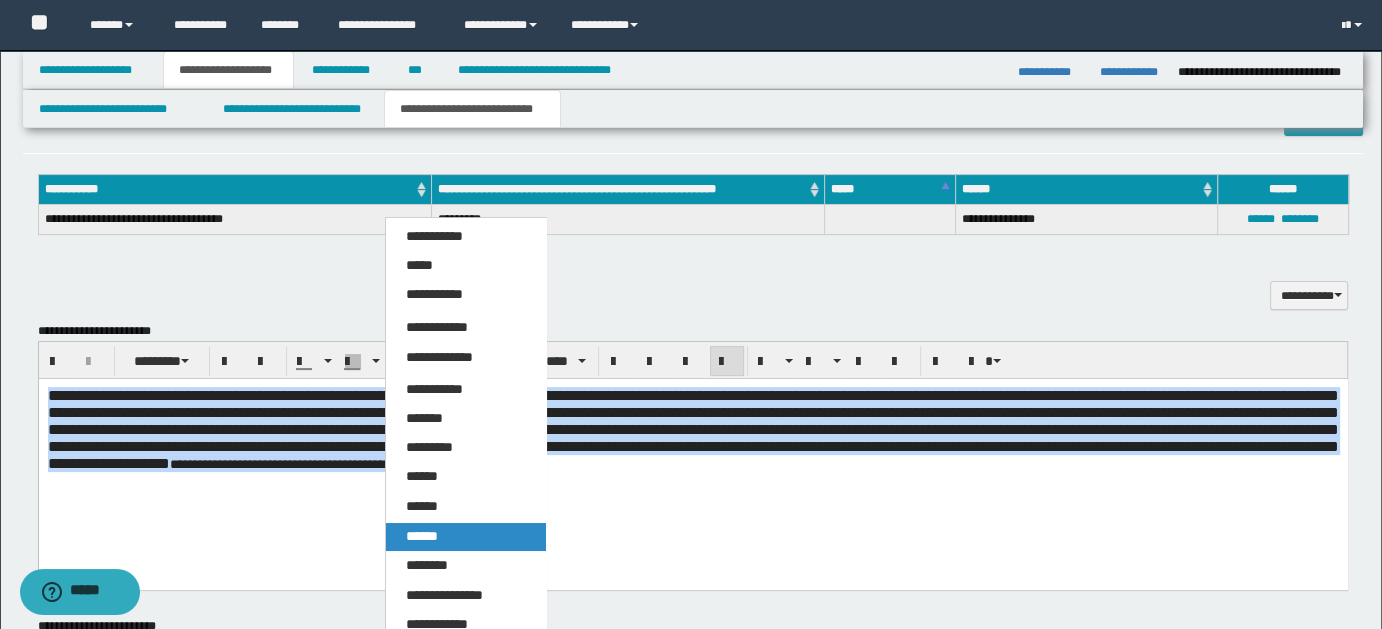 click on "******" at bounding box center (422, 536) 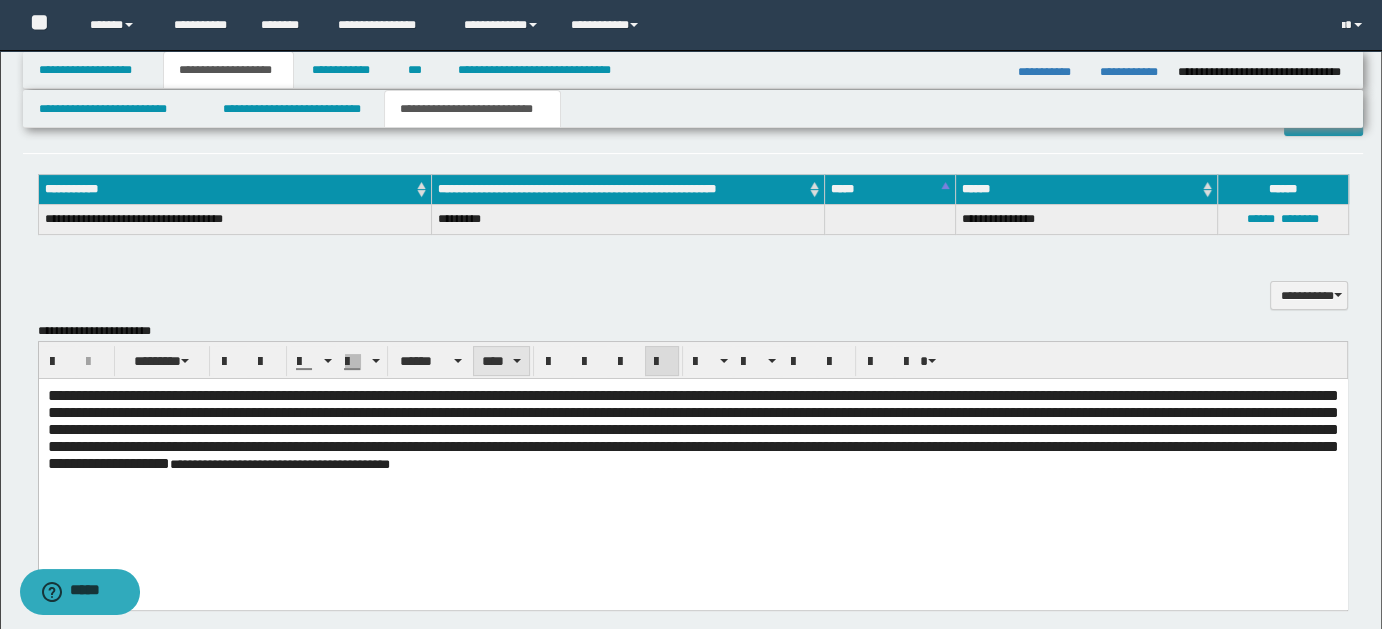 click on "****" at bounding box center (501, 361) 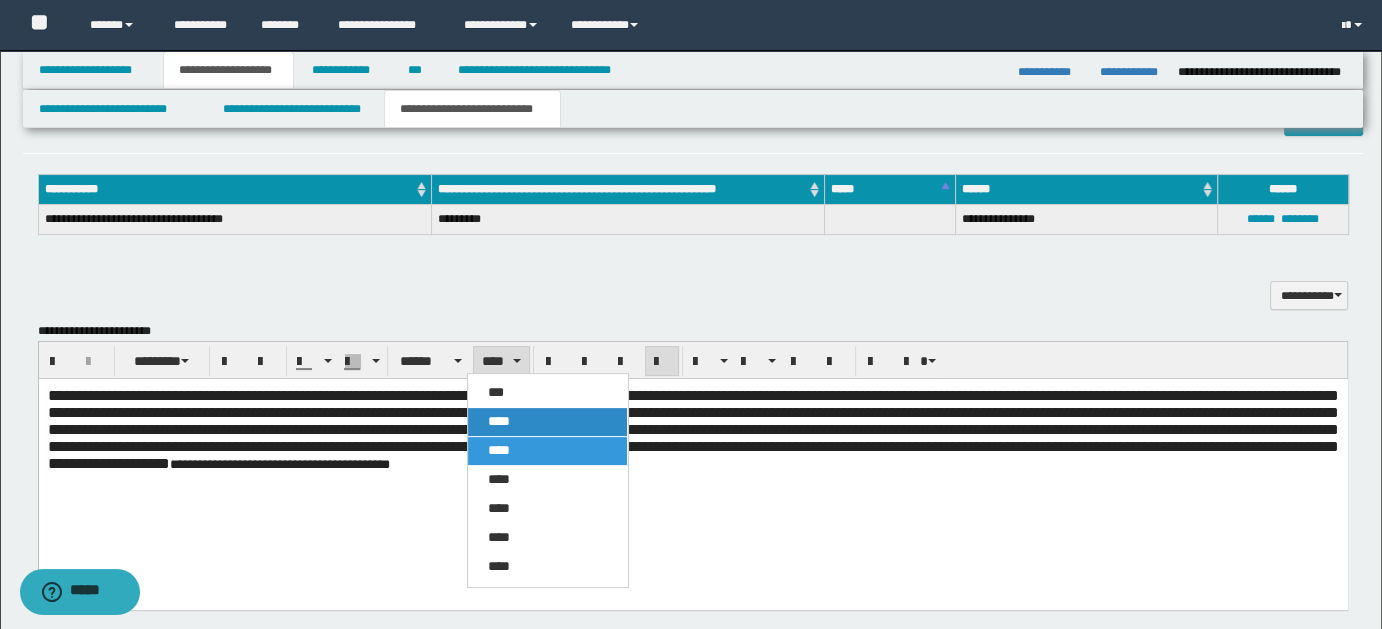 drag, startPoint x: 521, startPoint y: 420, endPoint x: 553, endPoint y: 98, distance: 323.58615 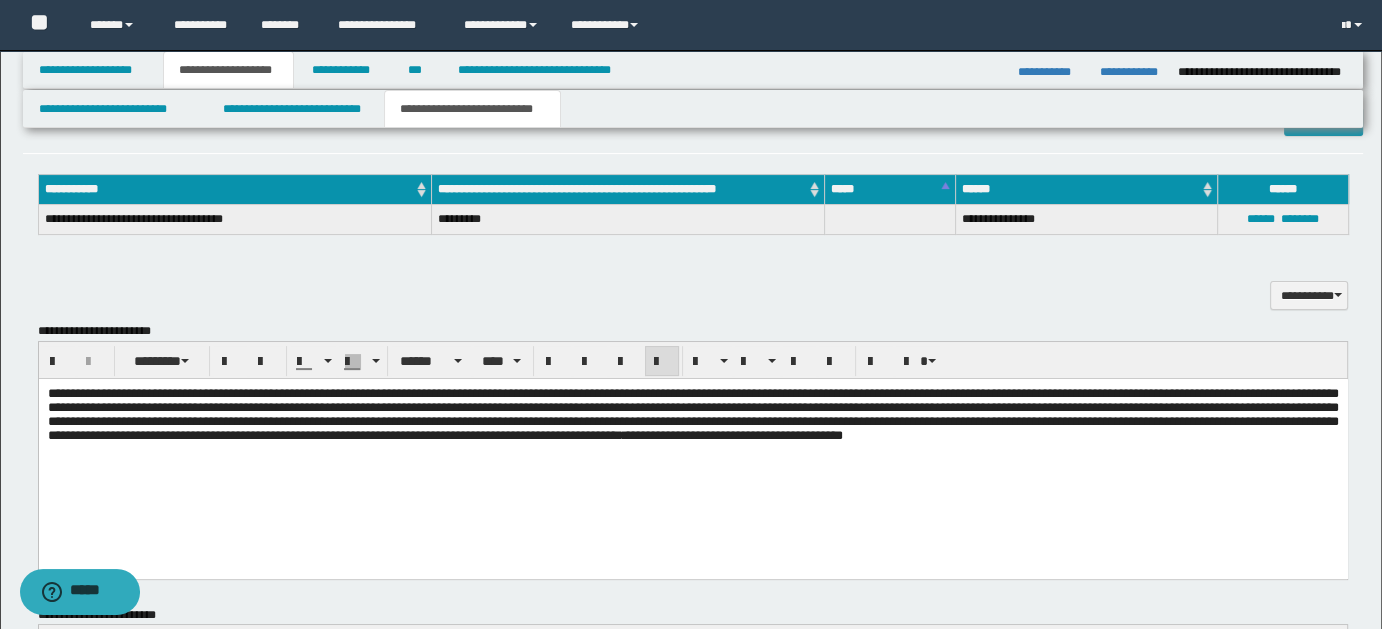 click on "**********" at bounding box center (692, 440) 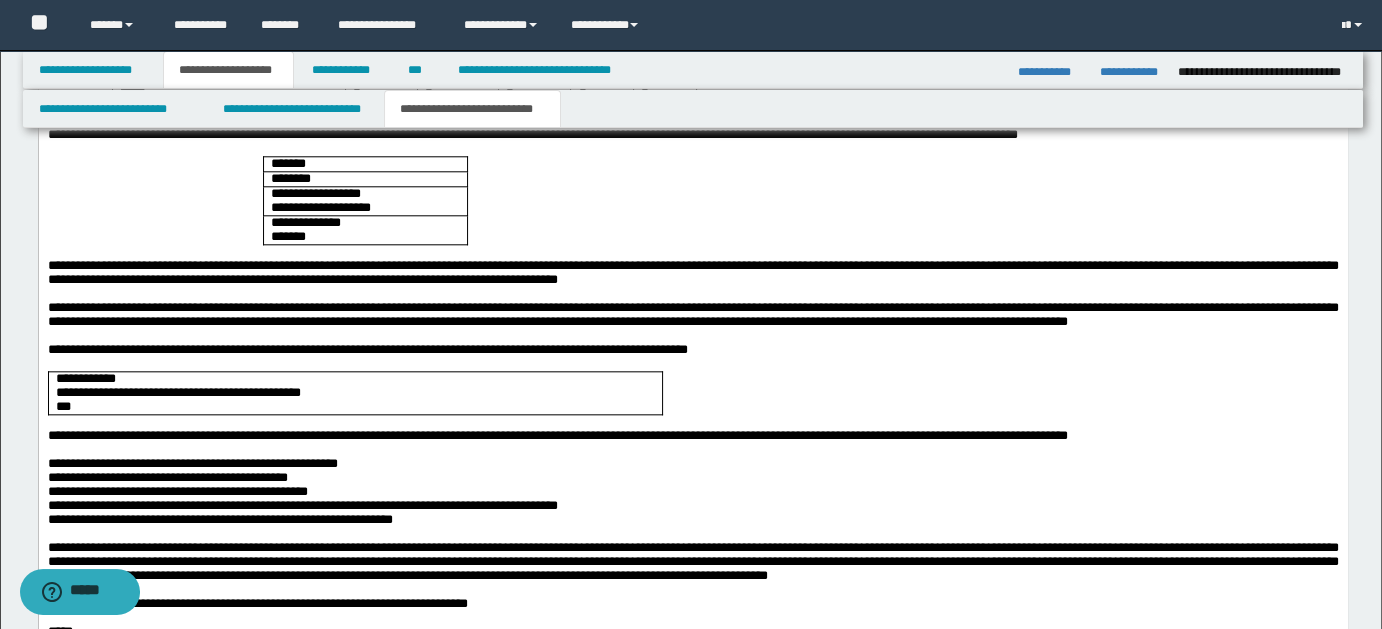 scroll, scrollTop: 2378, scrollLeft: 0, axis: vertical 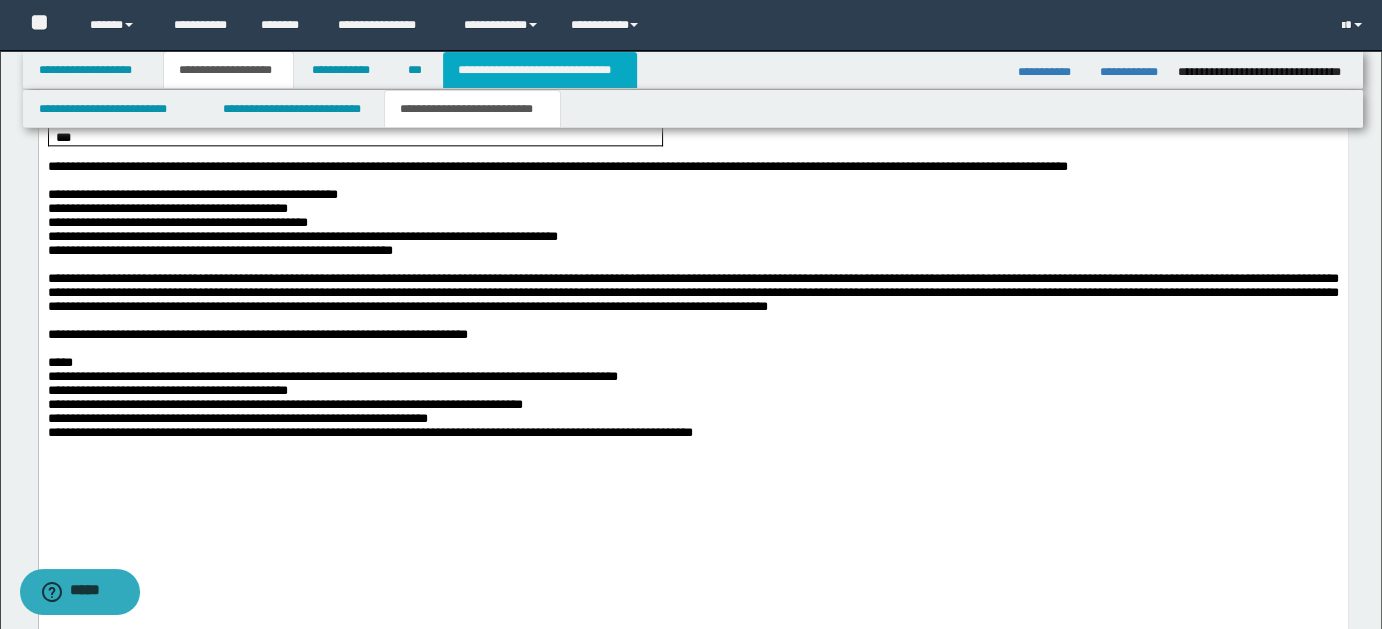click on "**********" at bounding box center [540, 70] 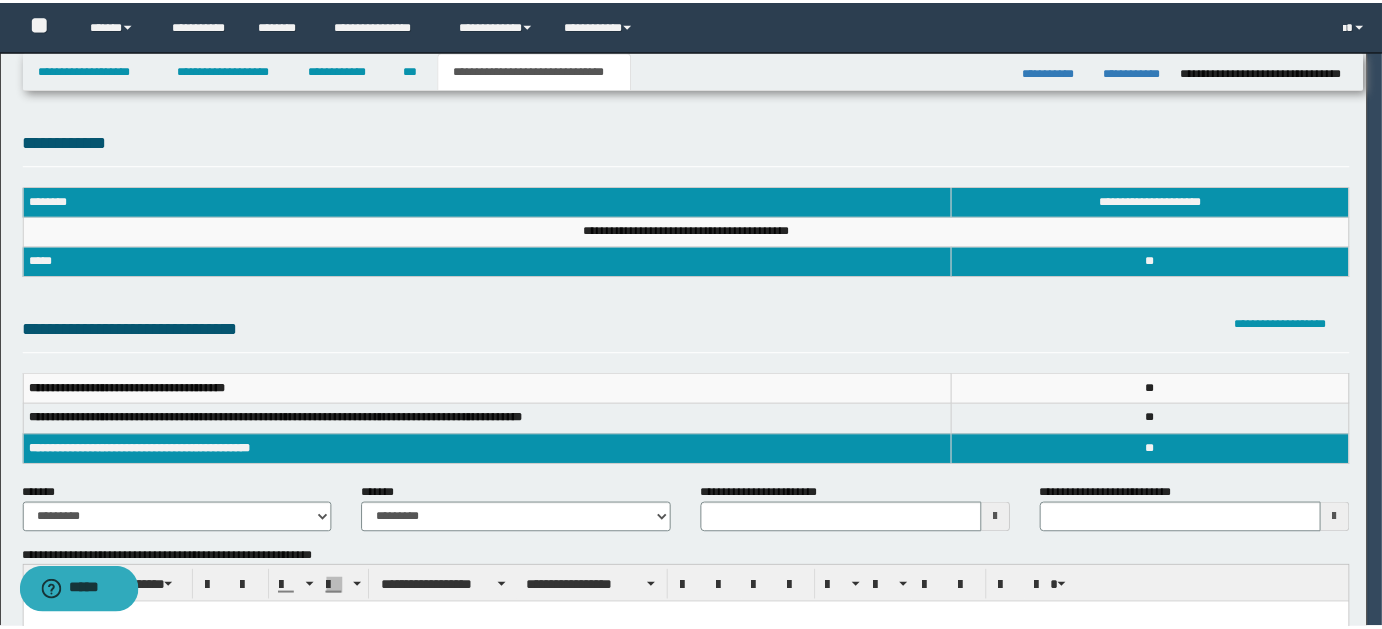 scroll, scrollTop: 0, scrollLeft: 0, axis: both 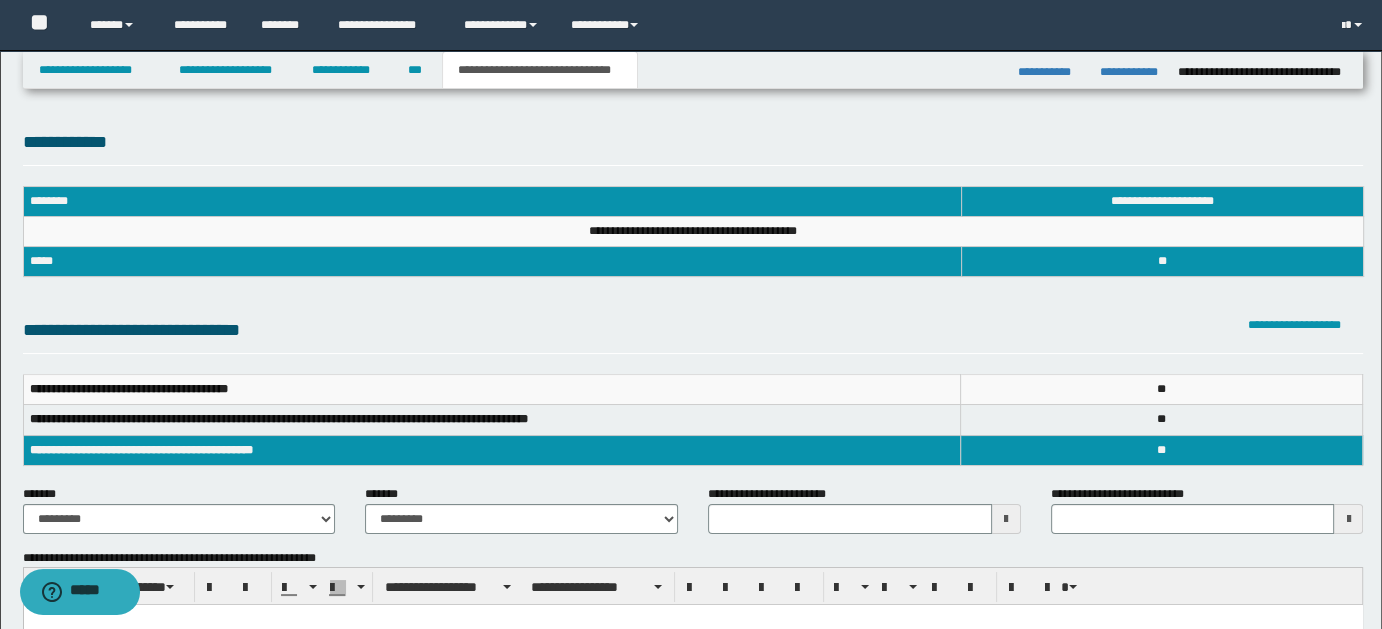 type 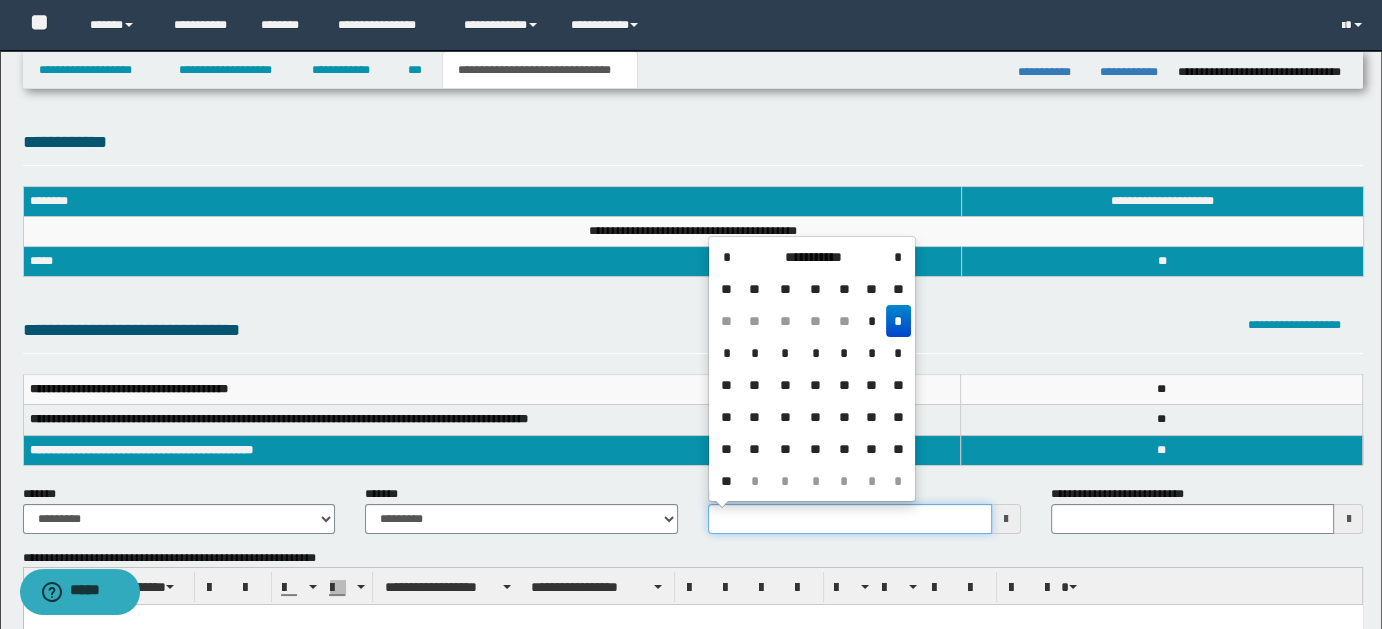 drag, startPoint x: 711, startPoint y: 516, endPoint x: 1388, endPoint y: 558, distance: 678.3016 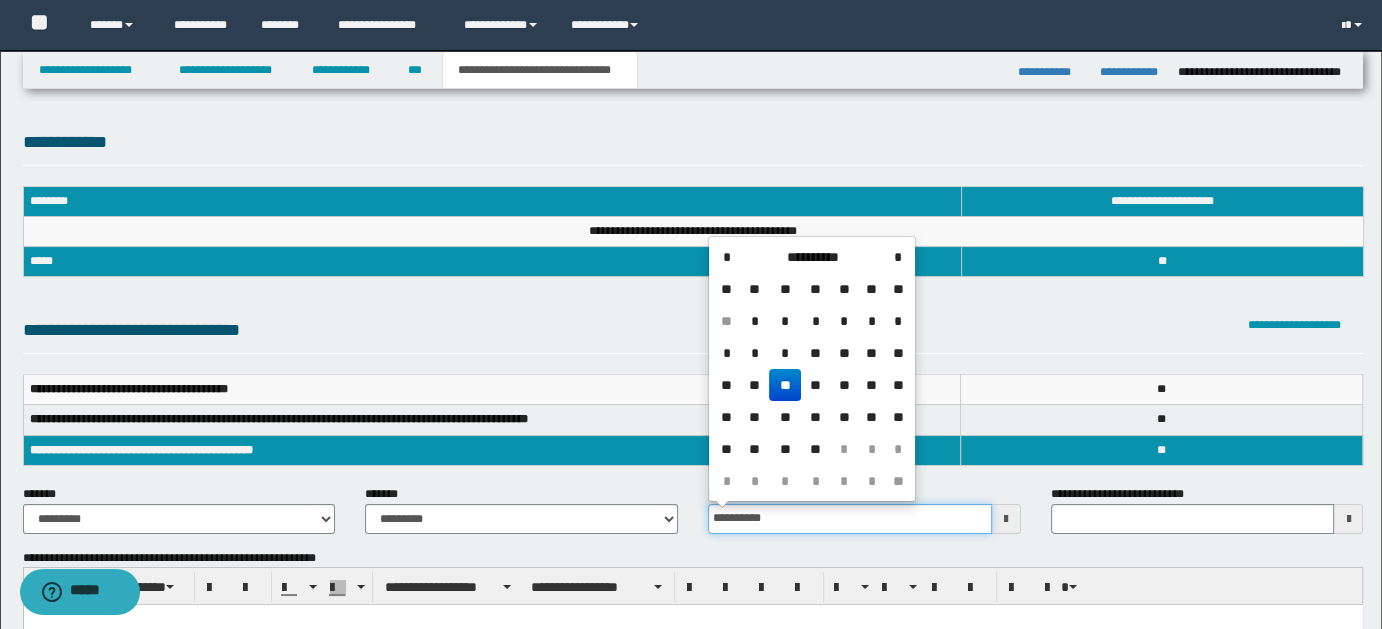 type on "**********" 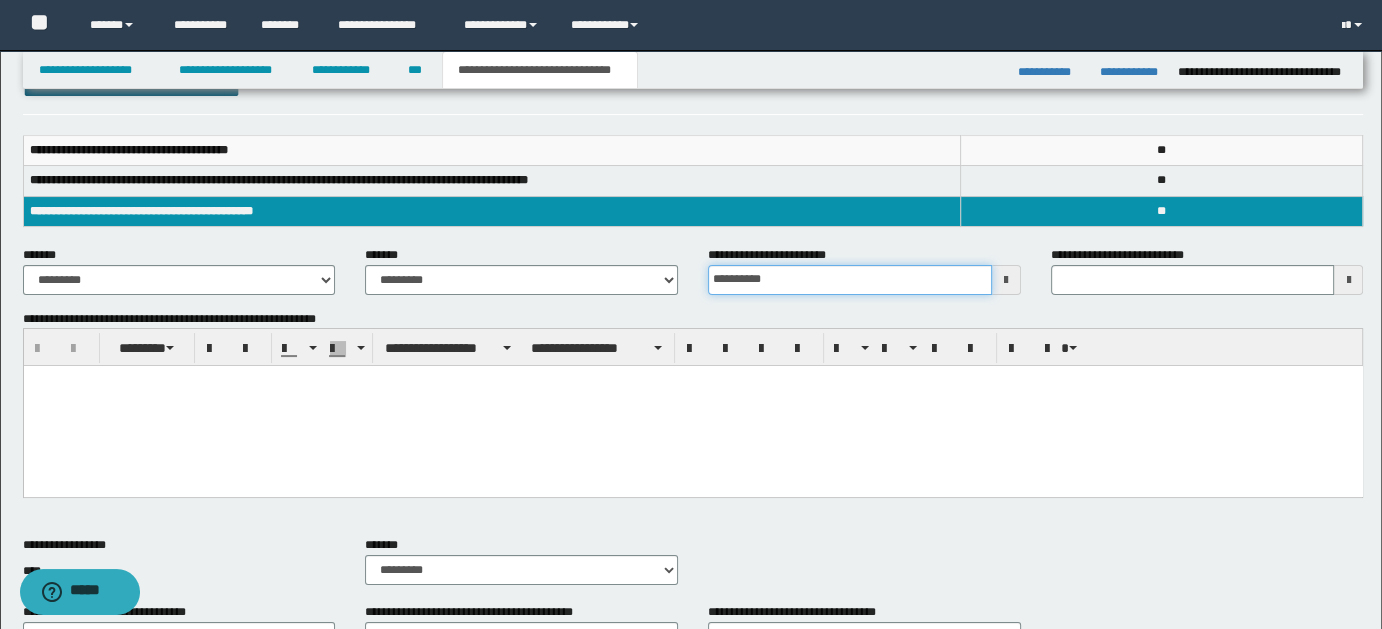 scroll, scrollTop: 250, scrollLeft: 0, axis: vertical 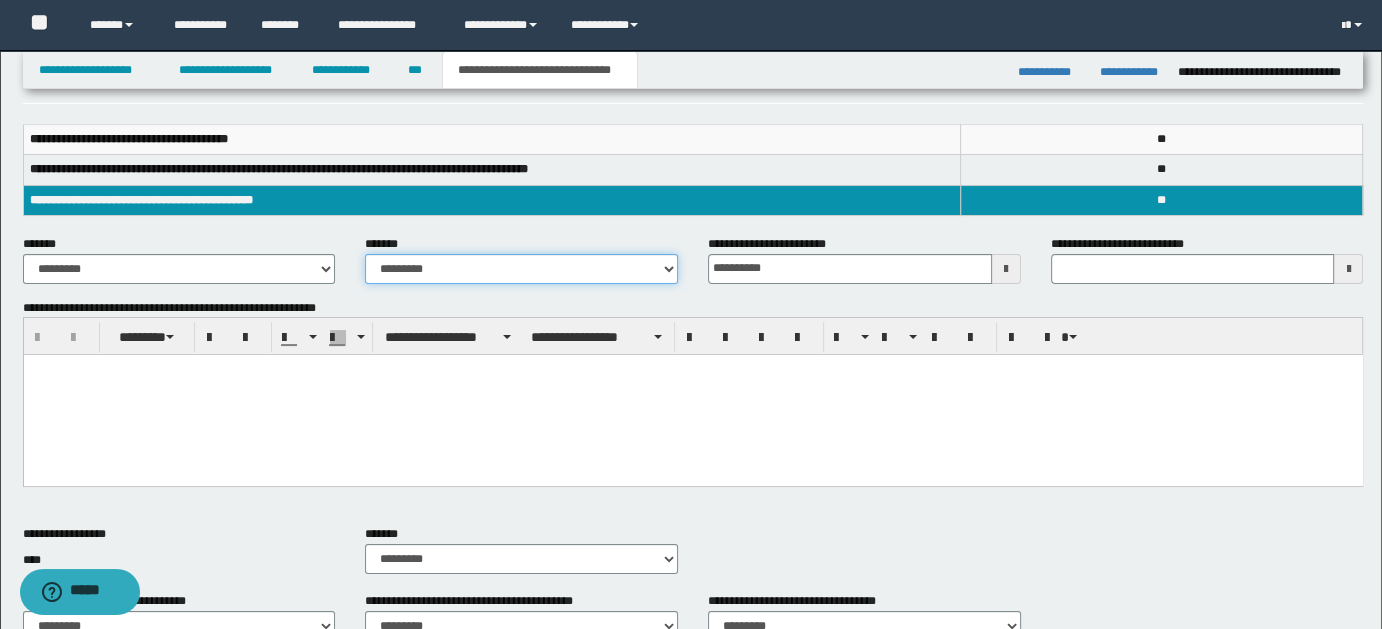 click on "**********" at bounding box center [521, 269] 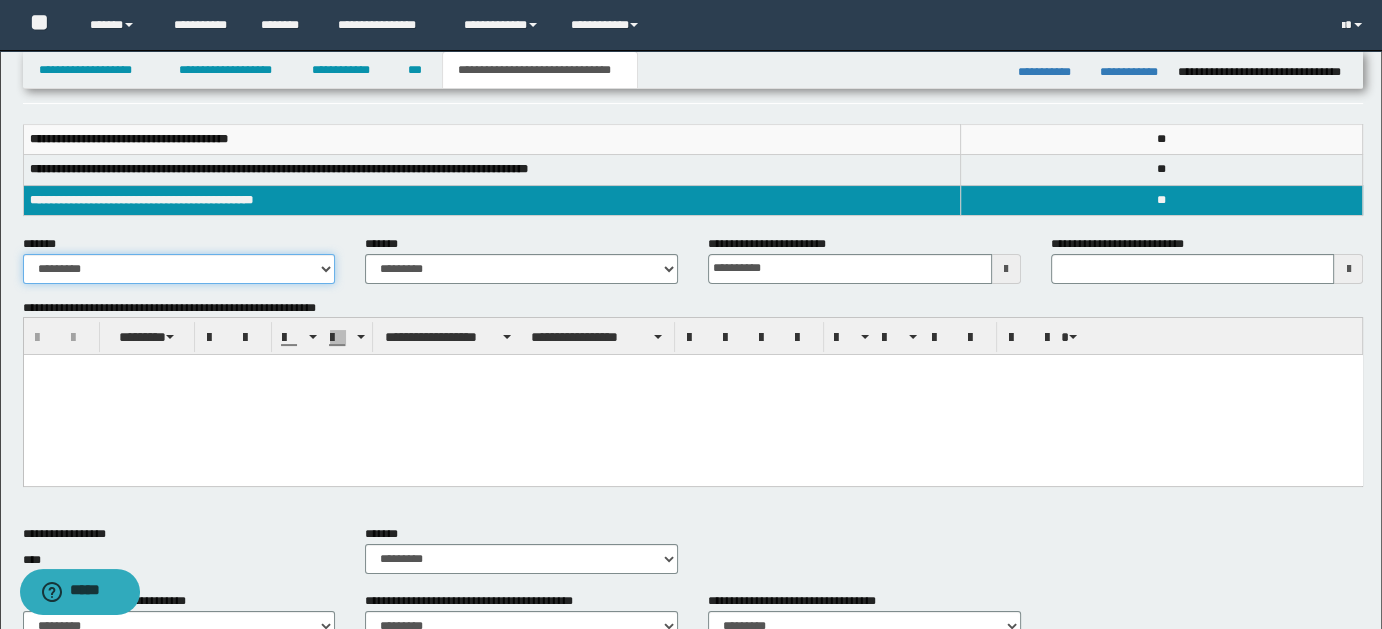 click on "**********" at bounding box center (179, 269) 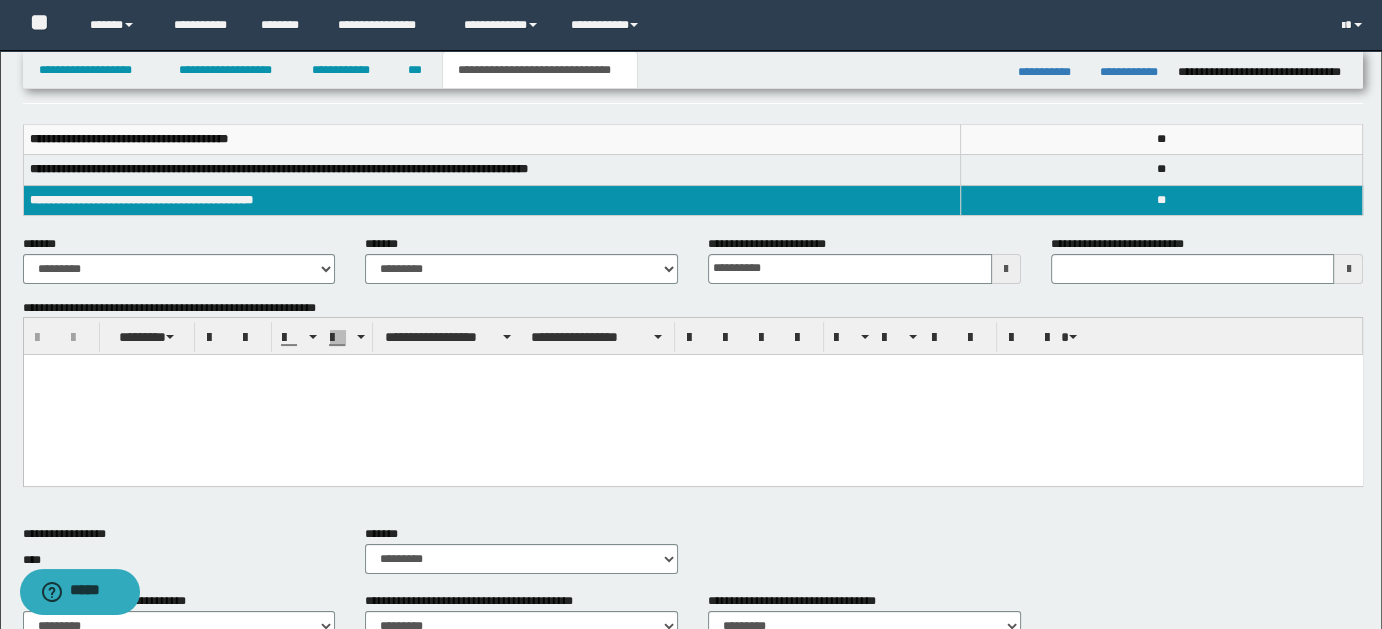 click at bounding box center [692, 370] 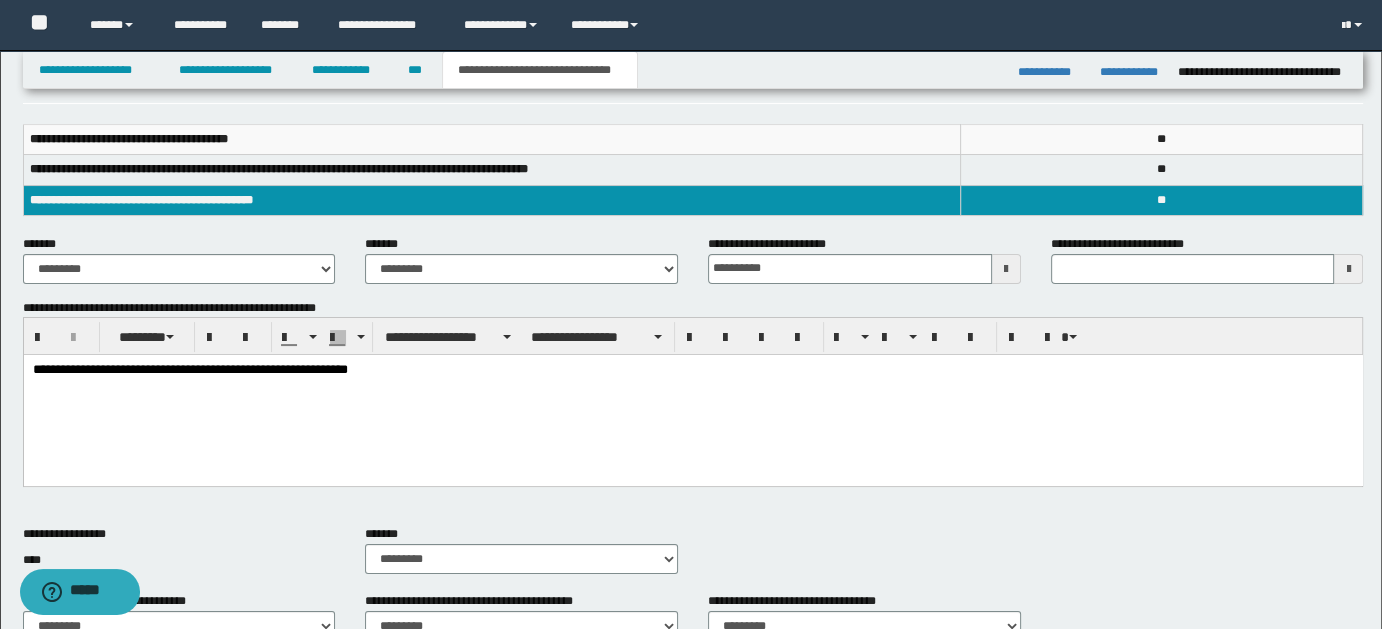 click on "**********" at bounding box center [693, 370] 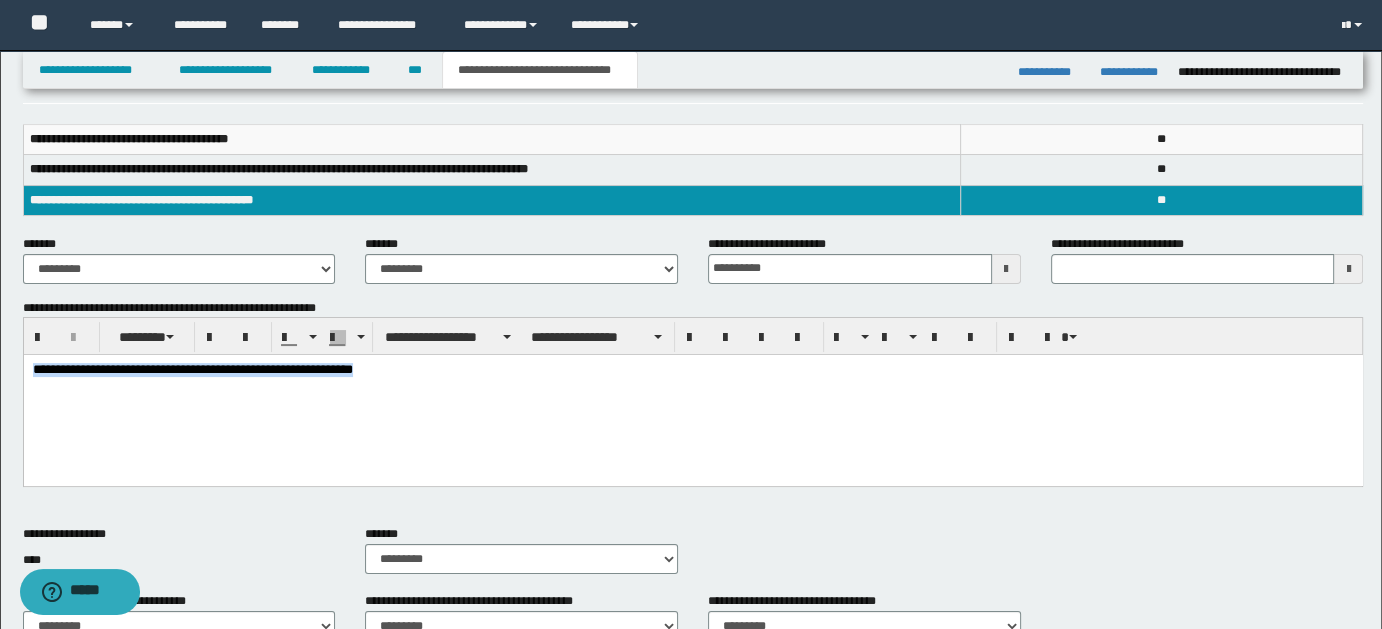drag, startPoint x: 31, startPoint y: 366, endPoint x: 439, endPoint y: 384, distance: 408.39685 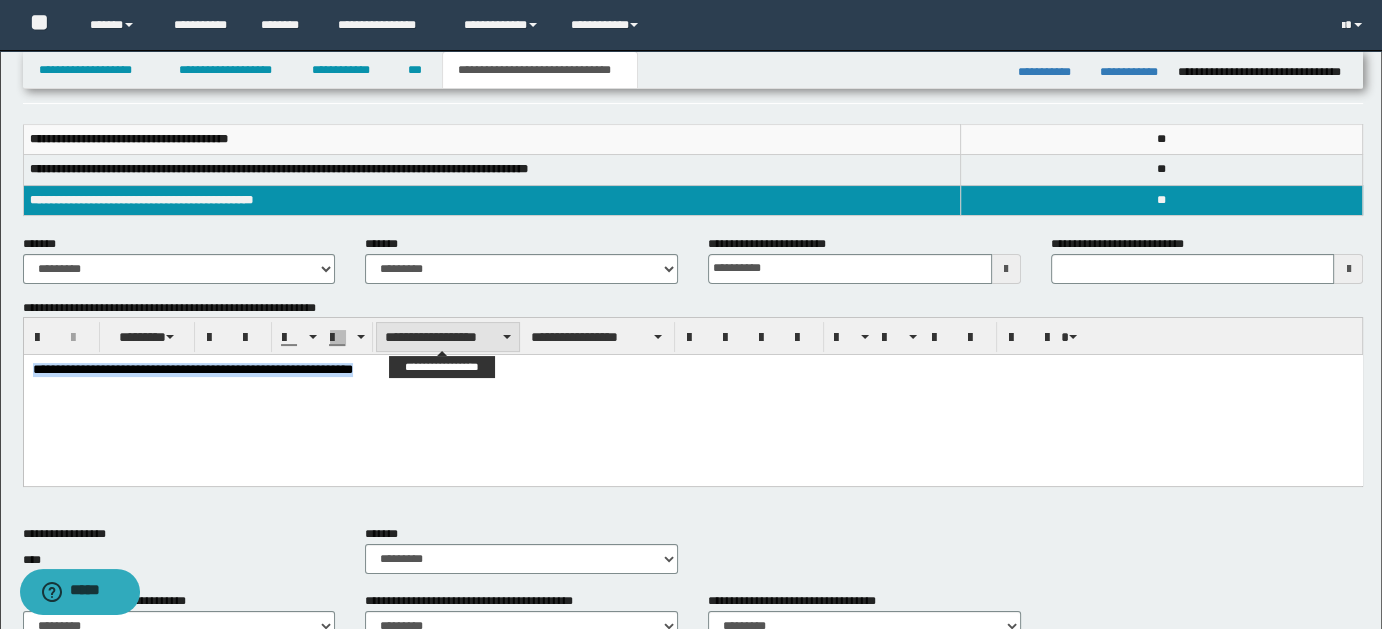 click at bounding box center [507, 337] 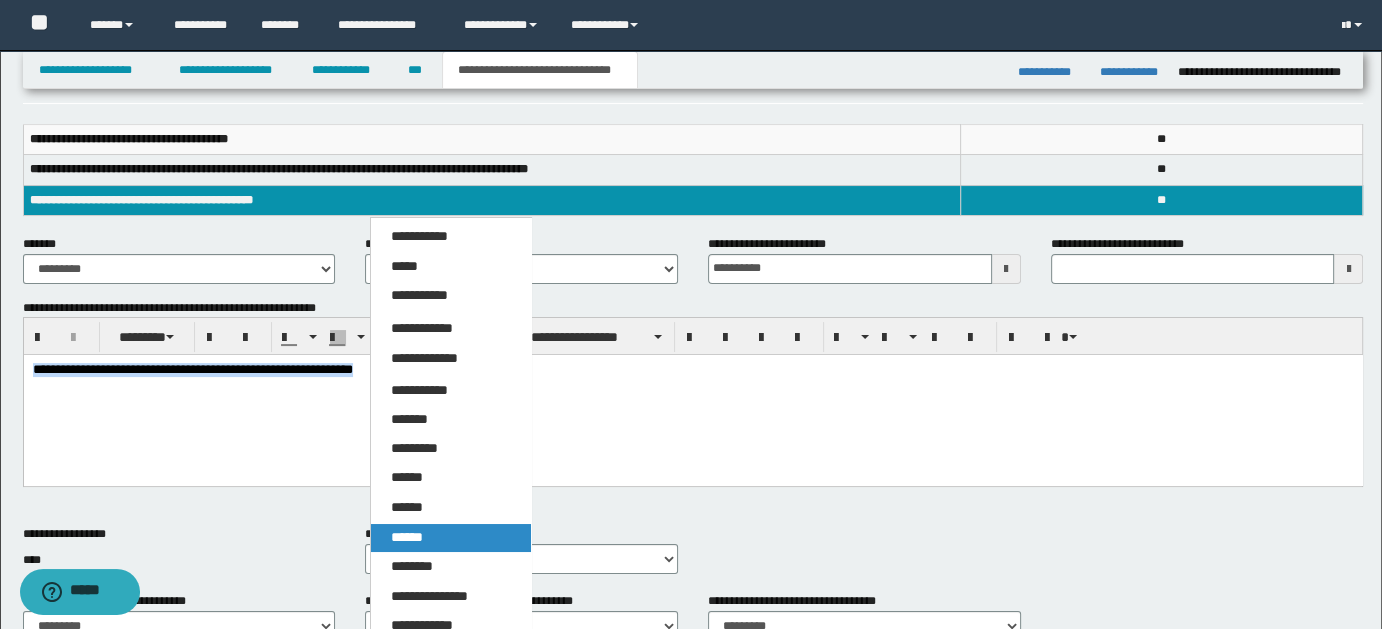 click on "******" at bounding box center (407, 537) 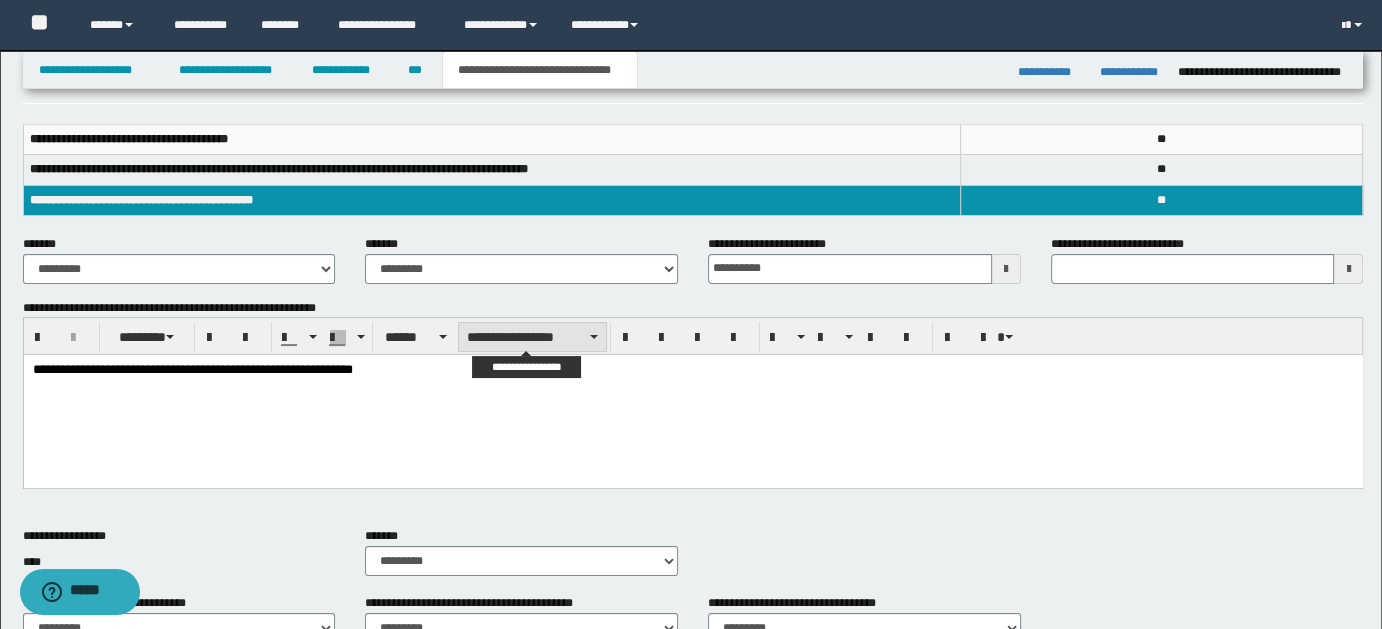 click on "**********" at bounding box center (532, 337) 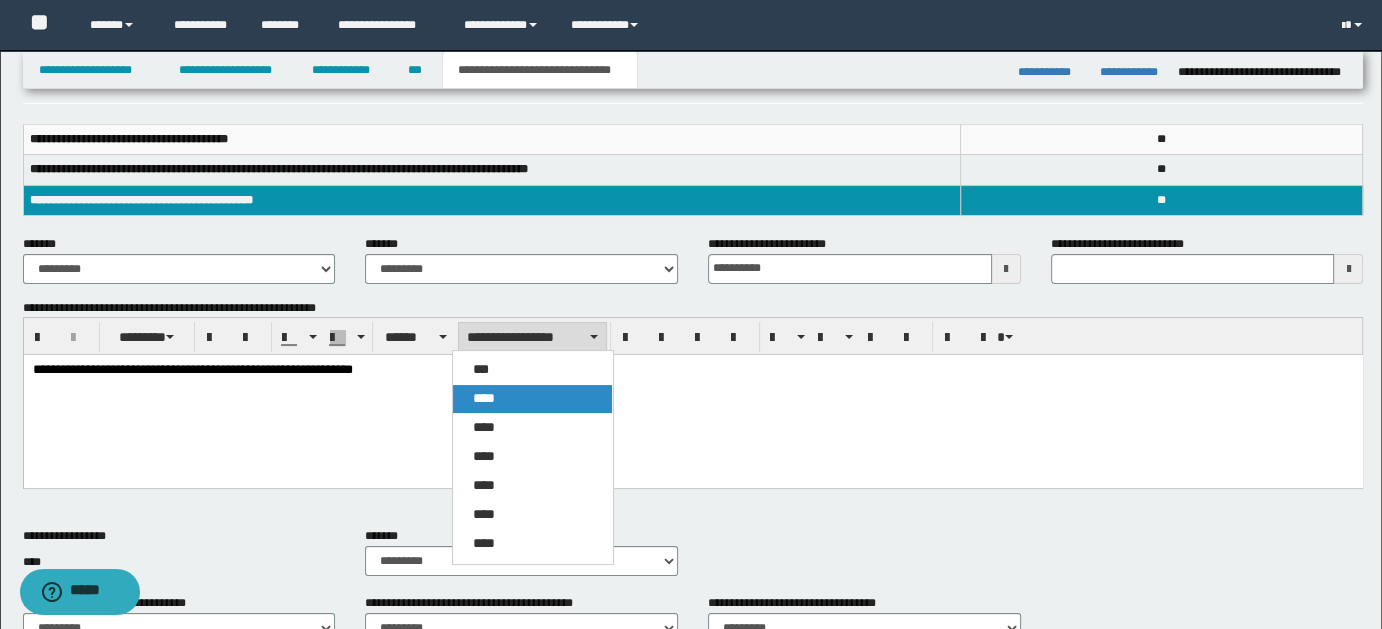 click on "****" at bounding box center [532, 399] 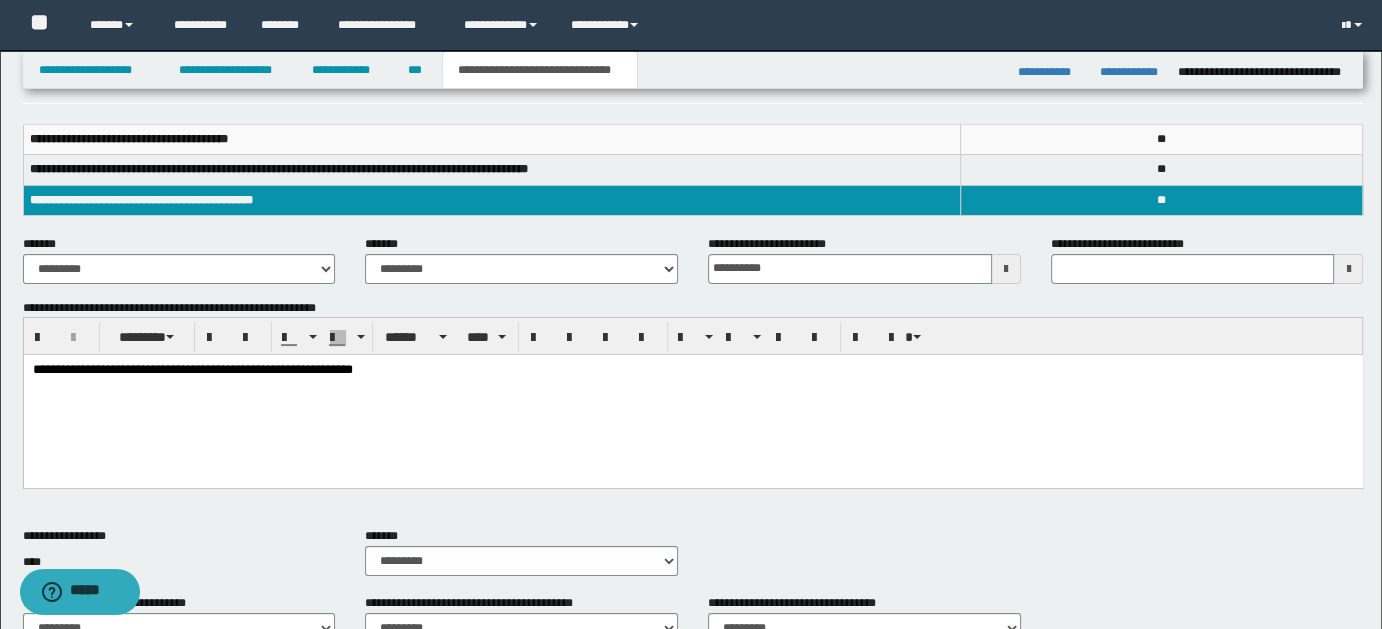type 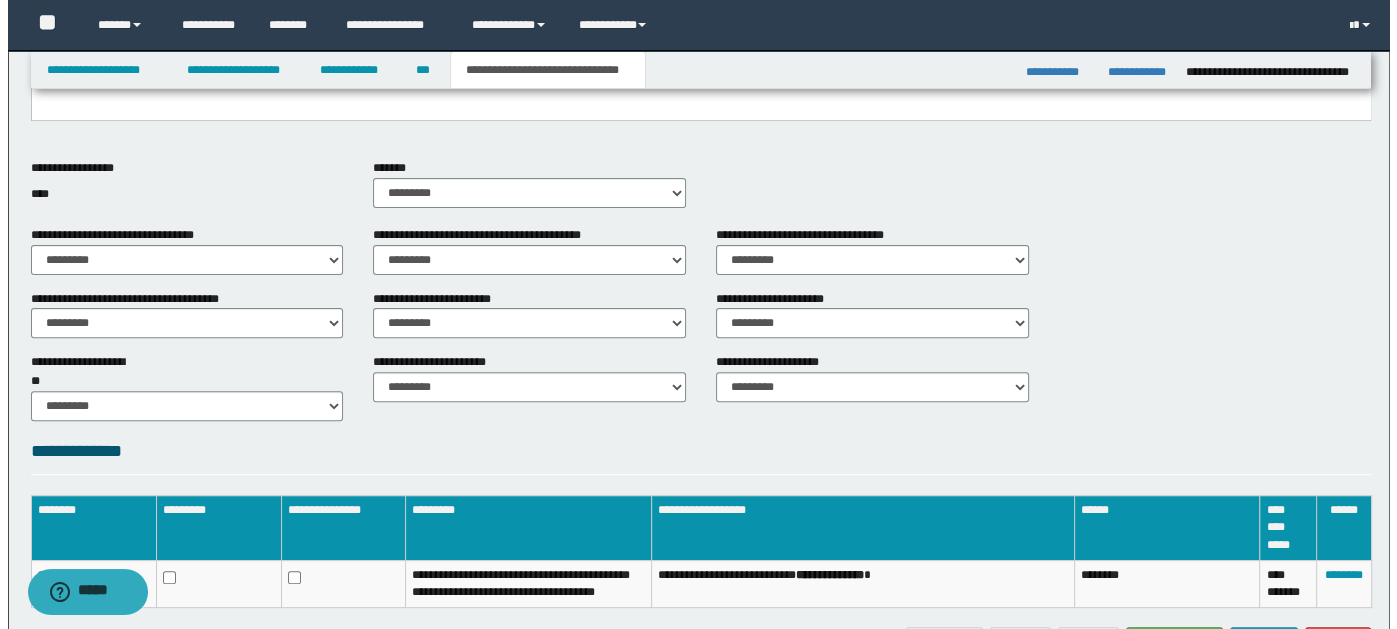 scroll, scrollTop: 633, scrollLeft: 0, axis: vertical 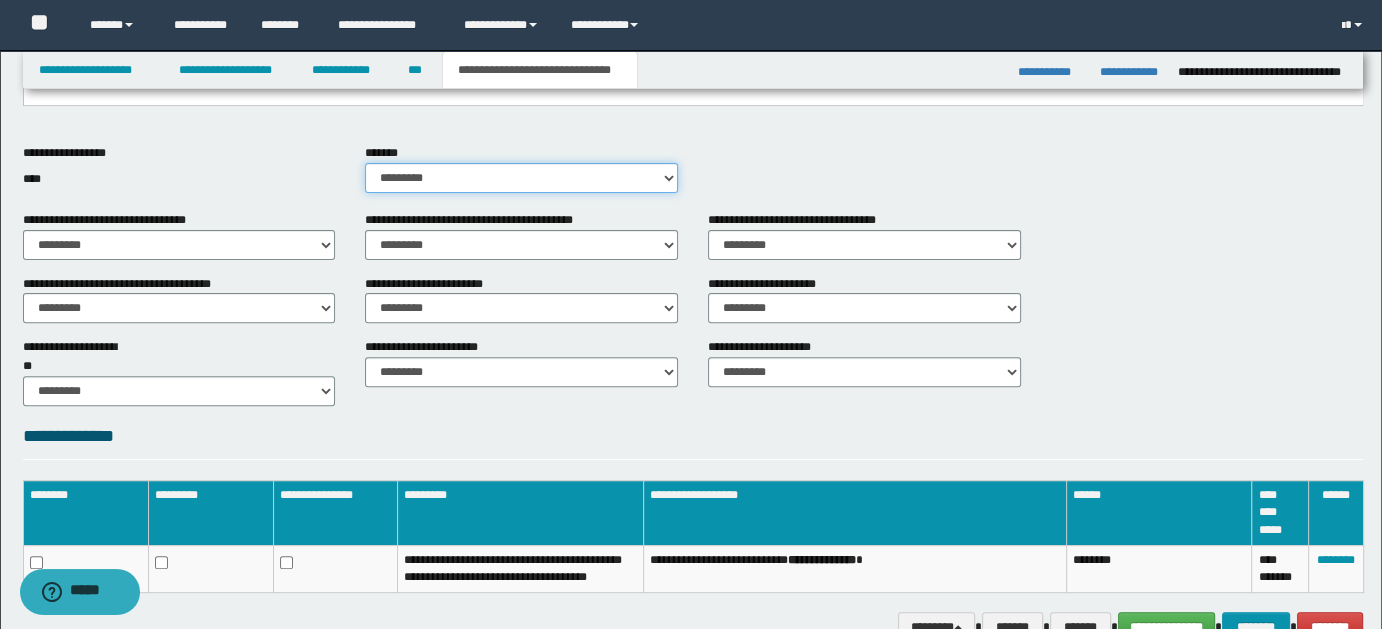 drag, startPoint x: 668, startPoint y: 172, endPoint x: 628, endPoint y: 187, distance: 42.72002 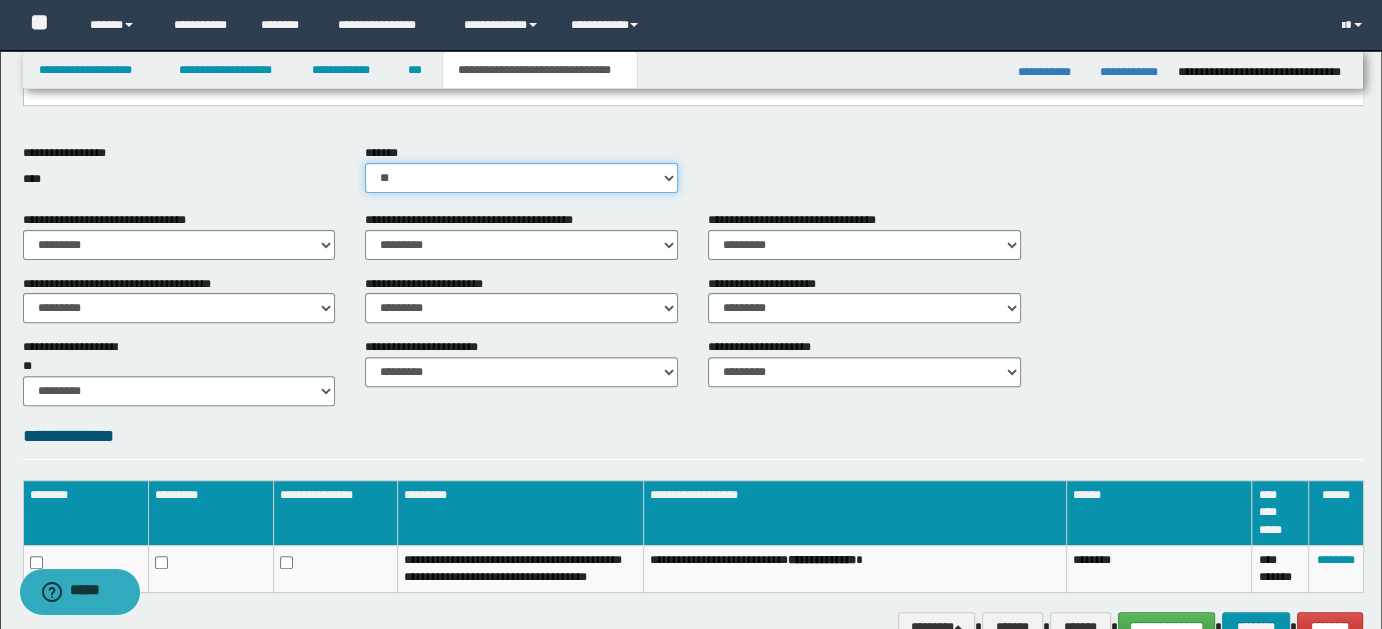 click on "*********
**
**" at bounding box center (521, 178) 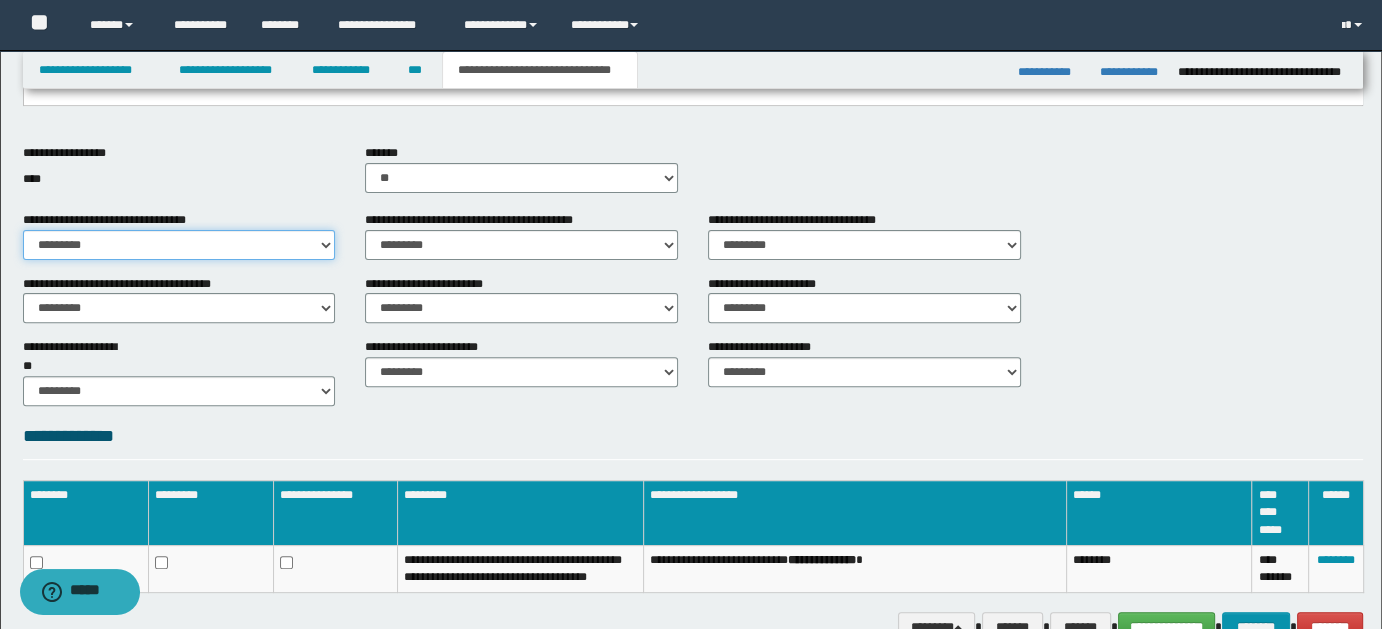 click on "*********
**
**" at bounding box center [179, 245] 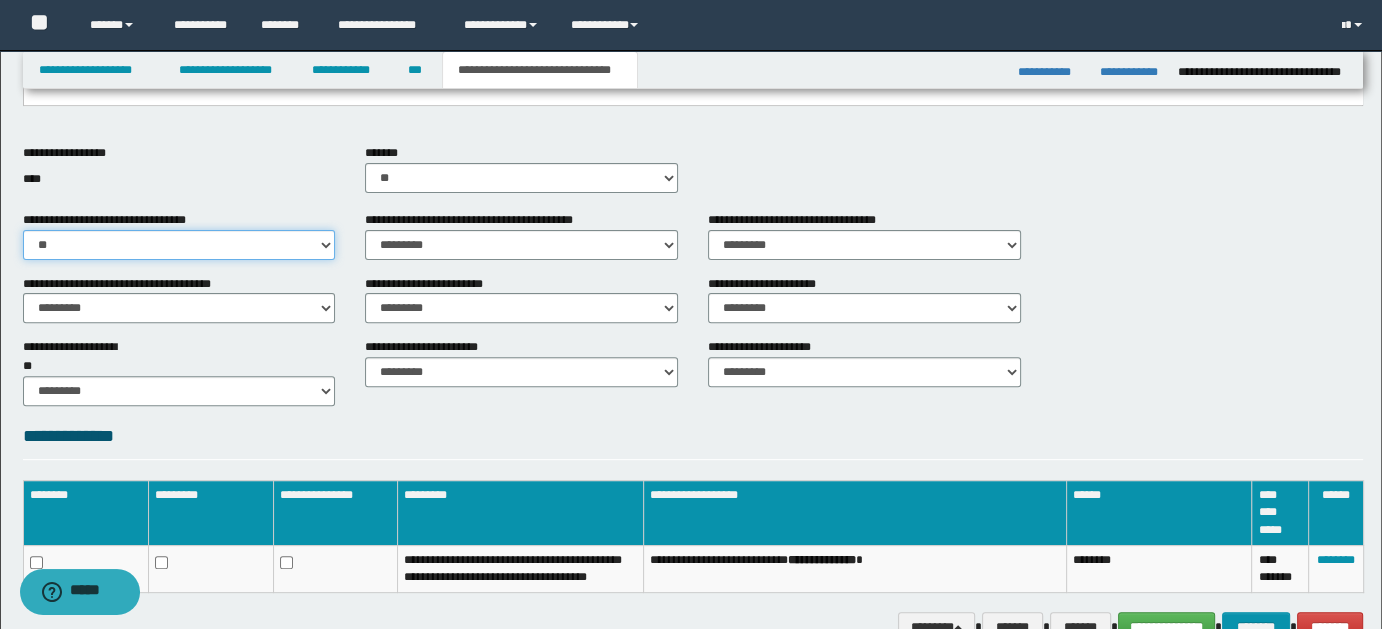 click on "*********
**
**" at bounding box center [179, 245] 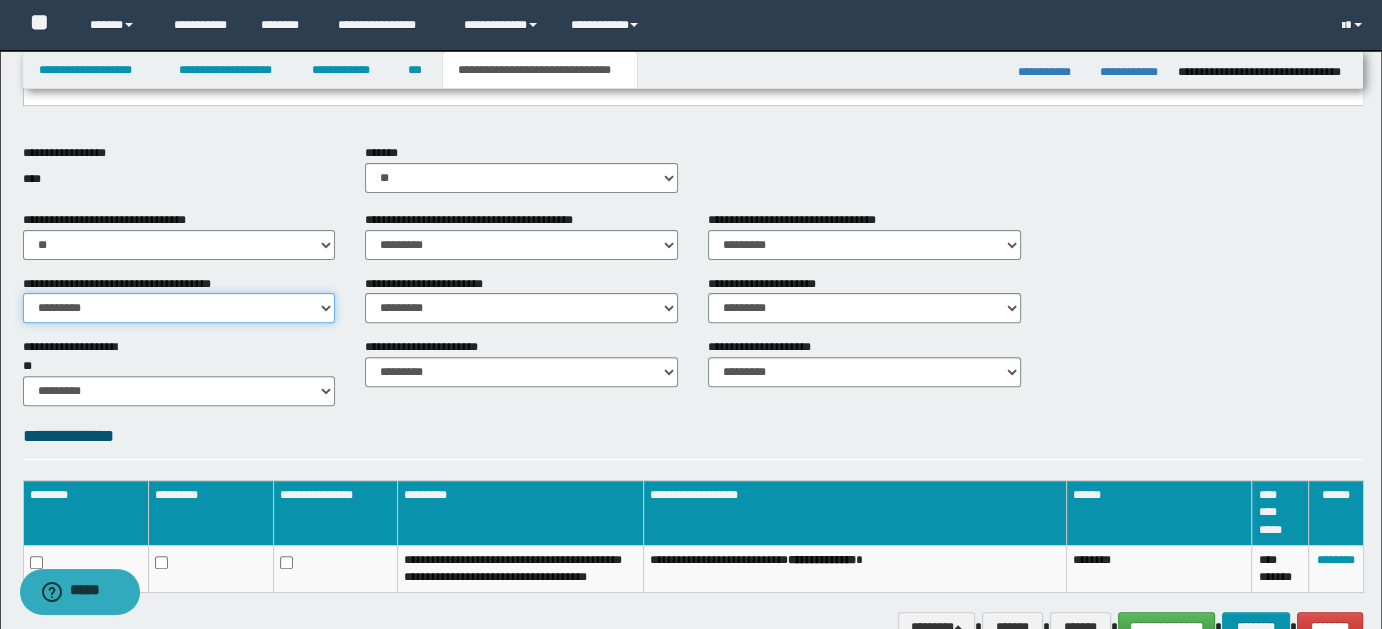 click on "*********
**
**" at bounding box center (179, 308) 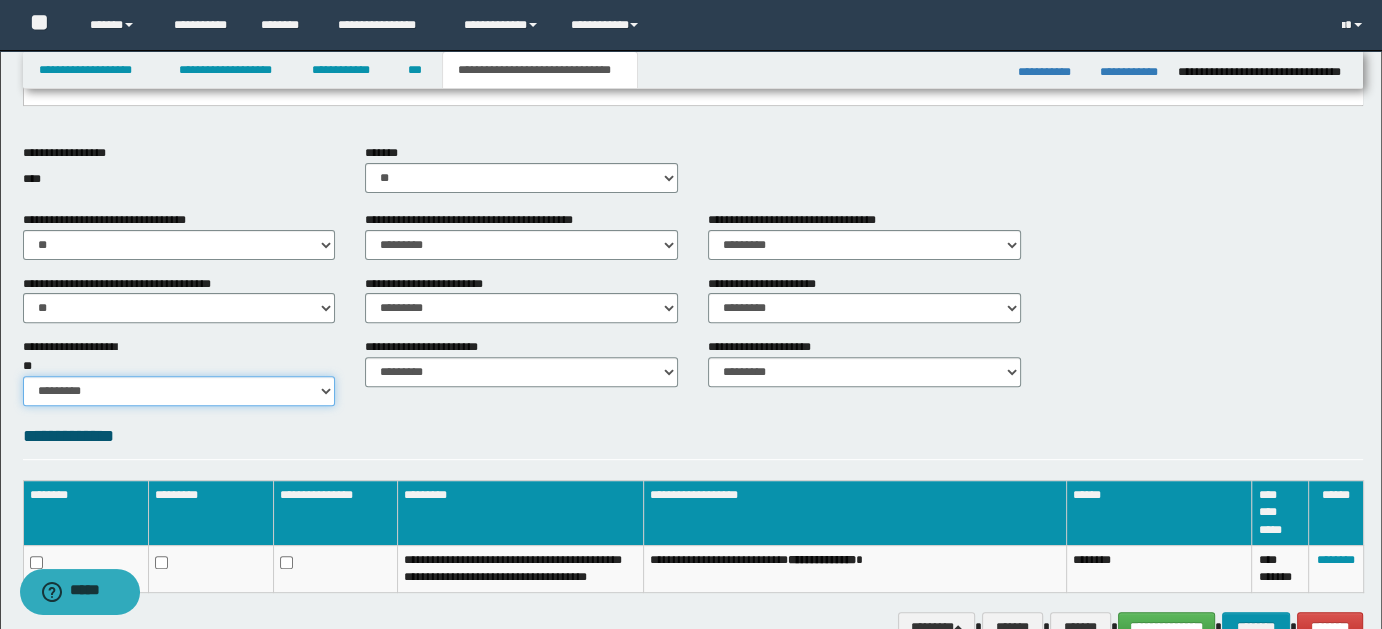 click on "*********
**
**" at bounding box center [179, 391] 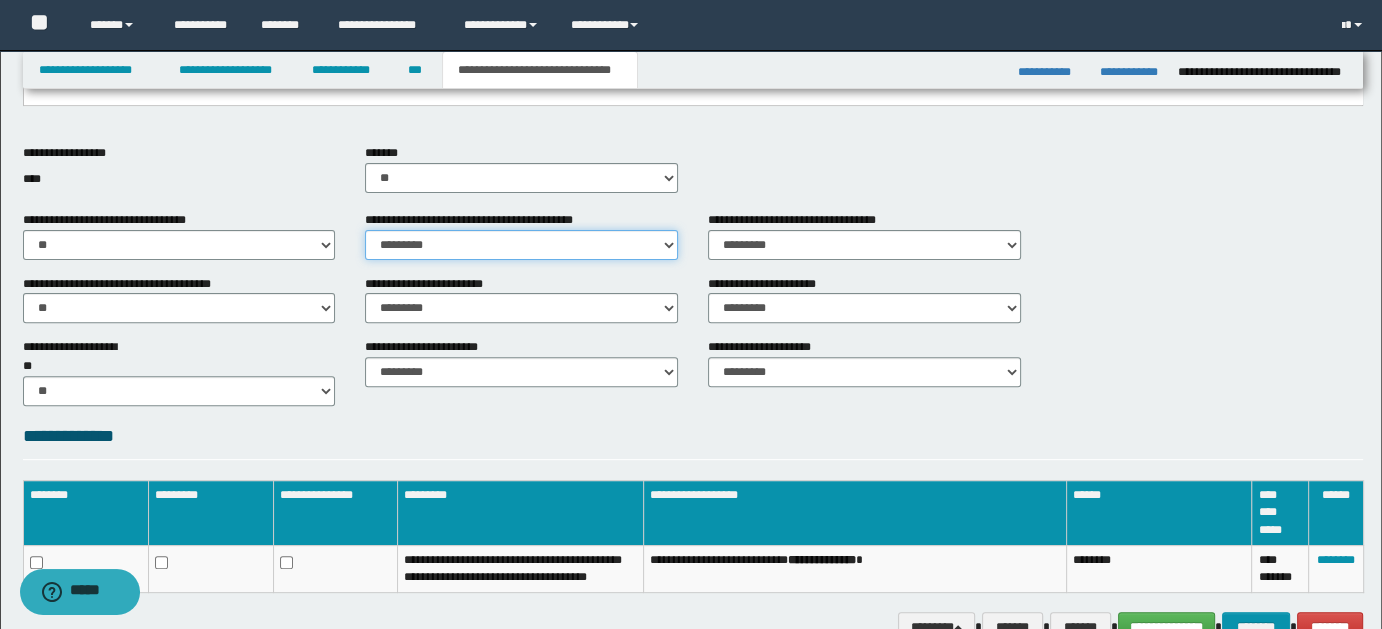 drag, startPoint x: 673, startPoint y: 241, endPoint x: 655, endPoint y: 255, distance: 22.803509 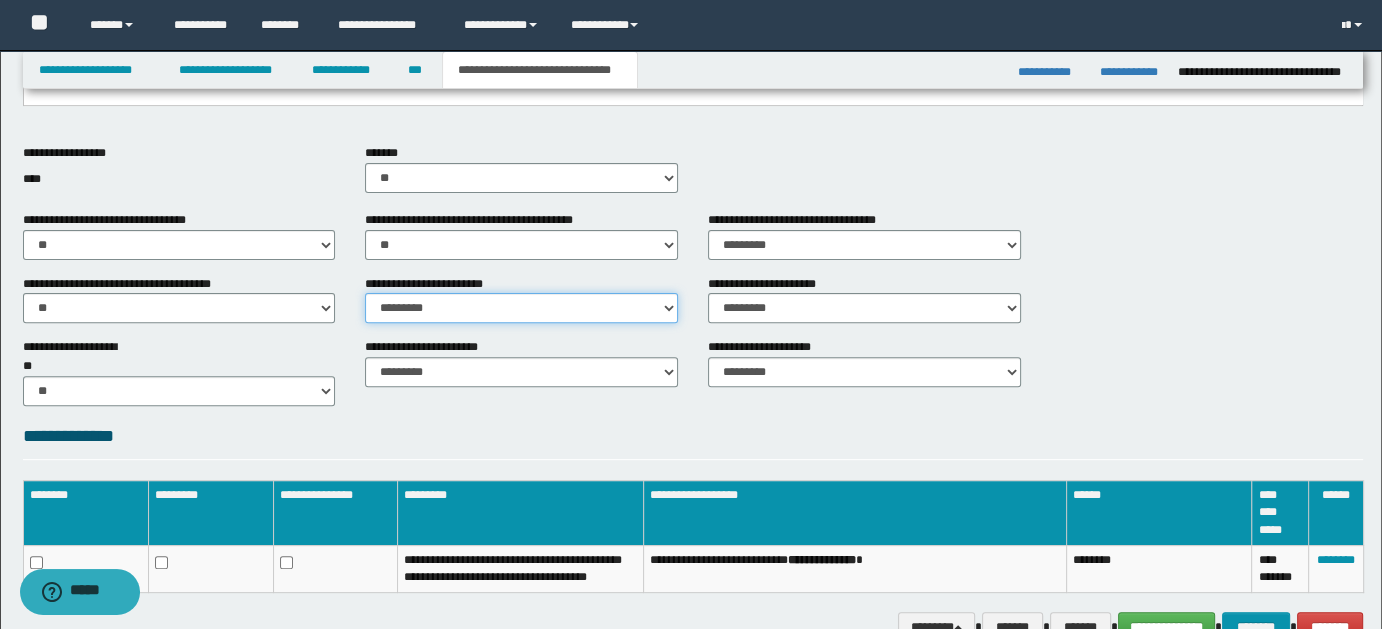 click on "*********
**
**" at bounding box center [521, 308] 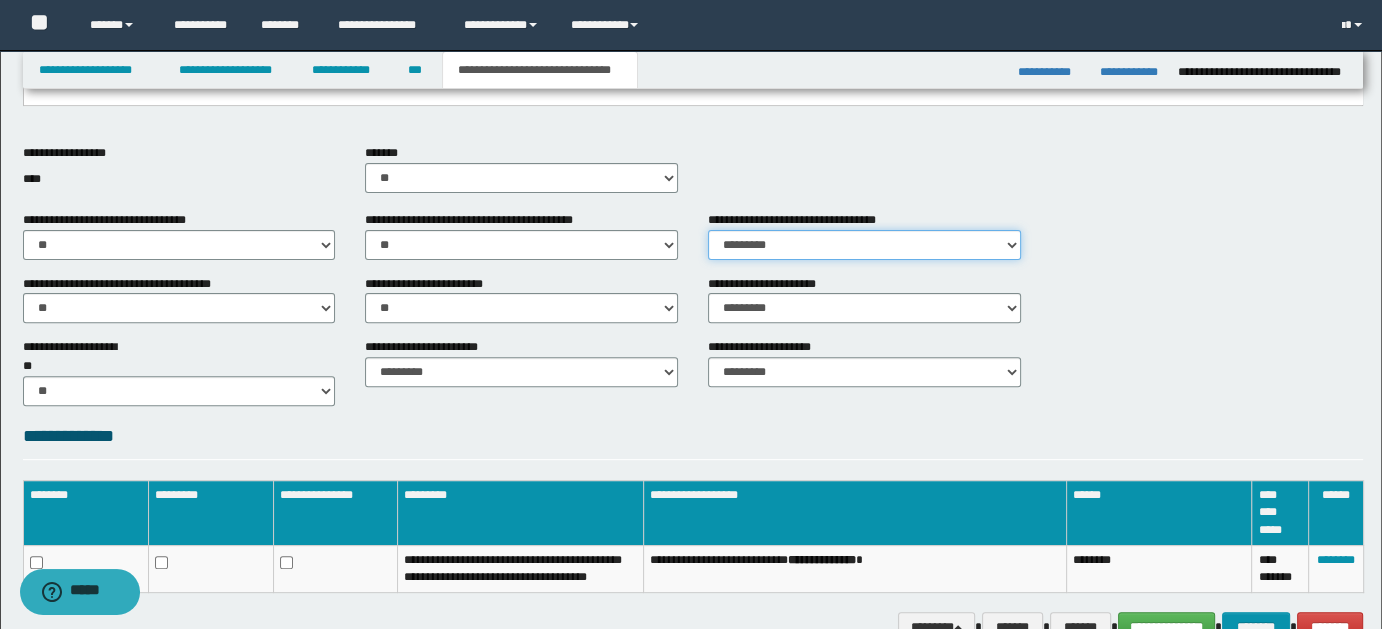 click on "*********
**
**" at bounding box center [864, 245] 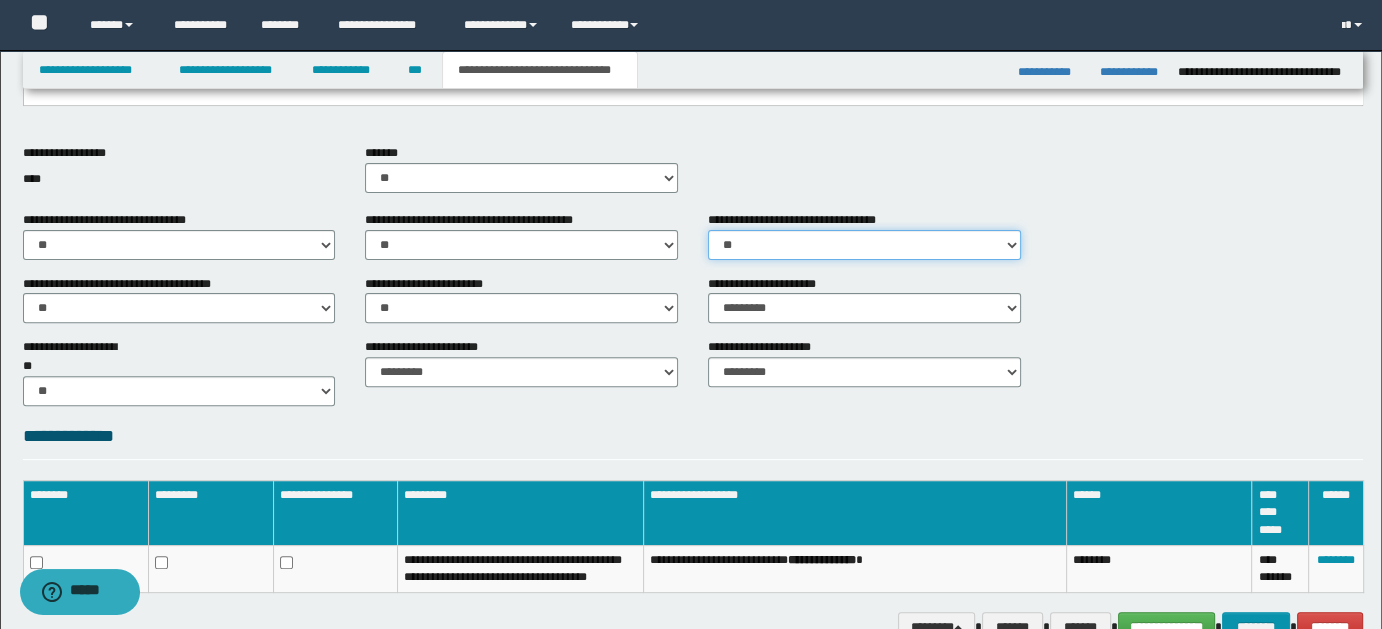 click on "*********
**
**" at bounding box center [864, 245] 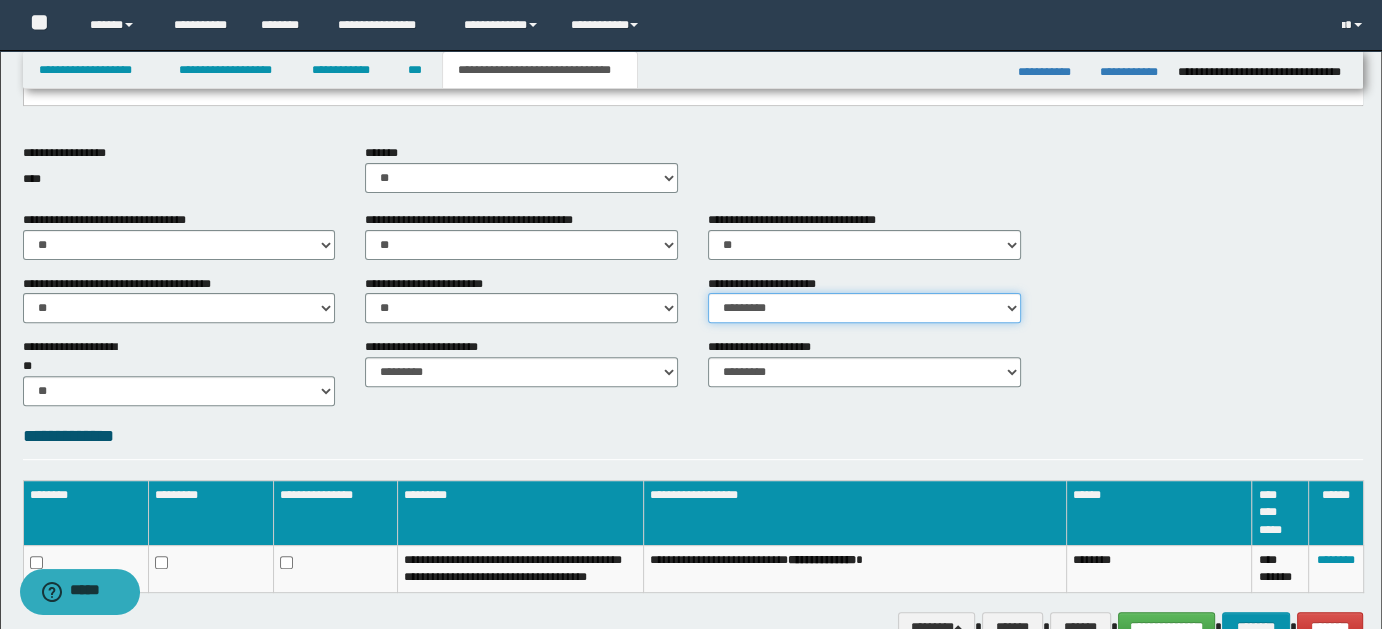 drag, startPoint x: 1009, startPoint y: 303, endPoint x: 997, endPoint y: 320, distance: 20.808653 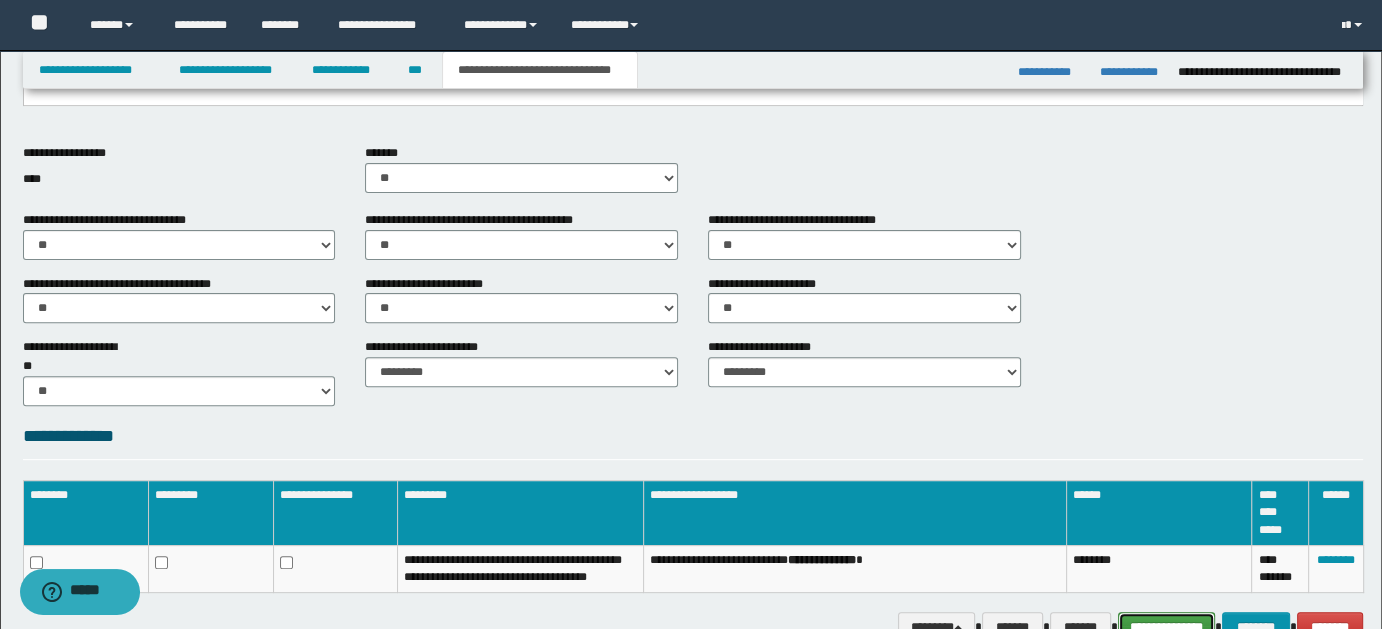 click on "**********" at bounding box center [1167, 626] 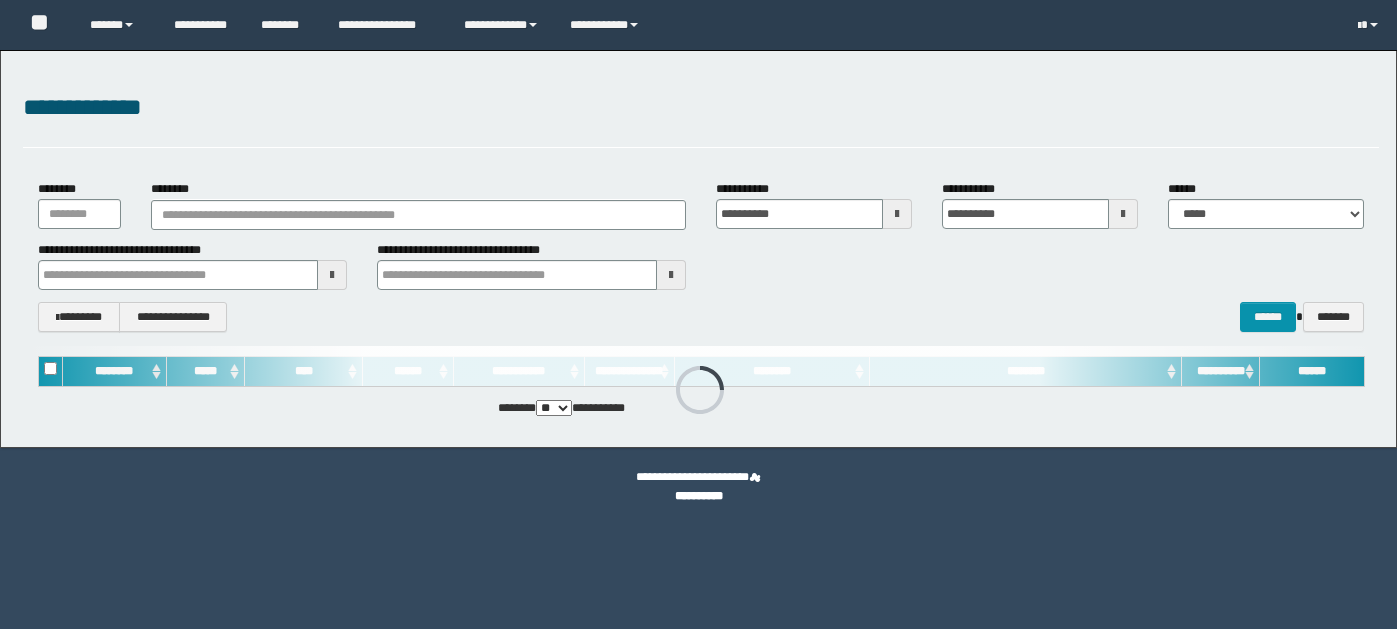 scroll, scrollTop: 0, scrollLeft: 0, axis: both 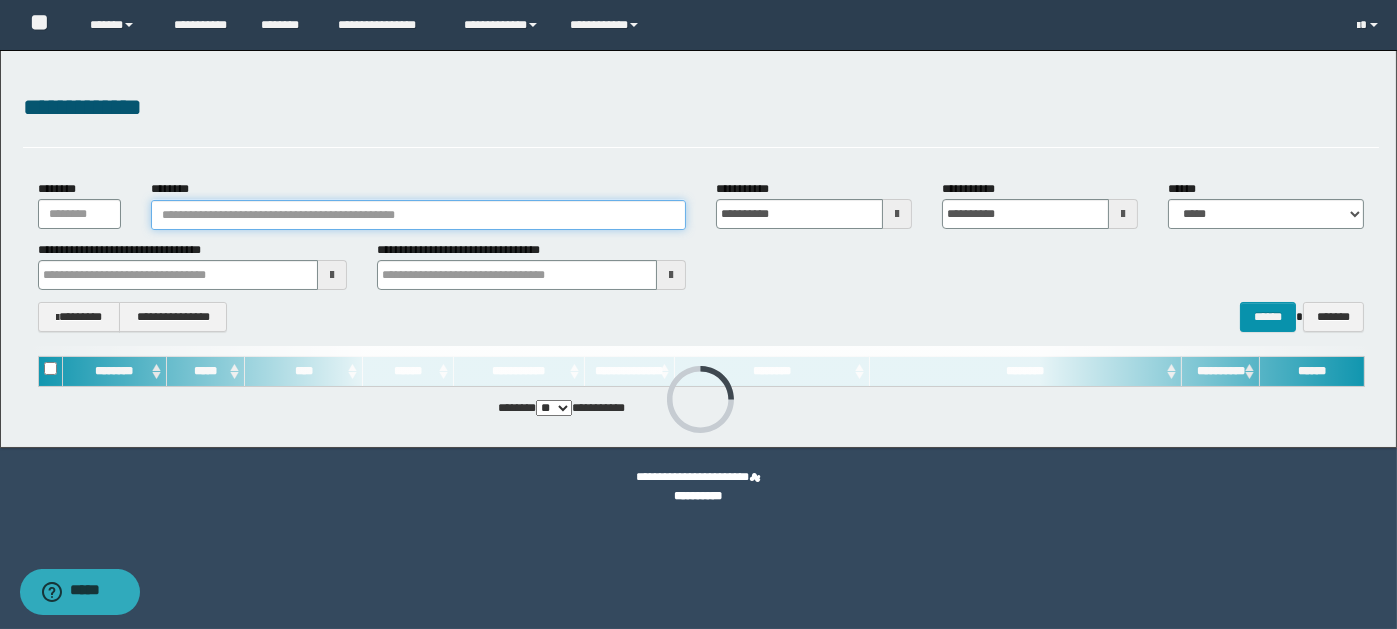 click on "********" at bounding box center (418, 215) 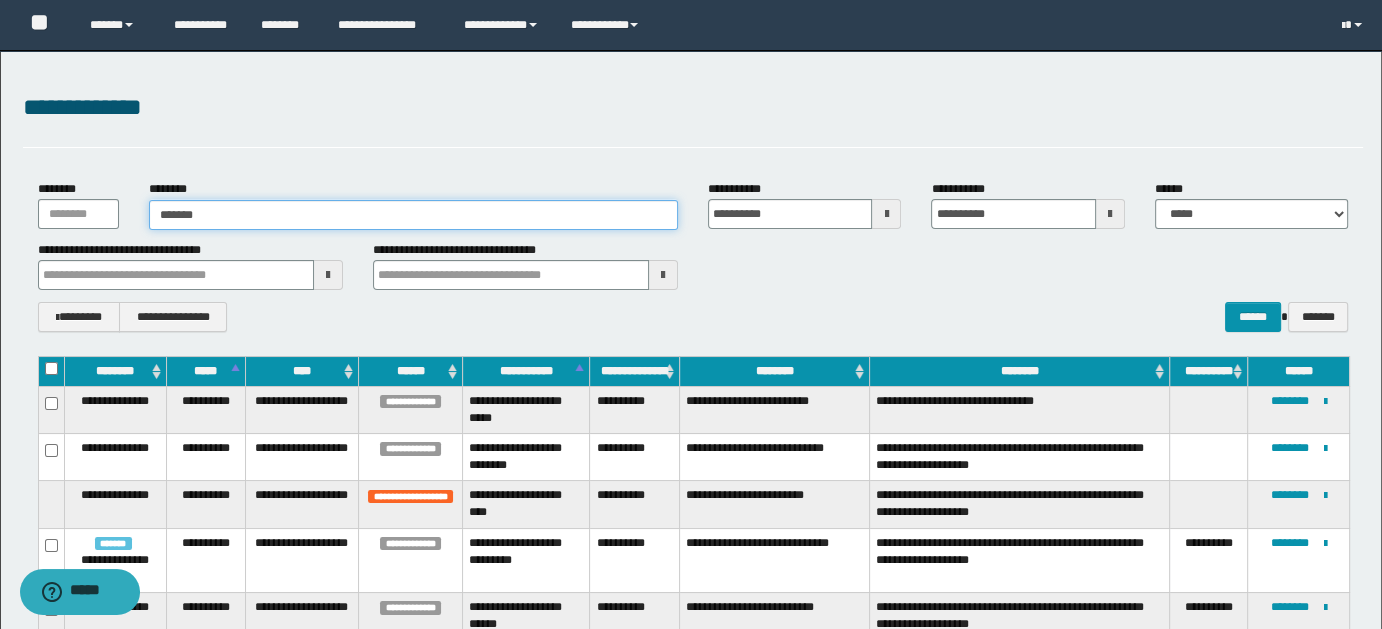 type on "********" 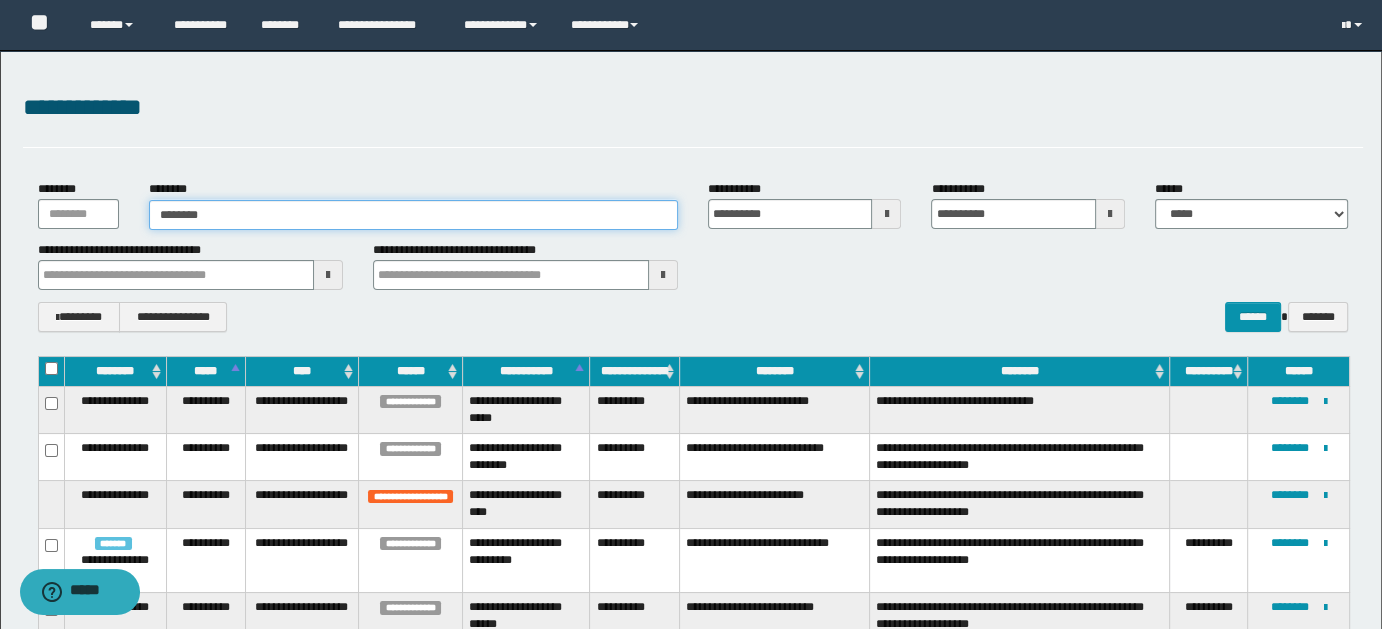 type on "********" 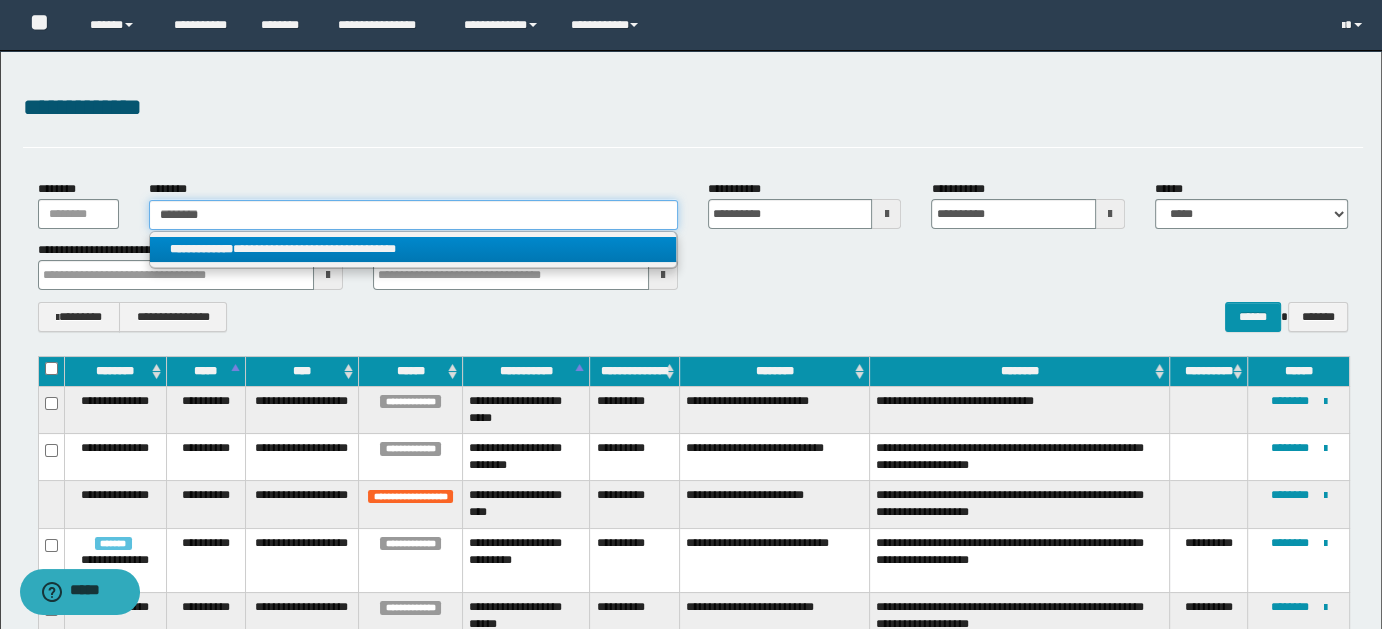 type on "********" 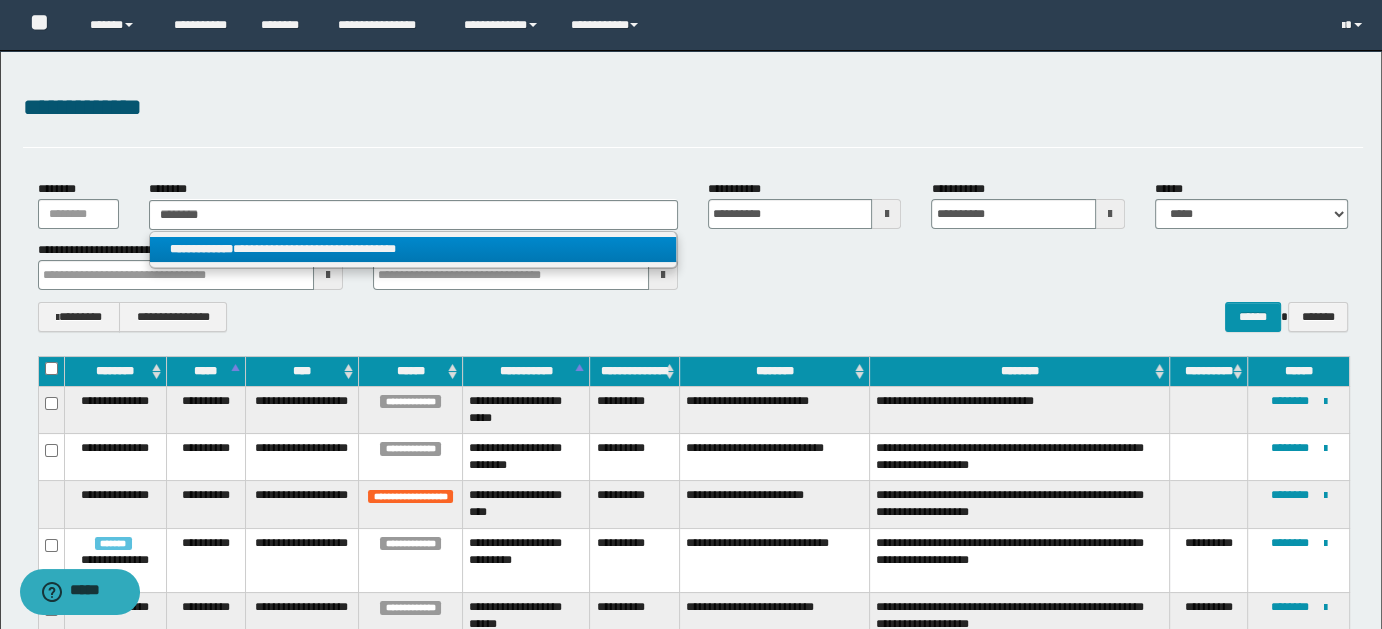 click on "**********" at bounding box center (413, 249) 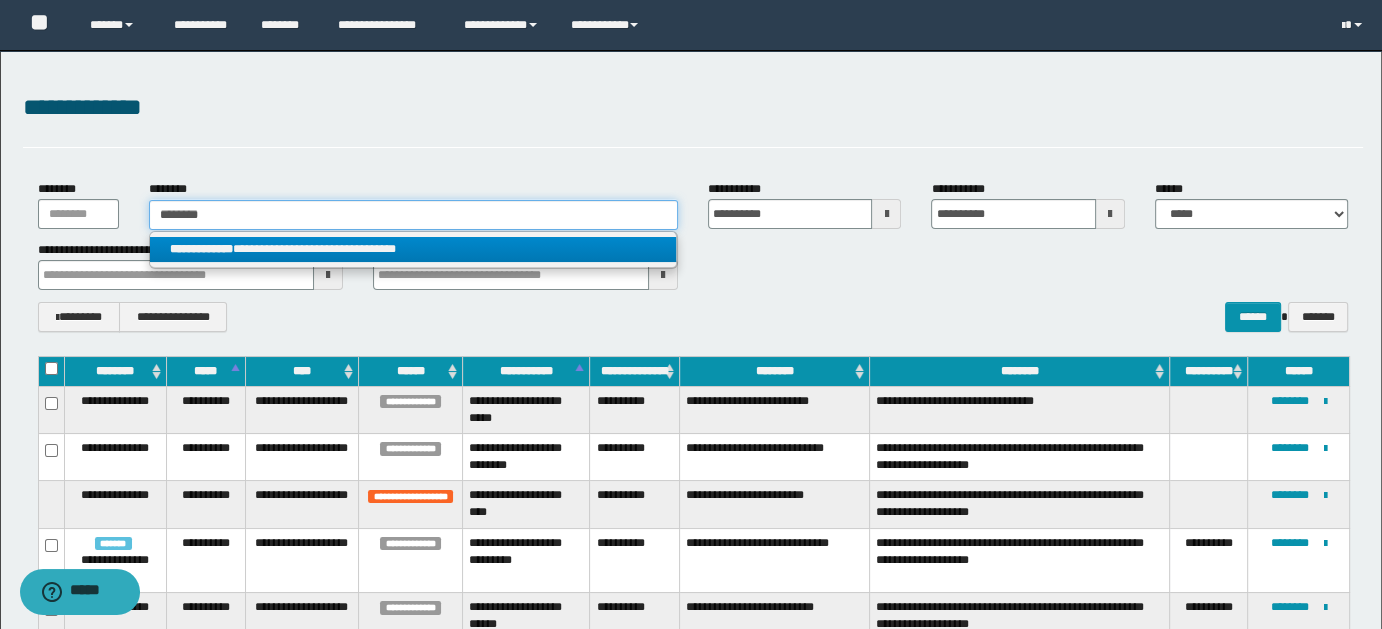 type 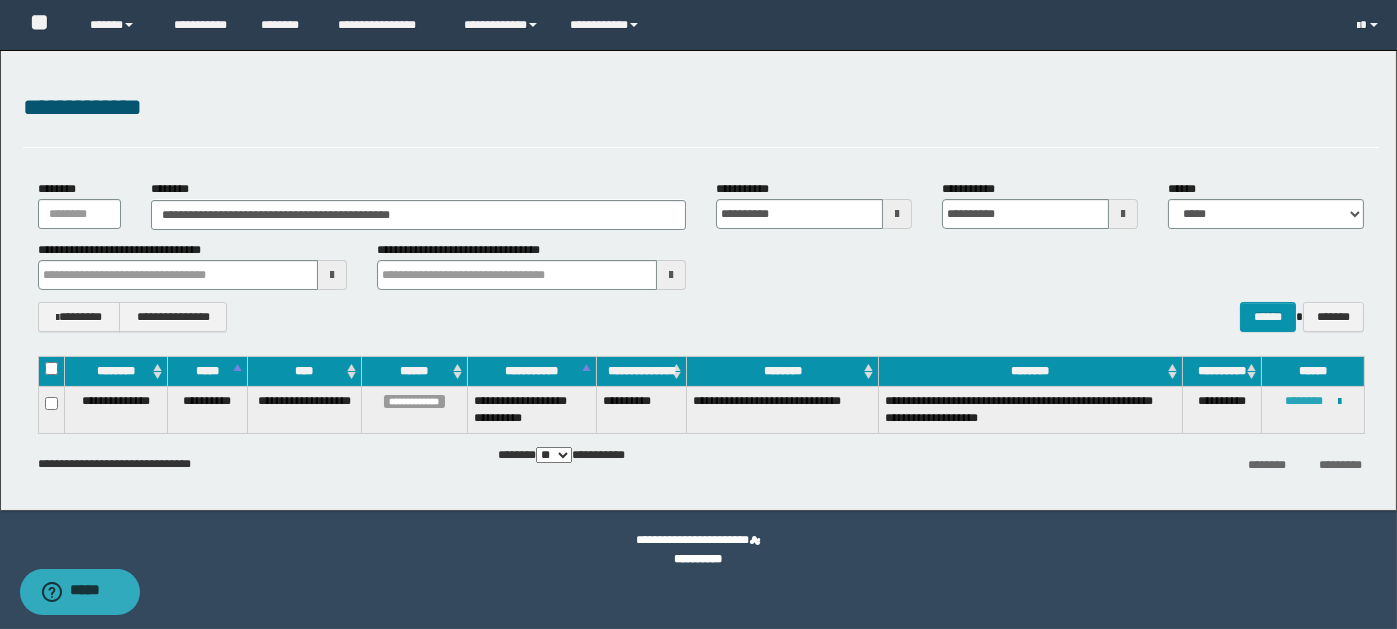 click on "********" at bounding box center (1304, 401) 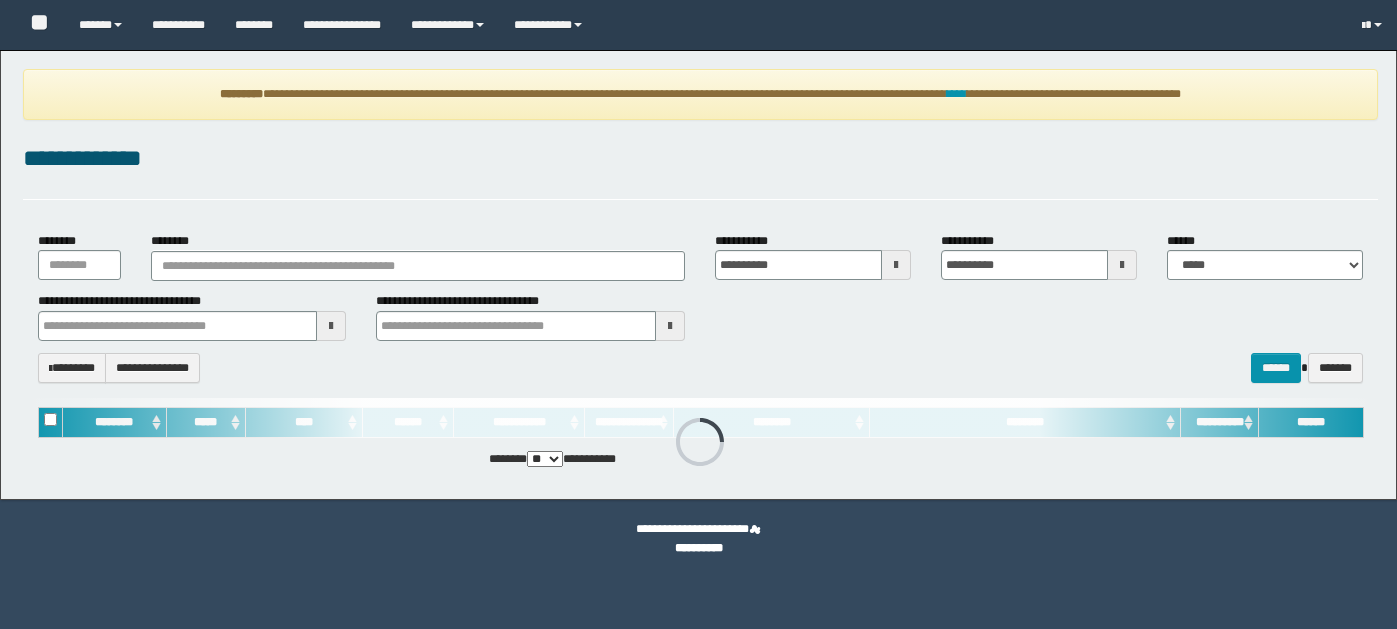 scroll, scrollTop: 0, scrollLeft: 0, axis: both 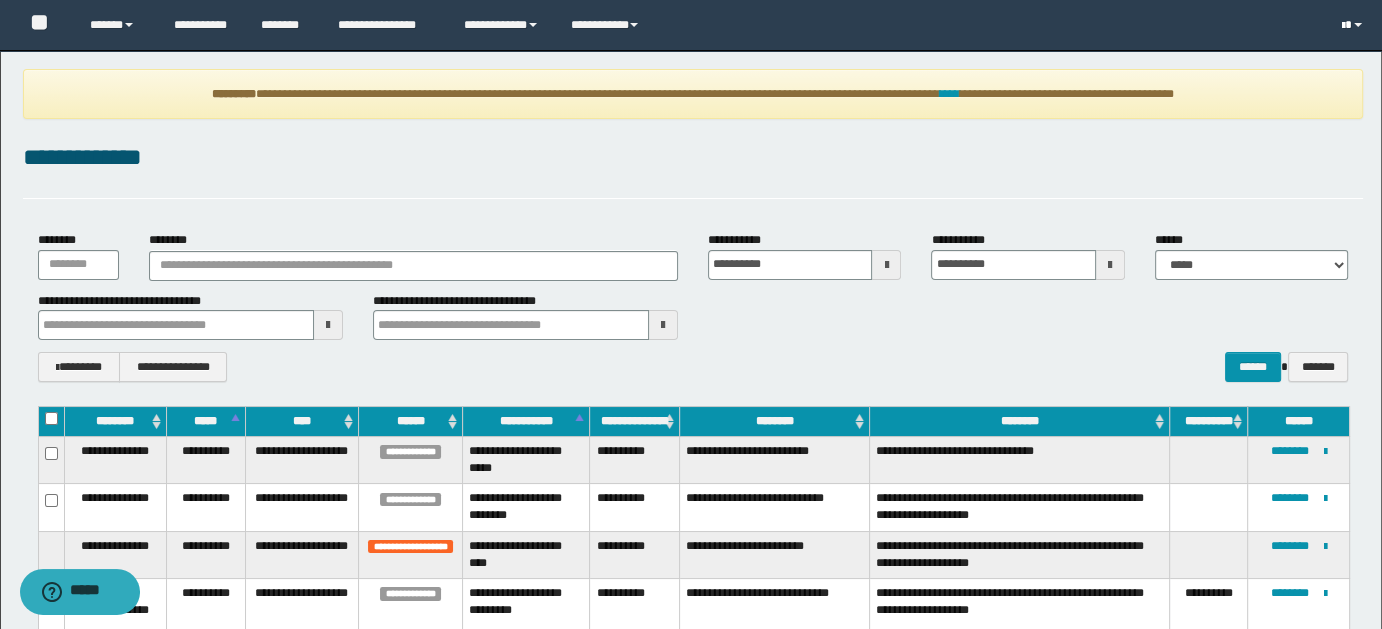 click at bounding box center [1354, 25] 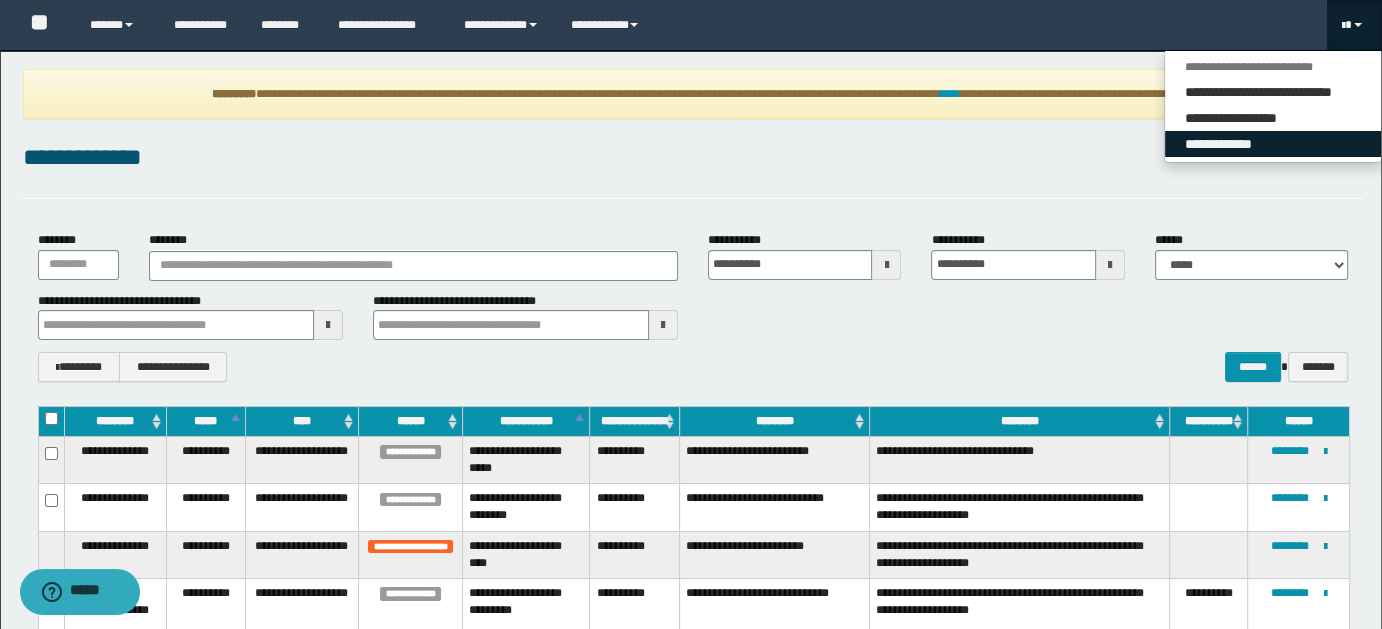 click on "**********" at bounding box center (1273, 144) 